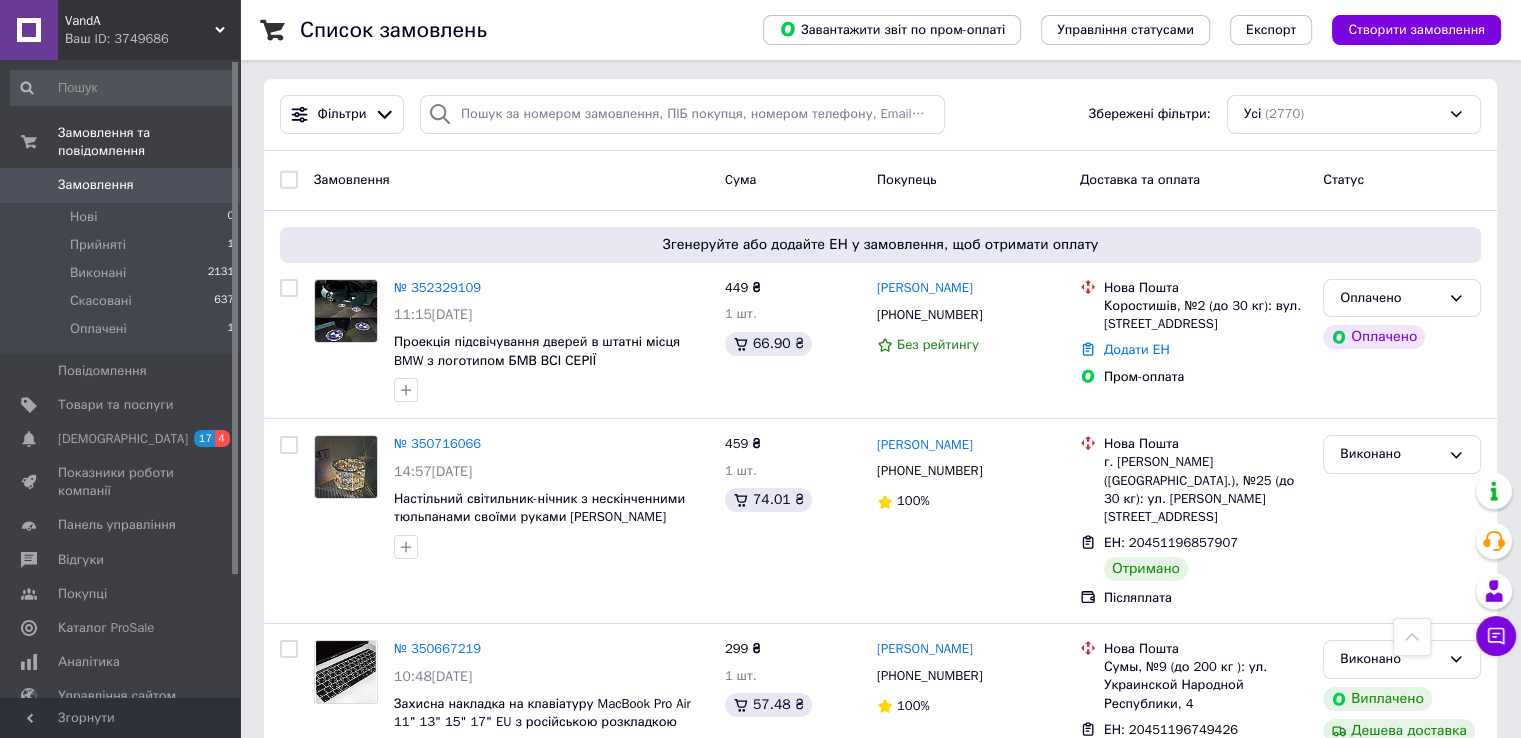 scroll, scrollTop: 0, scrollLeft: 0, axis: both 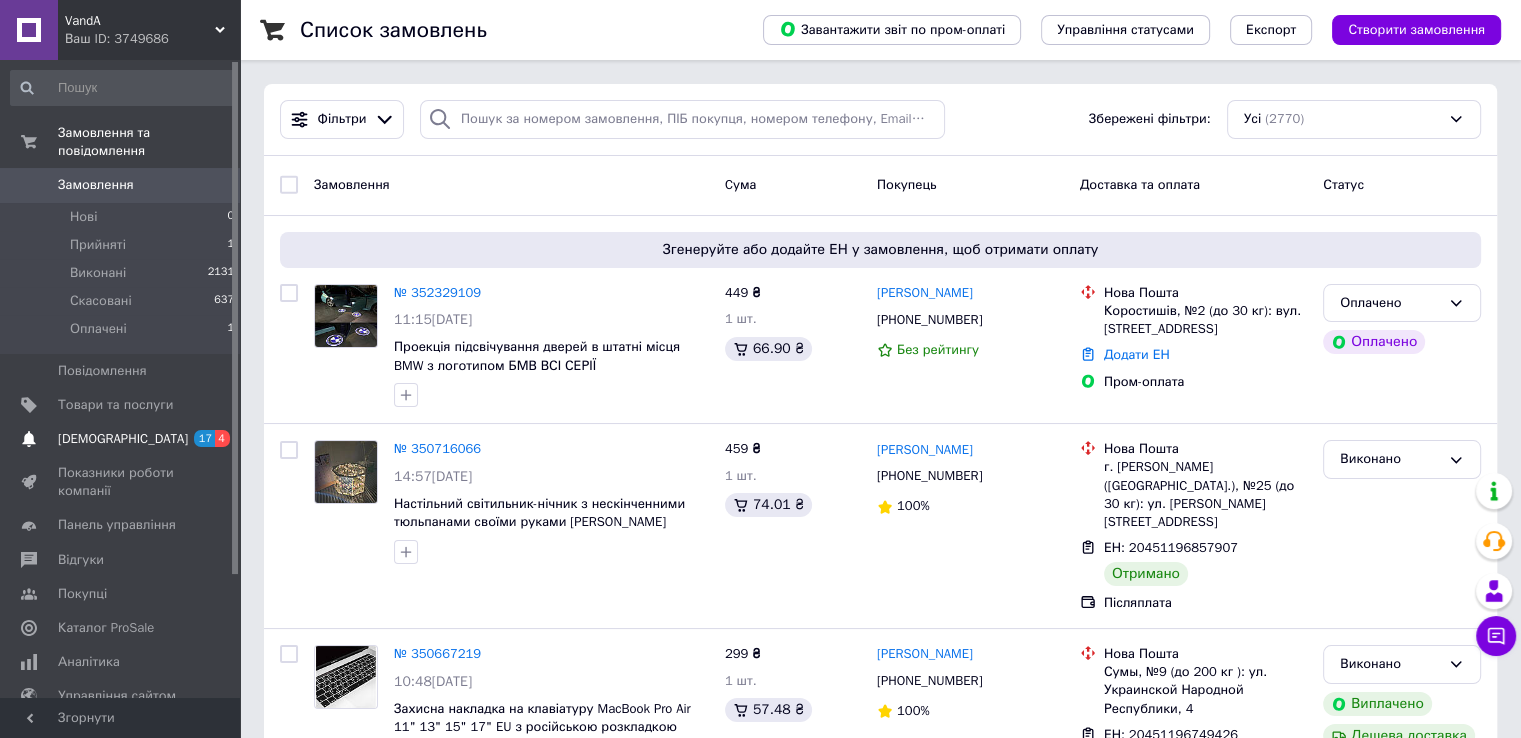 click on "[DEMOGRAPHIC_DATA]" at bounding box center [123, 439] 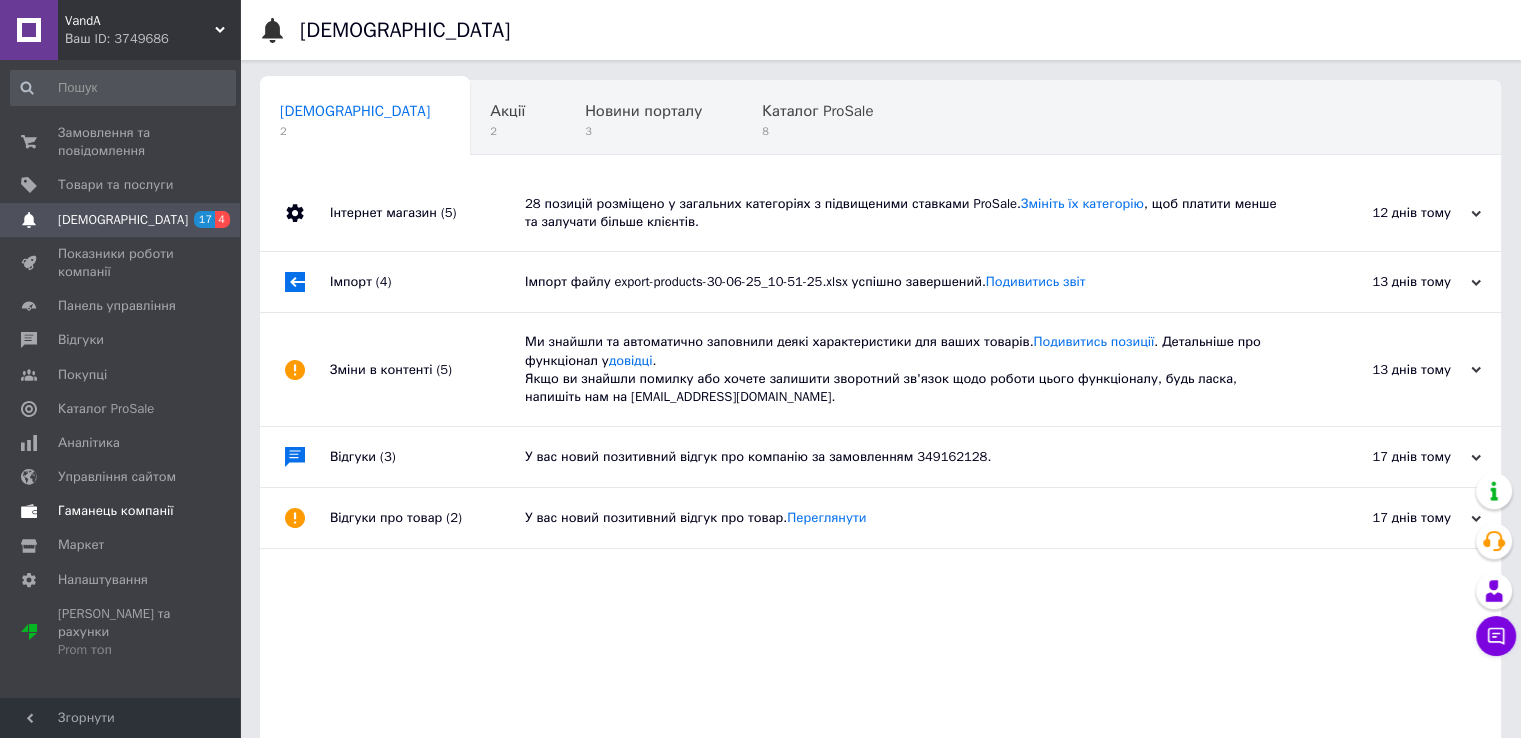 click on "Гаманець компанії" at bounding box center [116, 511] 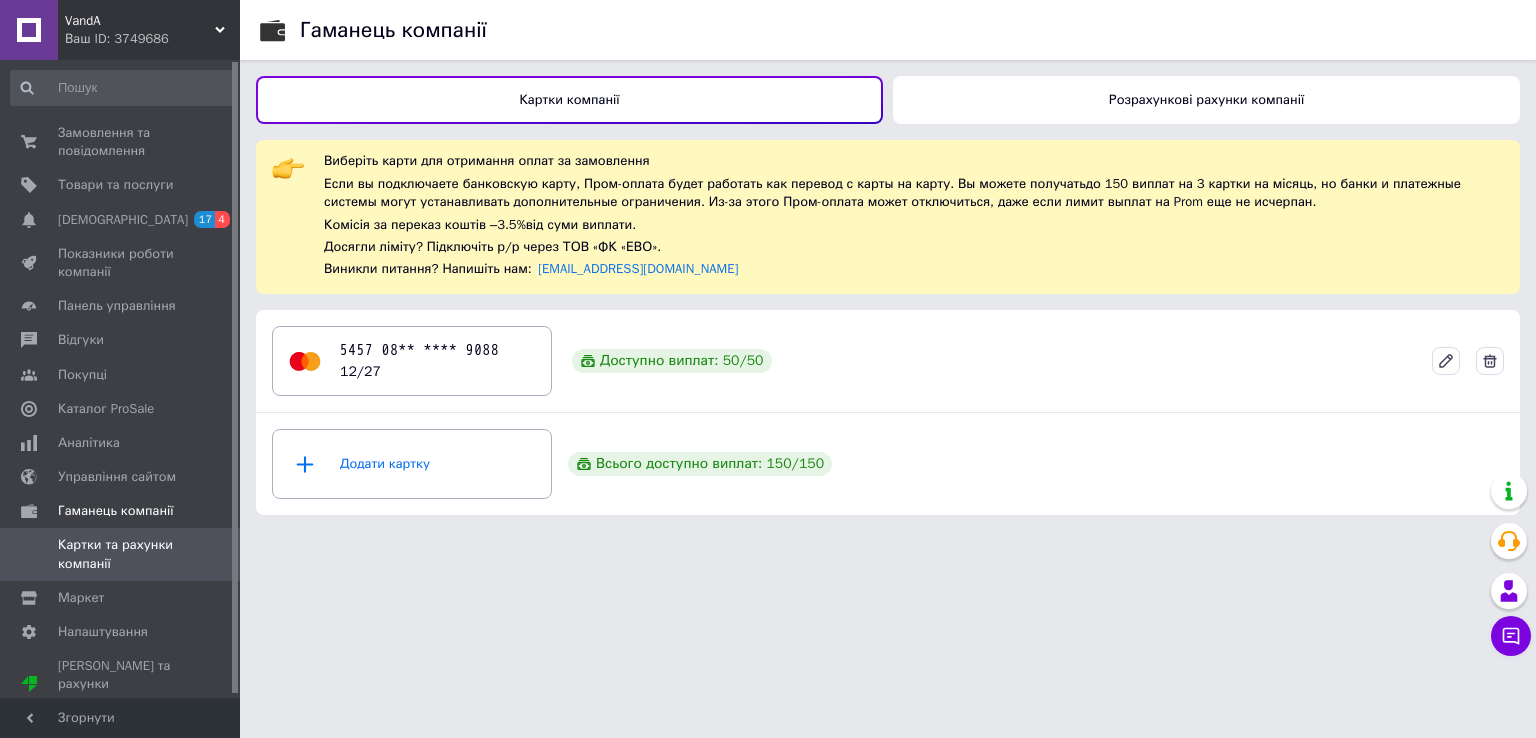 click on "Розрахункові рахунки компанії" at bounding box center (1206, 100) 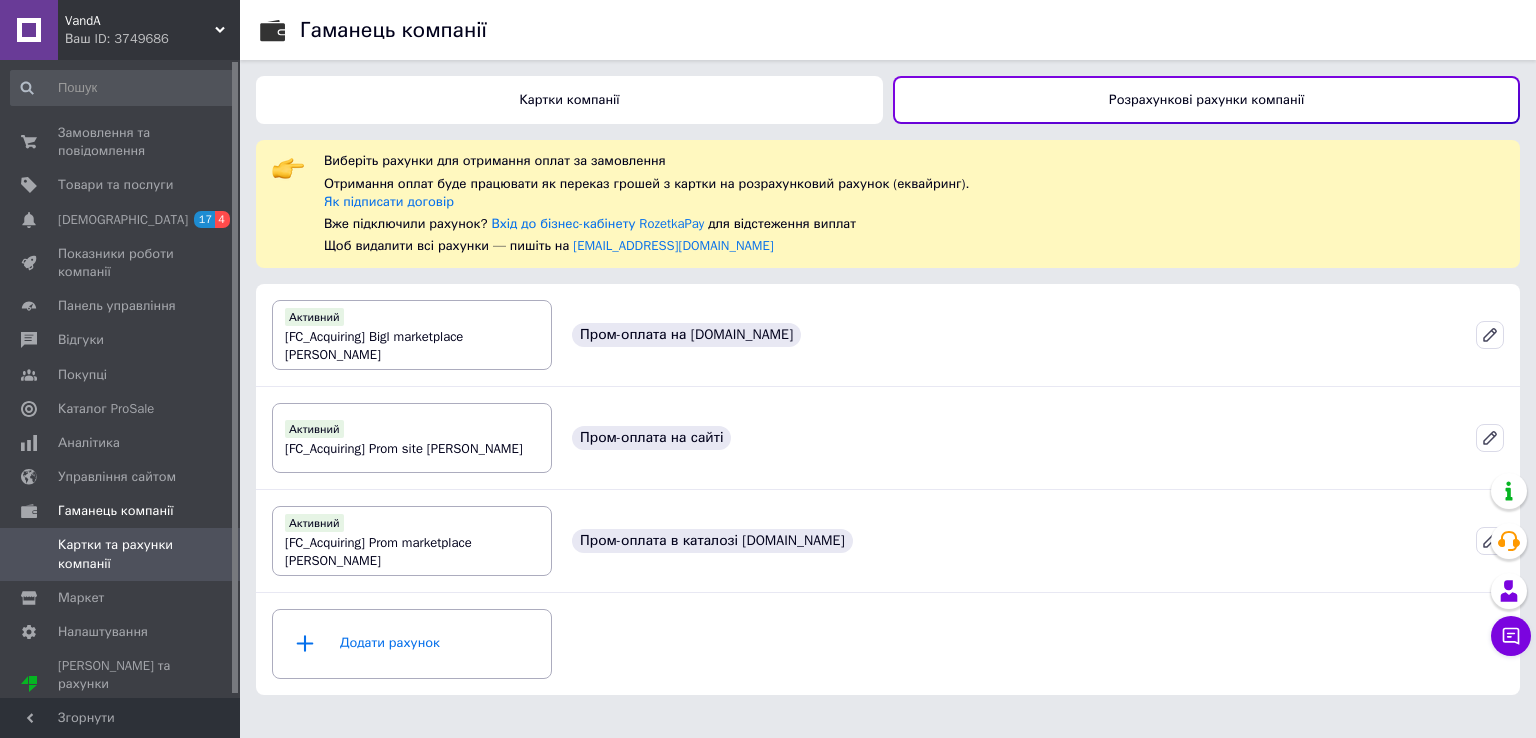 click on "Картки компанії" at bounding box center [569, 100] 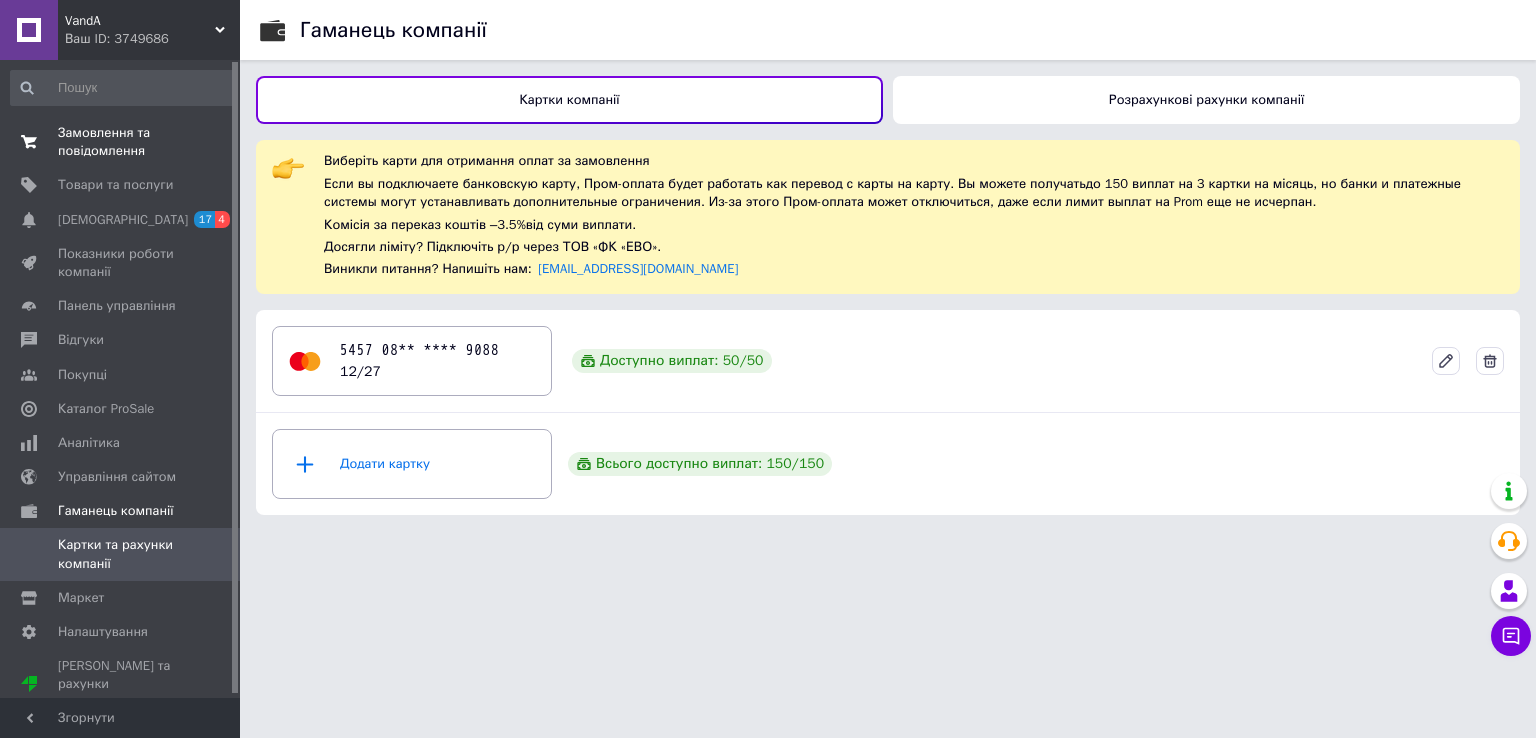 click on "Замовлення та повідомлення" at bounding box center [121, 142] 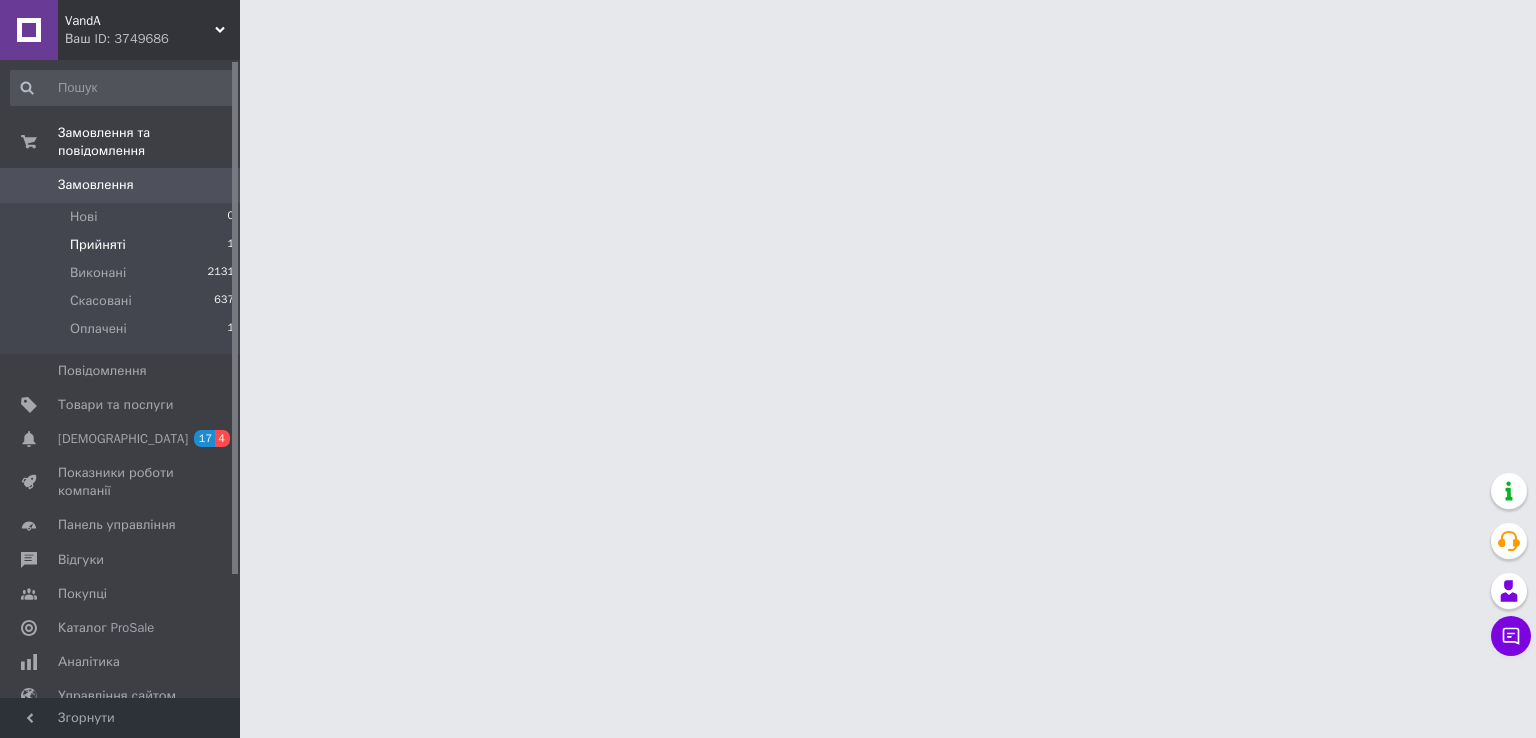 click on "Прийняті" at bounding box center (98, 245) 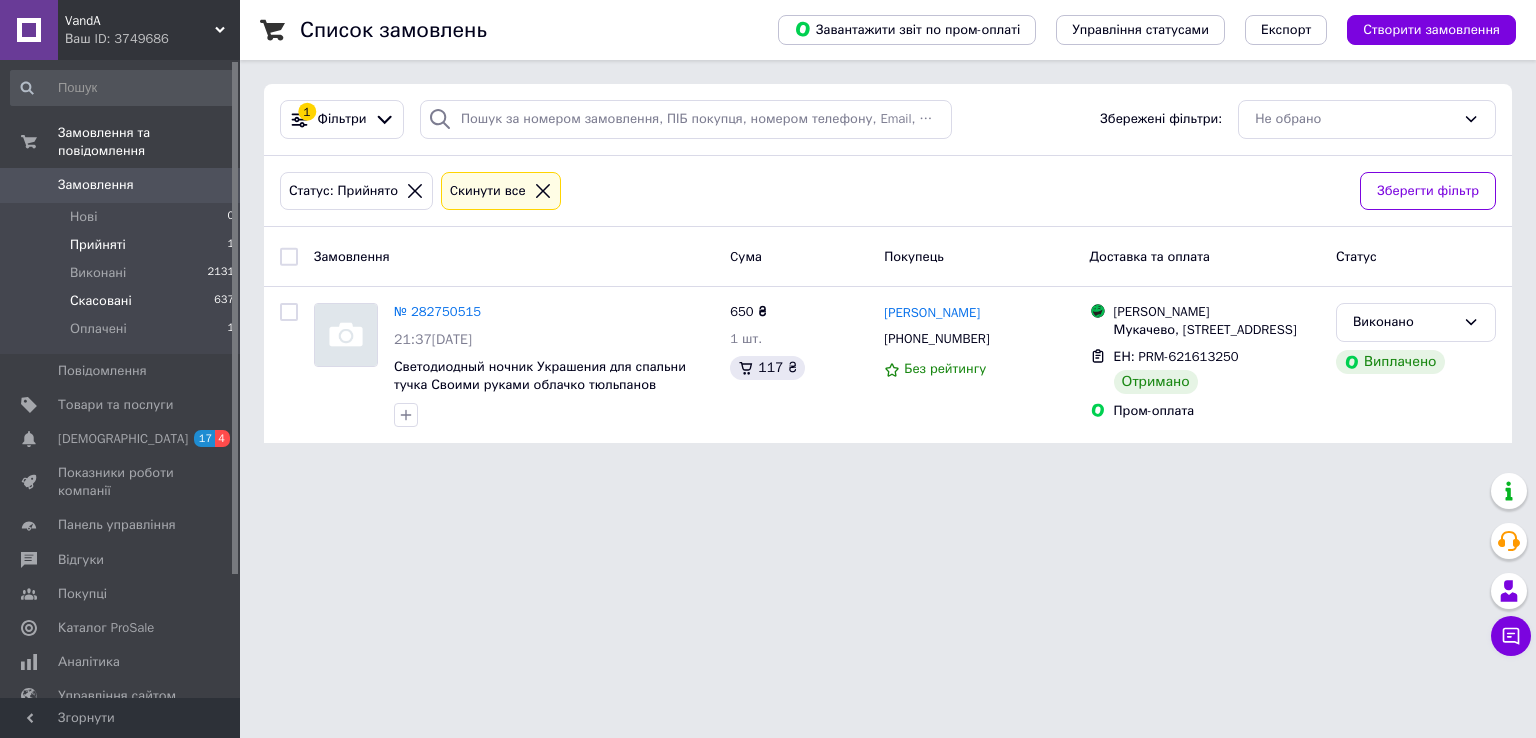 click on "Скасовані" at bounding box center (101, 301) 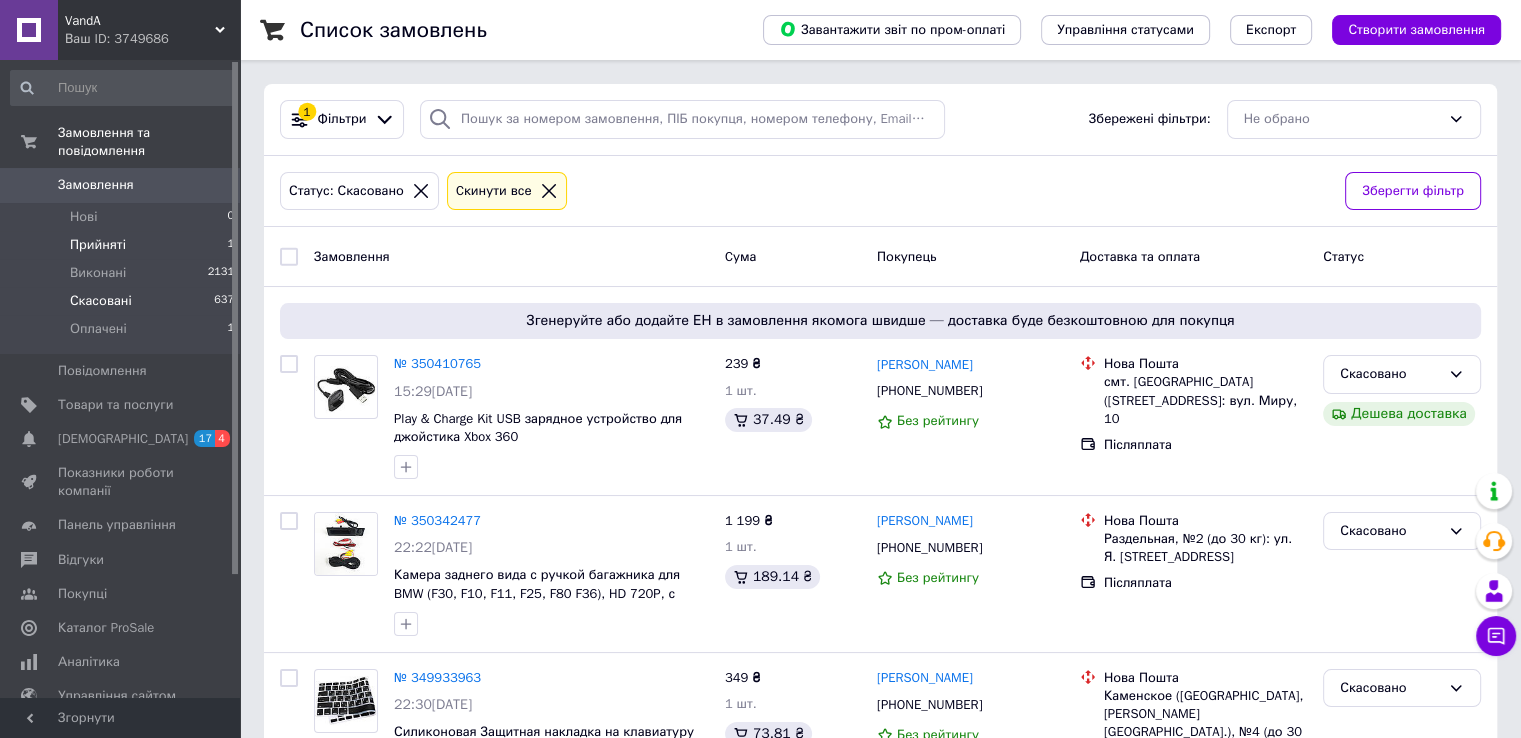 click on "Прийняті" at bounding box center [98, 245] 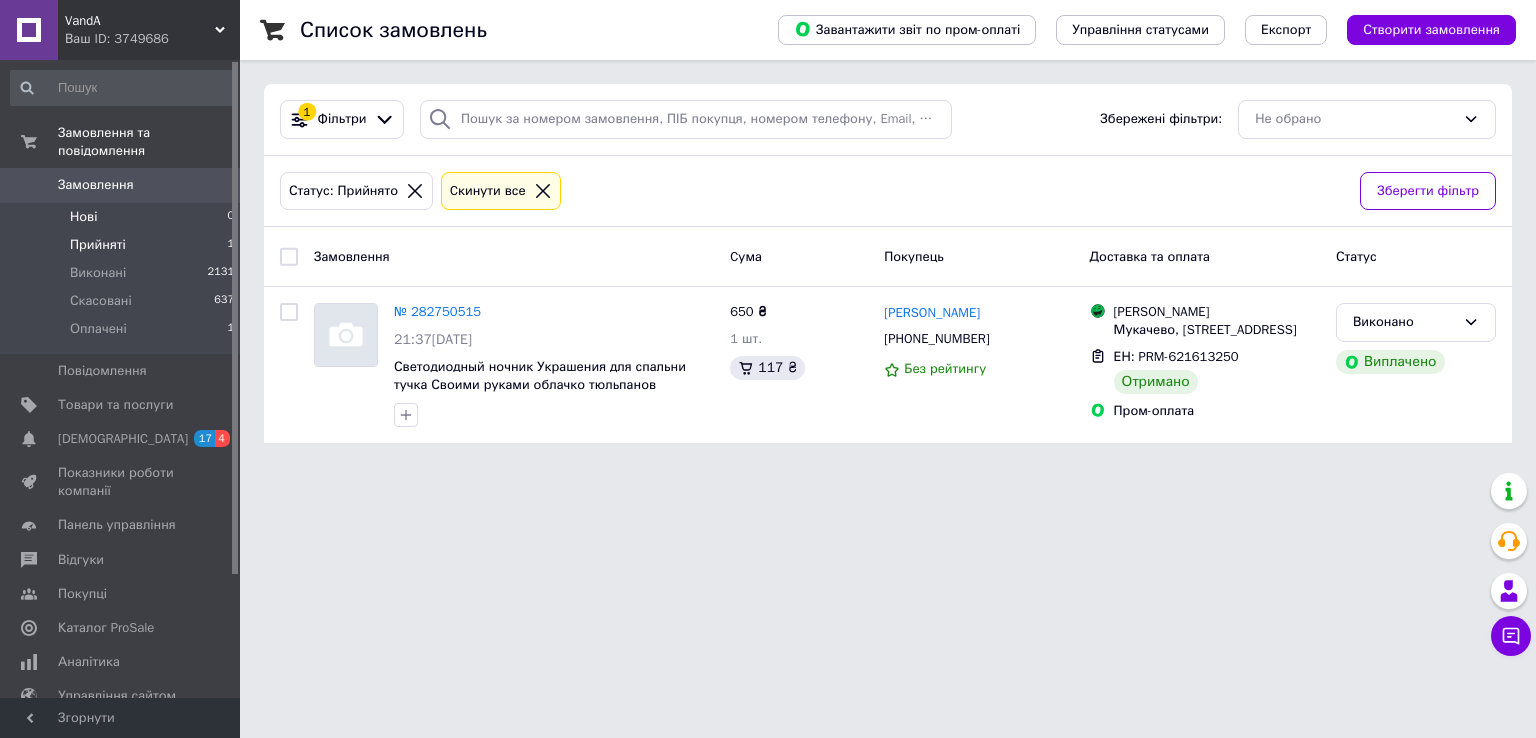 click on "Нові 0" at bounding box center [123, 217] 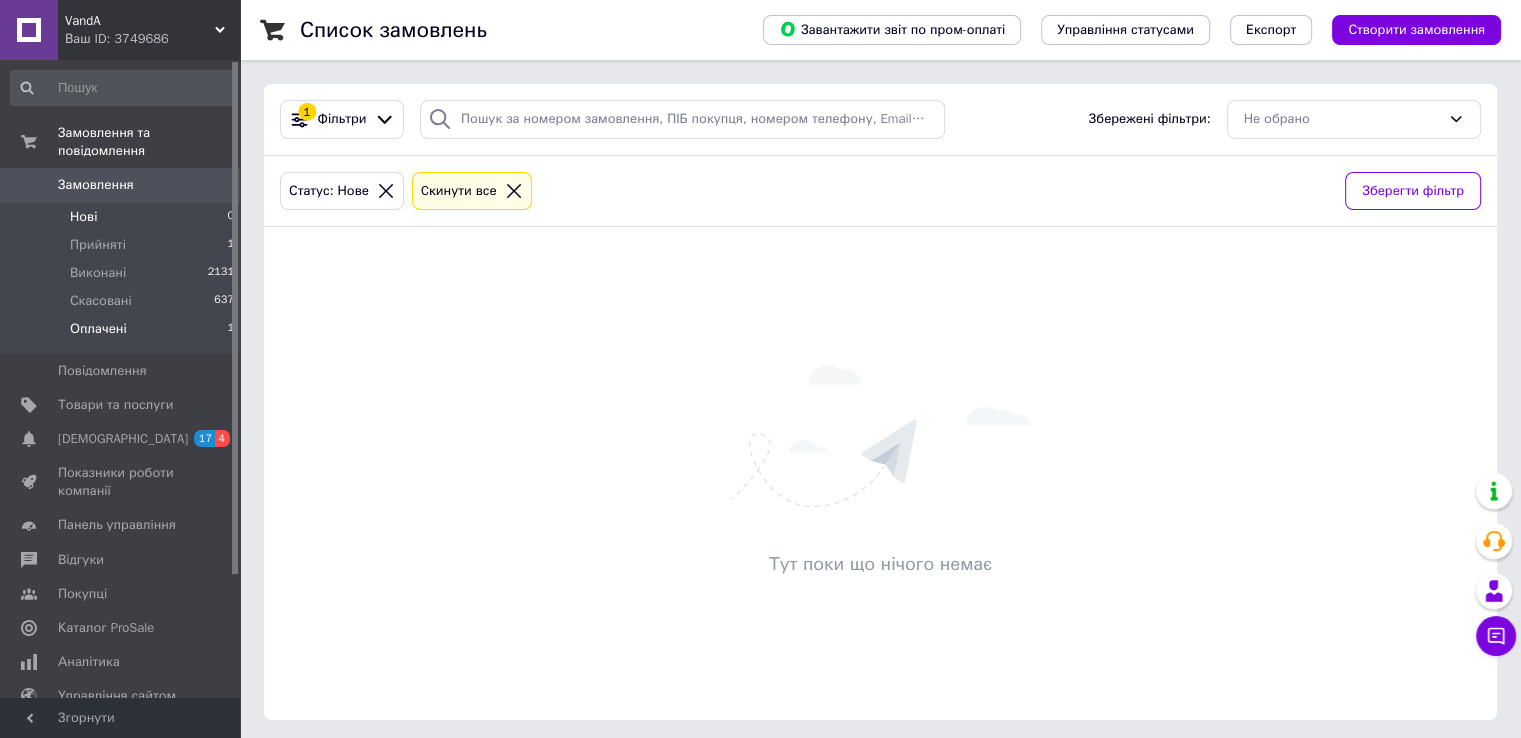 click on "Оплачені" at bounding box center (98, 329) 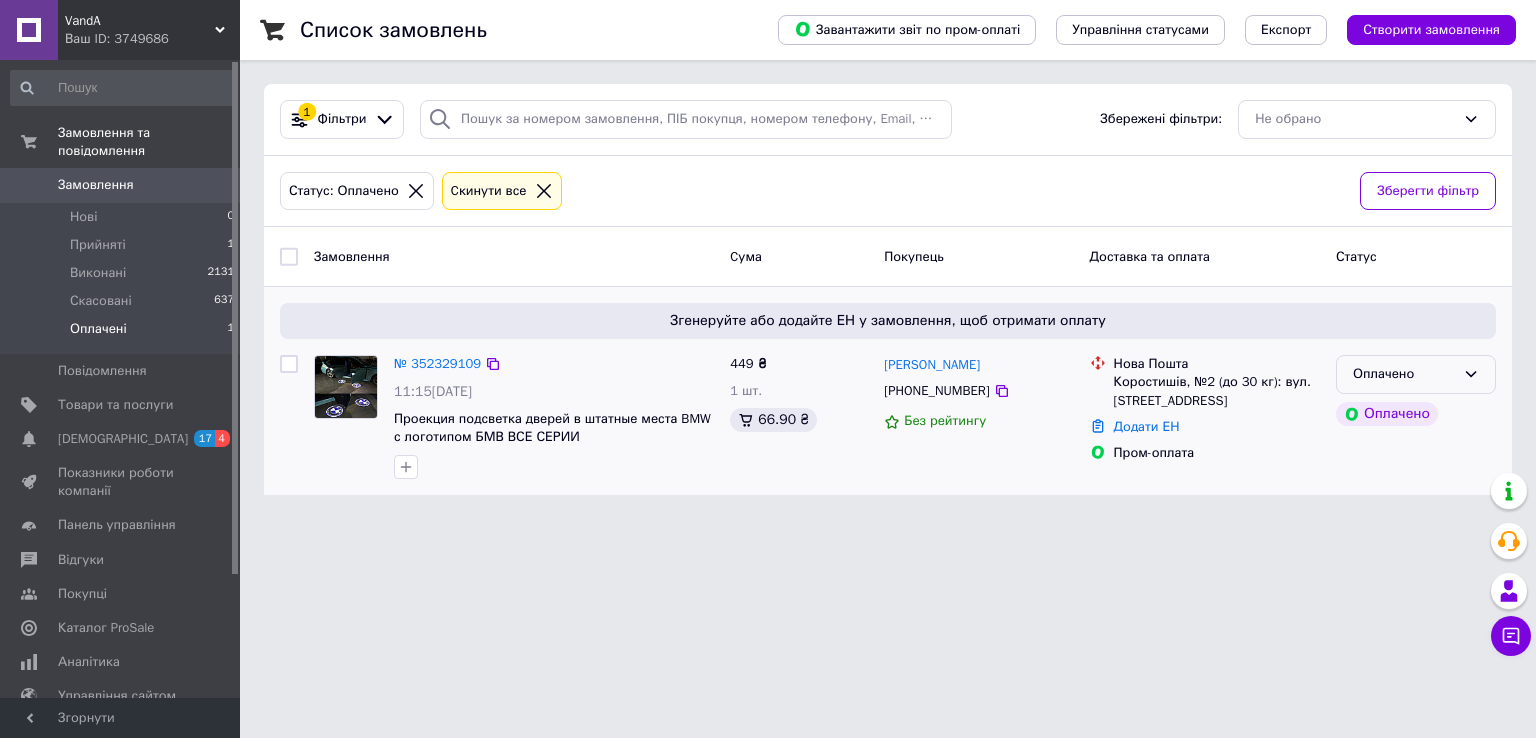click on "Оплачено" at bounding box center (1404, 374) 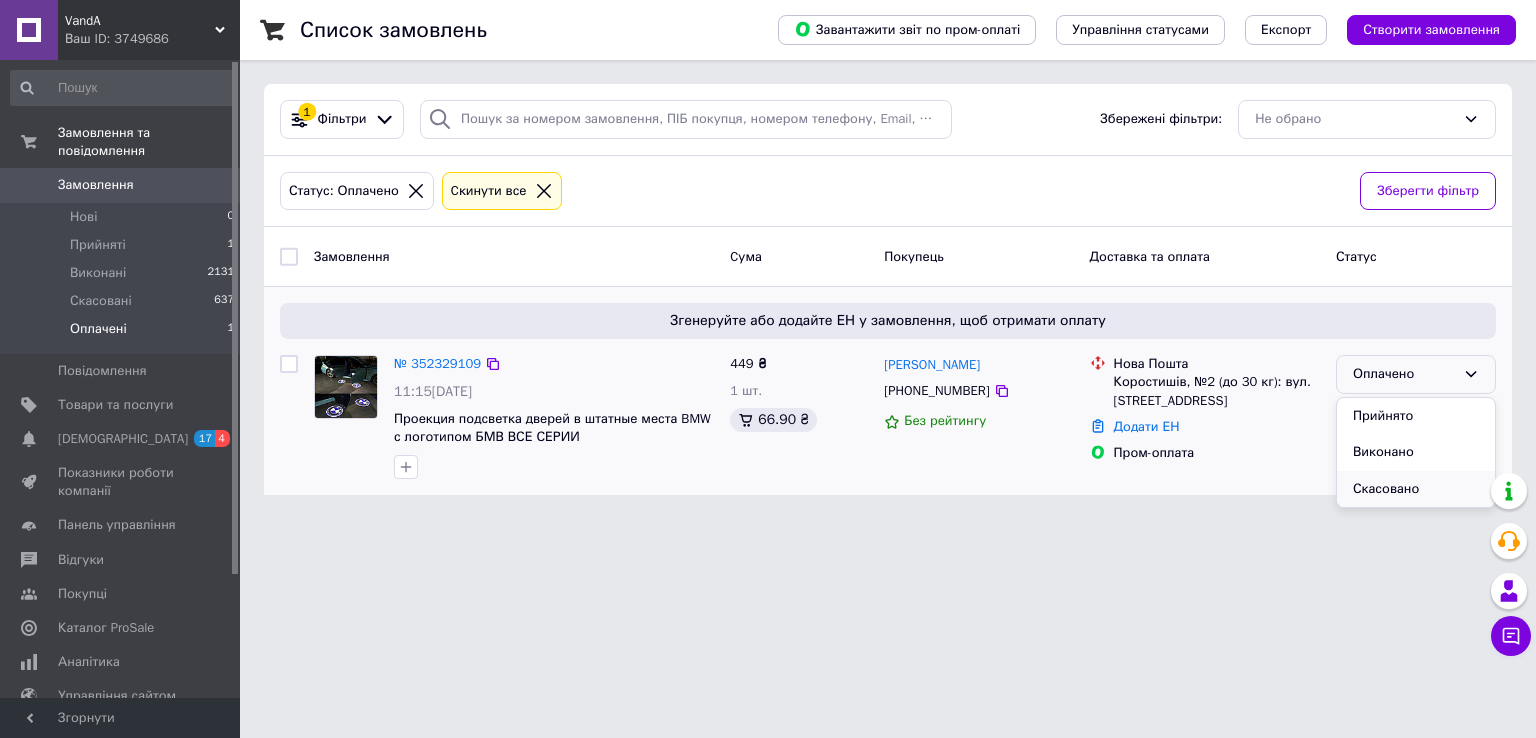 click on "Скасовано" at bounding box center [1416, 489] 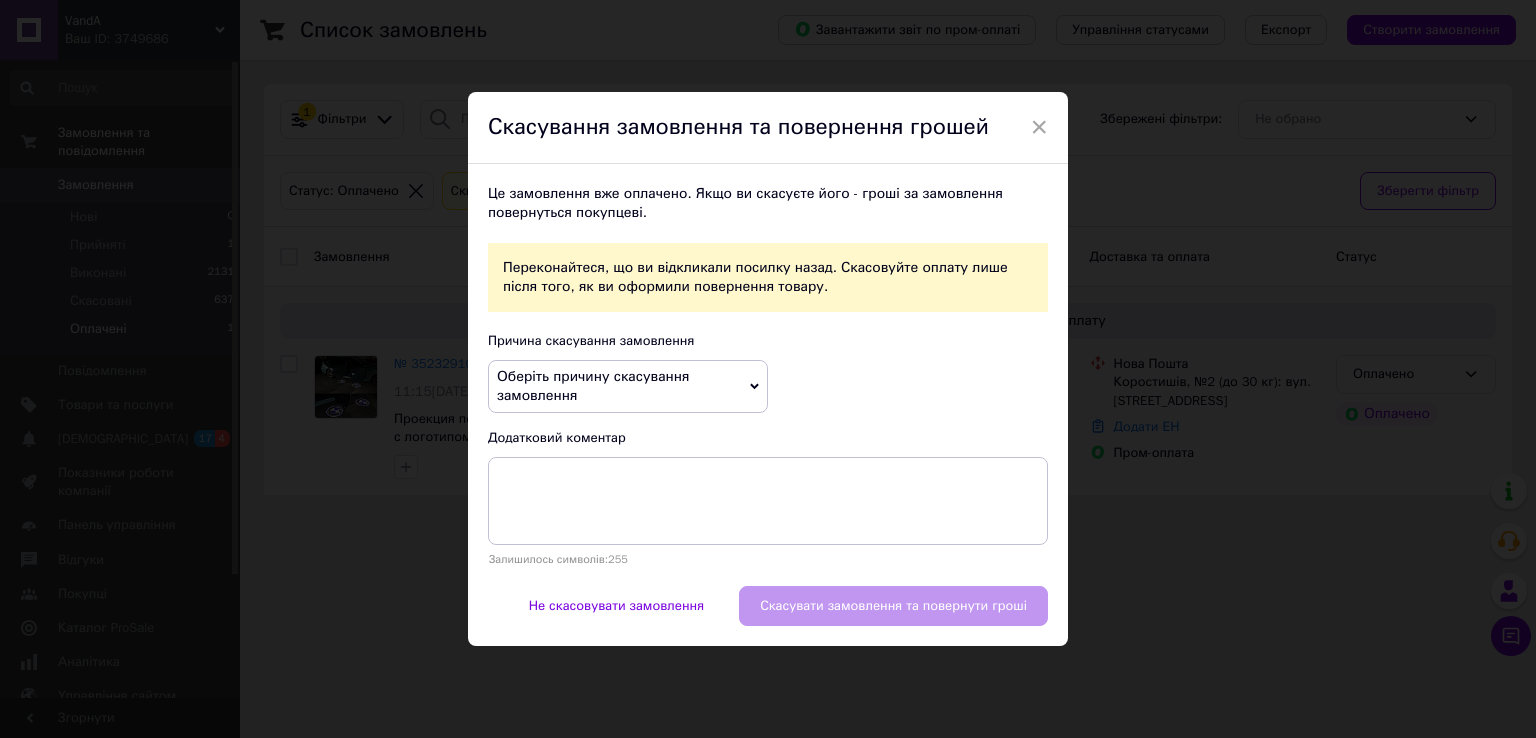 click on "Оберіть причину скасування замовлення" at bounding box center [628, 386] 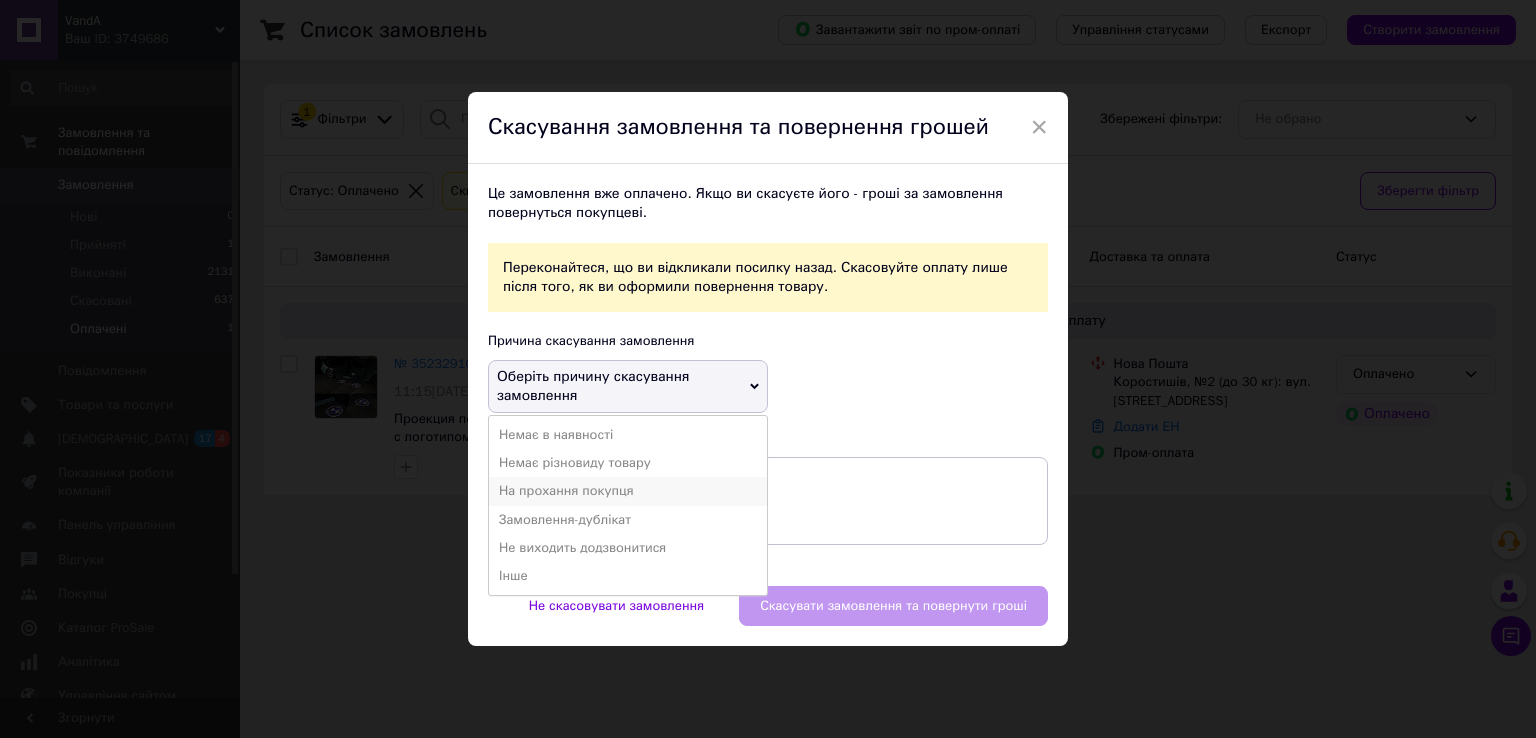 click on "На прохання покупця" at bounding box center [628, 491] 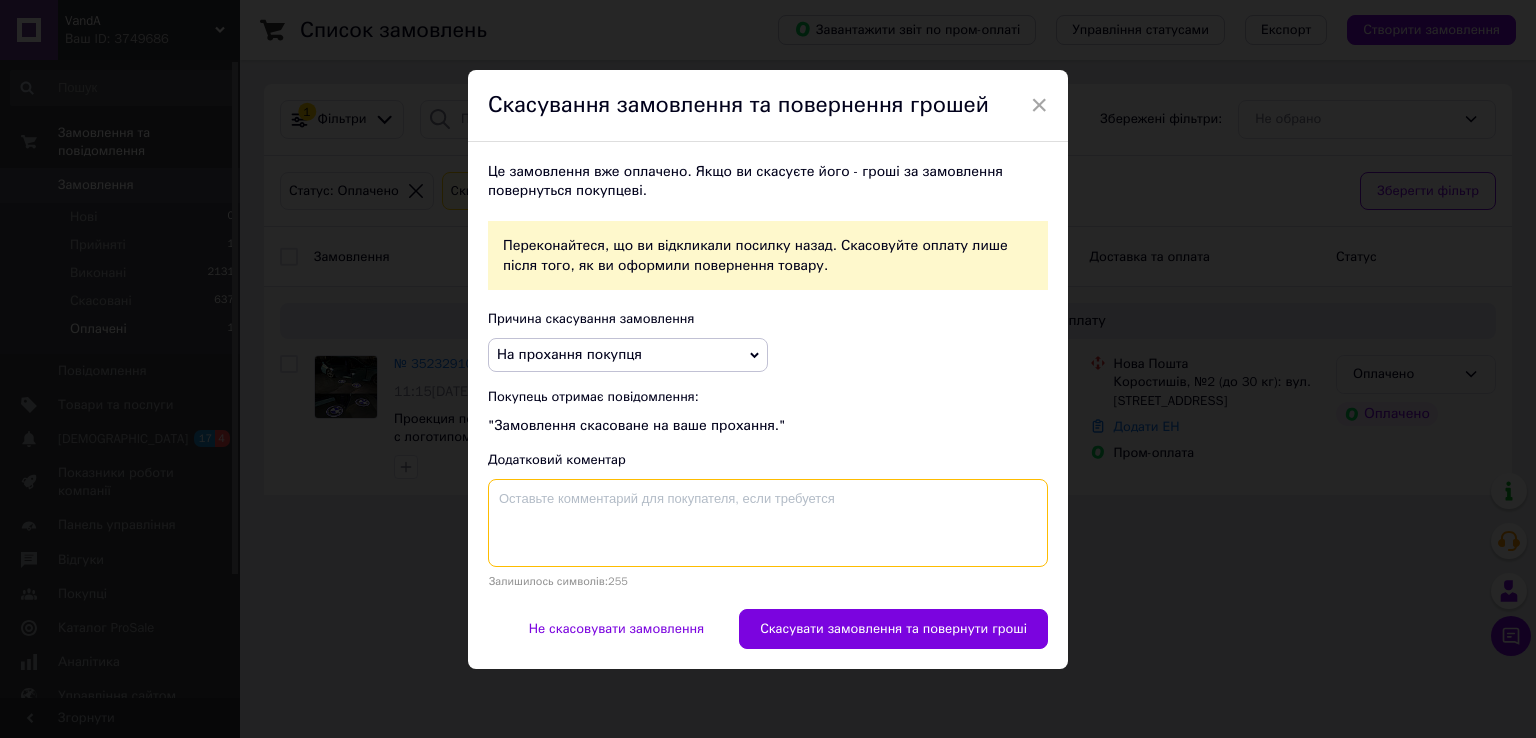 click at bounding box center [768, 523] 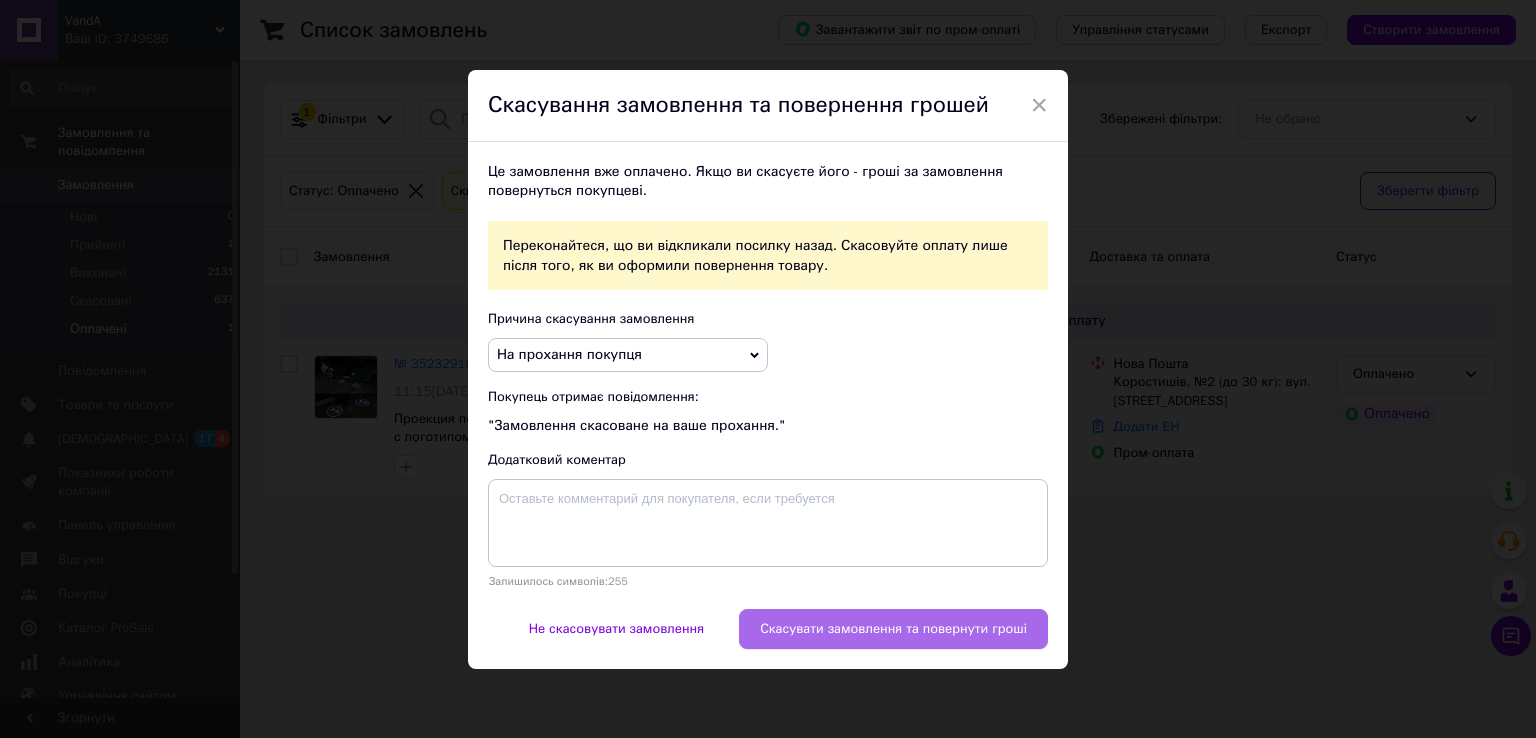 click on "Скасувати замовлення та повернути гроші" at bounding box center (893, 629) 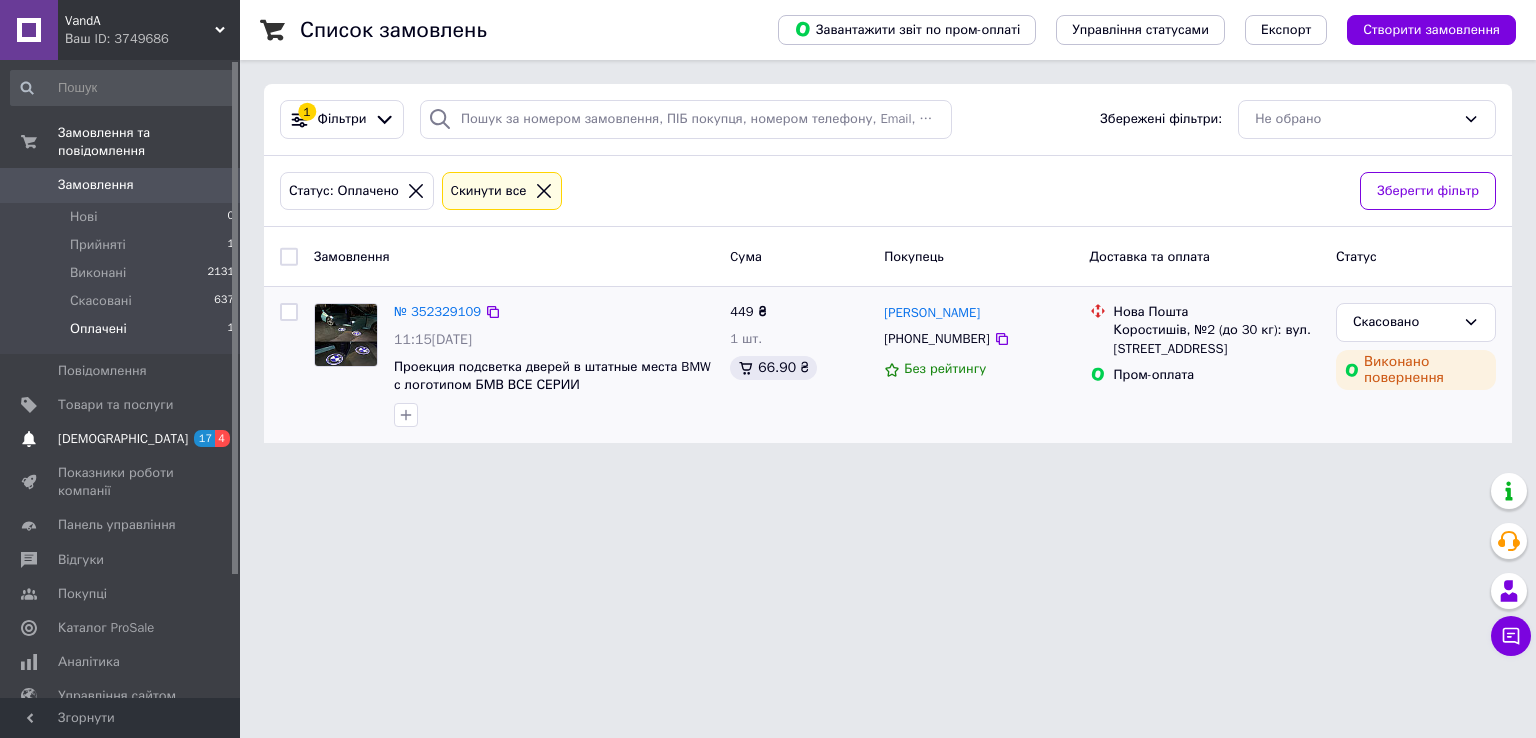 click on "[DEMOGRAPHIC_DATA]" at bounding box center (123, 439) 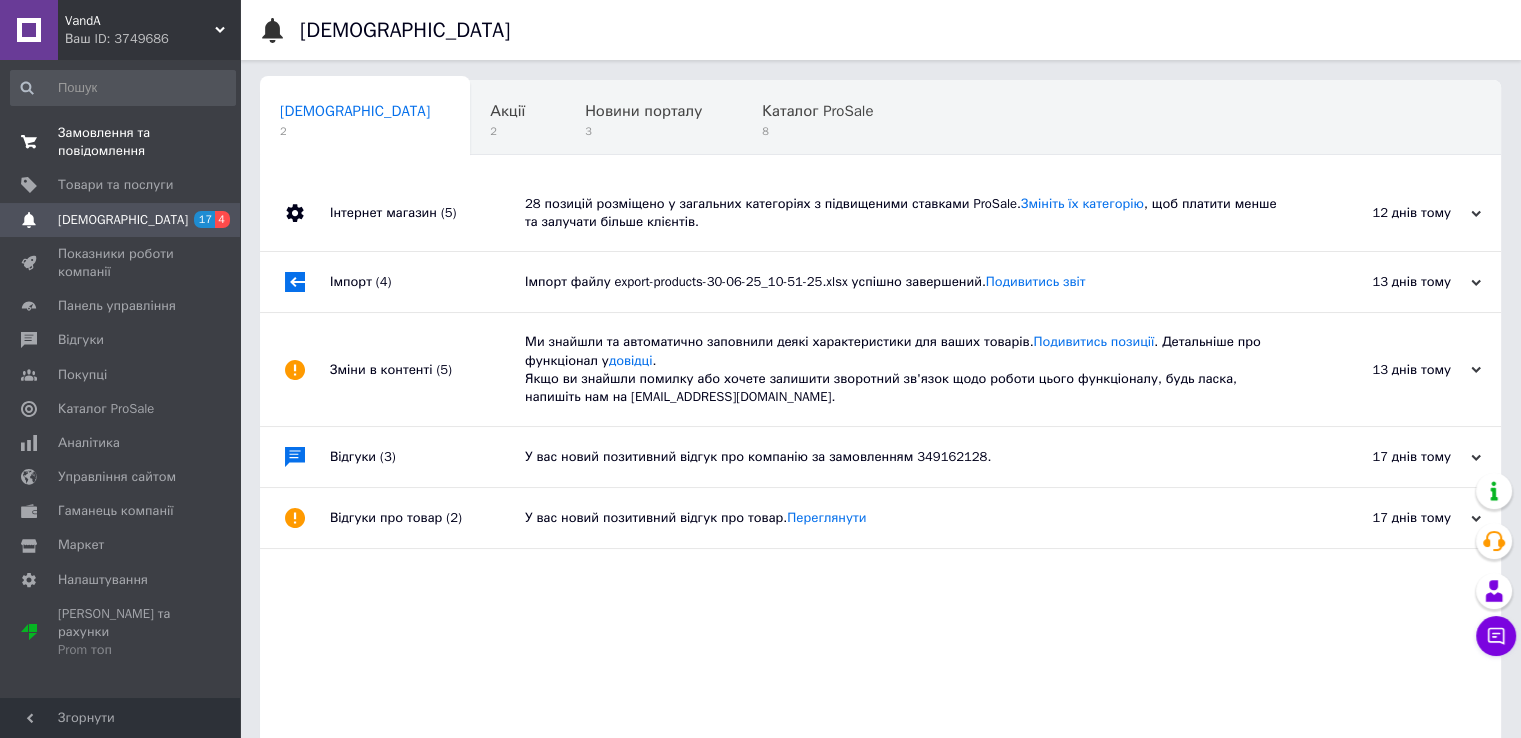 click on "Замовлення та повідомлення" at bounding box center (121, 142) 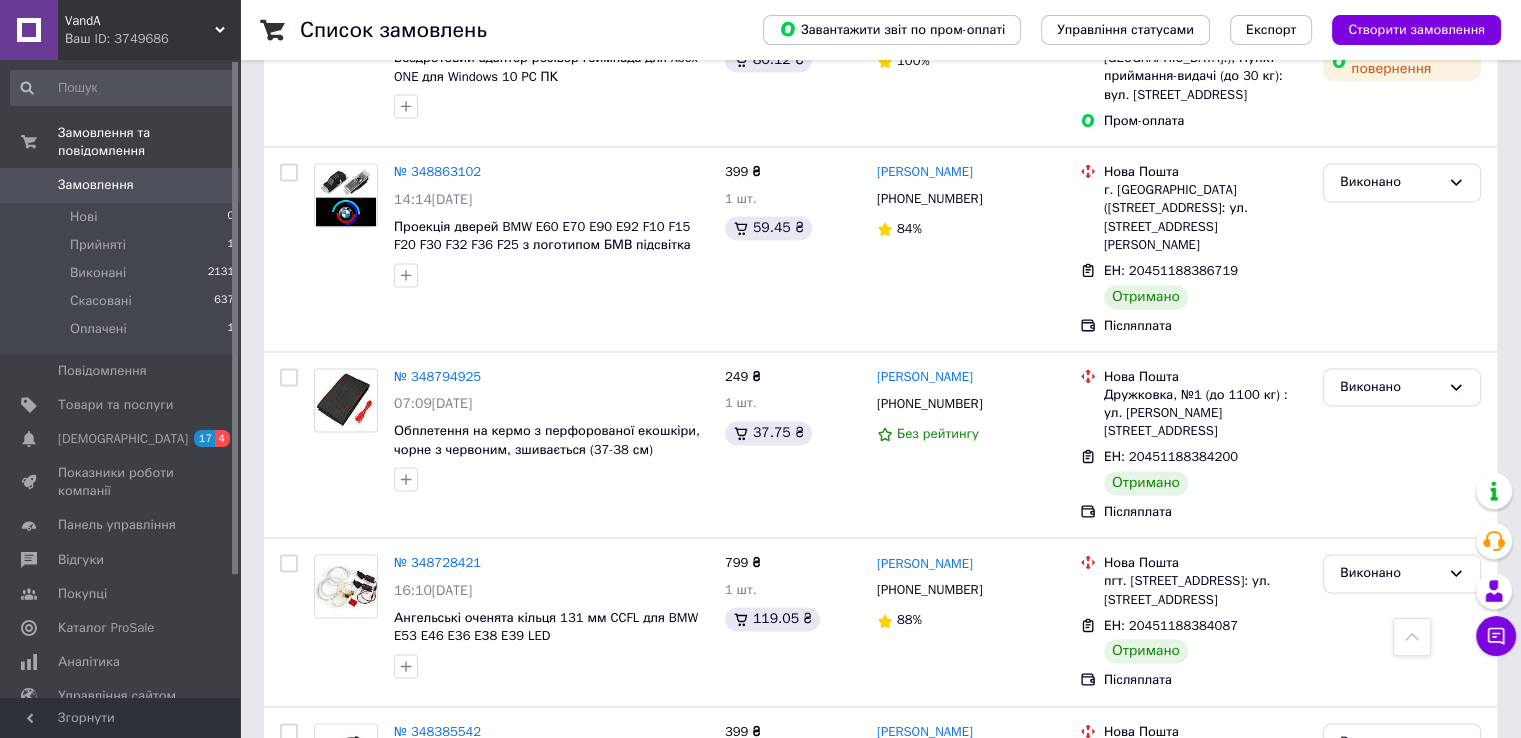scroll, scrollTop: 3068, scrollLeft: 0, axis: vertical 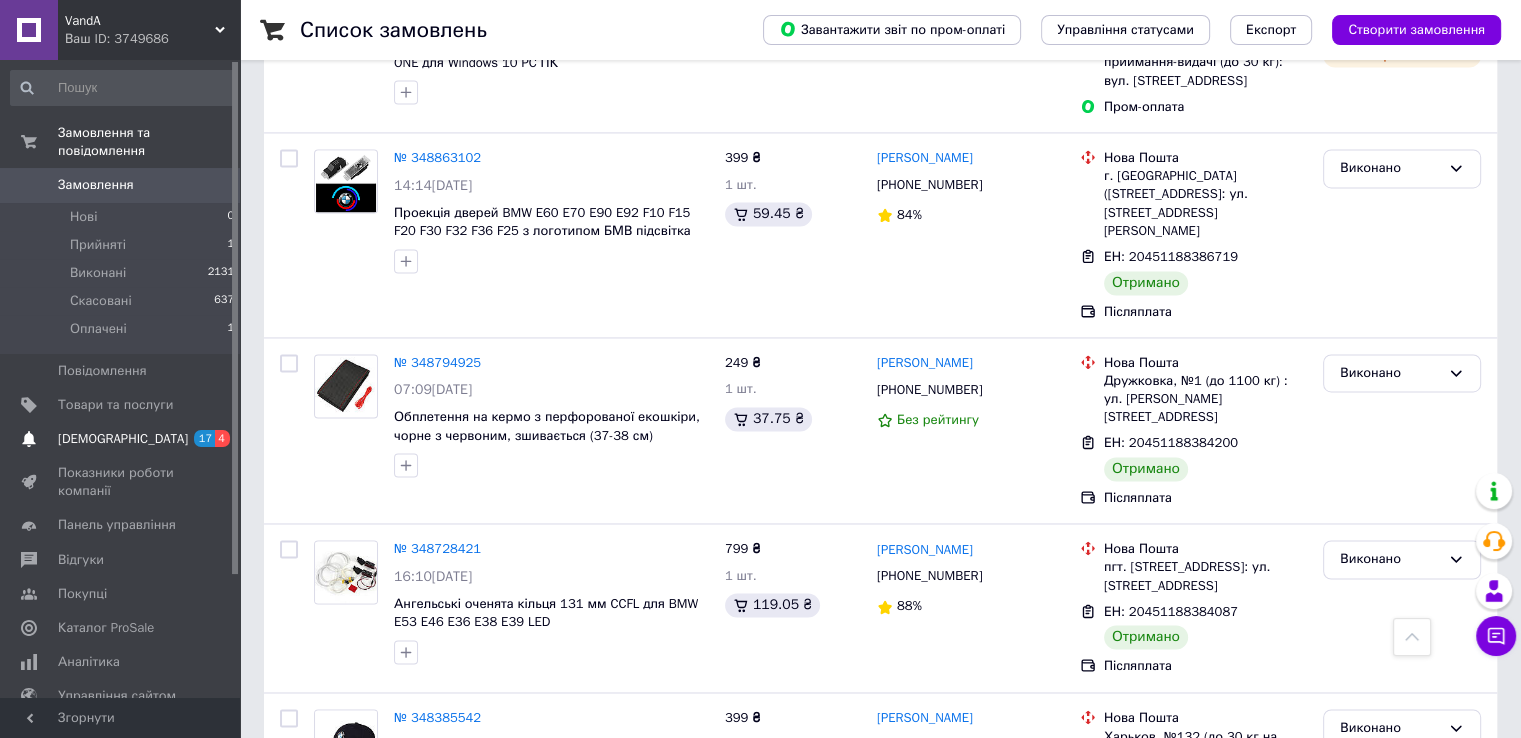 click on "[DEMOGRAPHIC_DATA]" at bounding box center [123, 439] 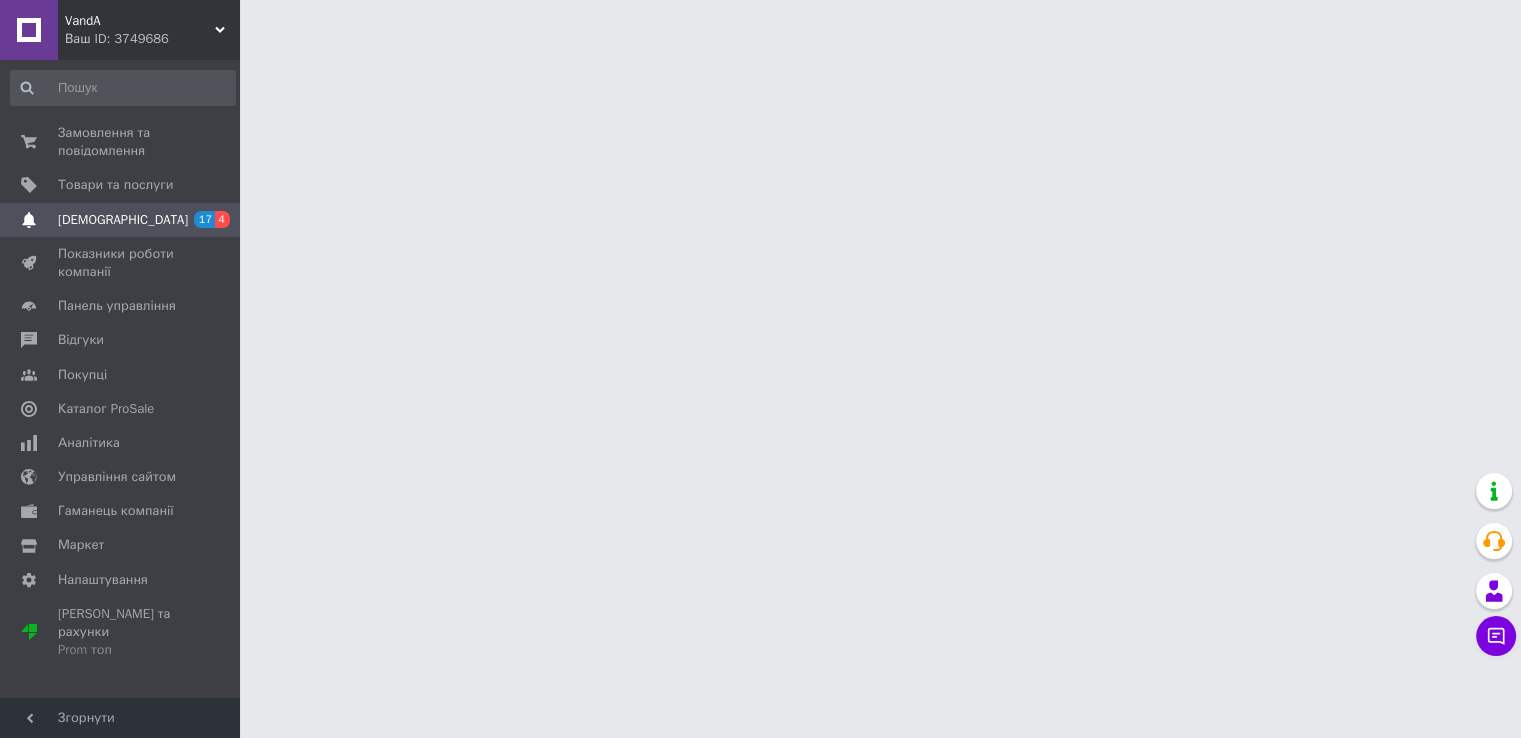 scroll, scrollTop: 0, scrollLeft: 0, axis: both 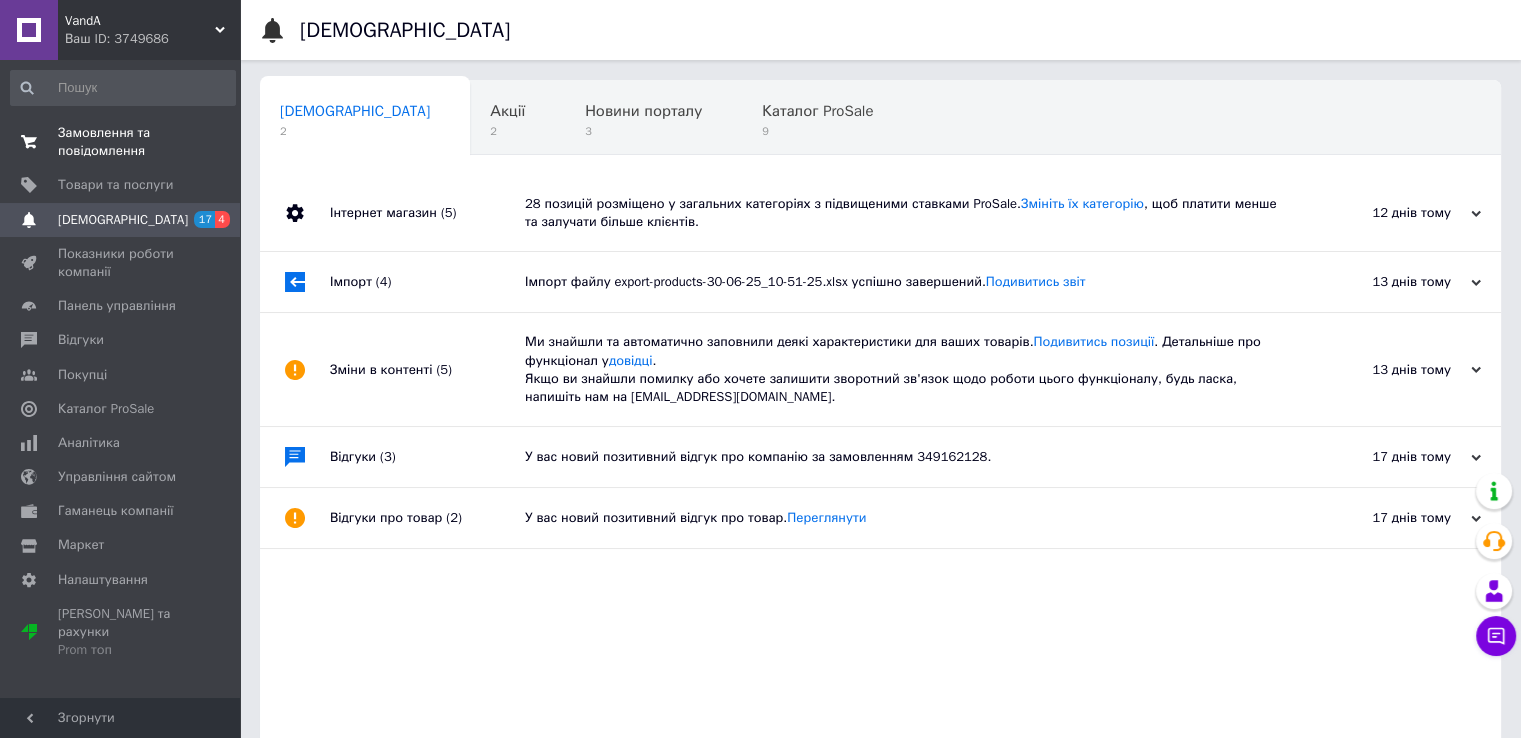 click on "Замовлення та повідомлення" at bounding box center [121, 142] 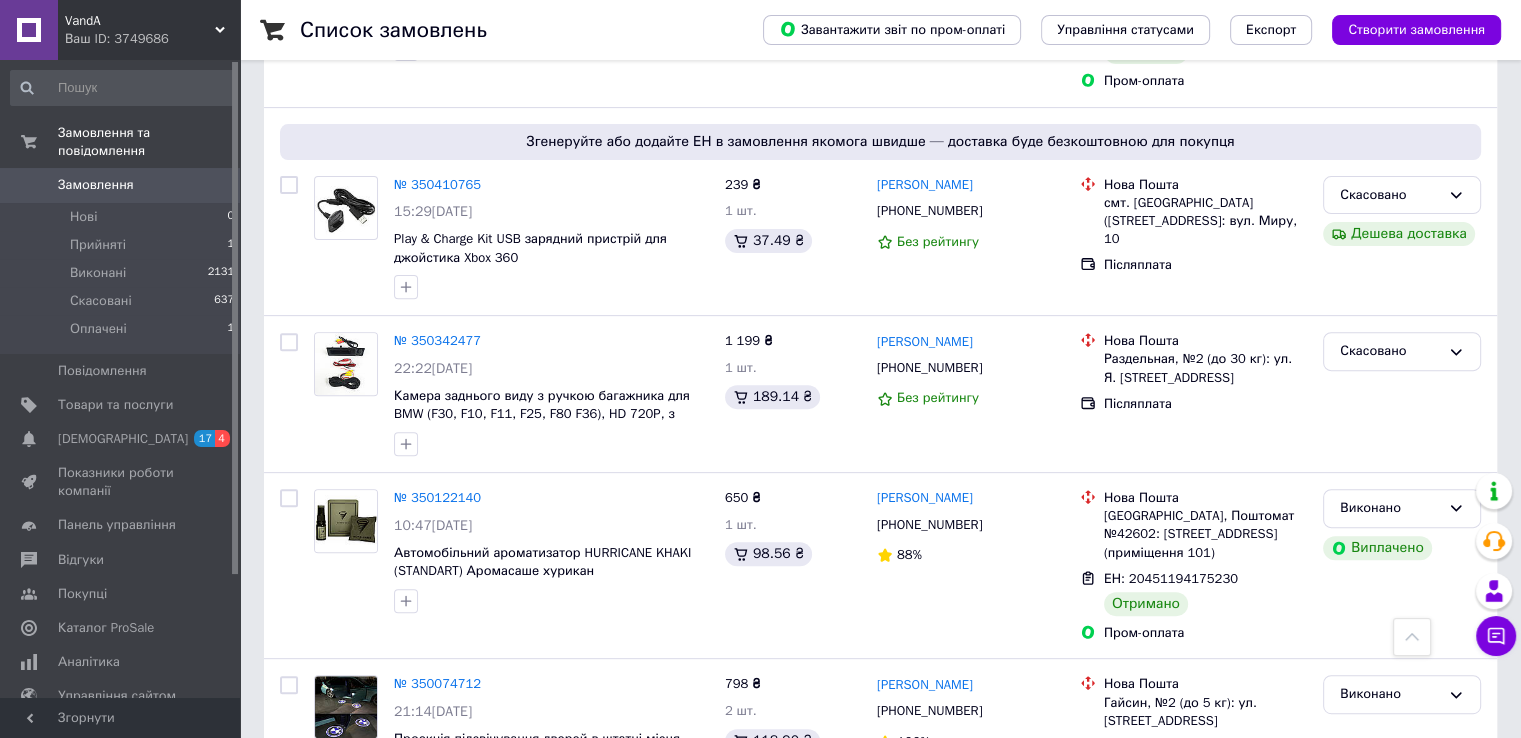 scroll, scrollTop: 800, scrollLeft: 0, axis: vertical 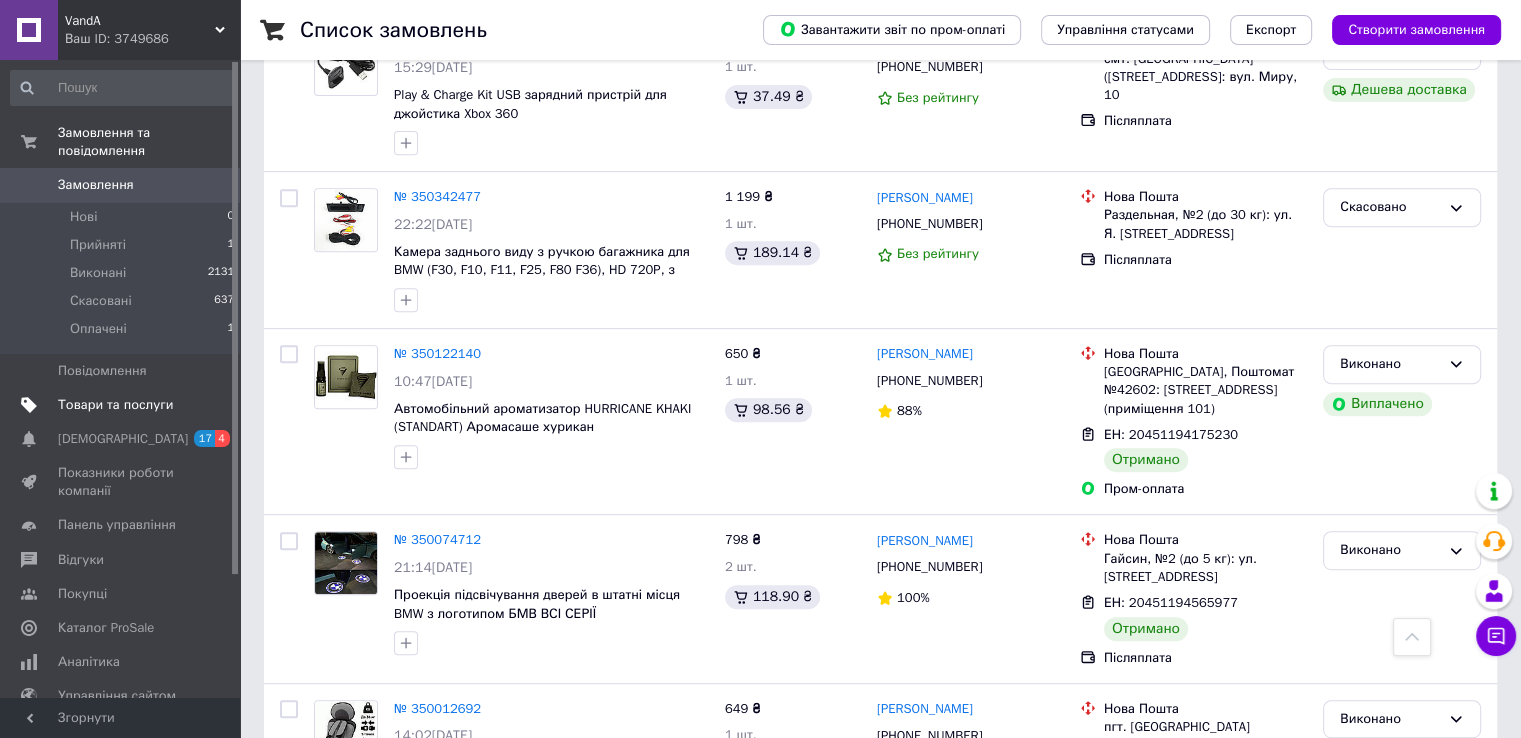 click on "Товари та послуги" at bounding box center [115, 405] 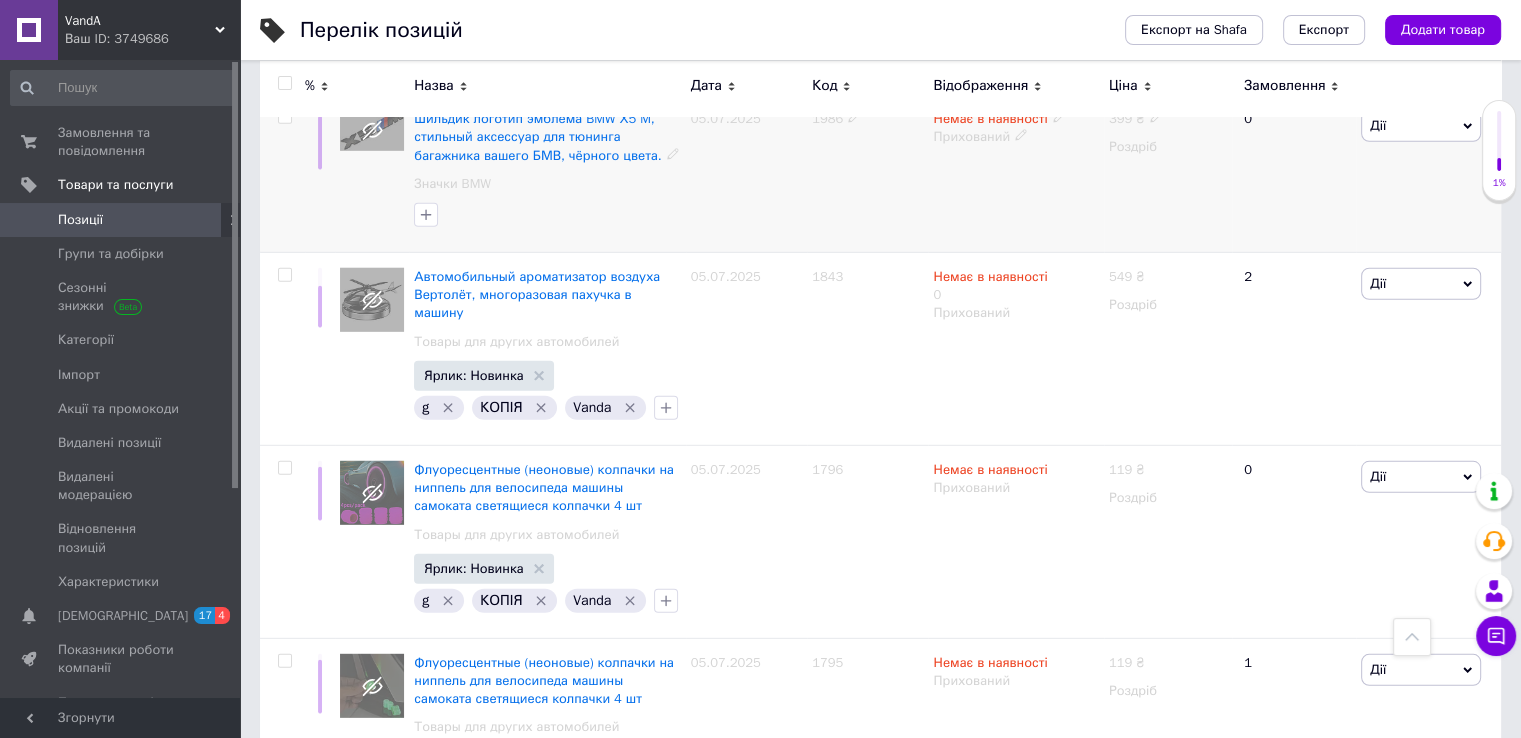 scroll, scrollTop: 5700, scrollLeft: 0, axis: vertical 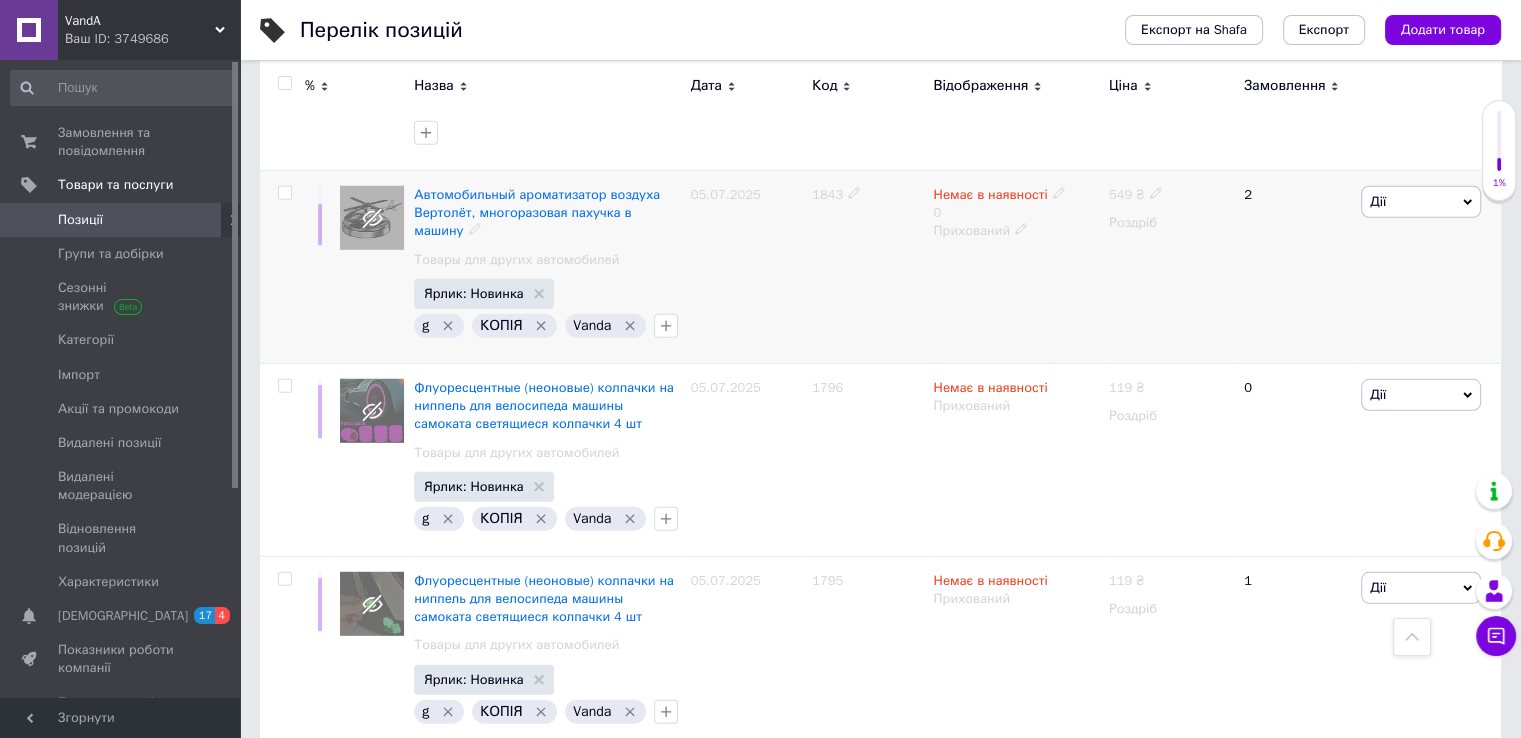 click 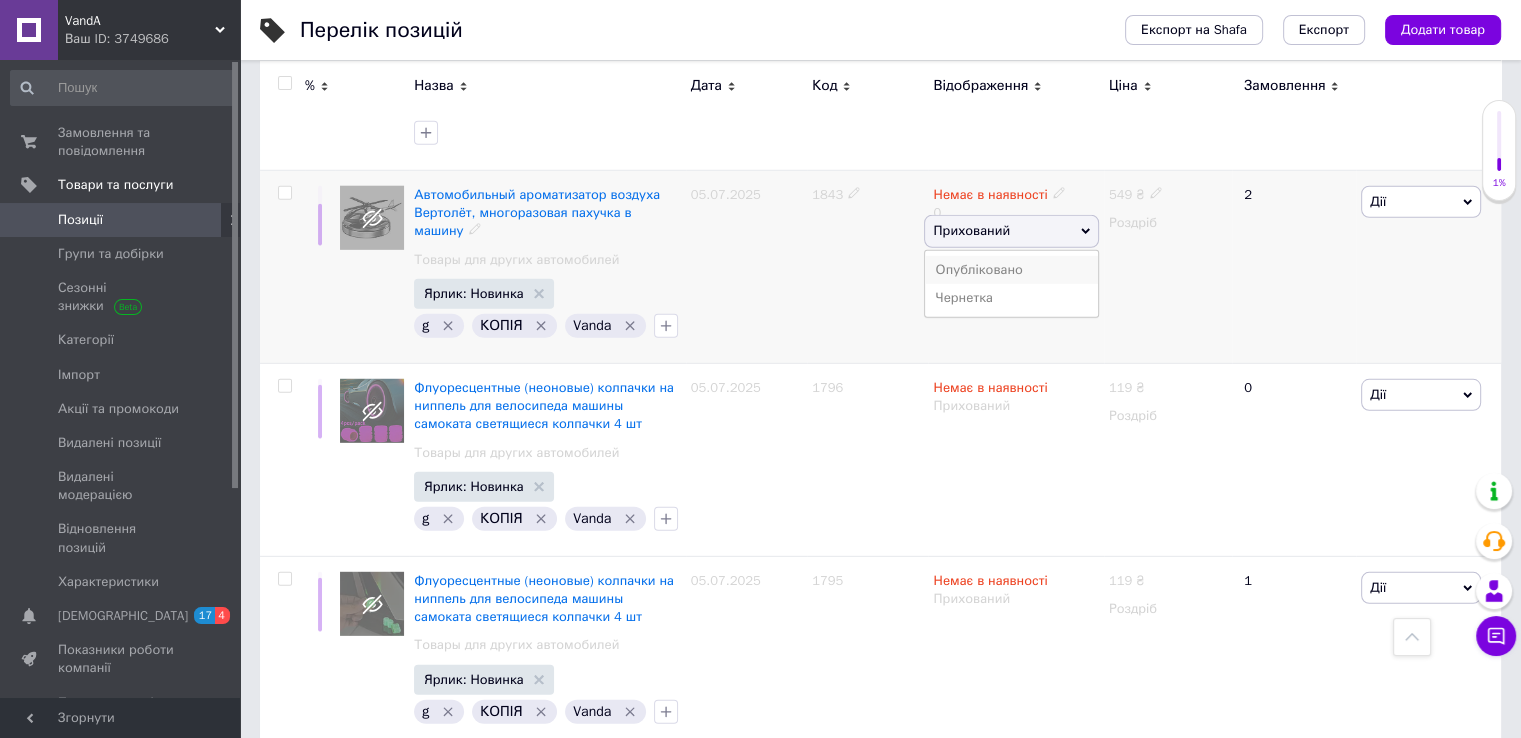 click on "Опубліковано" at bounding box center [1011, 270] 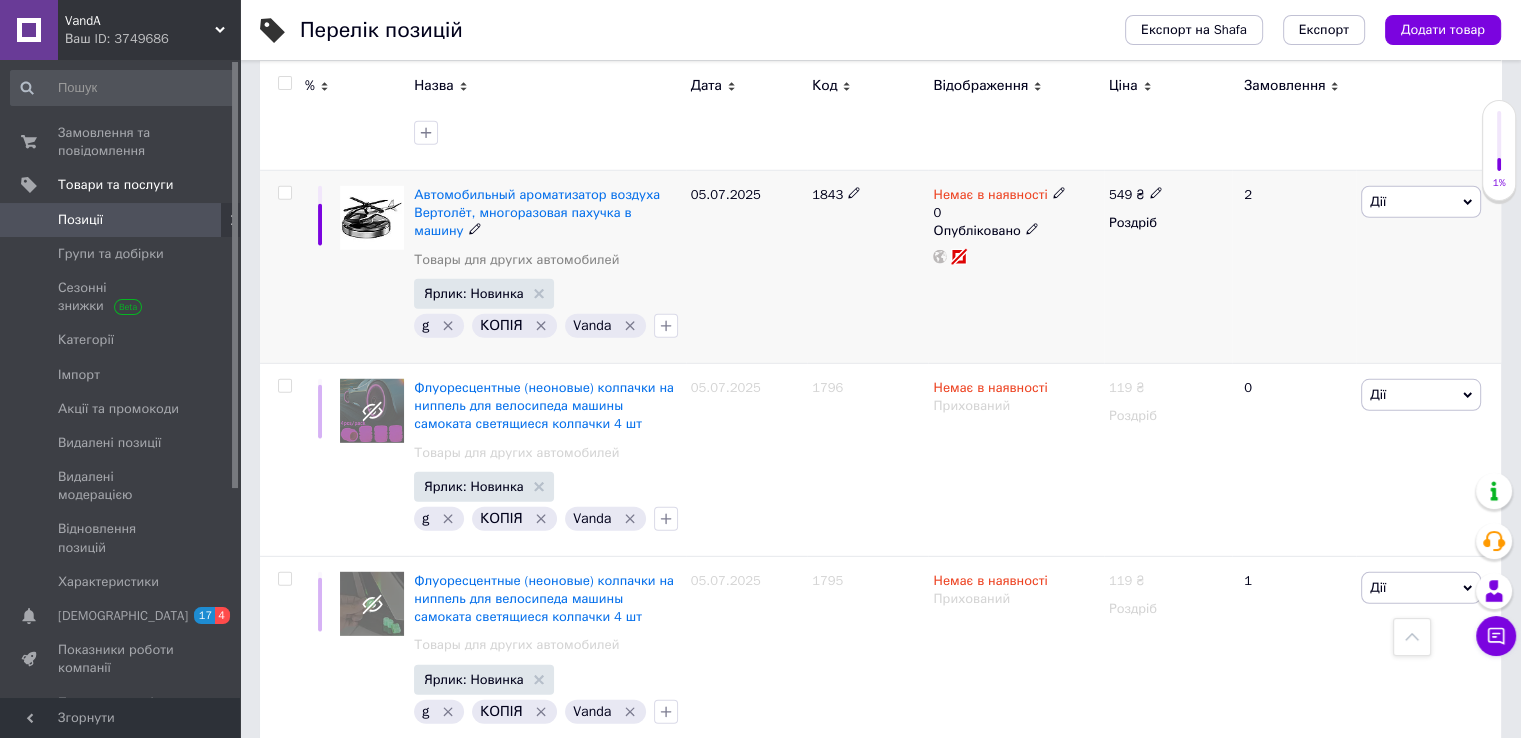 click 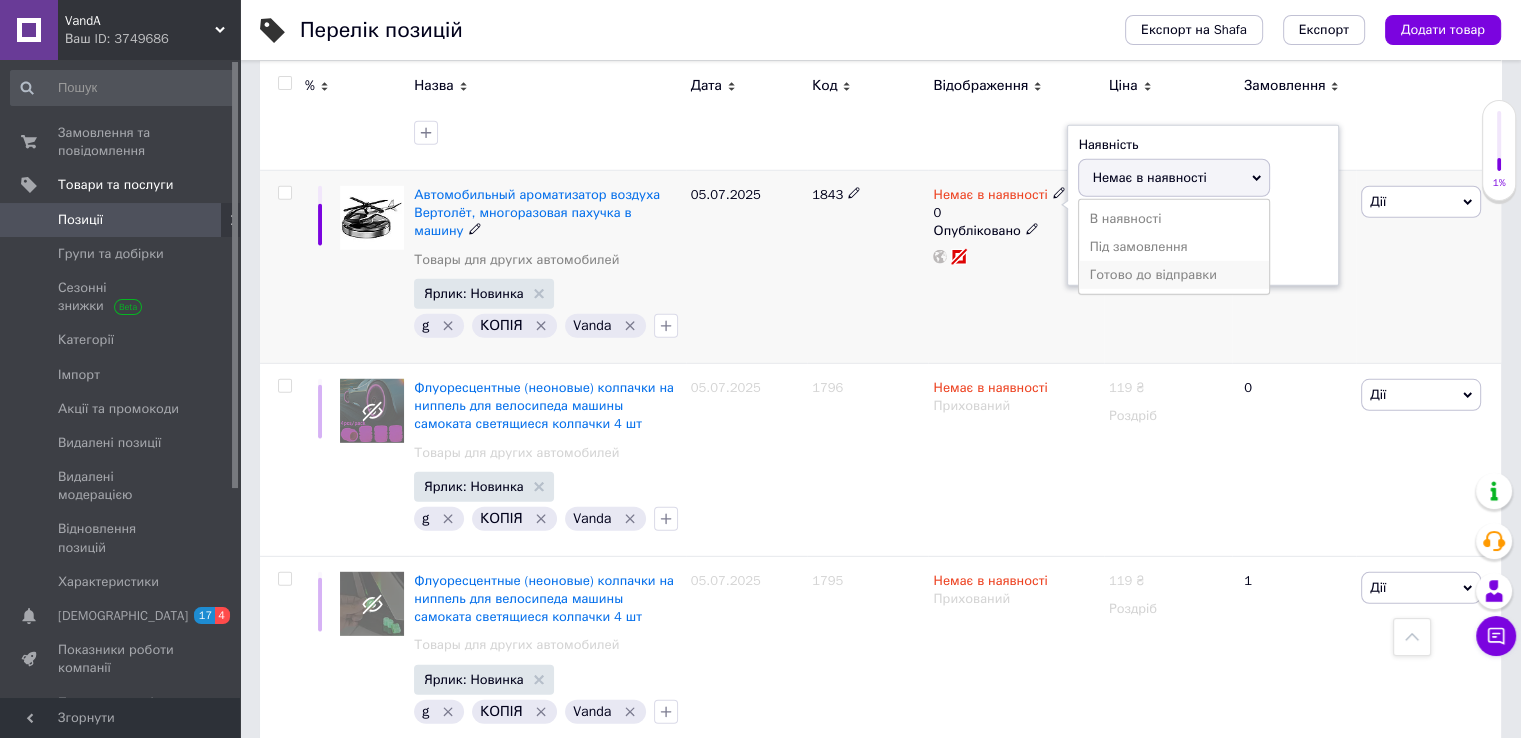 click on "Готово до відправки" at bounding box center (1174, 275) 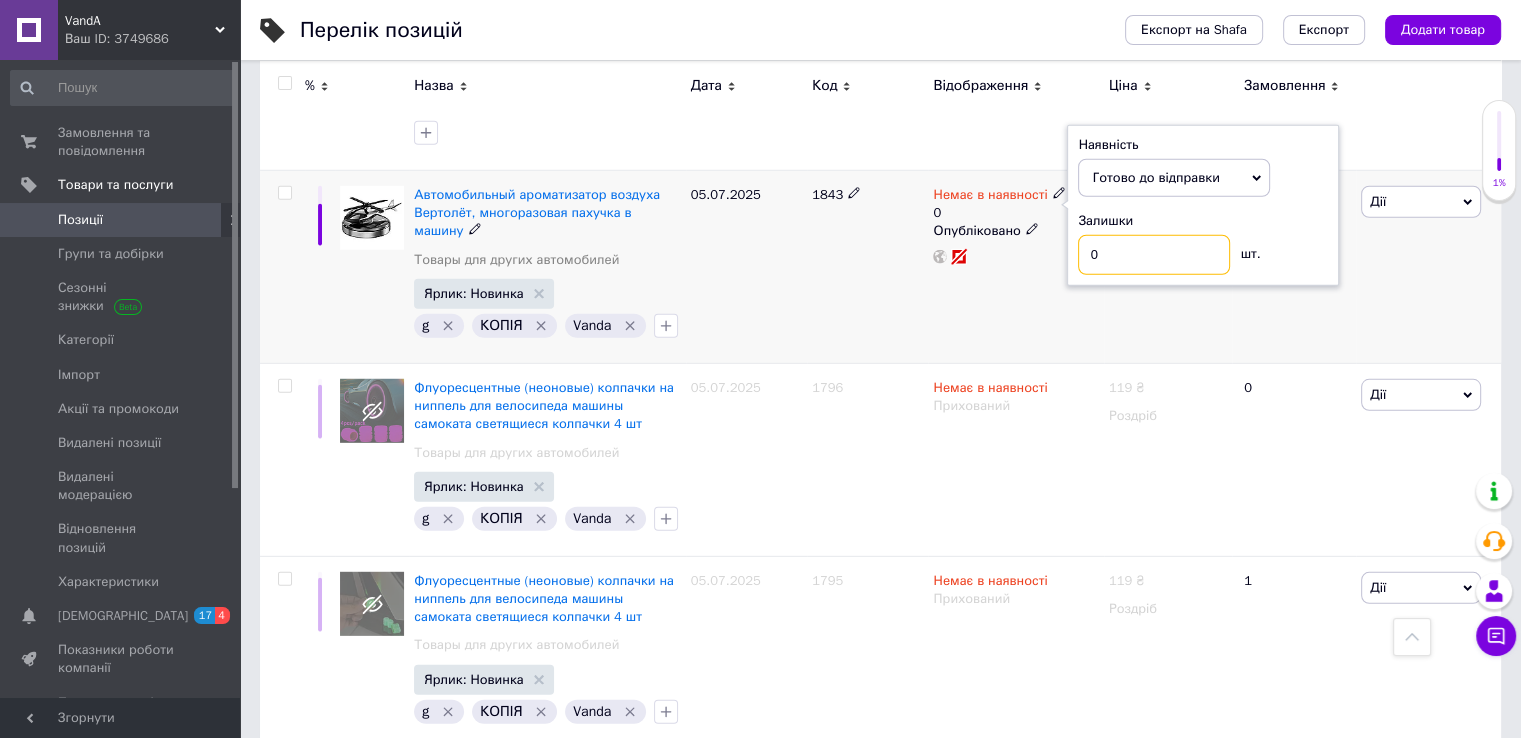 drag, startPoint x: 1125, startPoint y: 221, endPoint x: 1087, endPoint y: 218, distance: 38.118237 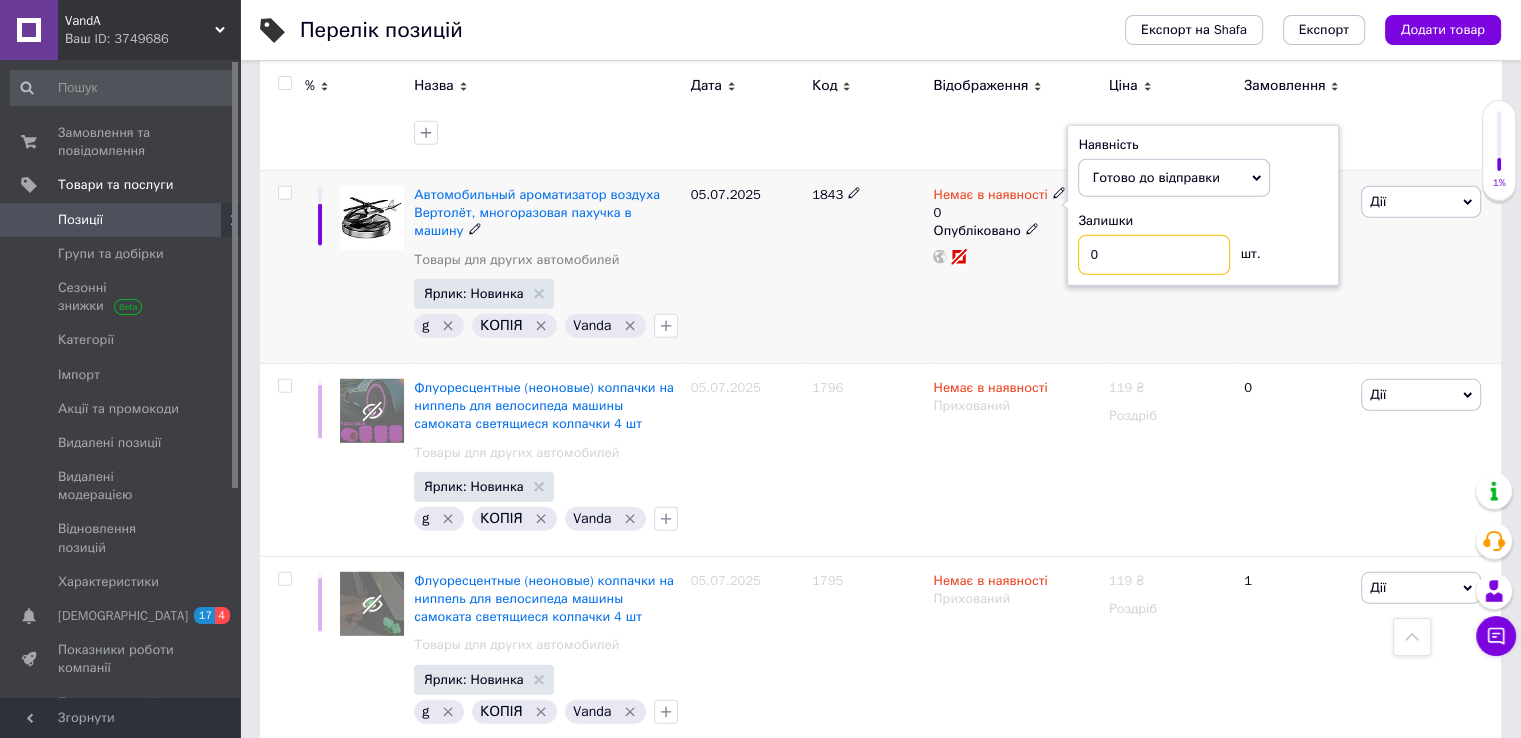 type on "1" 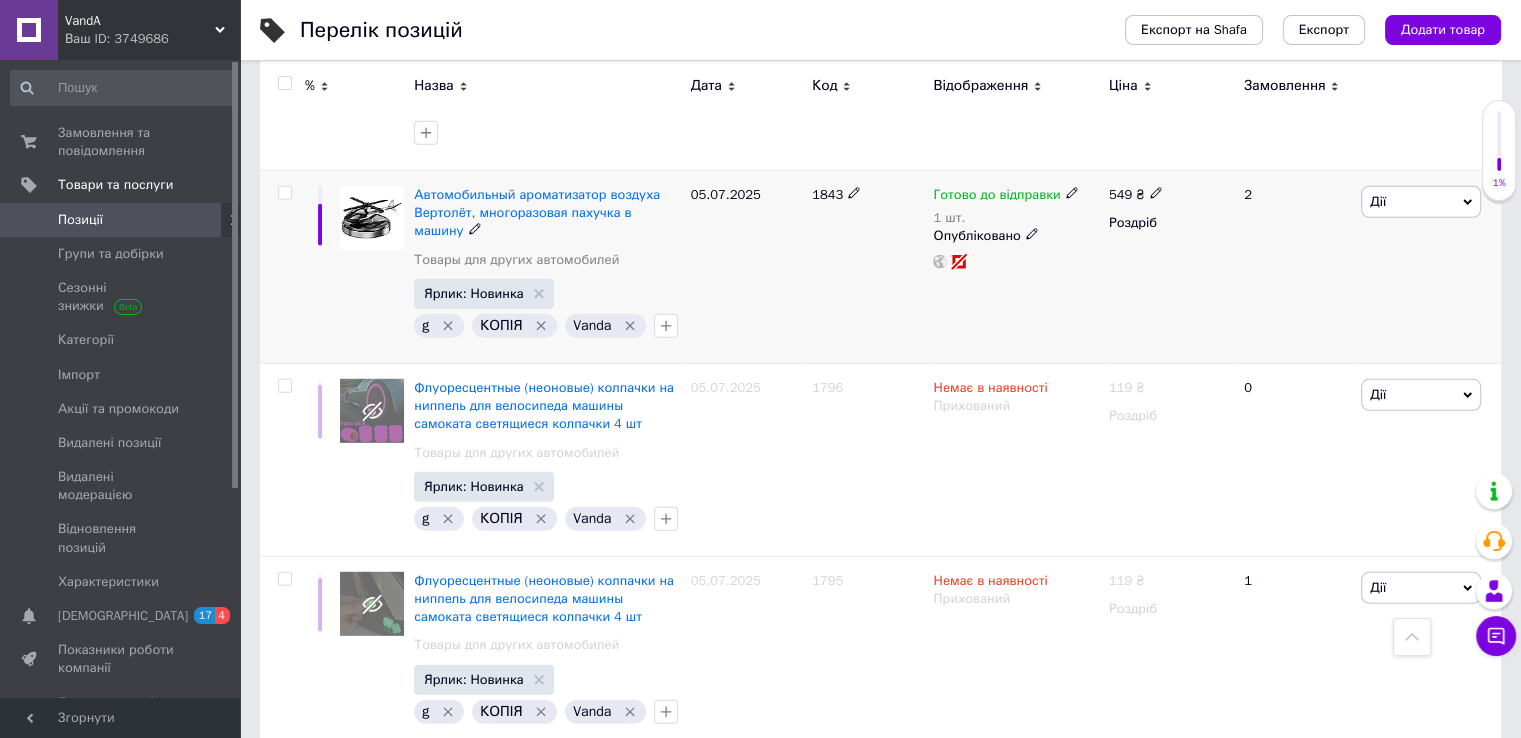 click at bounding box center [284, 193] 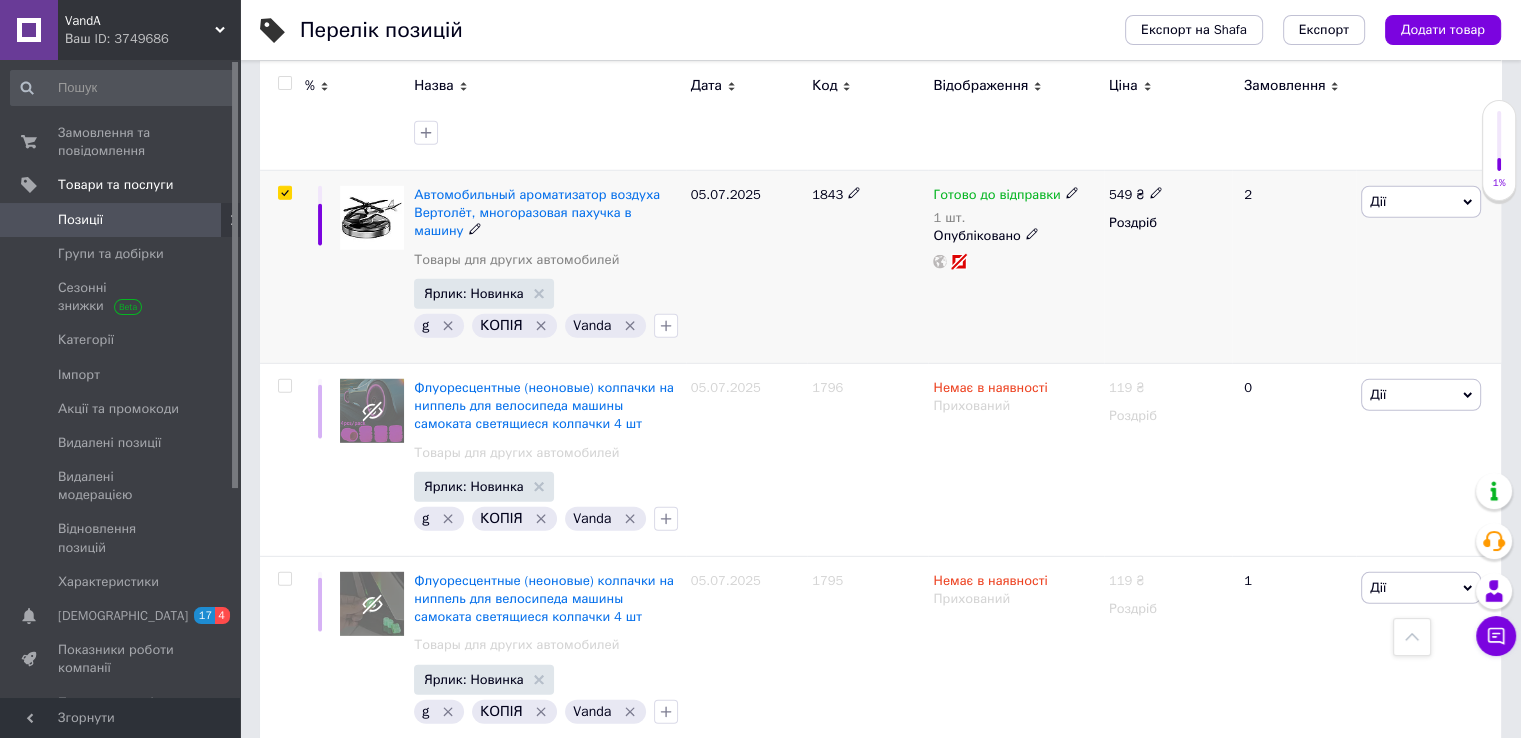 checkbox on "true" 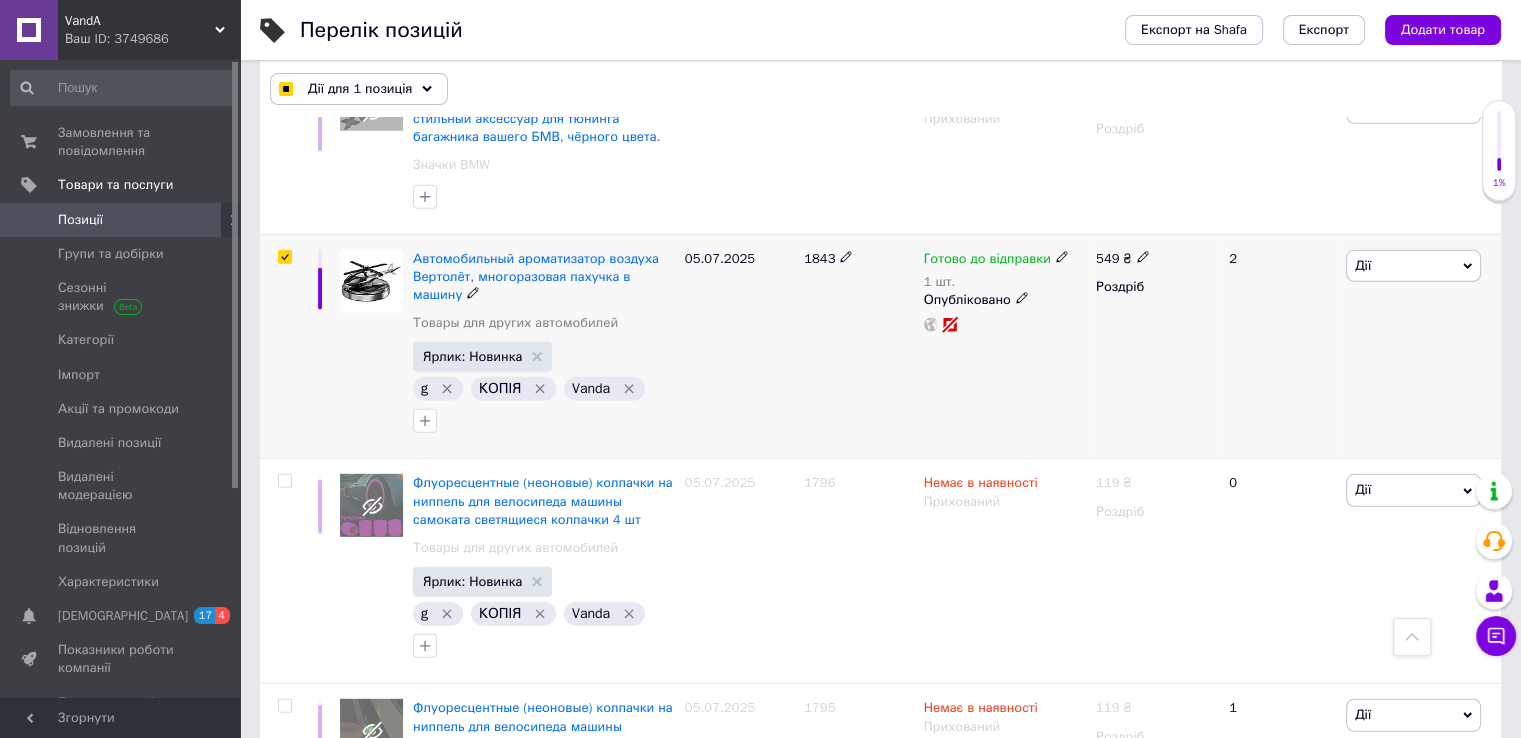 scroll, scrollTop: 5718, scrollLeft: 0, axis: vertical 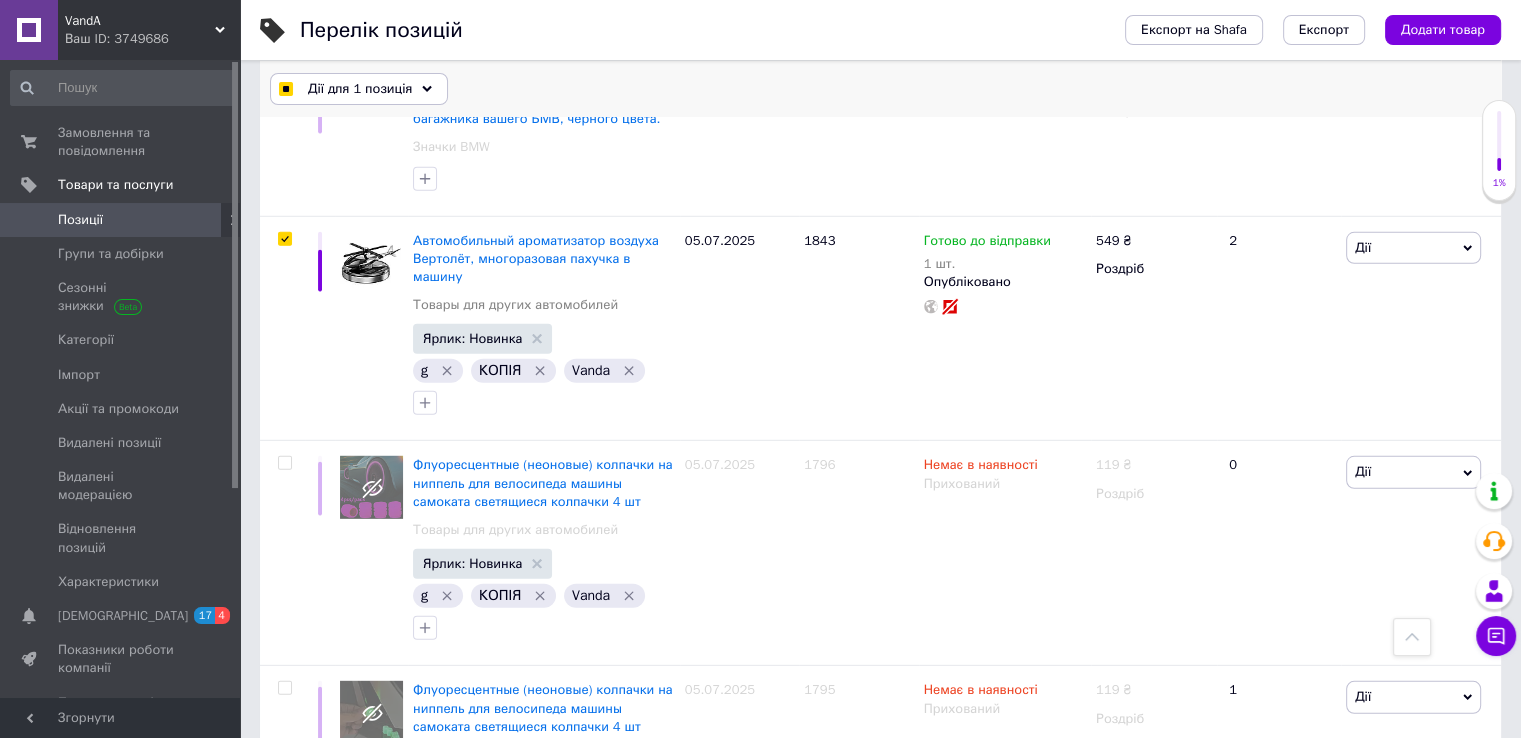 click on "Дії для 1 позиція" at bounding box center (360, 89) 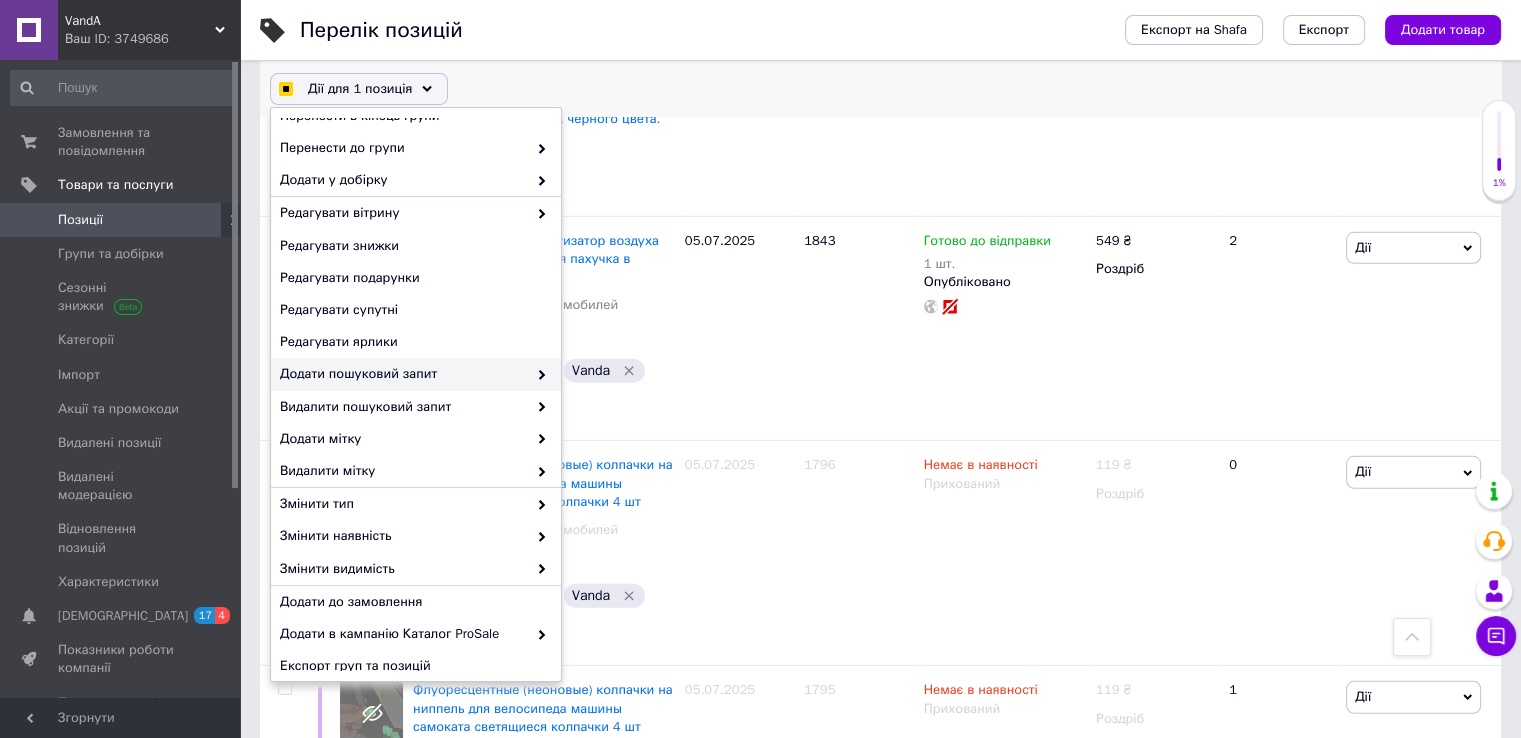 scroll, scrollTop: 125, scrollLeft: 0, axis: vertical 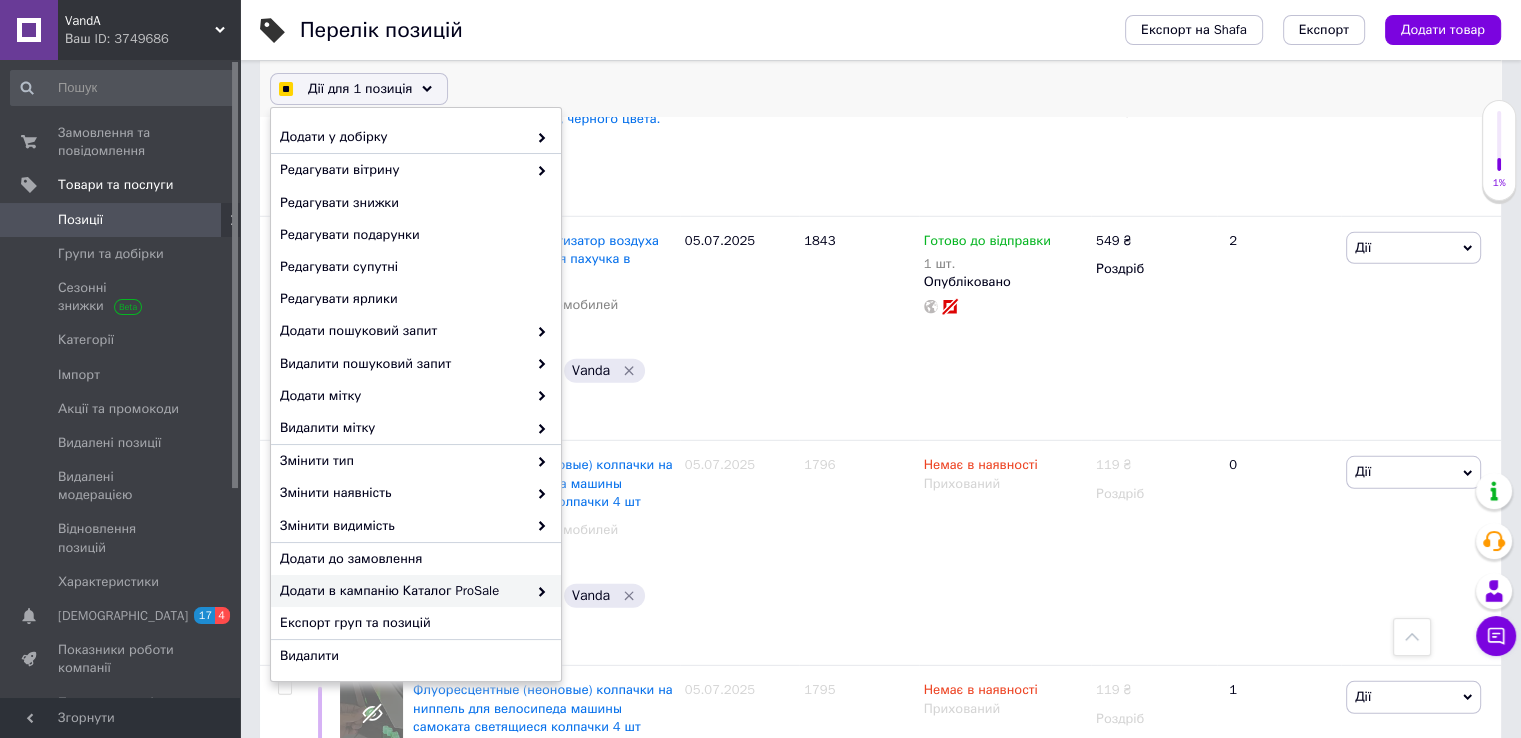 checkbox on "true" 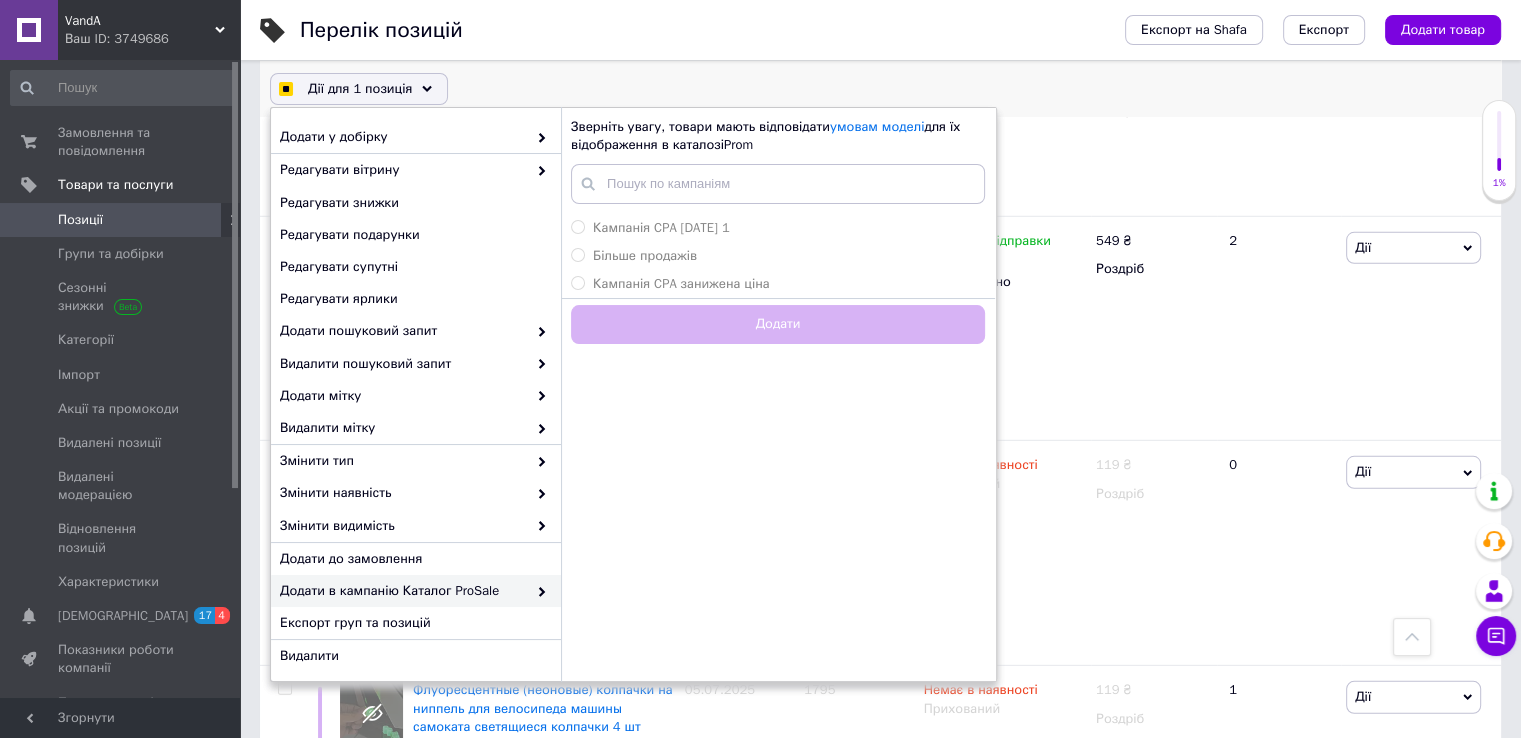 click on "Додати в кампанію Каталог ProSale" at bounding box center (403, 591) 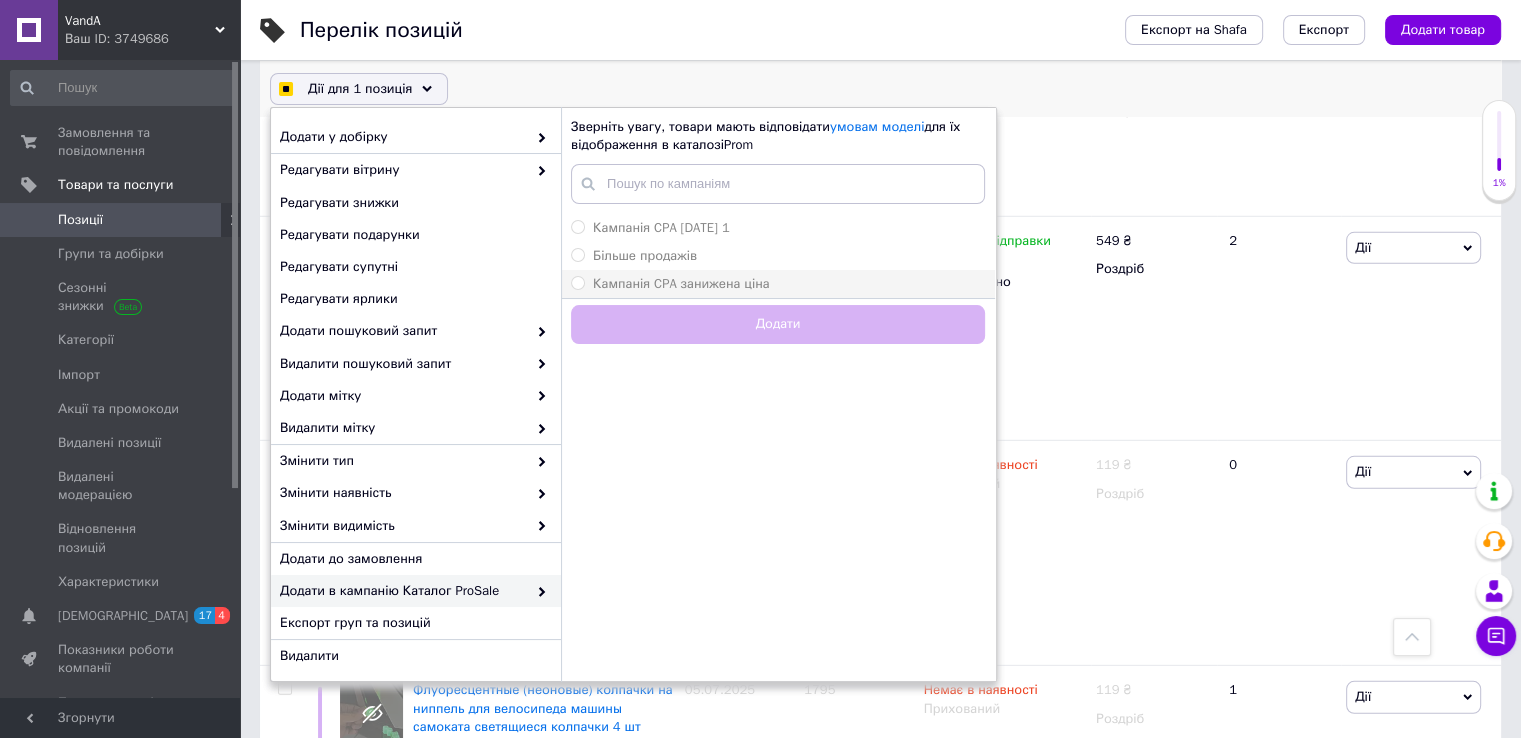 checkbox on "true" 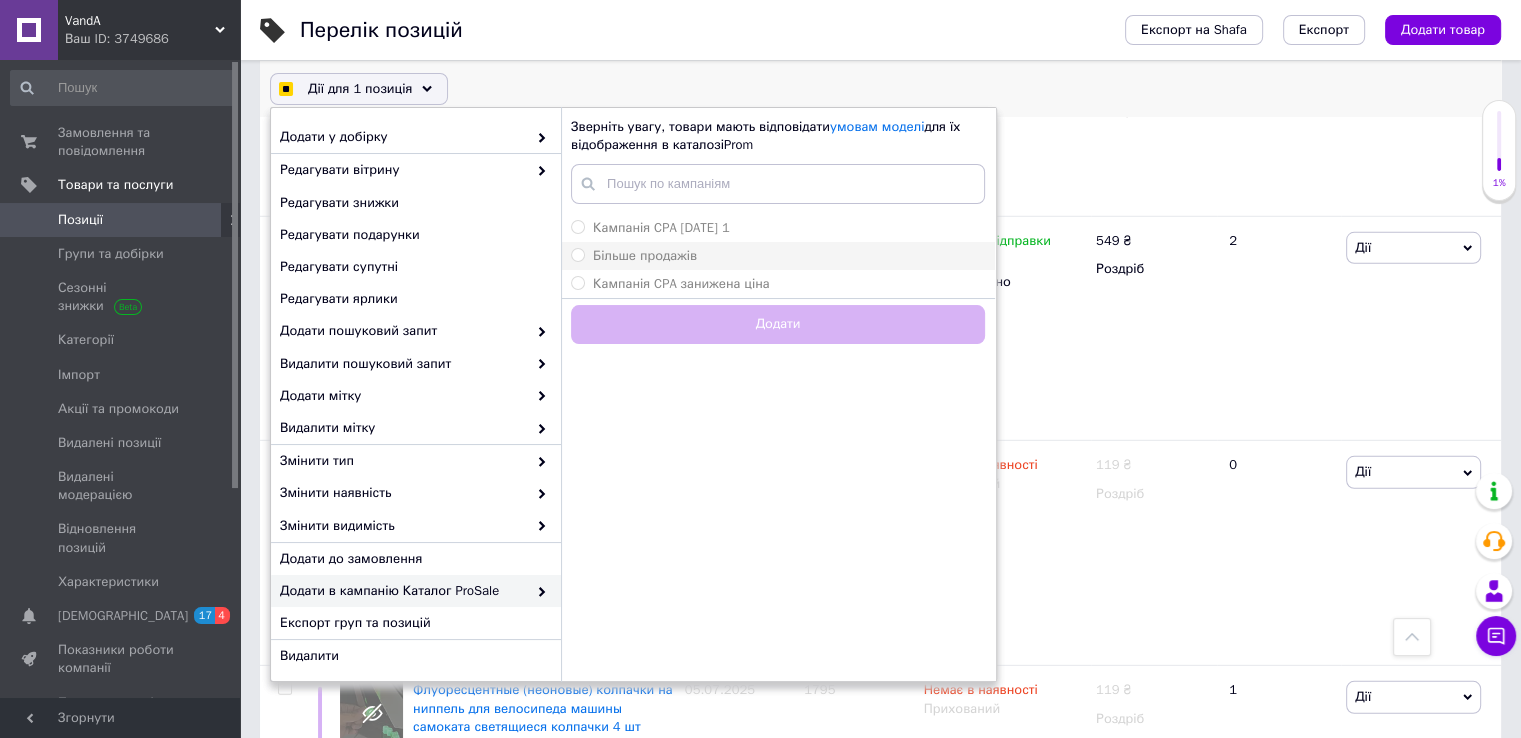 click on "Більше продажів" at bounding box center [645, 255] 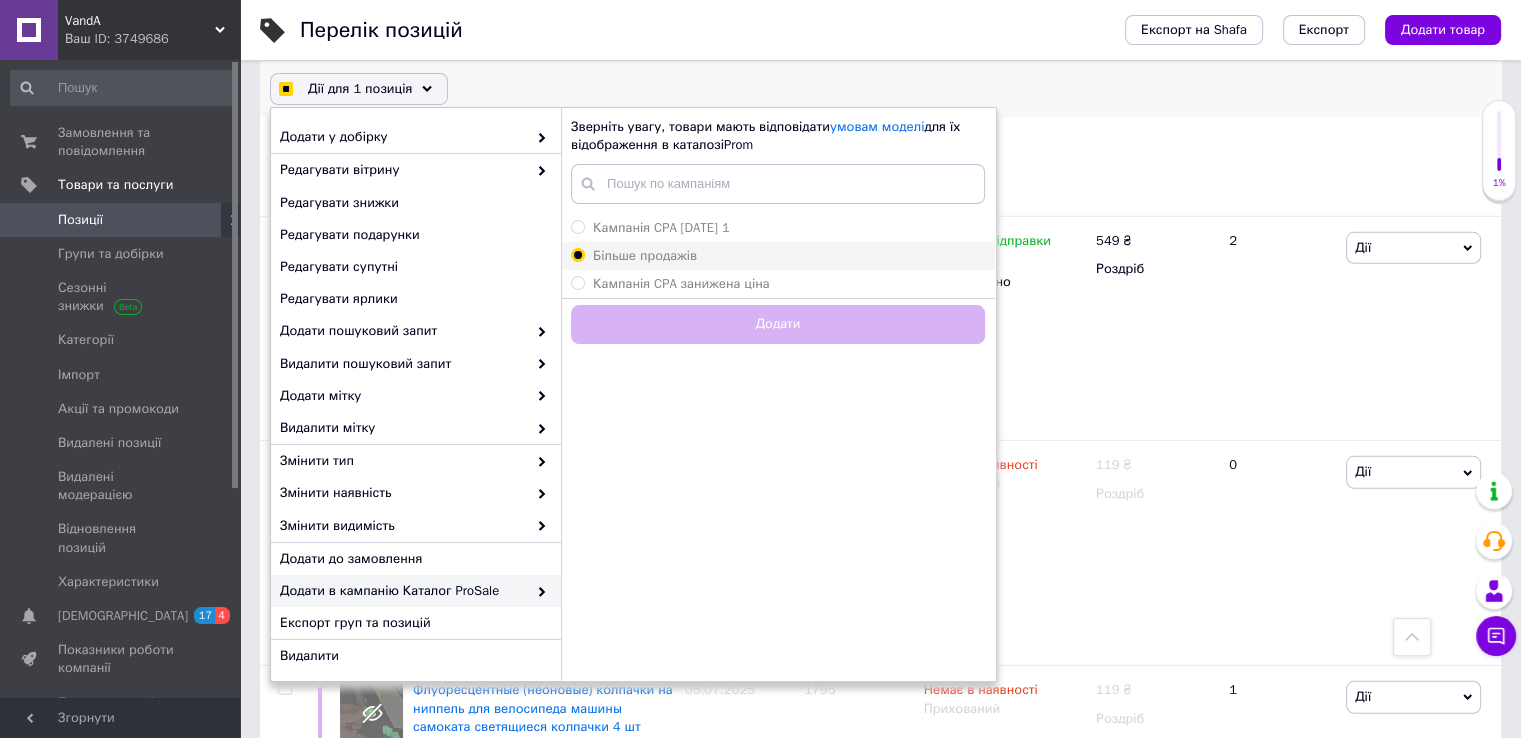 click on "Більше продажів" at bounding box center (577, 254) 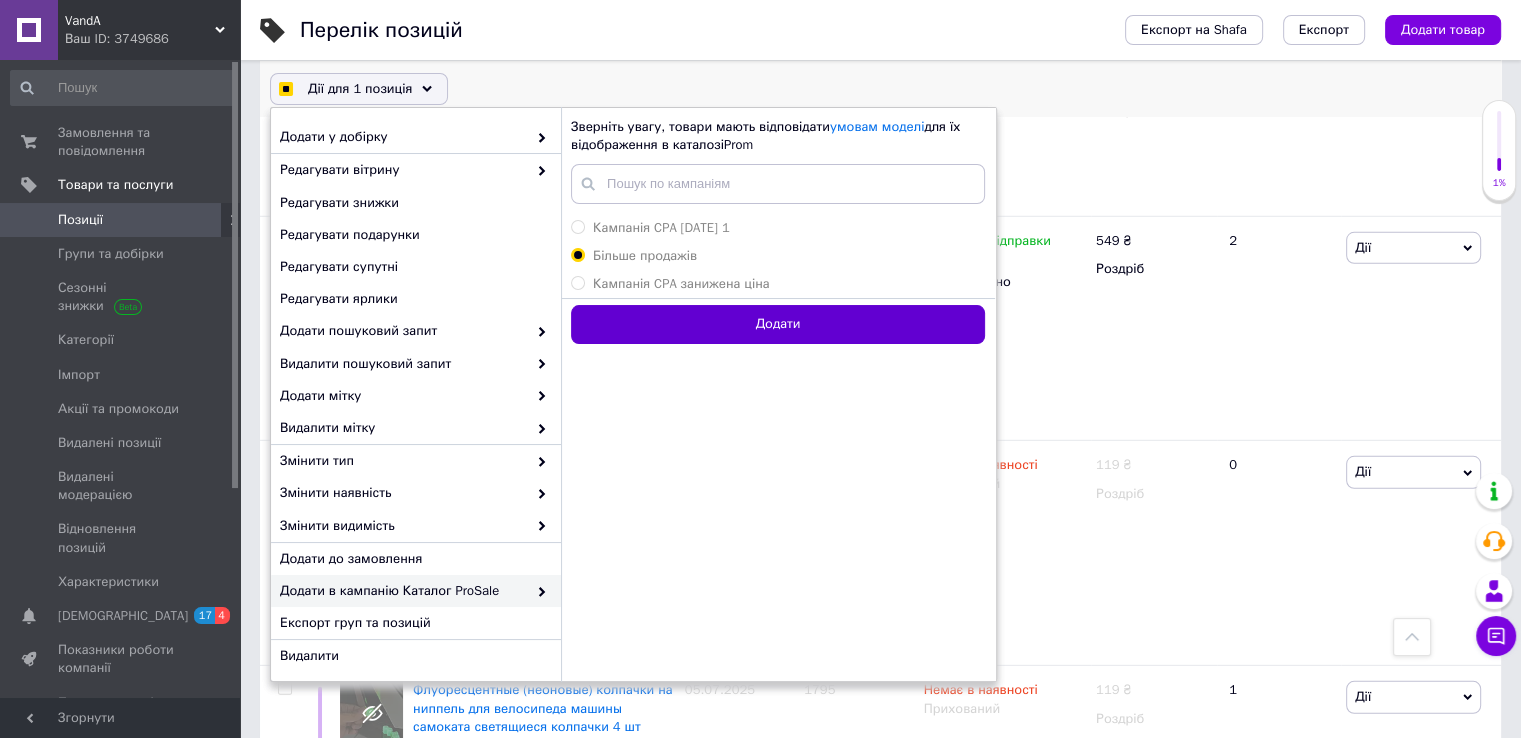 click on "Додати" at bounding box center (778, 324) 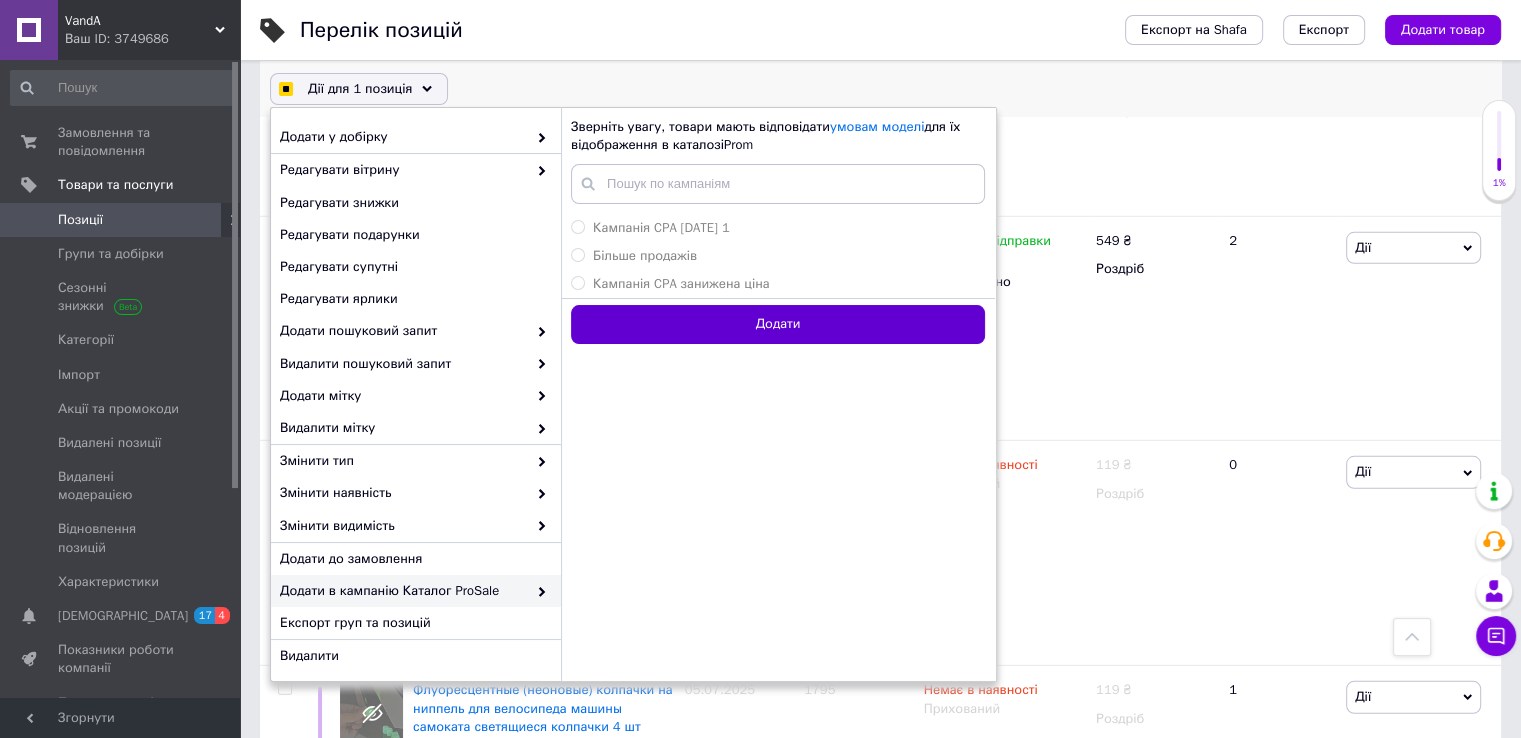 checkbox on "true" 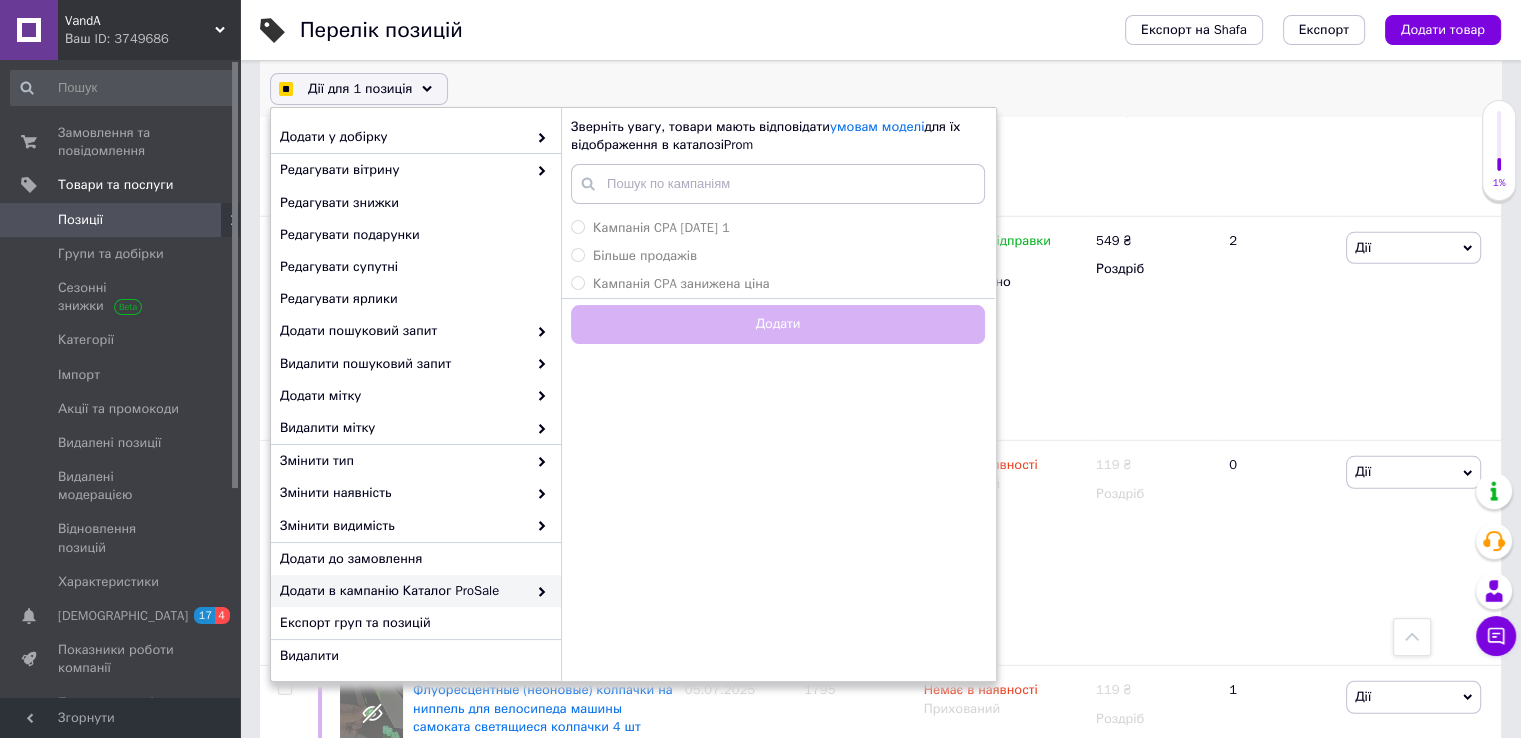 checkbox on "false" 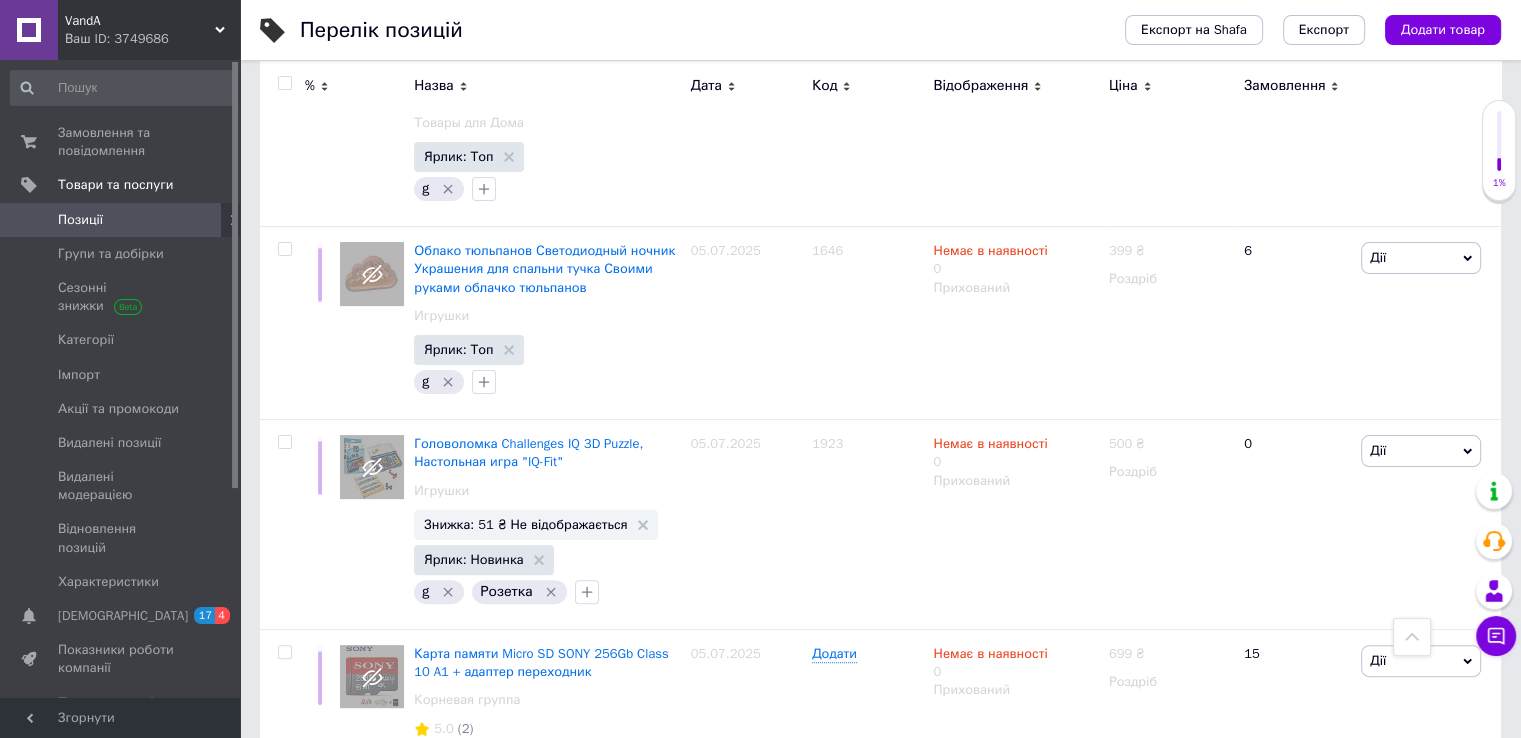 scroll, scrollTop: 8100, scrollLeft: 0, axis: vertical 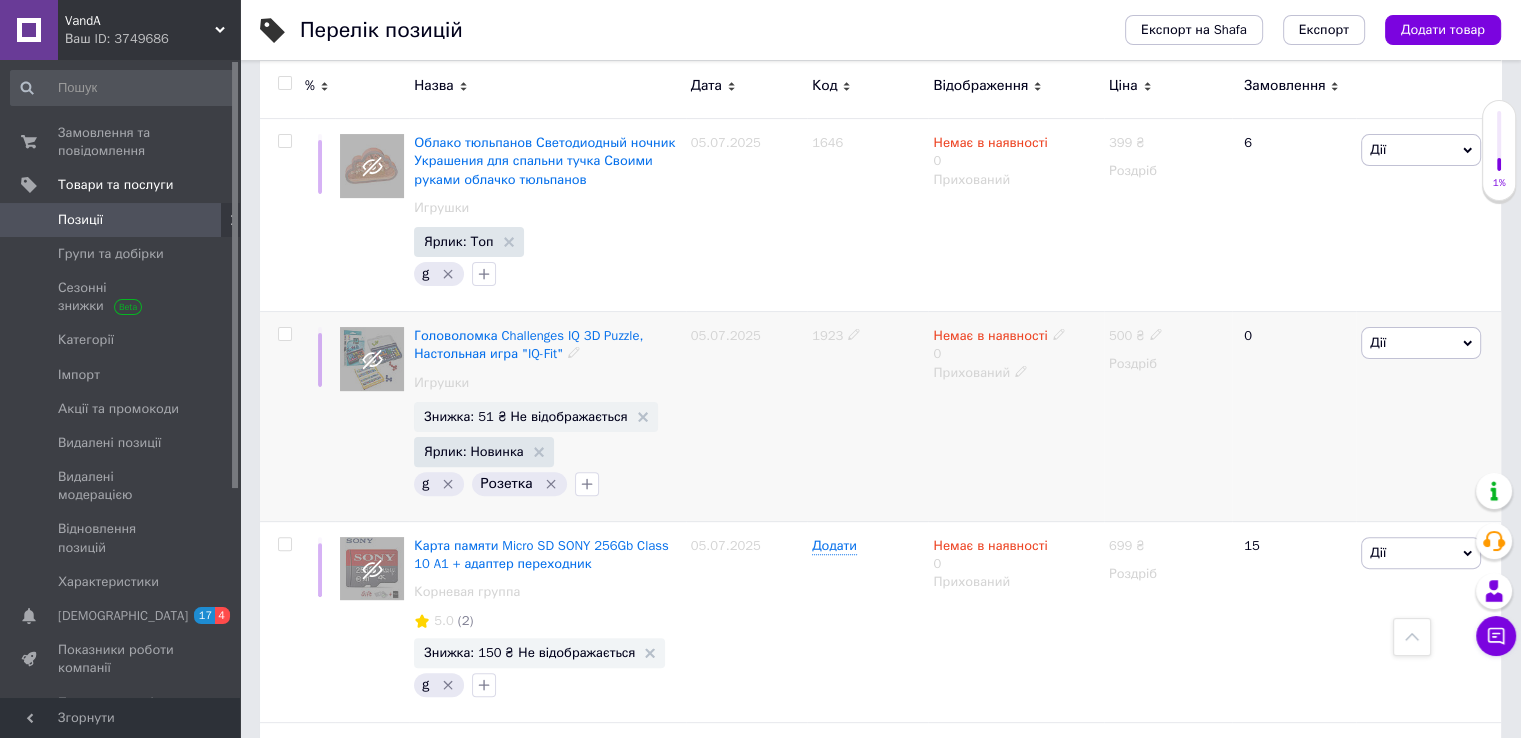 click on "Прихований" at bounding box center (1015, 373) 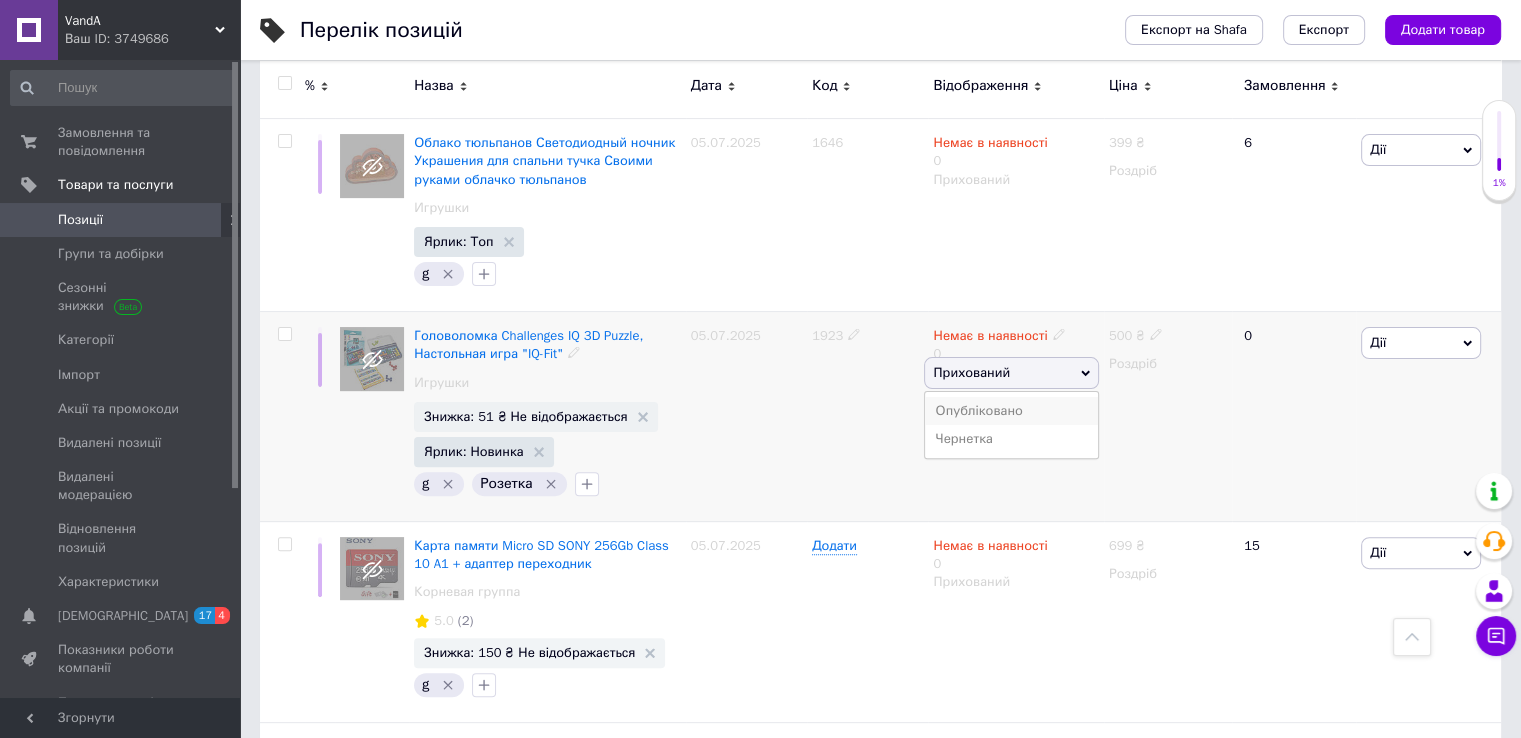 click on "Опубліковано" at bounding box center [1011, 411] 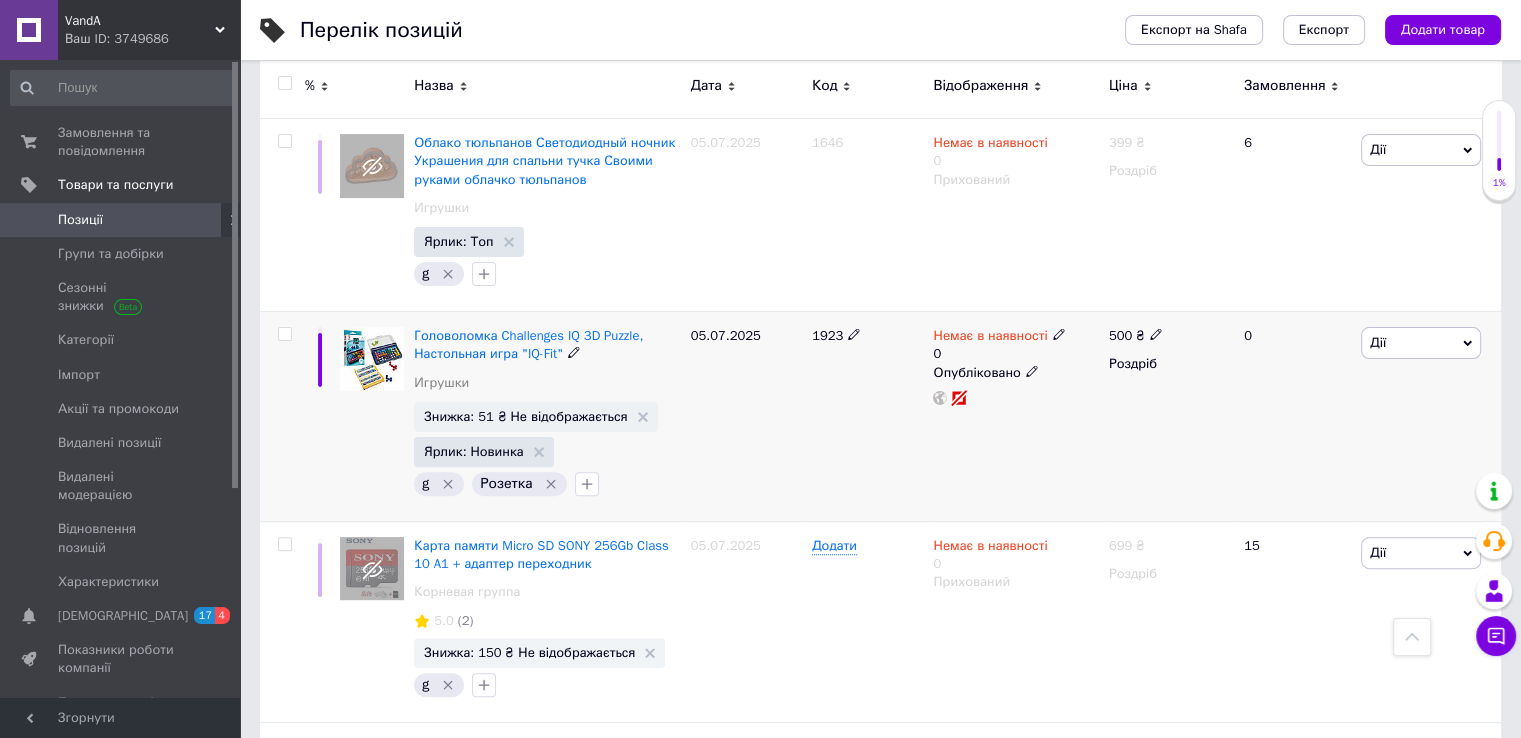 click 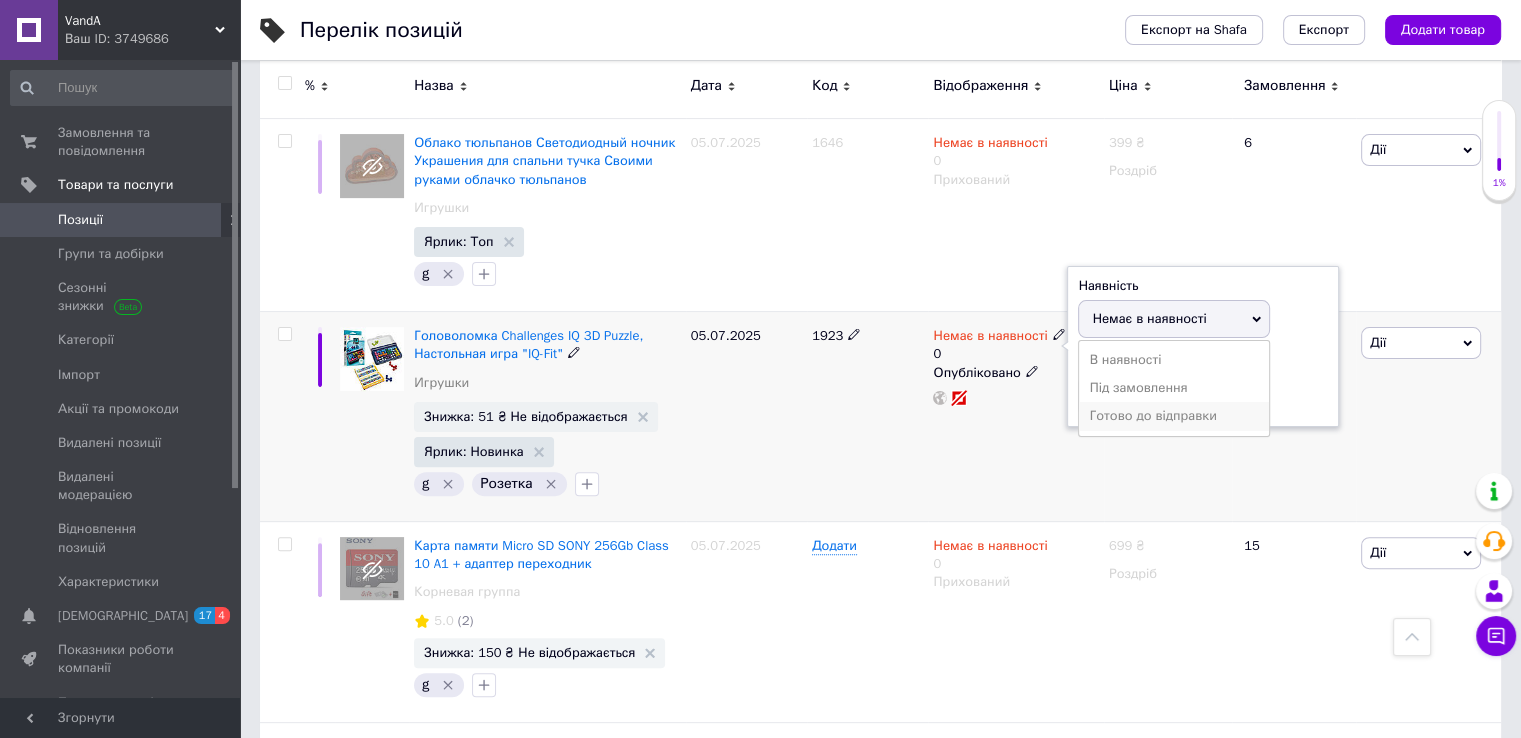 click on "Готово до відправки" at bounding box center (1174, 416) 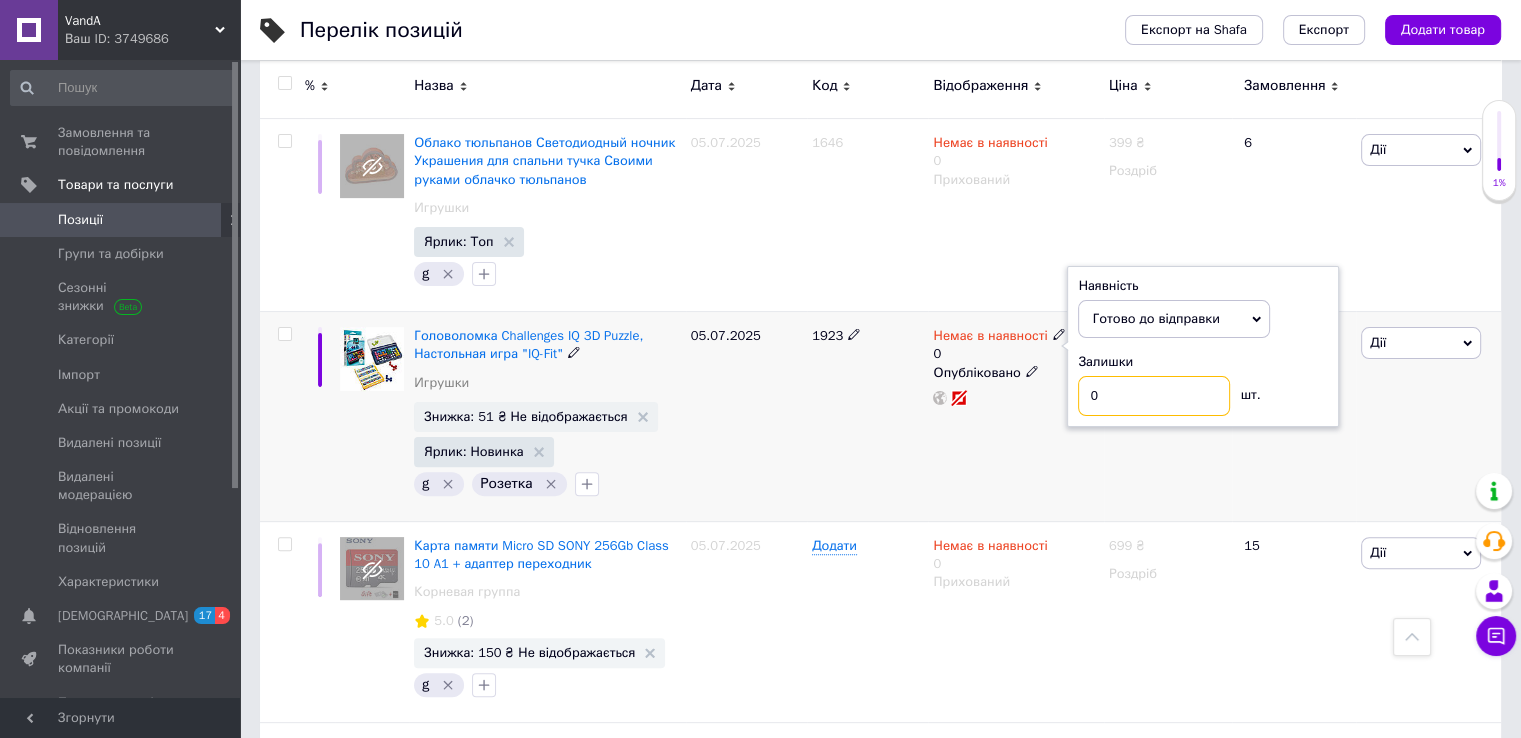 drag, startPoint x: 1110, startPoint y: 333, endPoint x: 1074, endPoint y: 327, distance: 36.496574 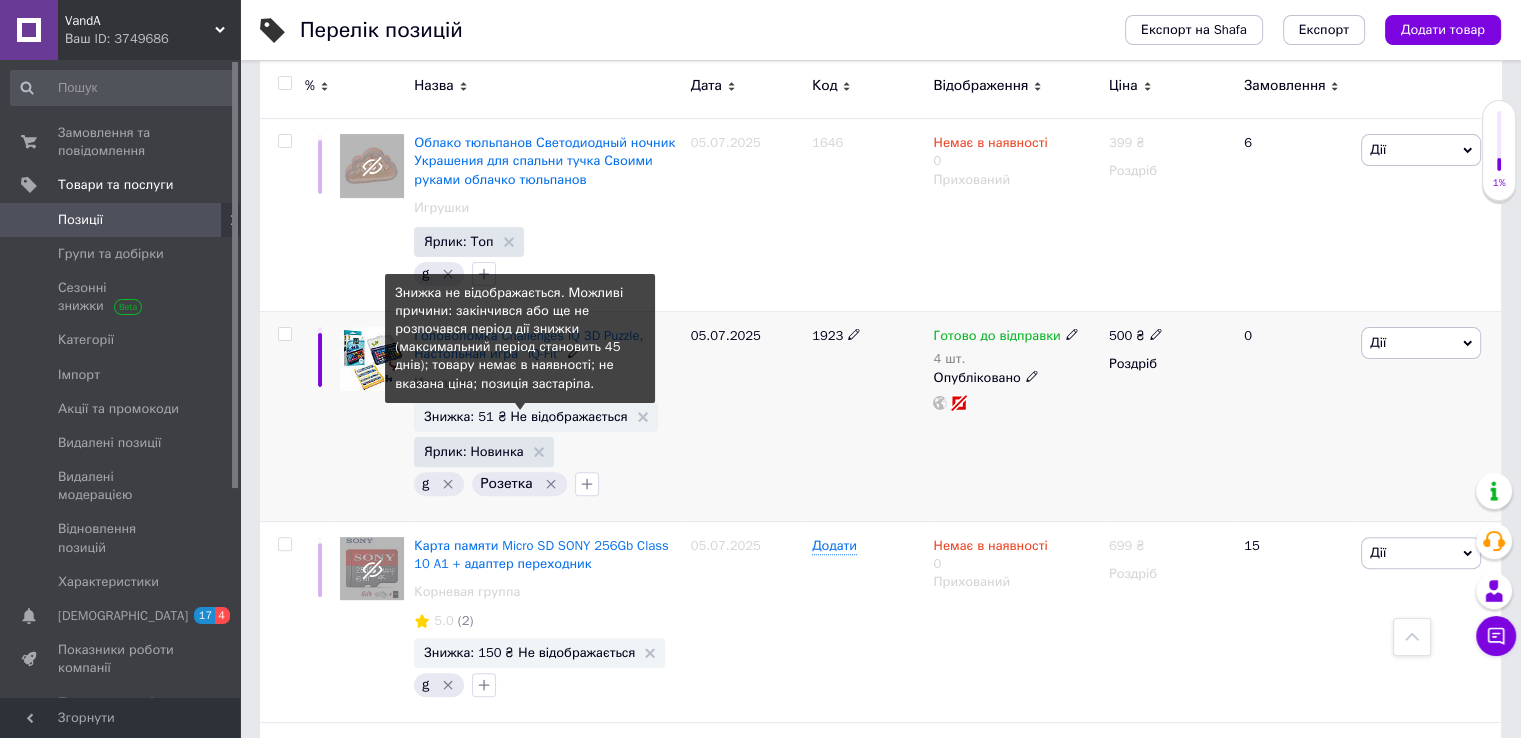 click on "Знижка: 51 ₴ Не відображається" at bounding box center (525, 416) 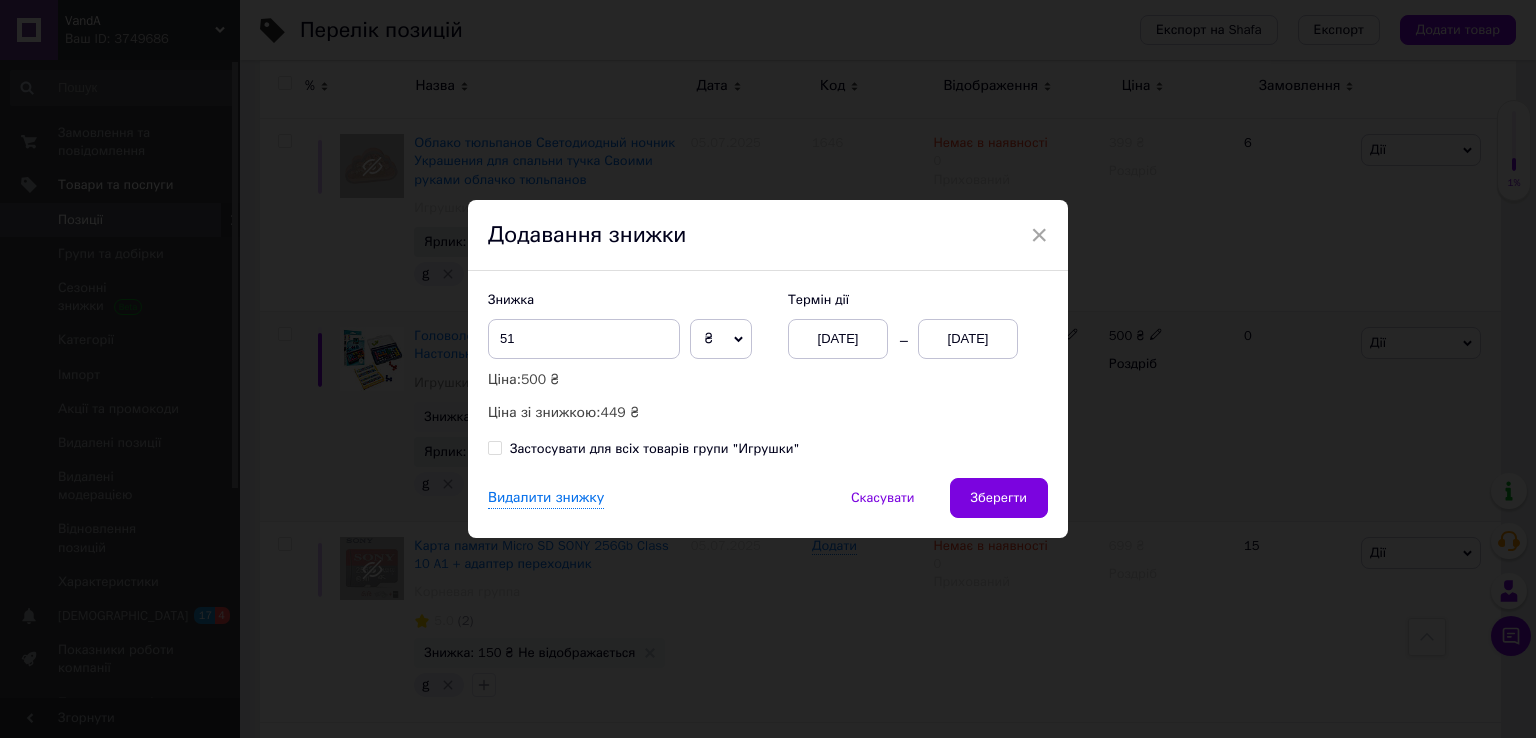 click on "[DATE]" at bounding box center (968, 339) 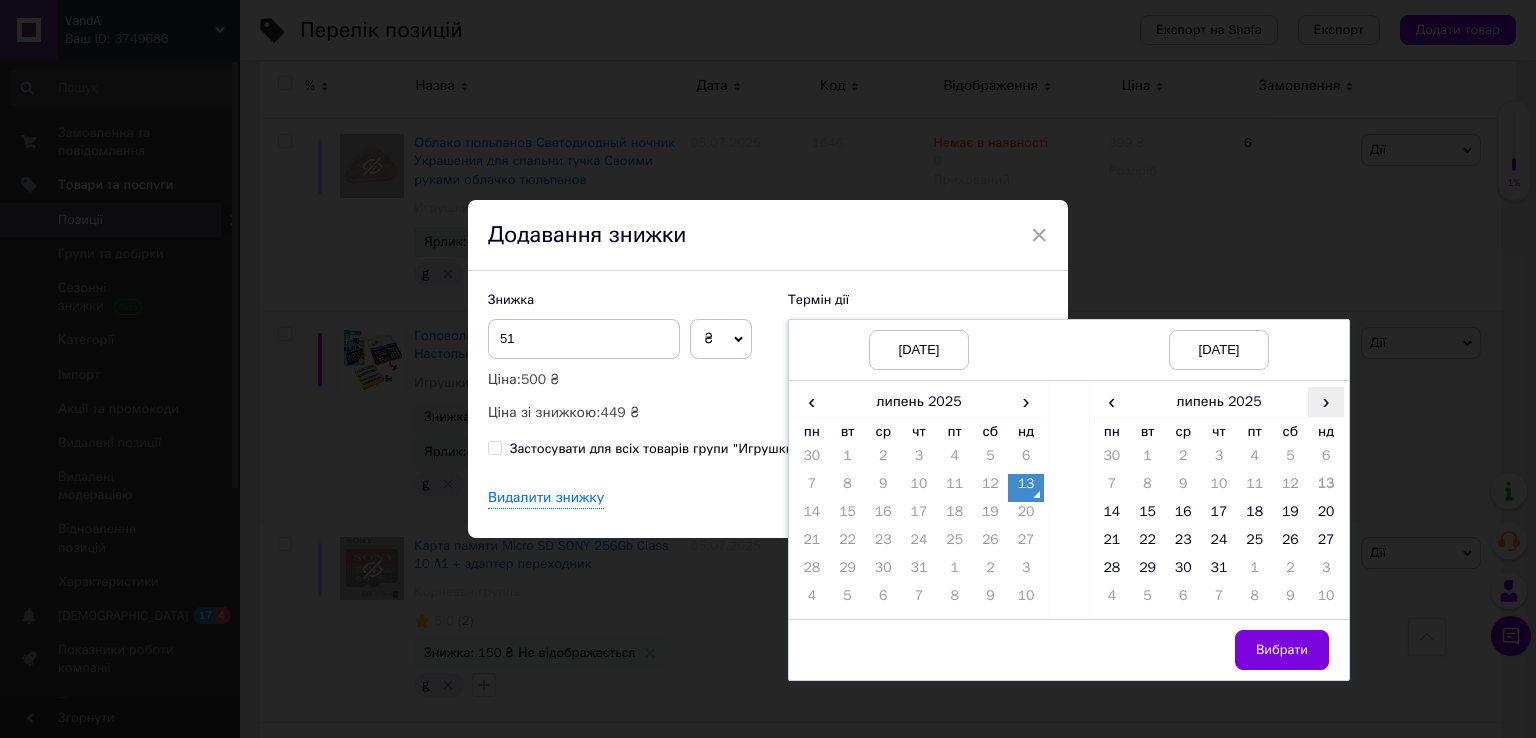 click on "›" at bounding box center (1326, 401) 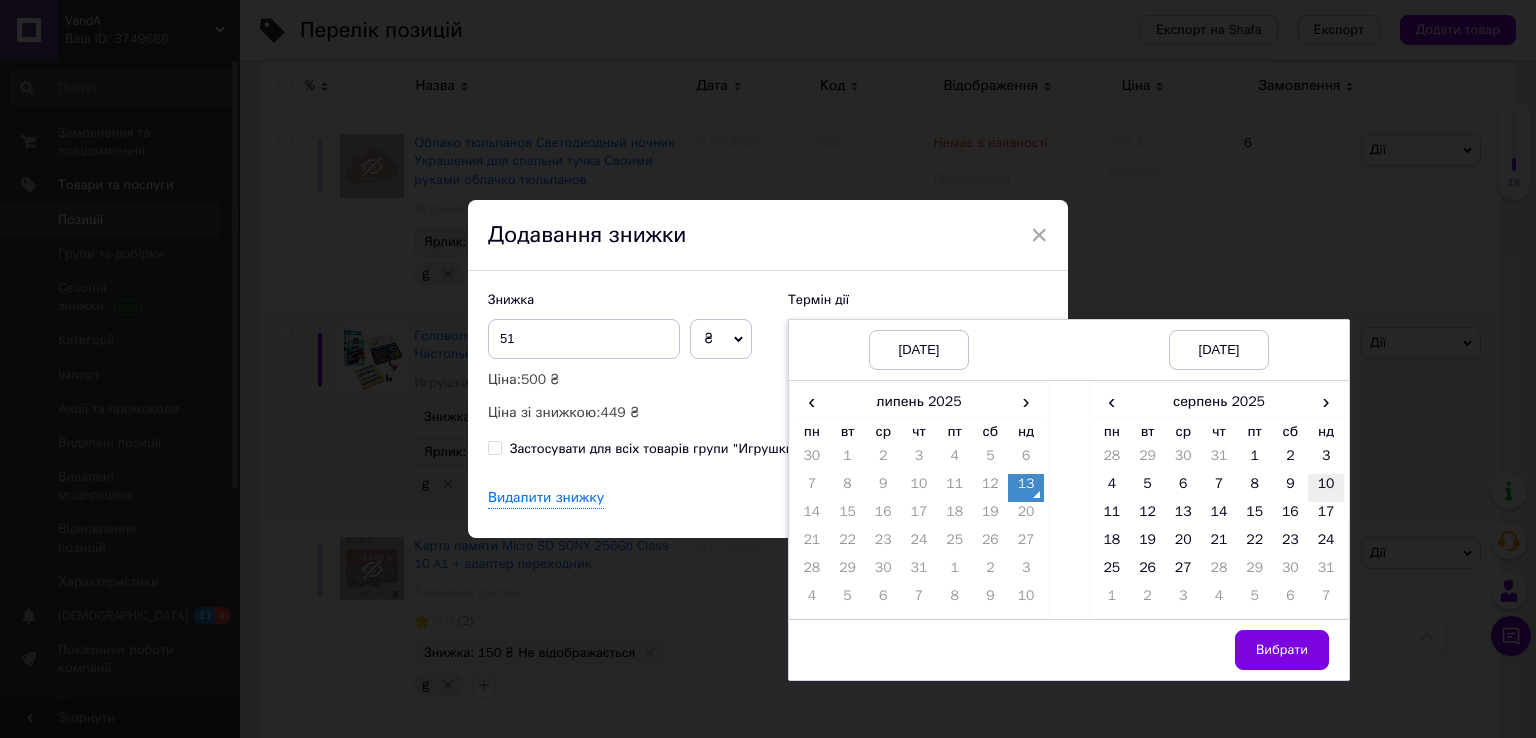 click on "10" at bounding box center [1326, 488] 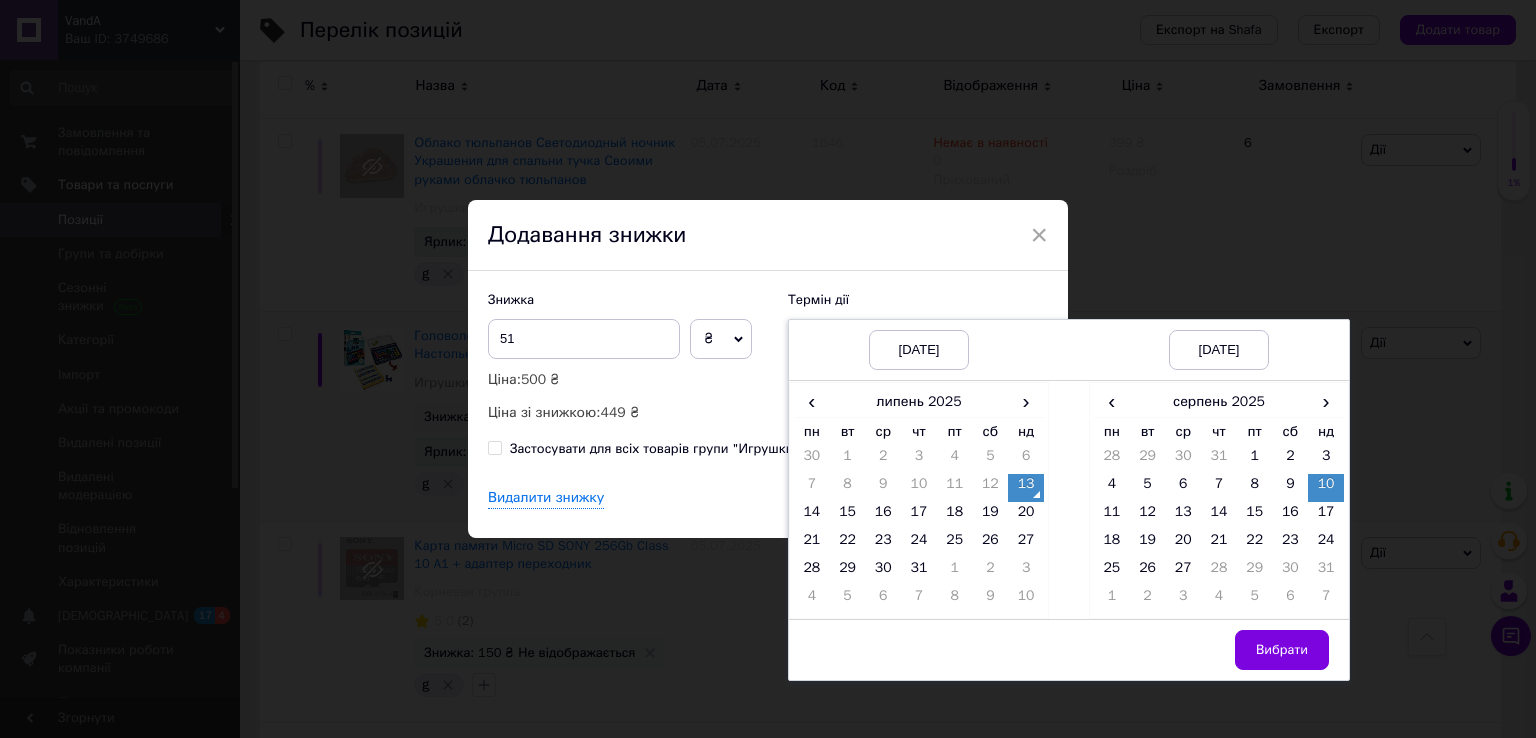 drag, startPoint x: 1288, startPoint y: 654, endPoint x: 1254, endPoint y: 639, distance: 37.161808 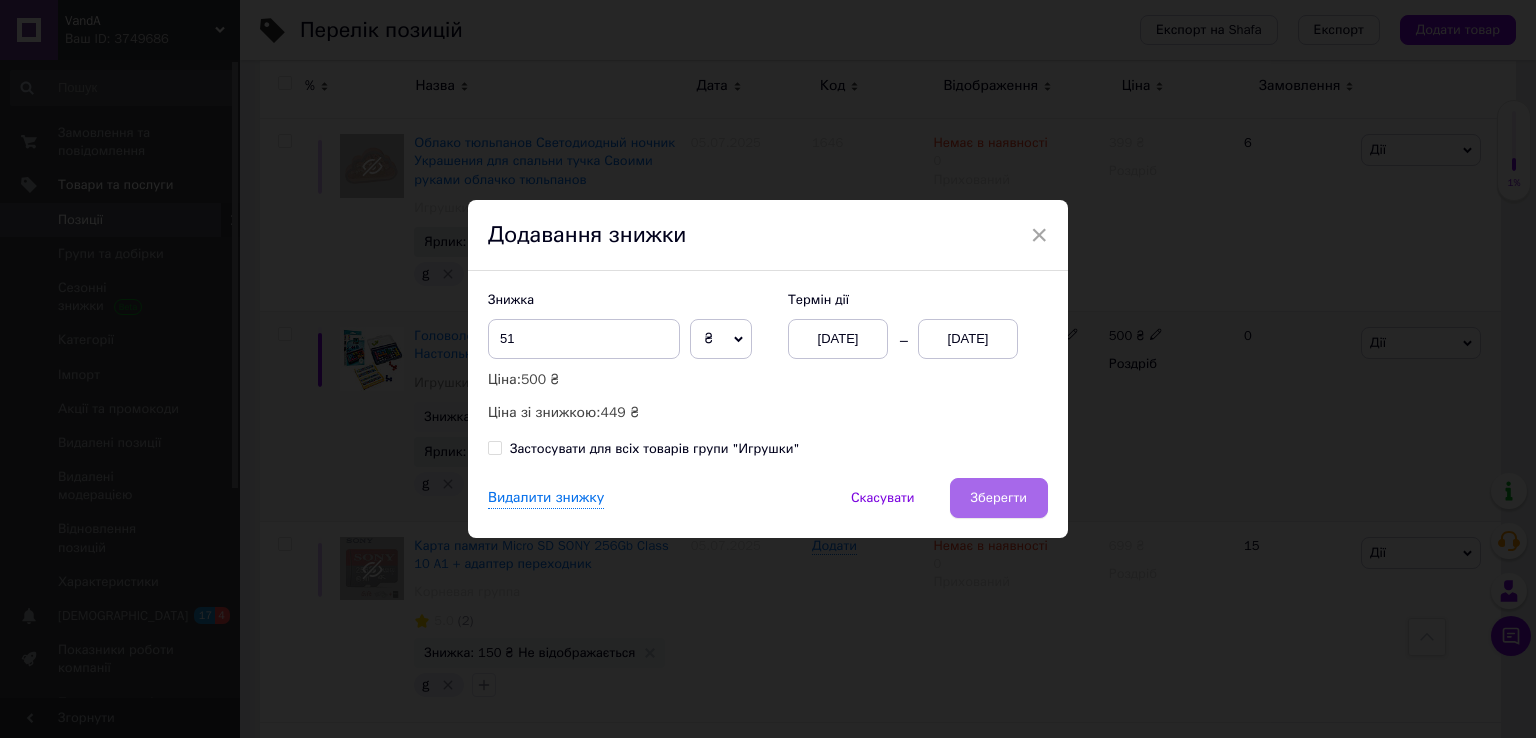 click on "Зберегти" at bounding box center [999, 498] 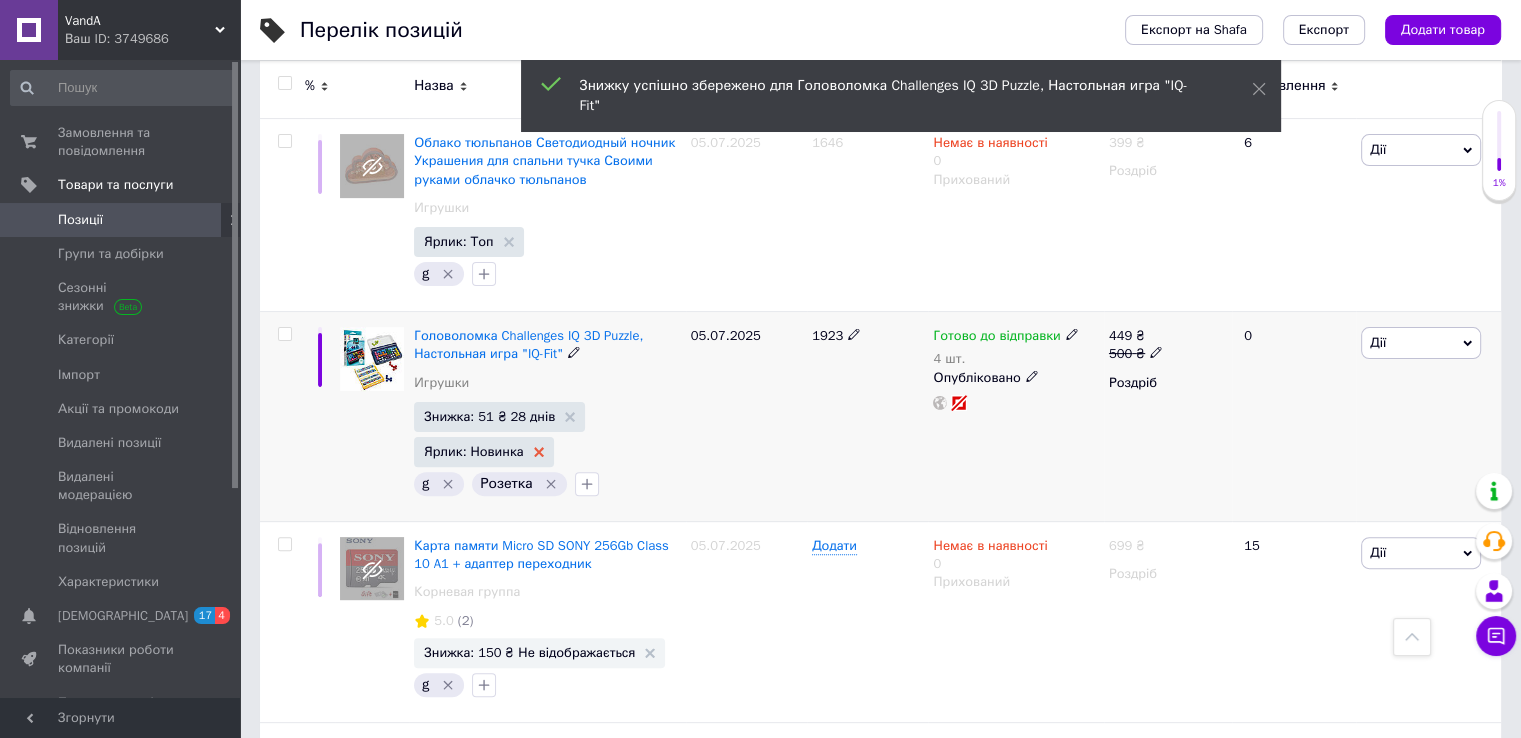 click 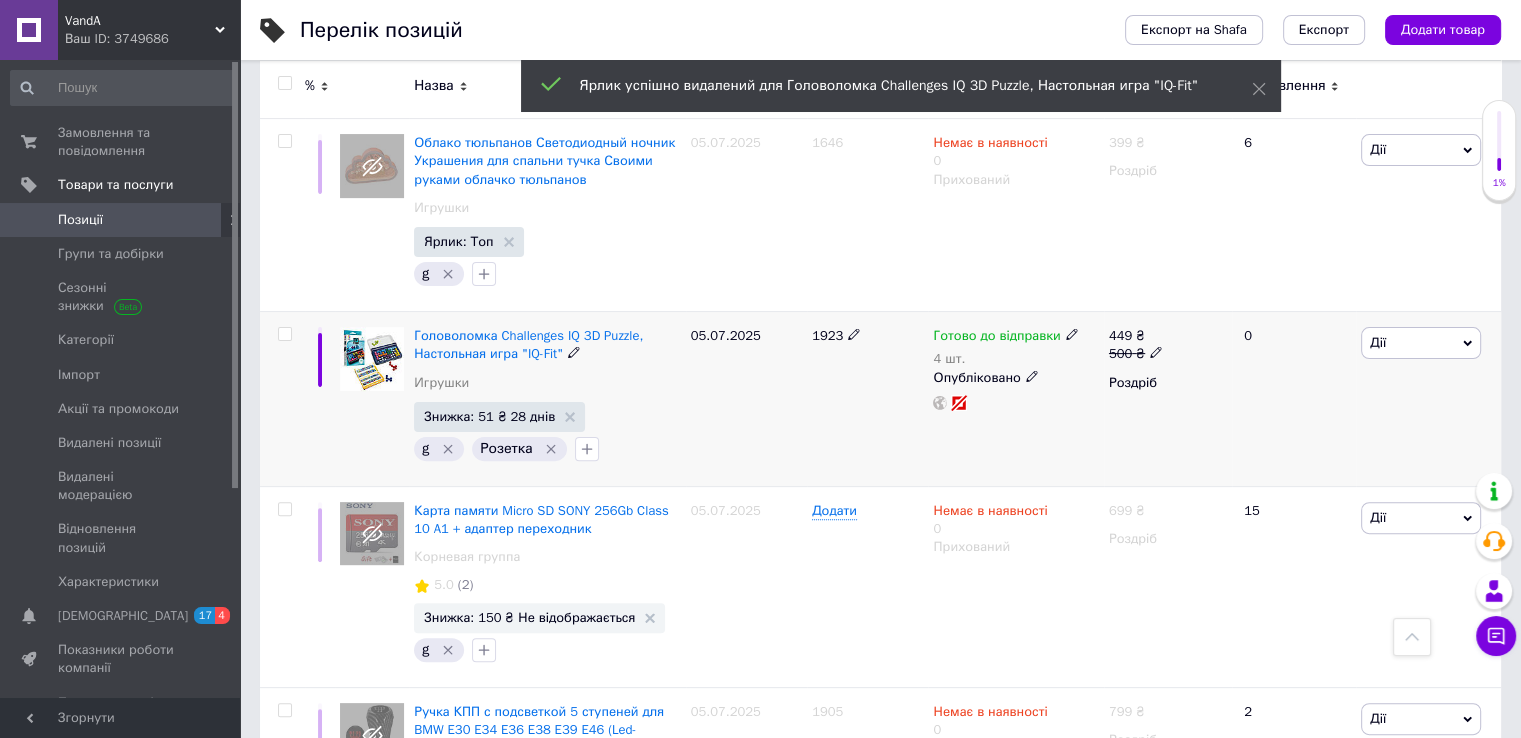 click 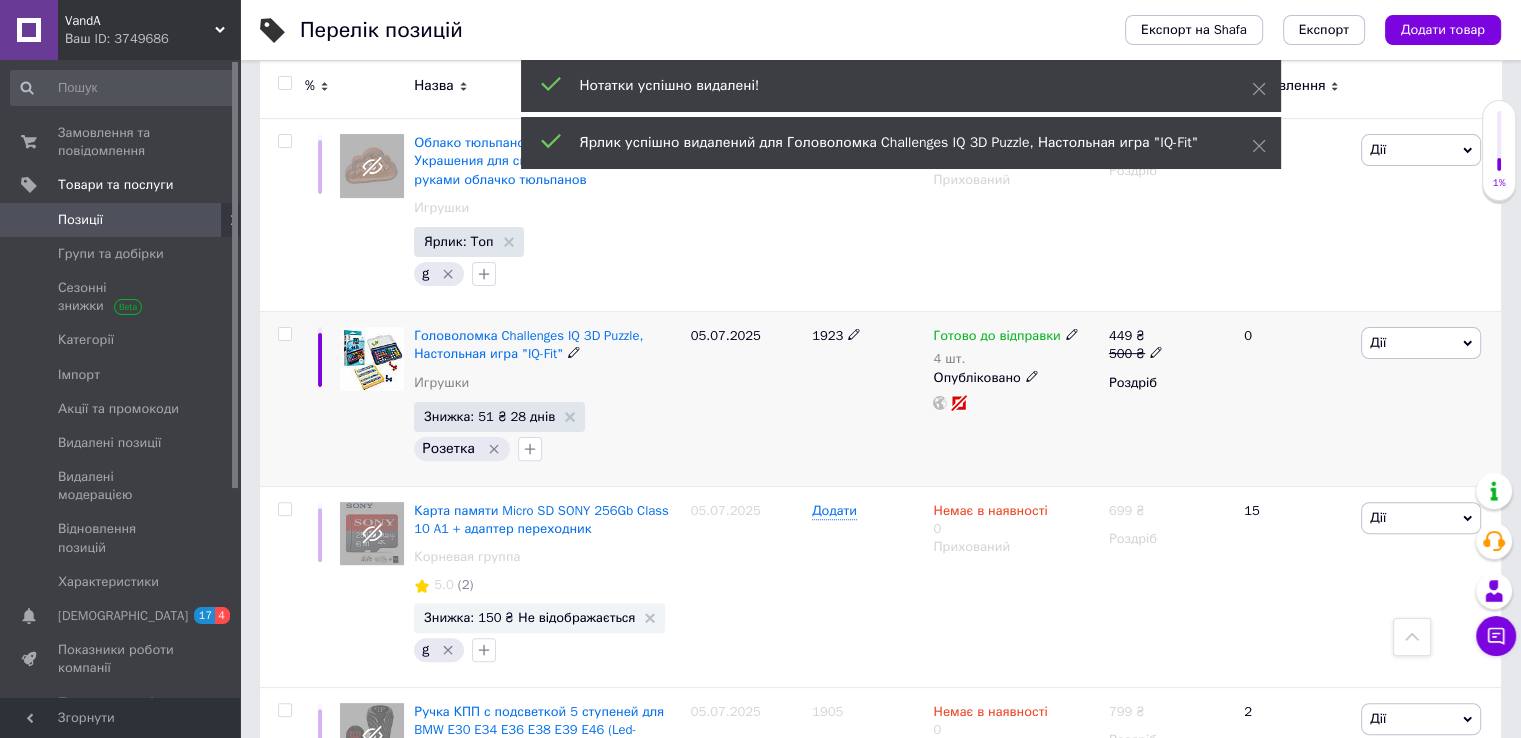 click 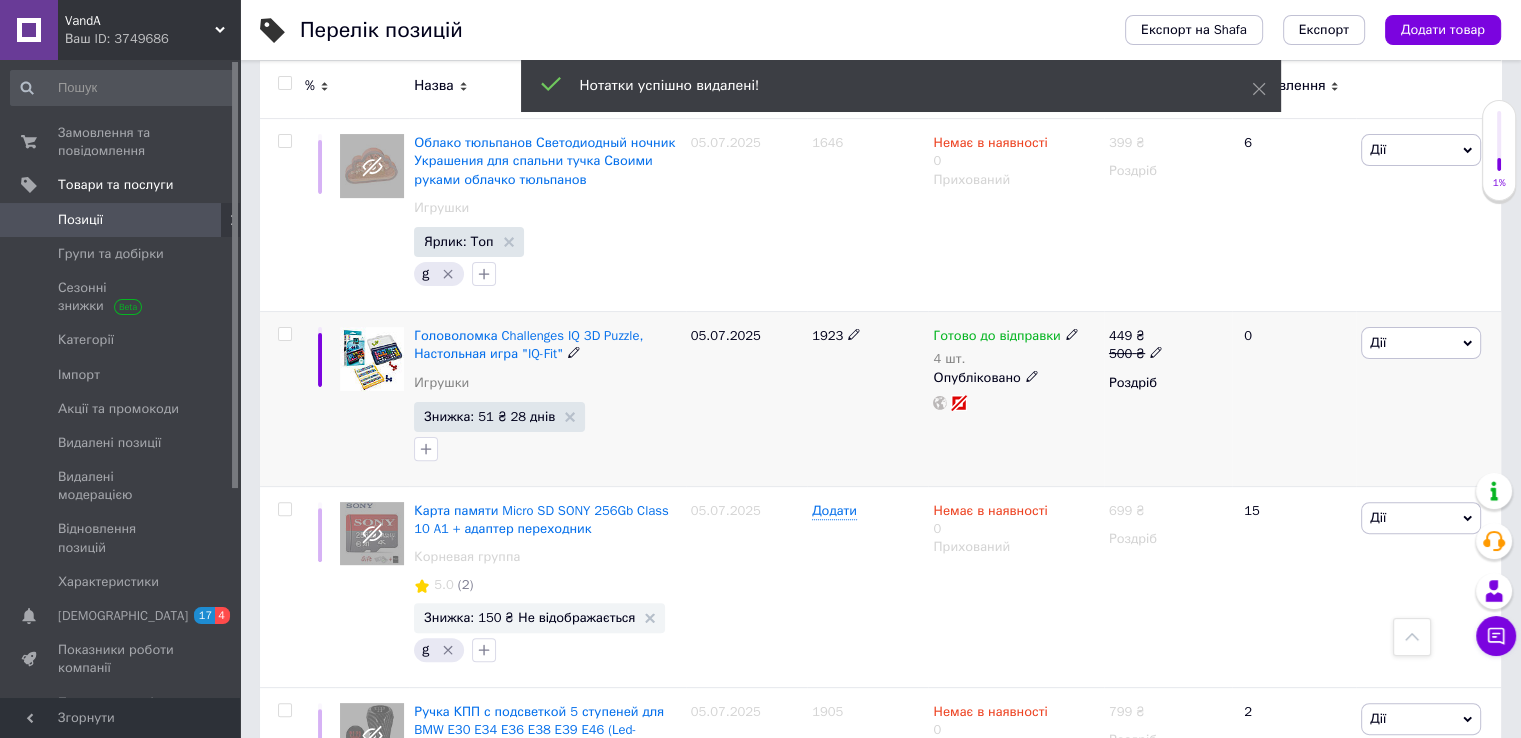 click at bounding box center [284, 334] 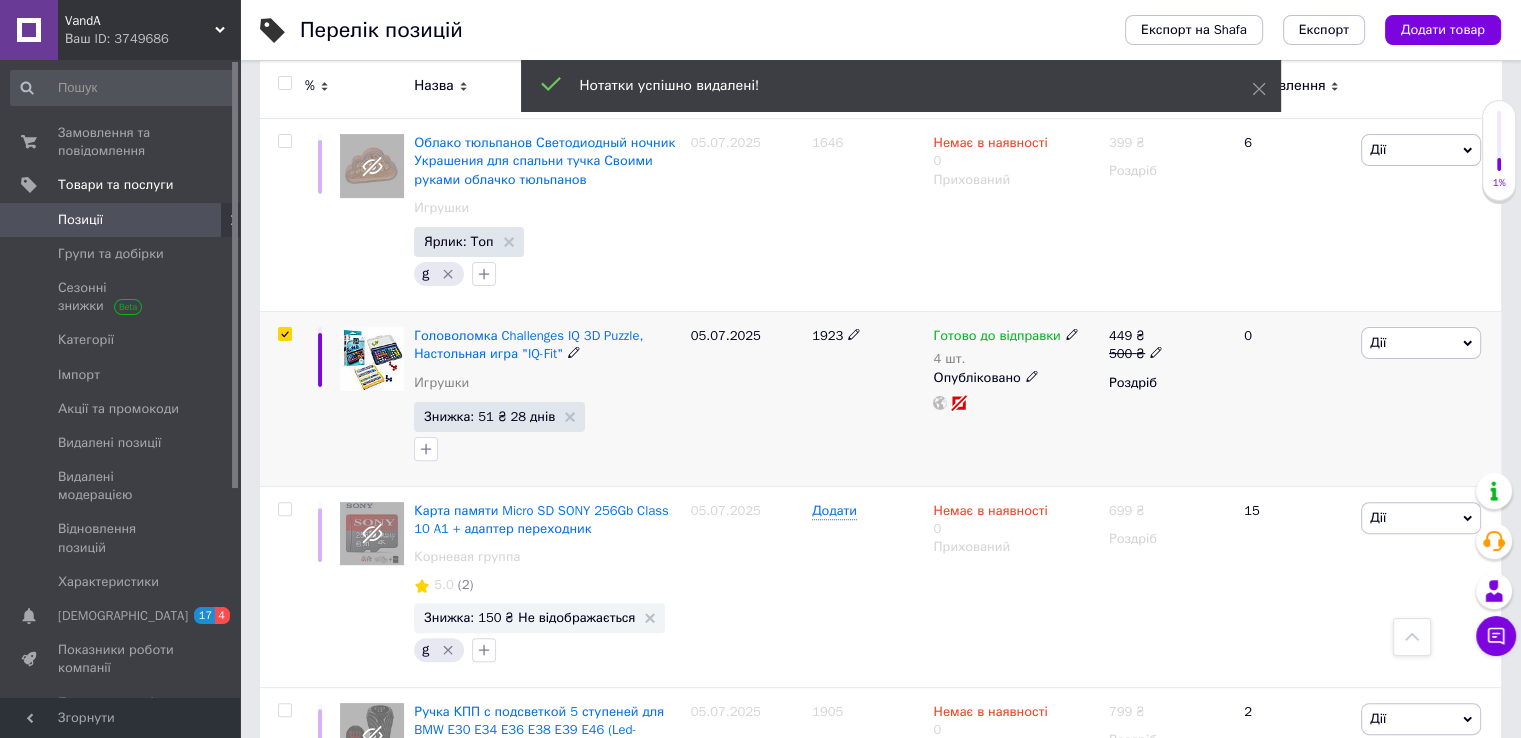 checkbox on "true" 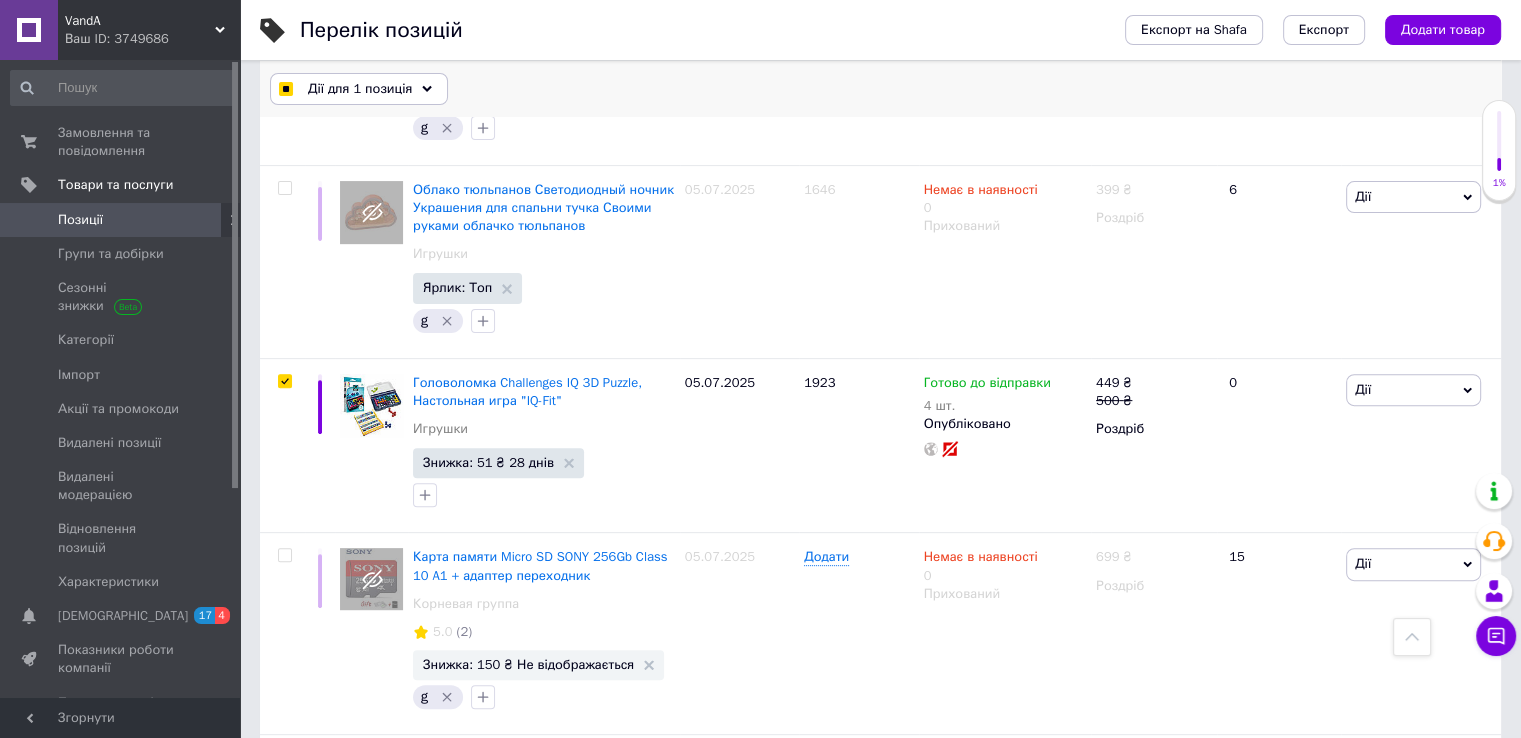 click on "Дії для 1 позиція" at bounding box center [360, 89] 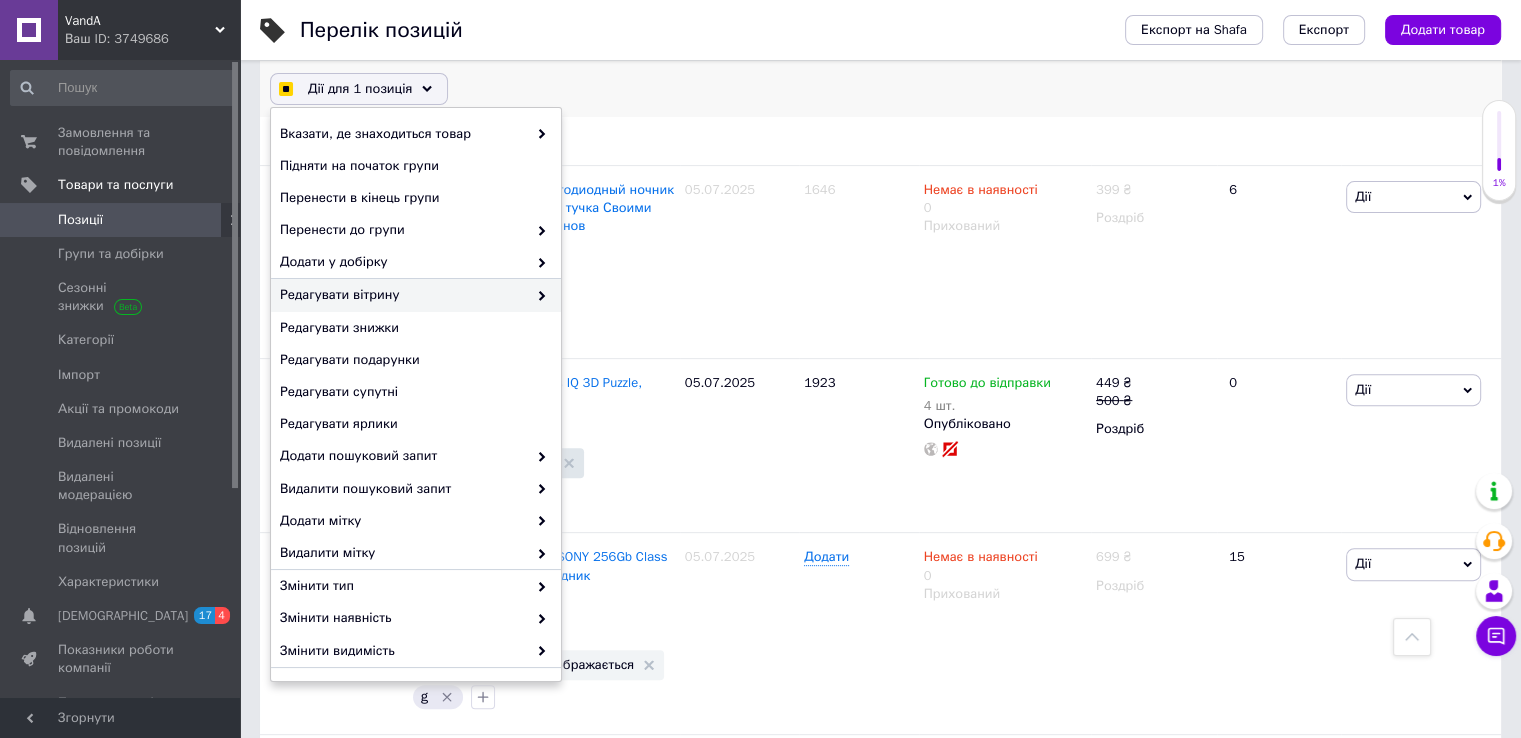 scroll, scrollTop: 125, scrollLeft: 0, axis: vertical 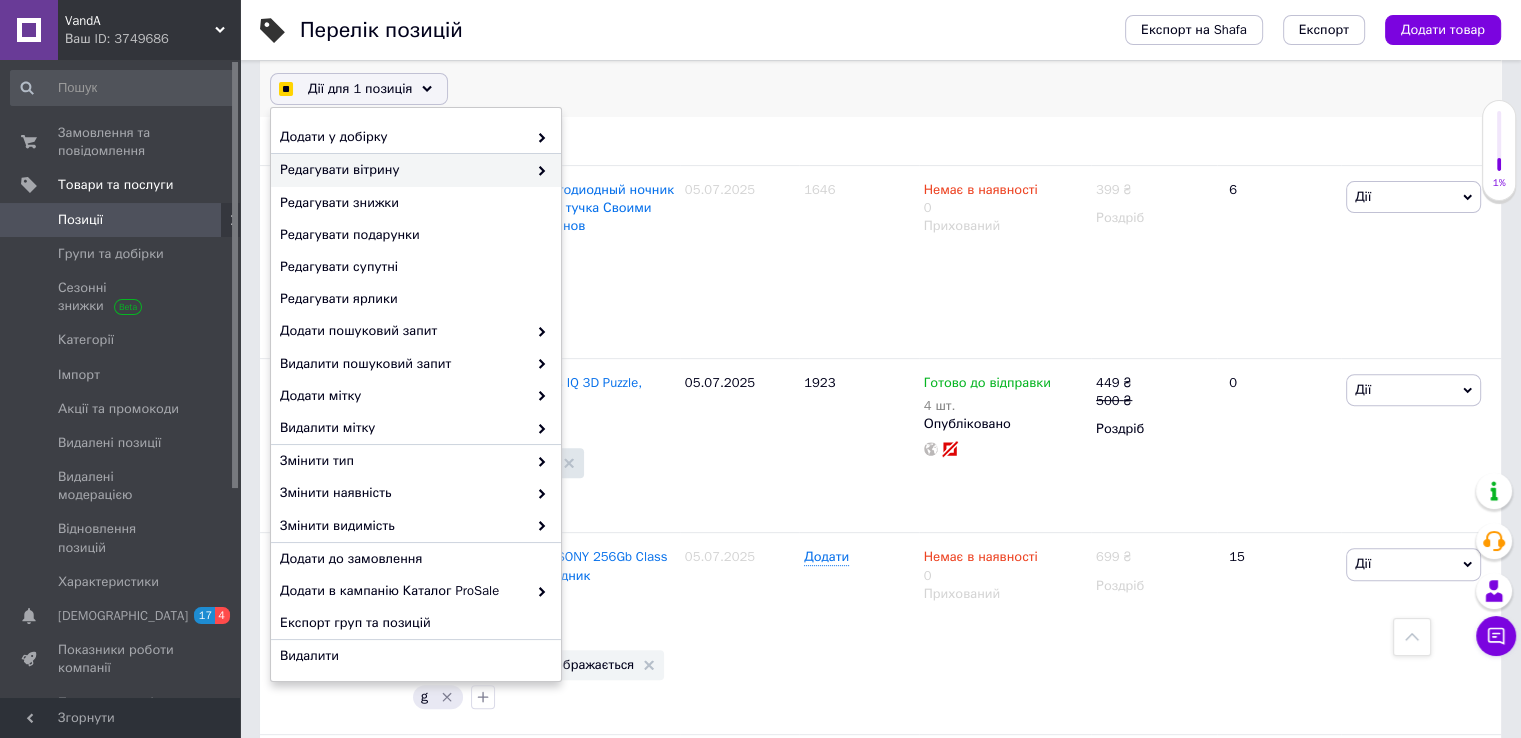 checkbox on "true" 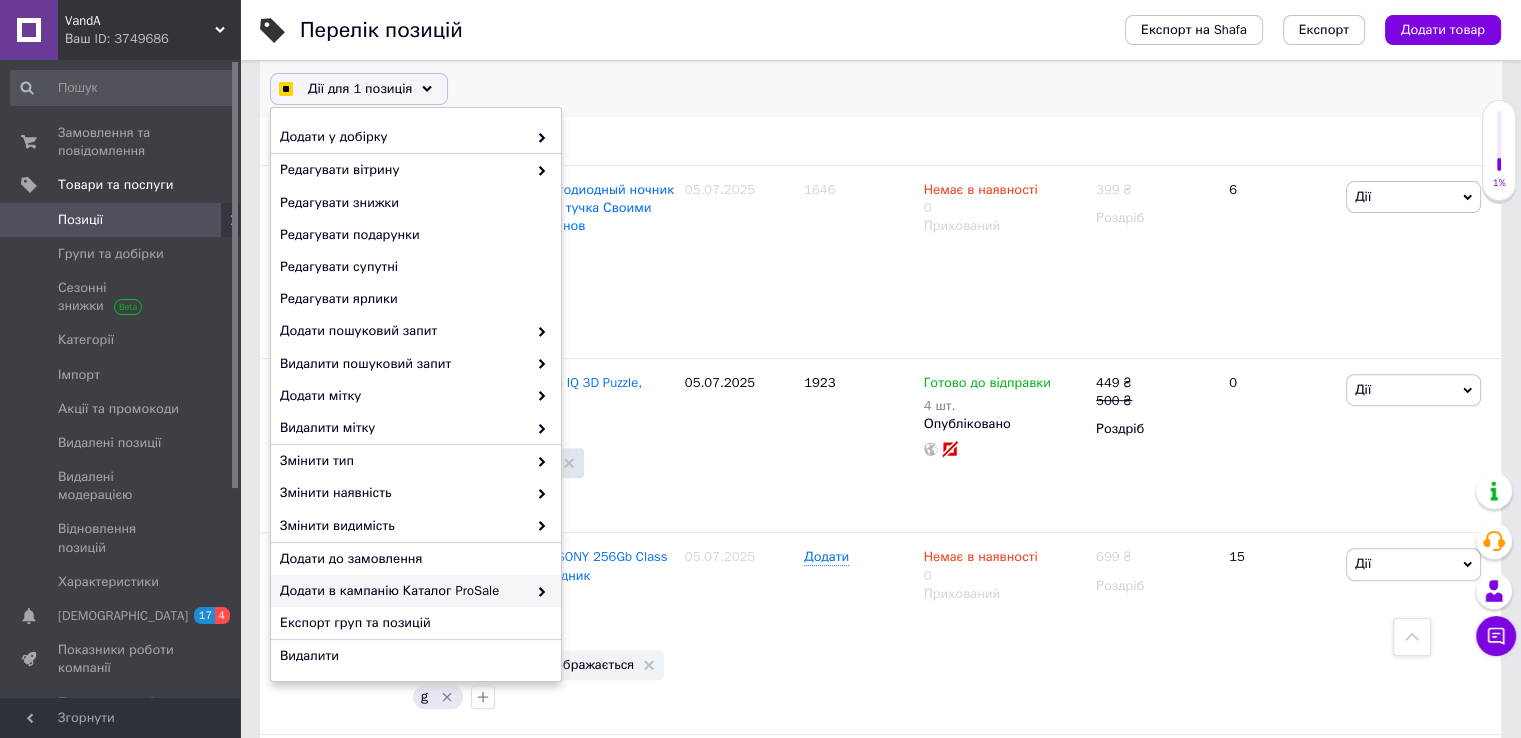 checkbox on "true" 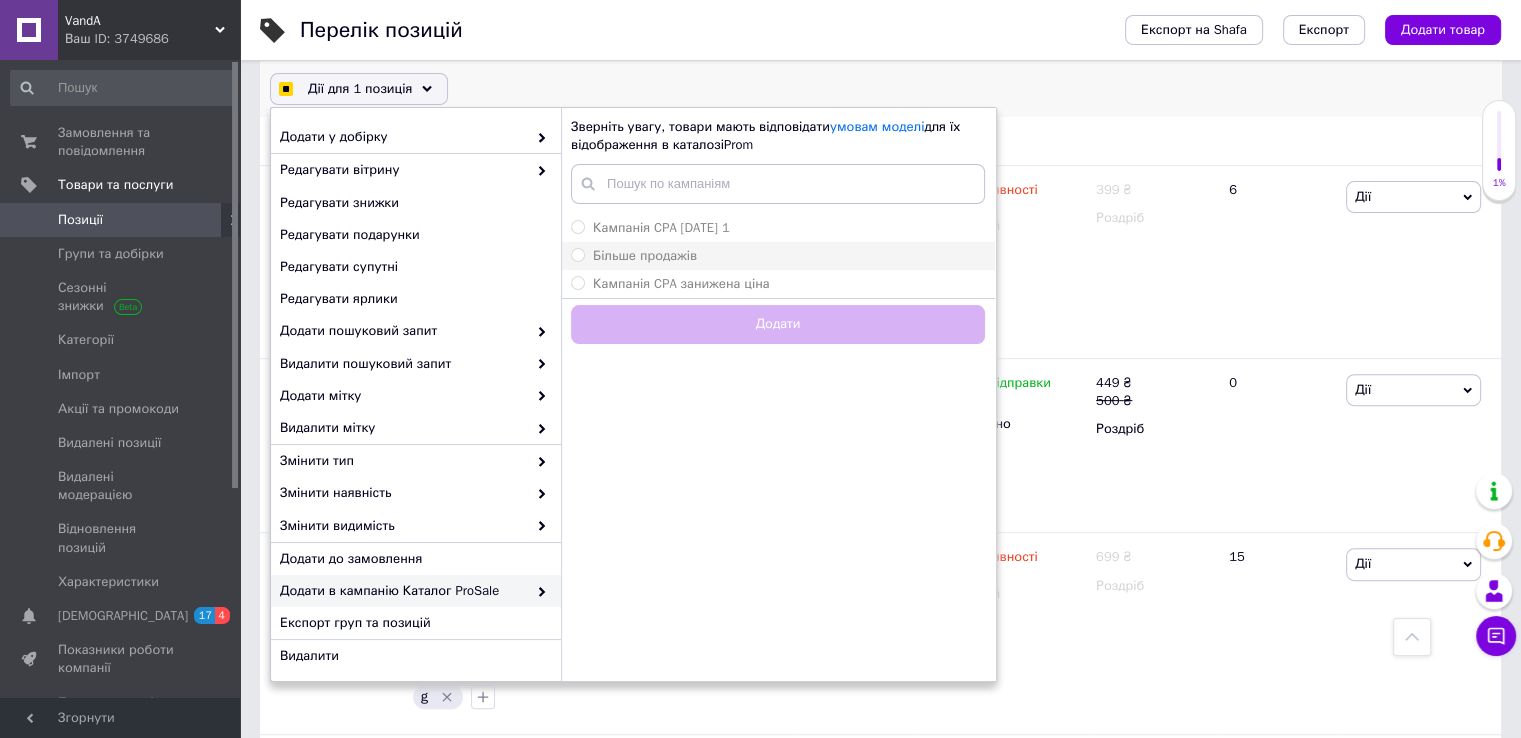click on "Більше продажів" at bounding box center (645, 255) 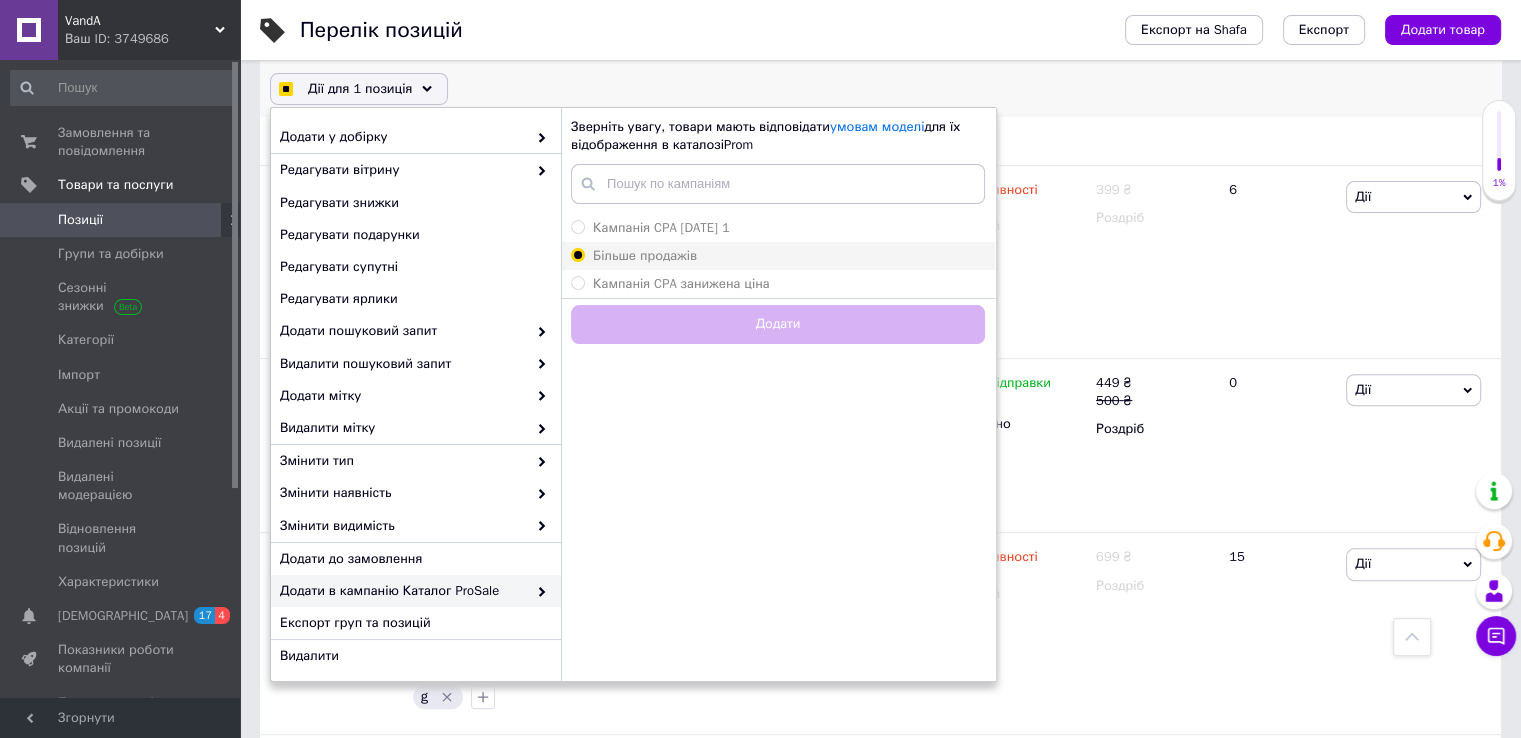 click on "Більше продажів" at bounding box center [577, 254] 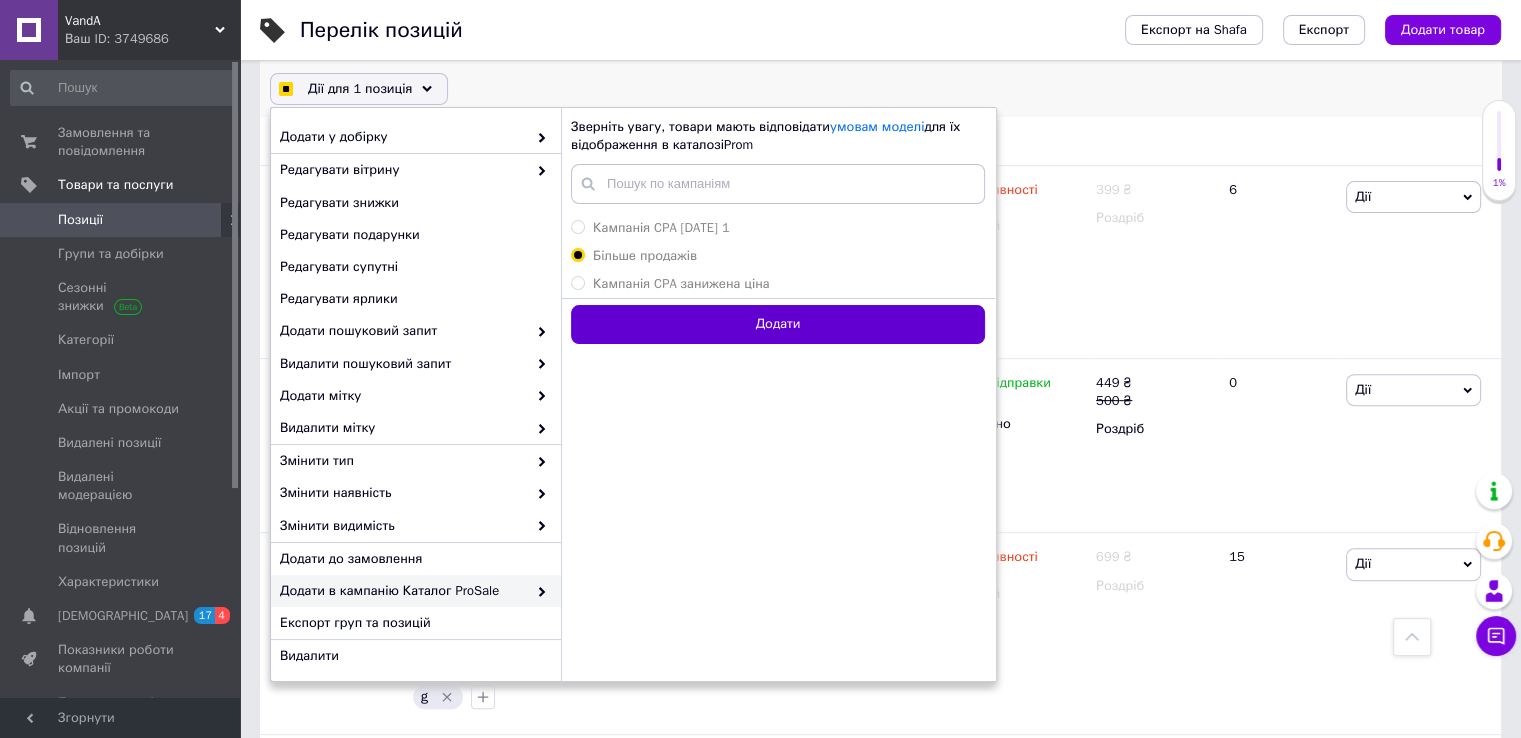 click on "Додати" at bounding box center (778, 324) 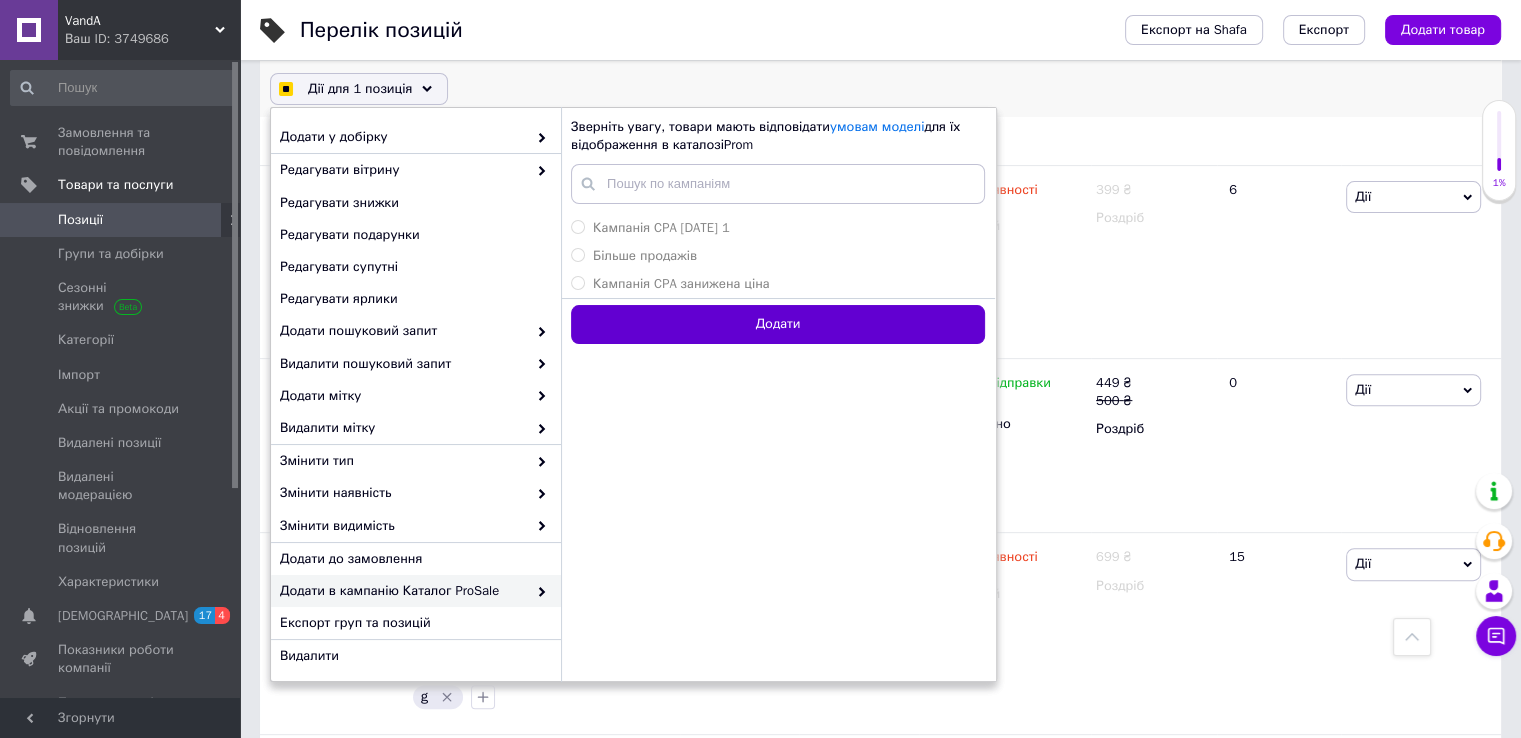 checkbox on "true" 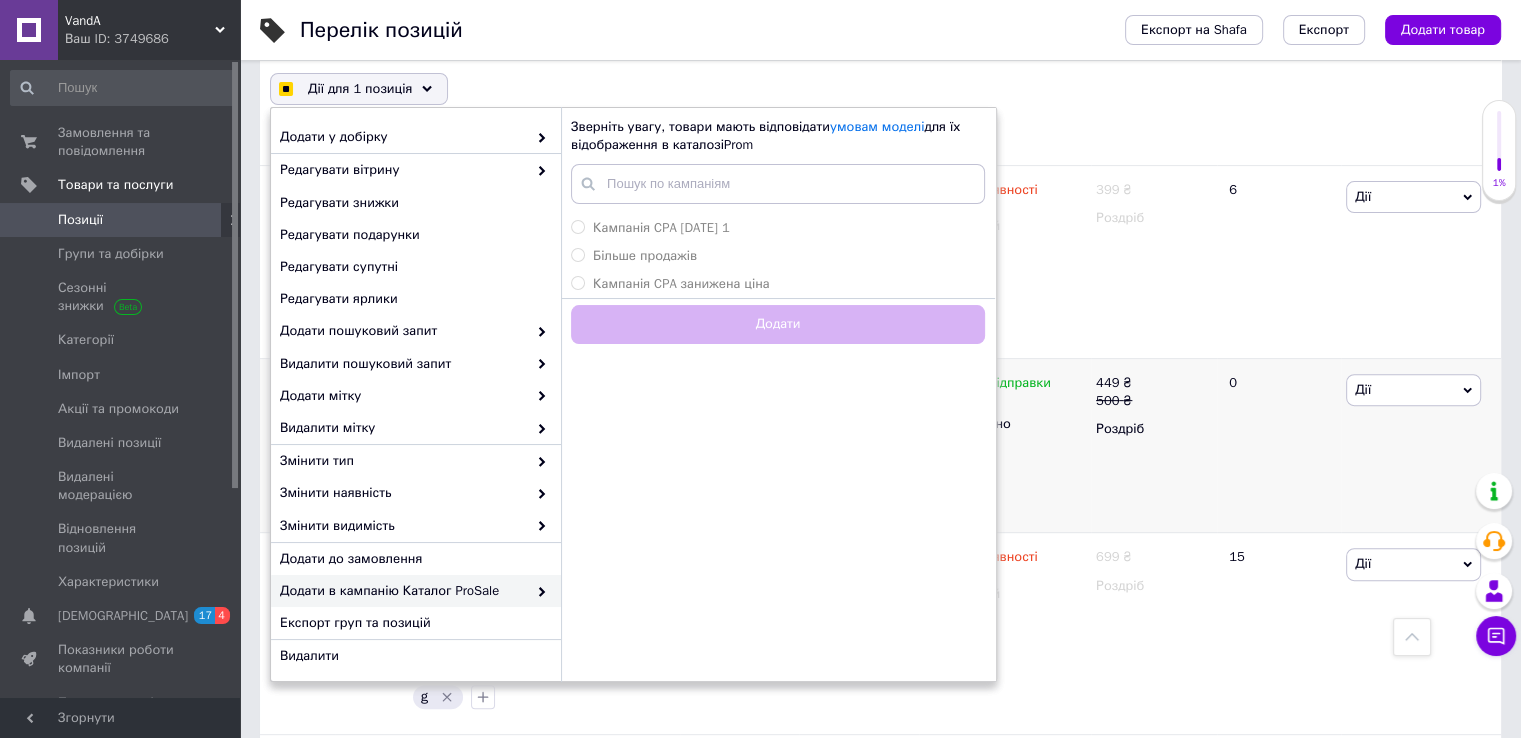 checkbox on "false" 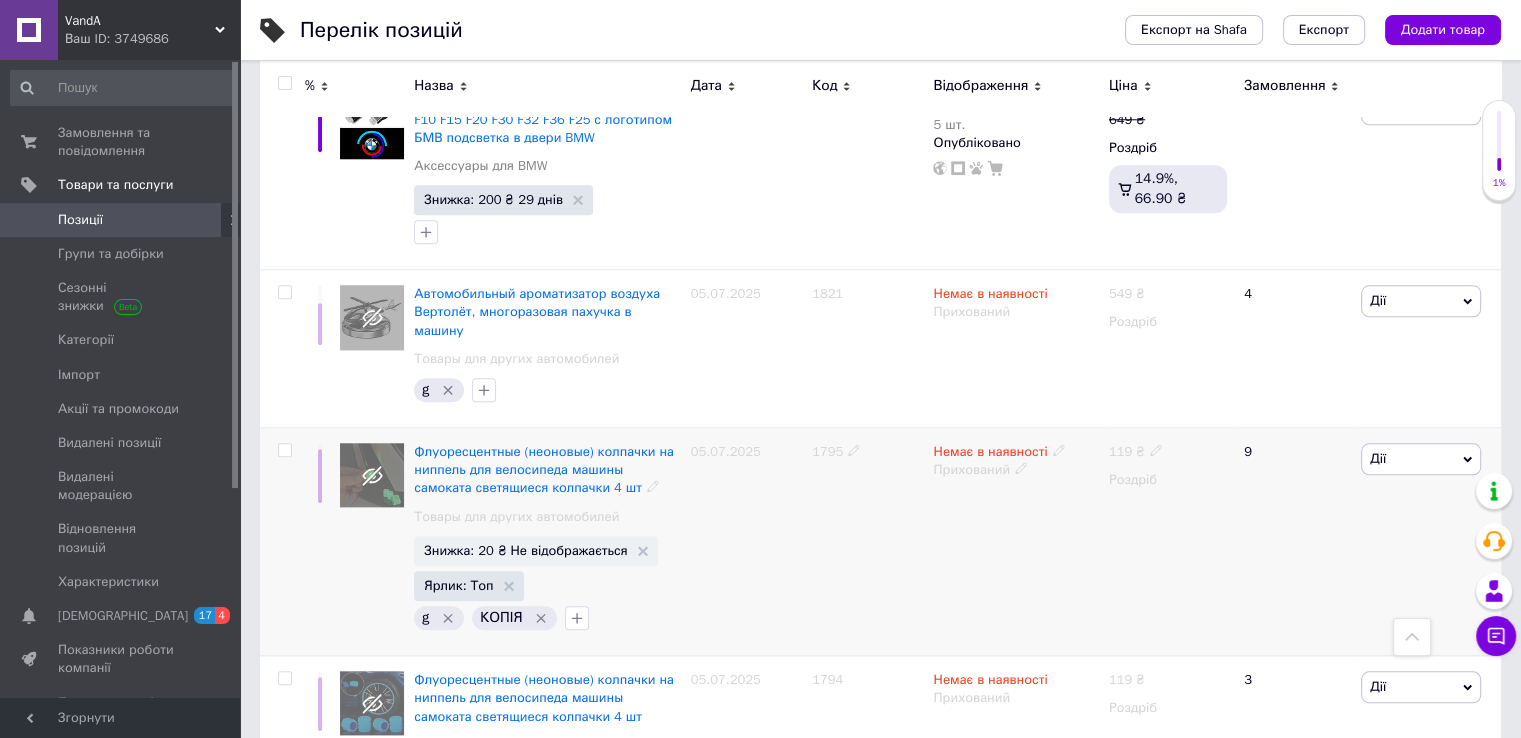 scroll, scrollTop: 9600, scrollLeft: 0, axis: vertical 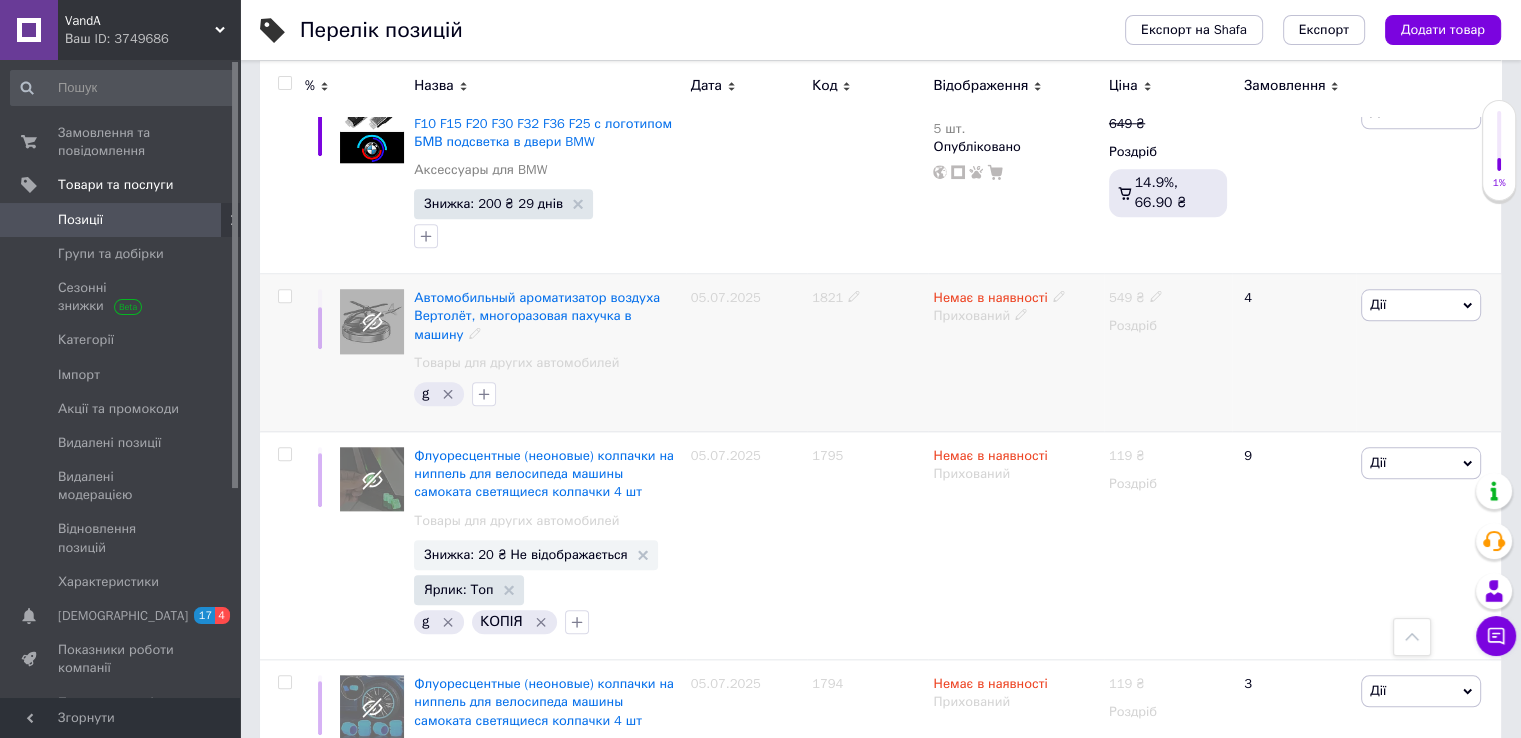 click 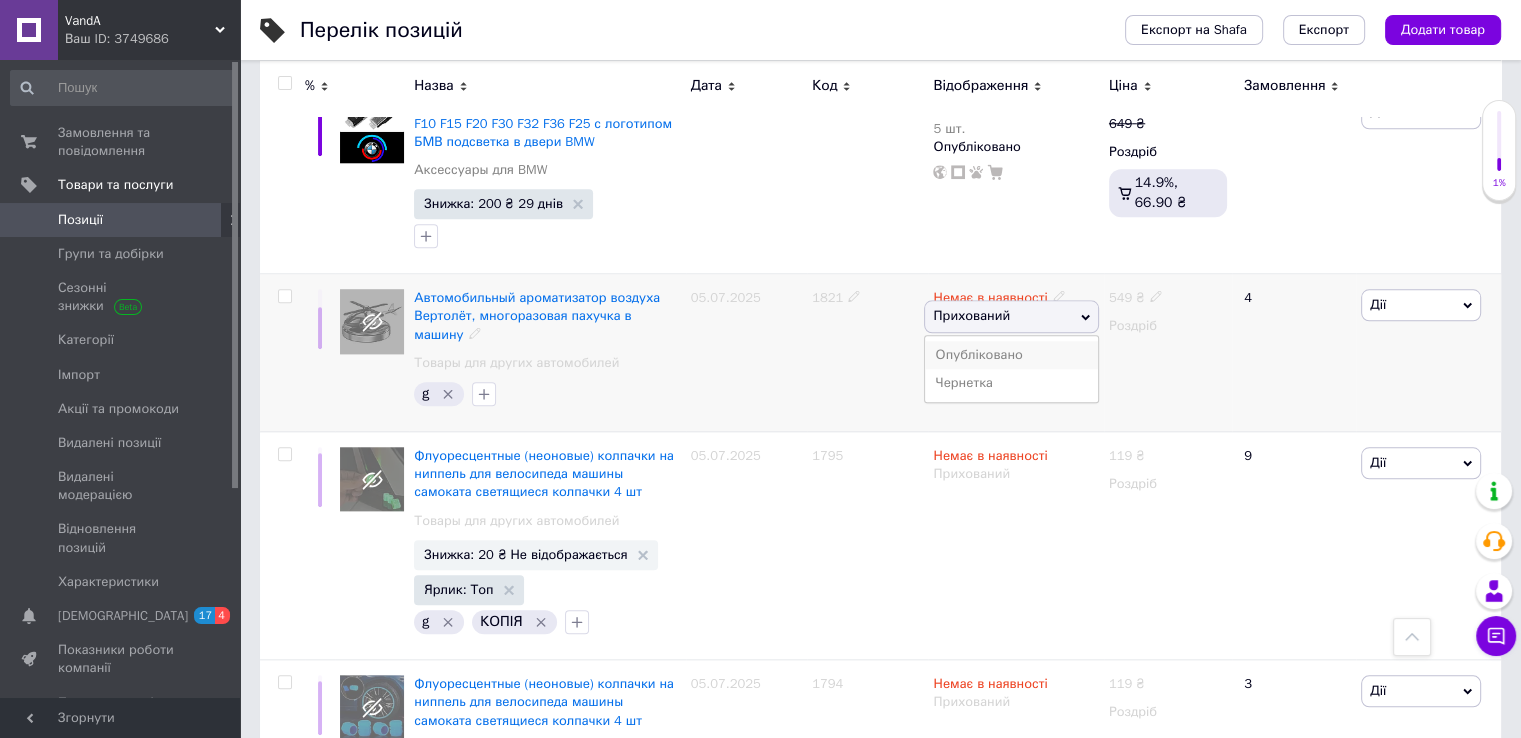 click on "Опубліковано" at bounding box center (1011, 355) 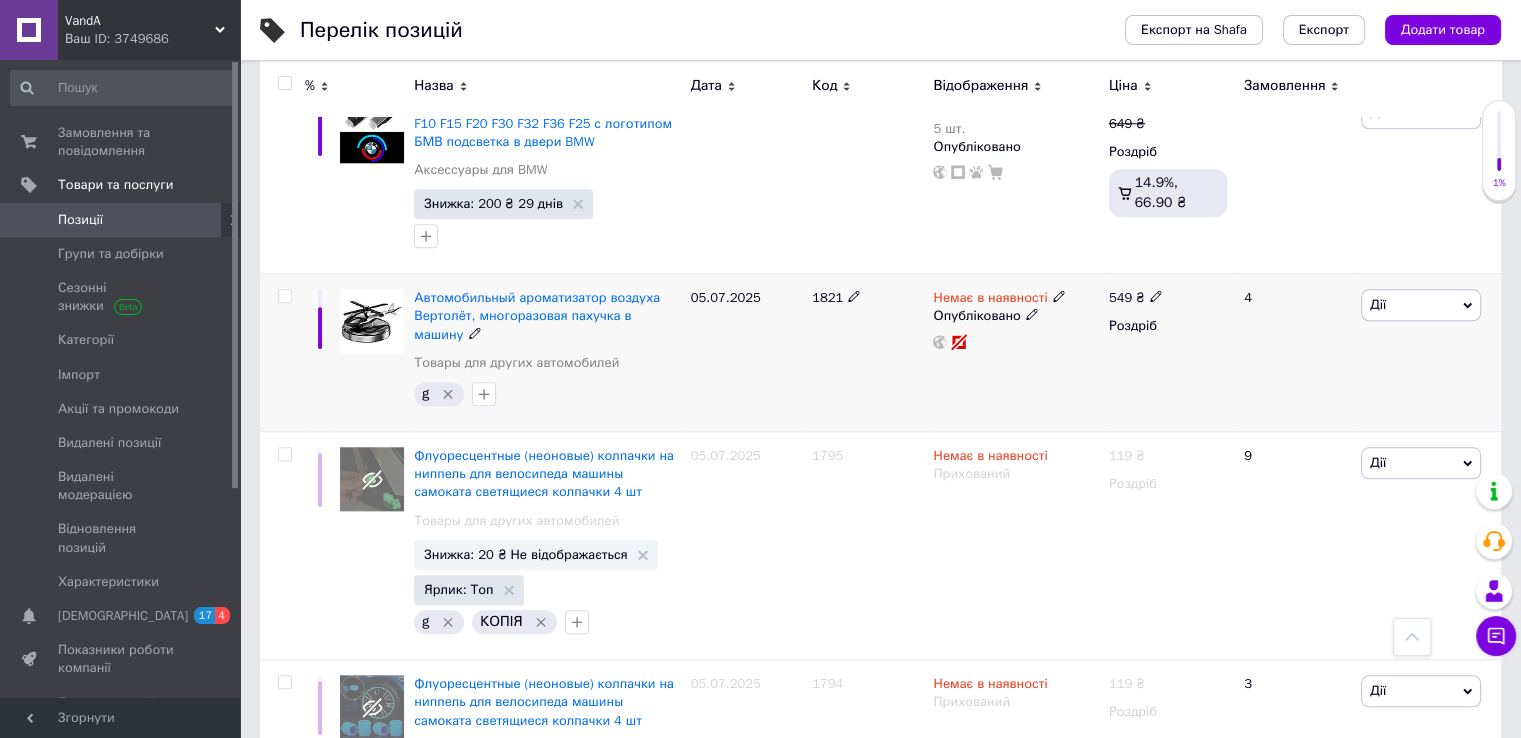 click 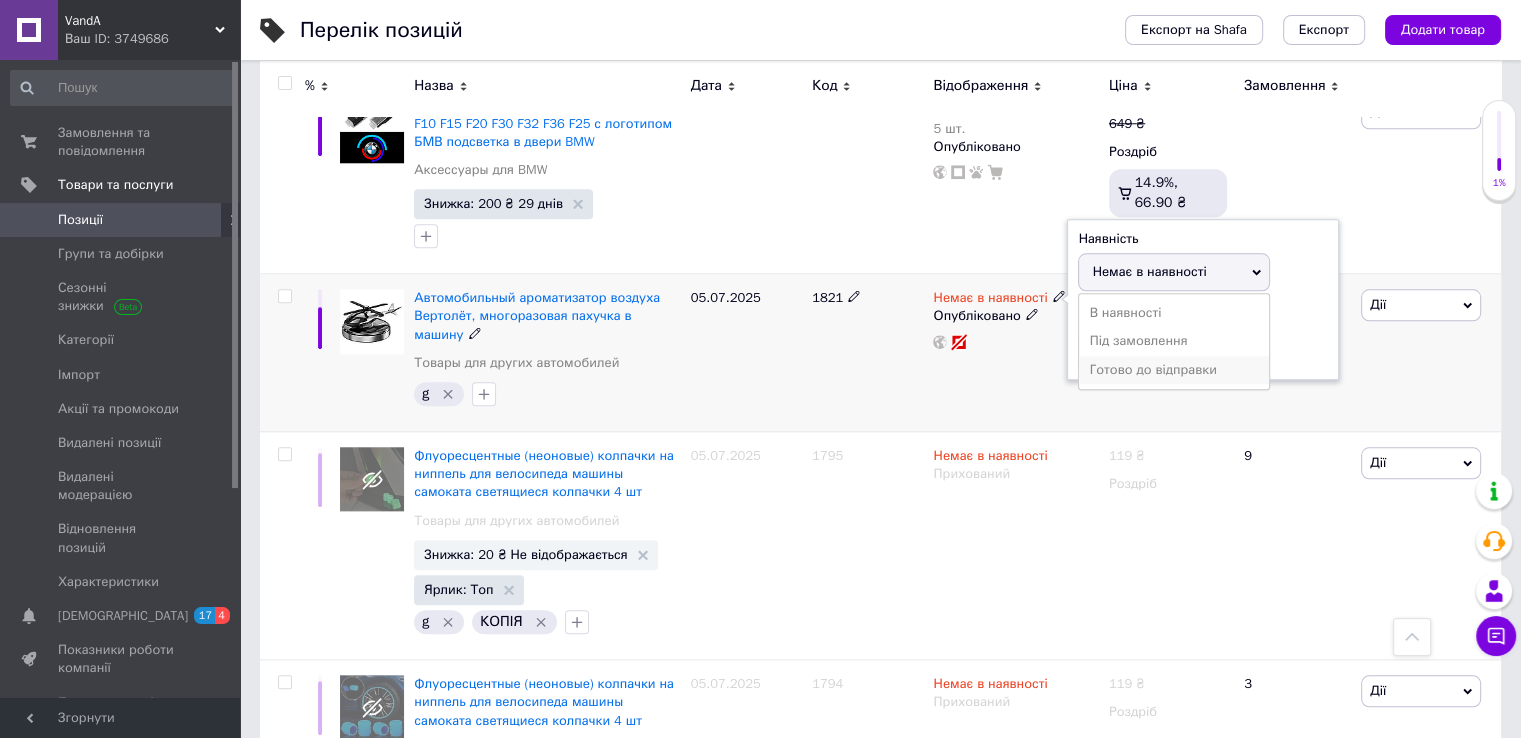 click on "Готово до відправки" at bounding box center [1174, 370] 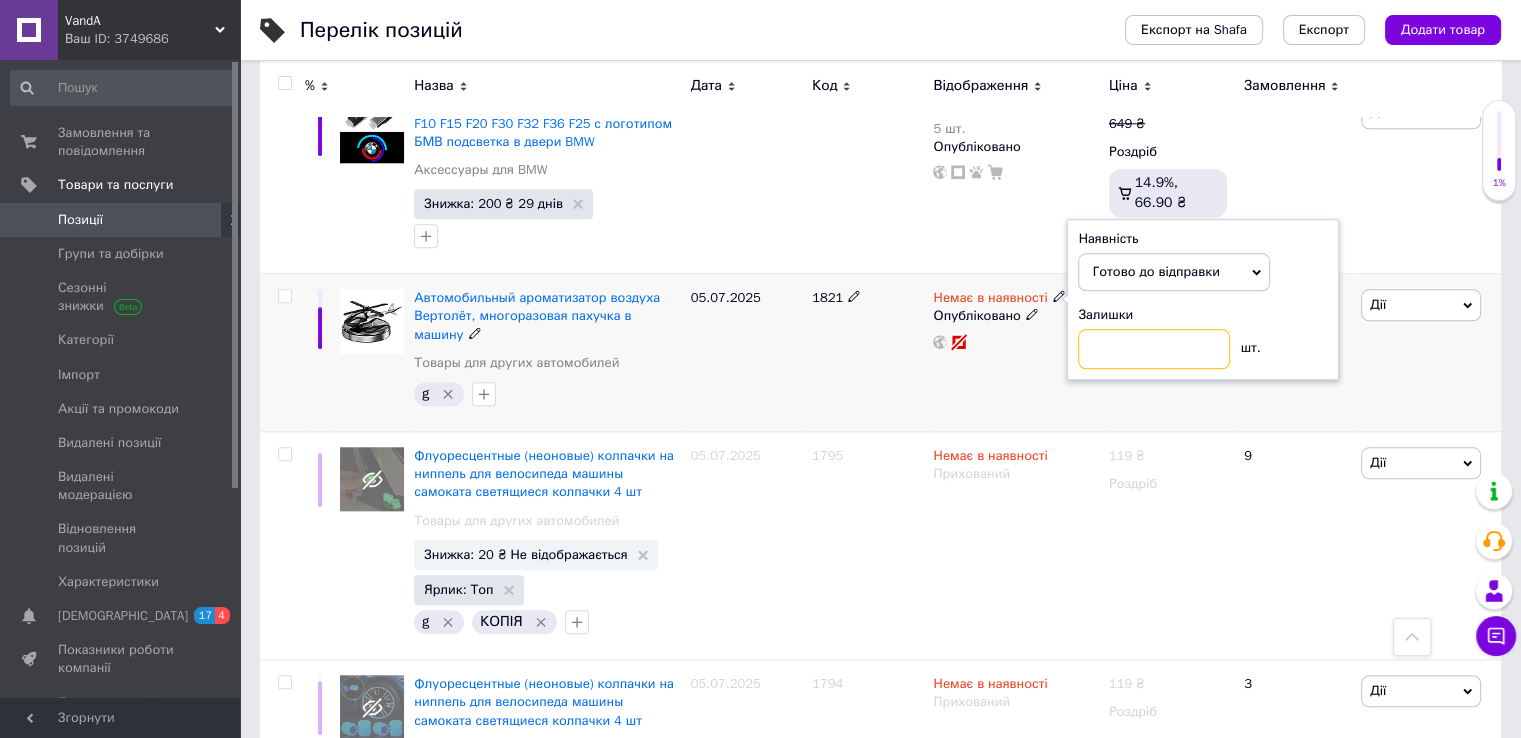 click at bounding box center [1154, 349] 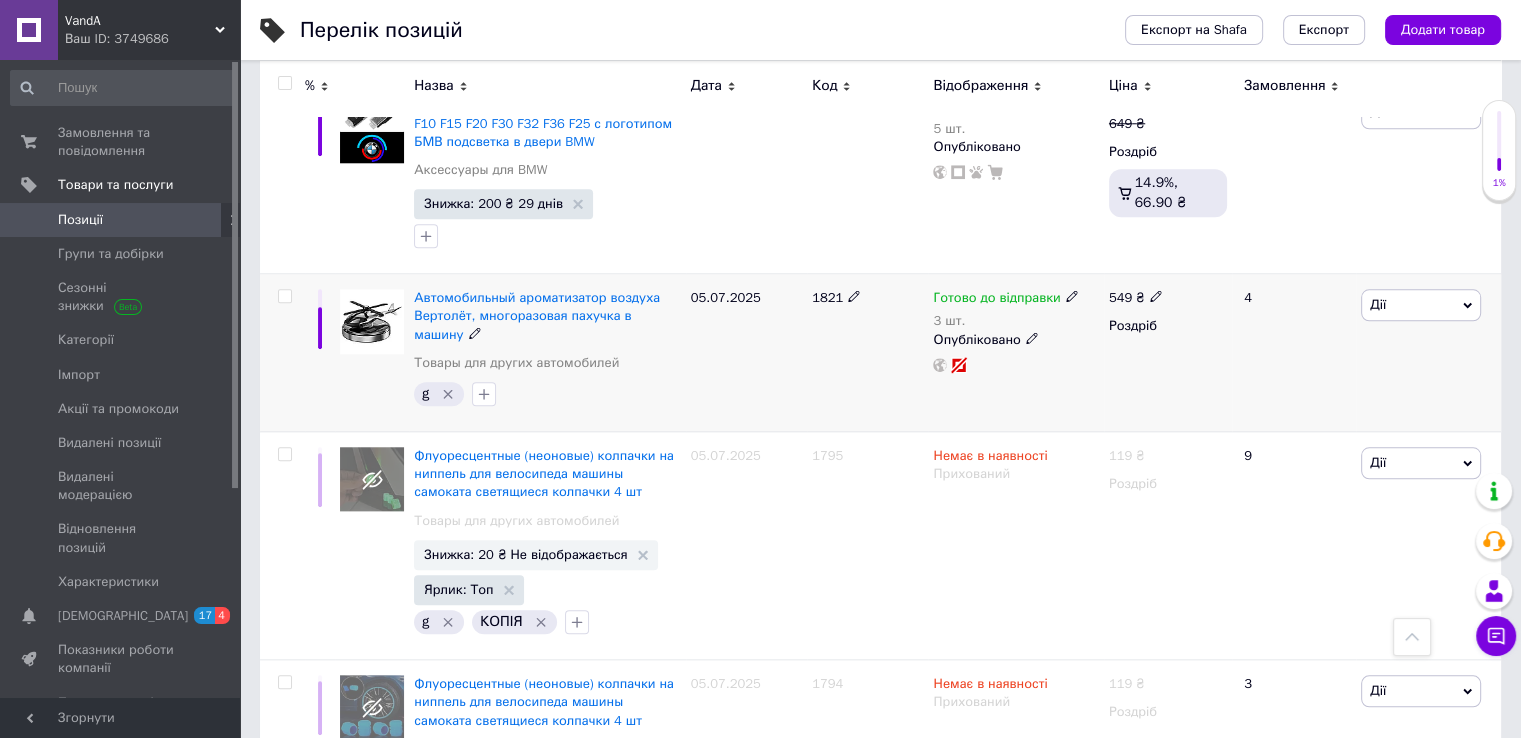 click 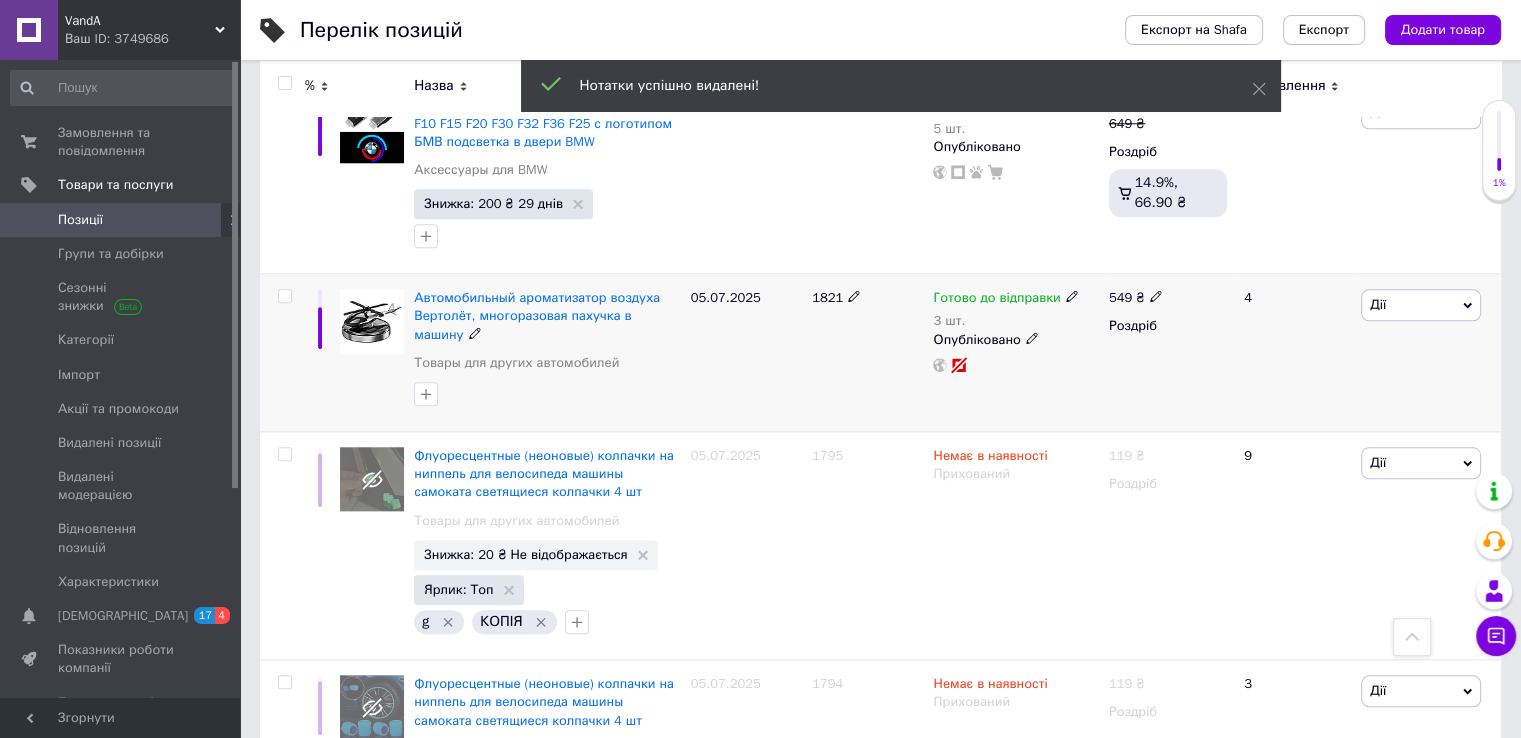 click at bounding box center (284, 296) 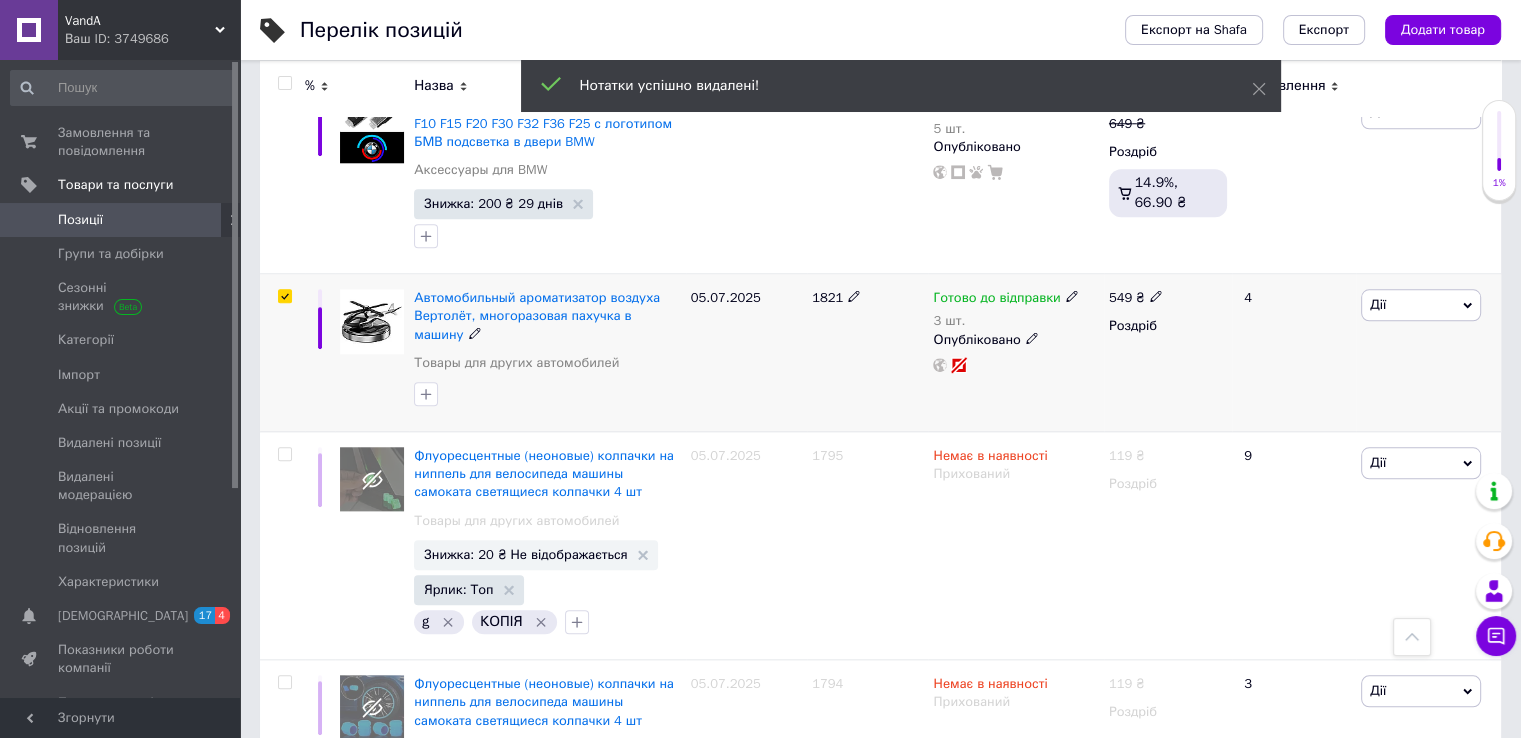checkbox on "true" 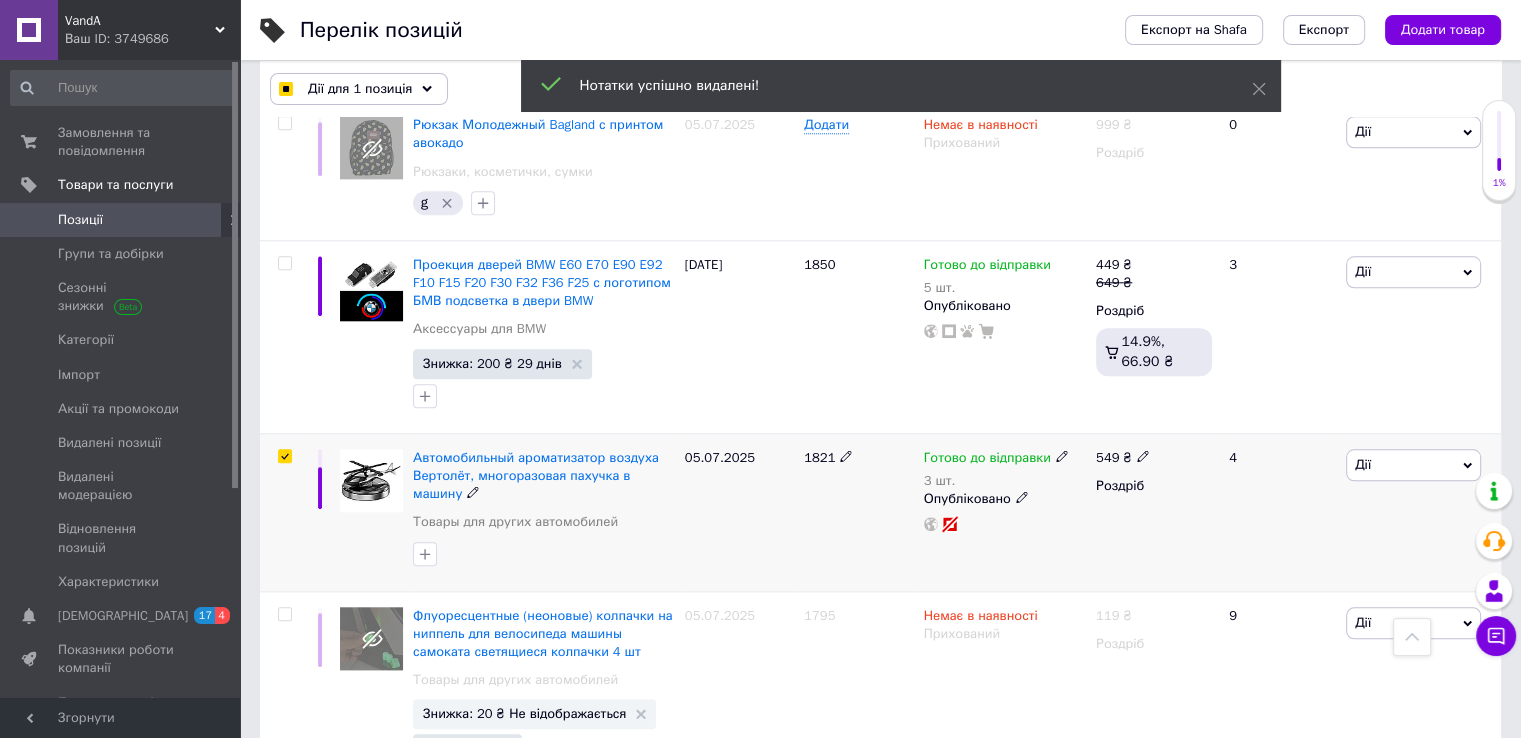 scroll, scrollTop: 9732, scrollLeft: 0, axis: vertical 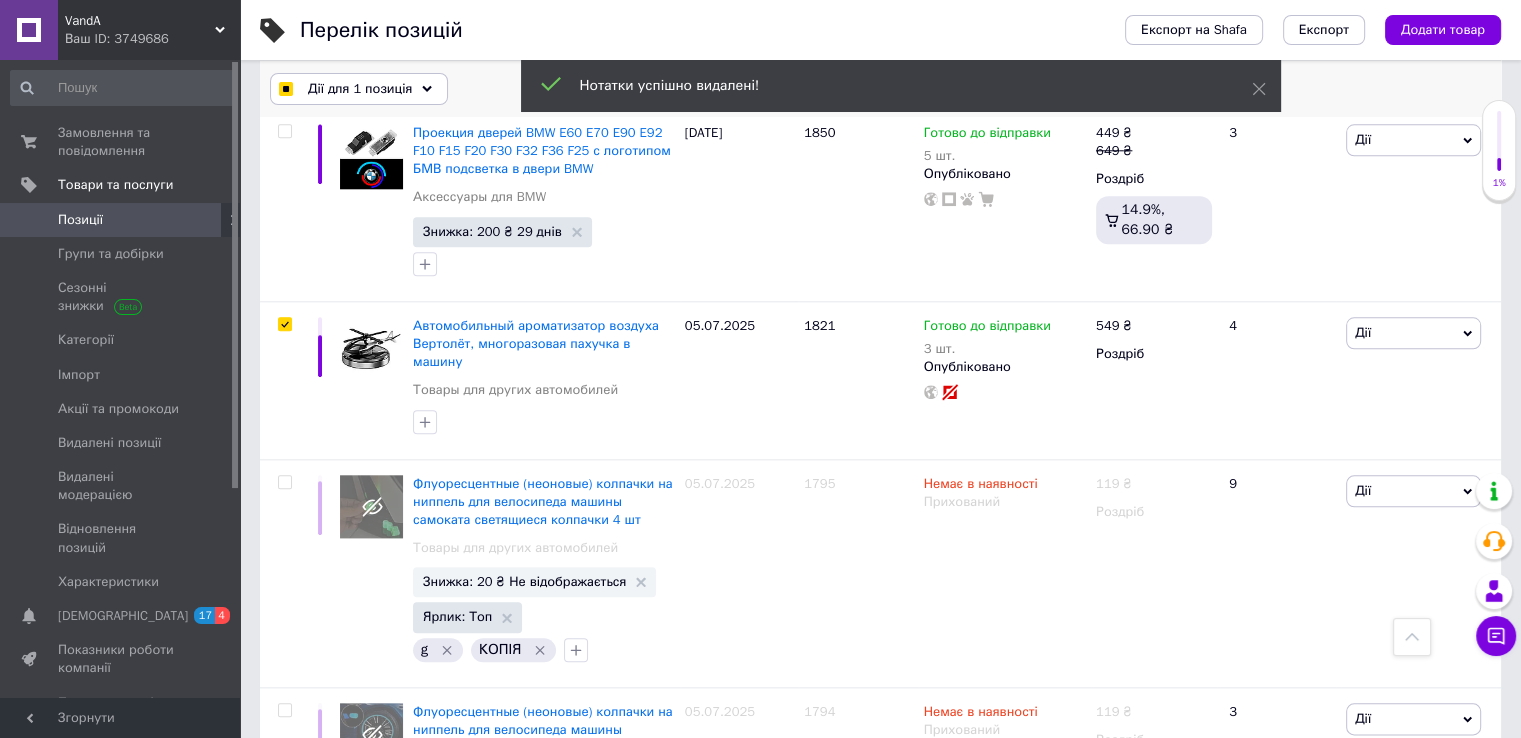 click on "Дії для 1 позиція" at bounding box center (360, 89) 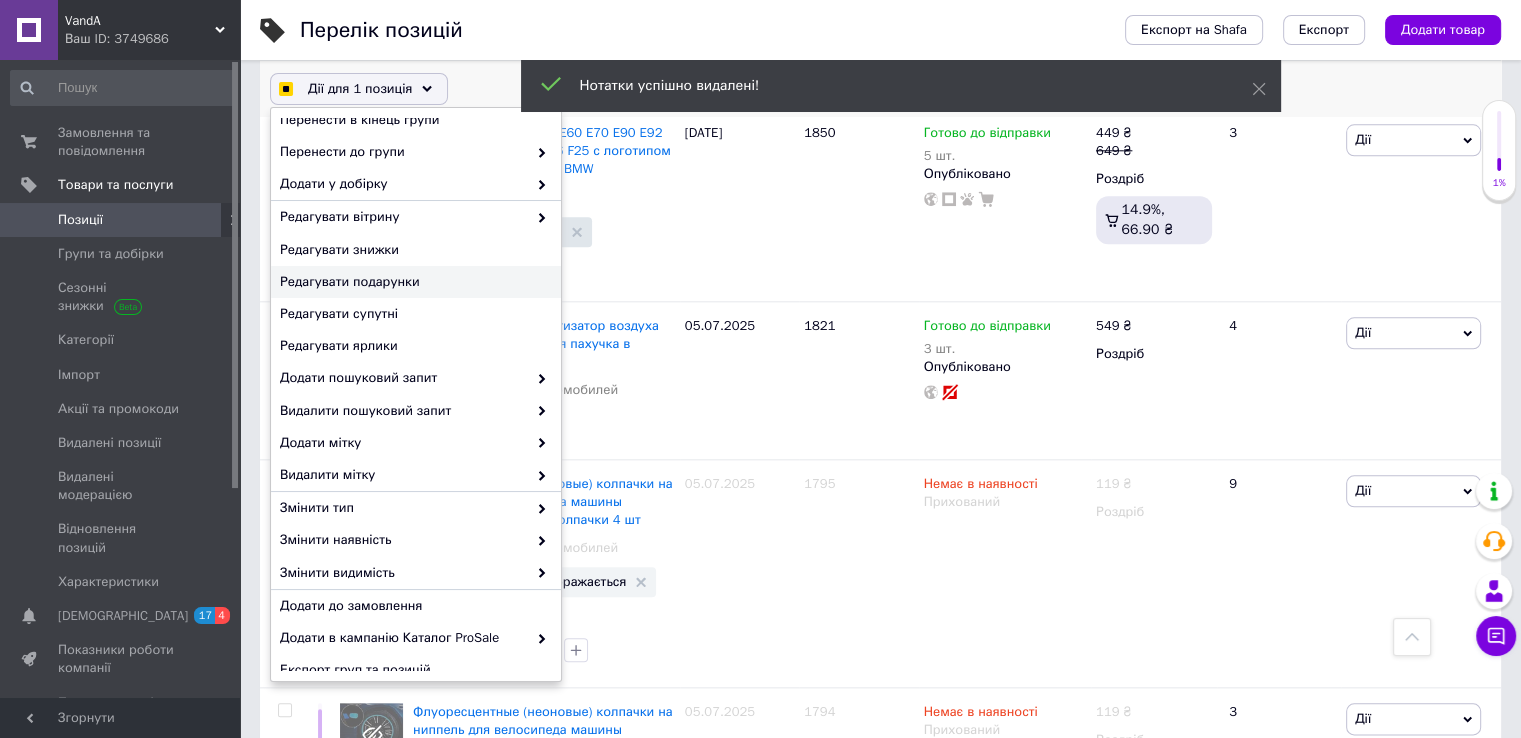 checkbox on "true" 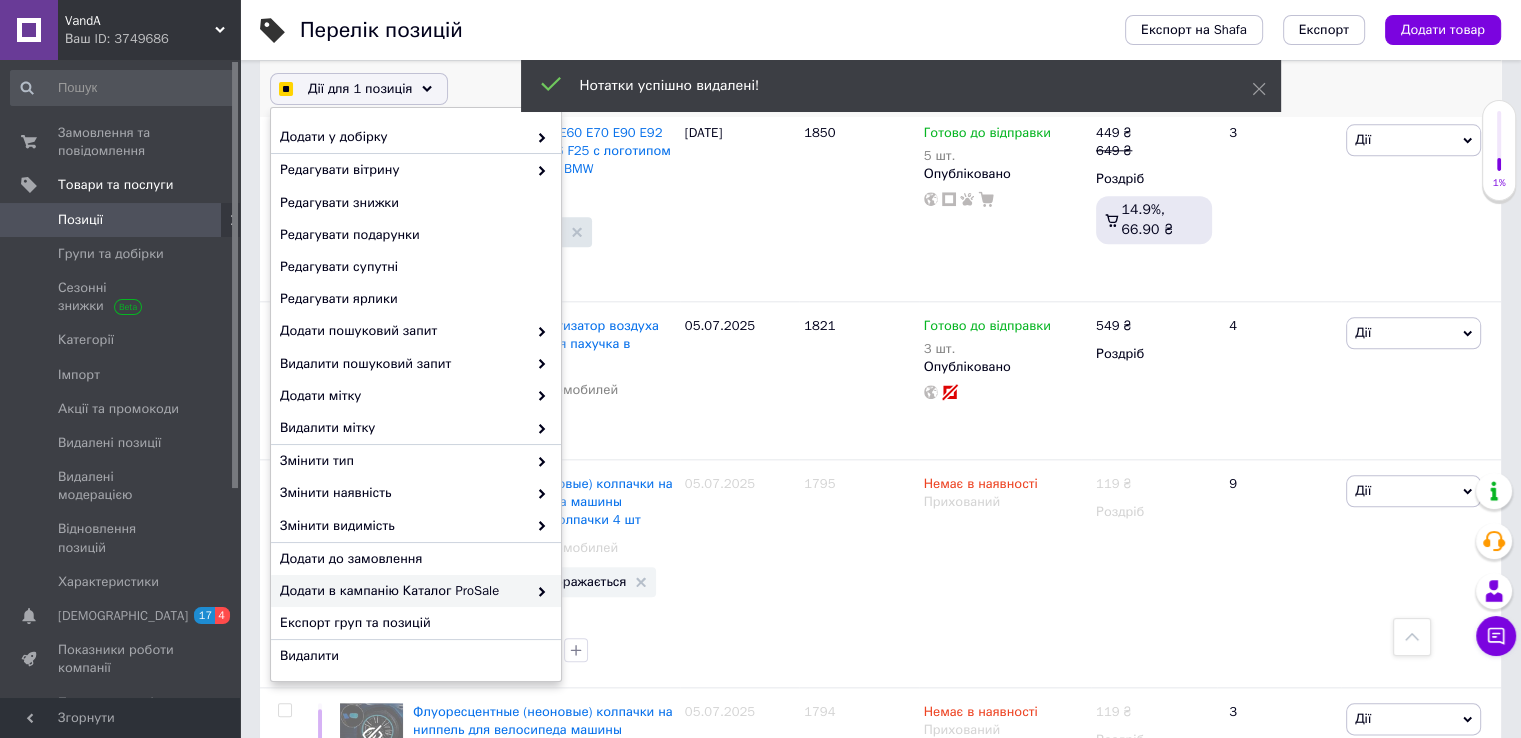 checkbox on "true" 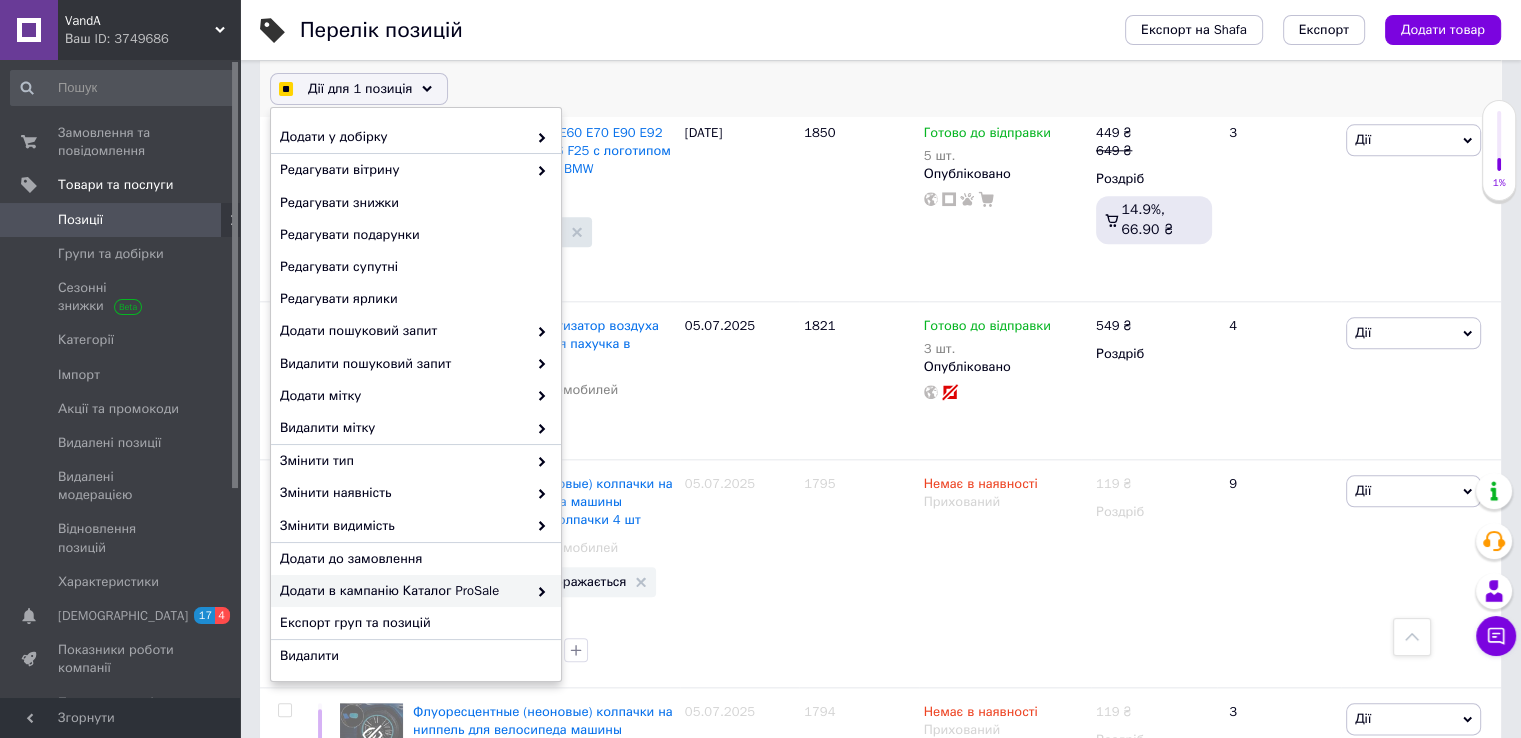 checkbox on "true" 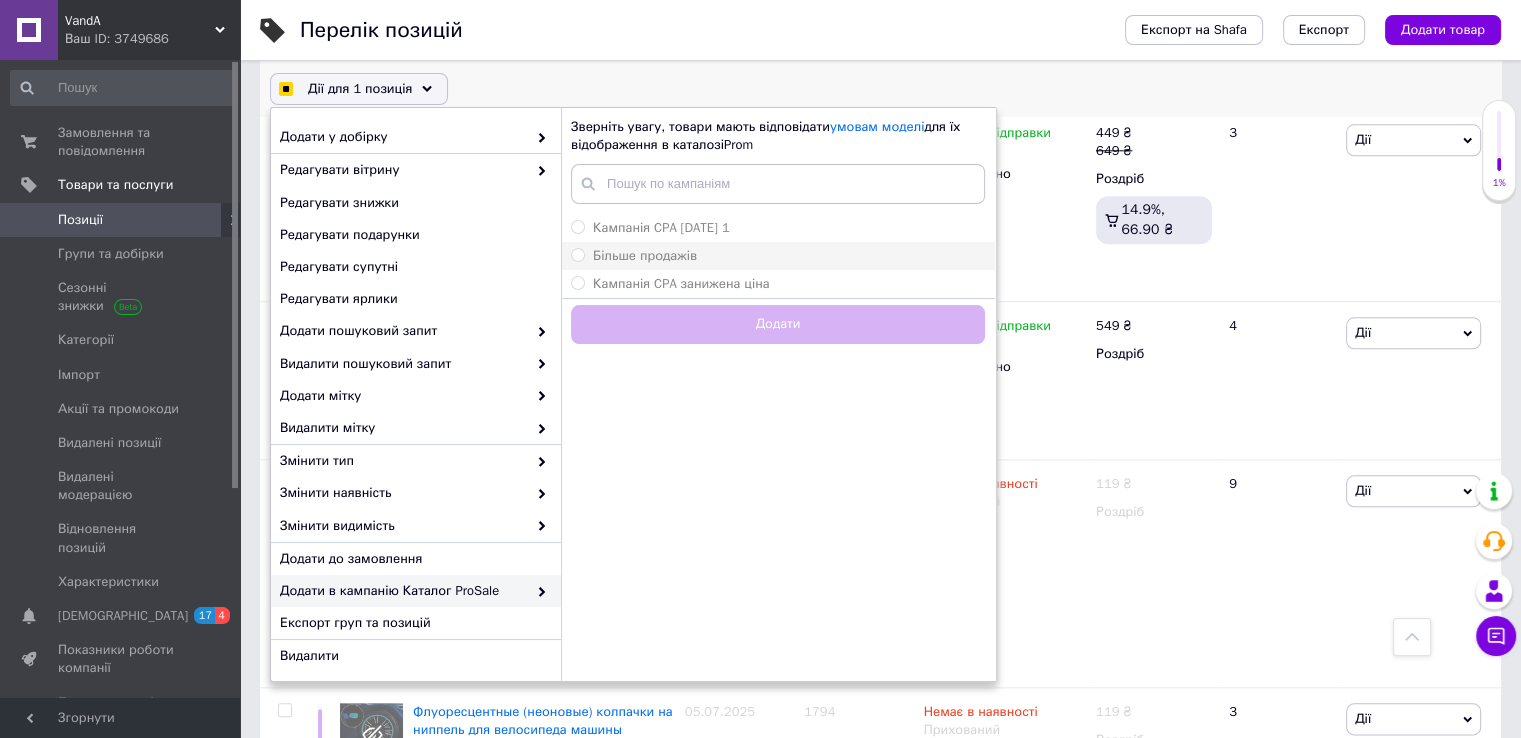 click on "Більше продажів" at bounding box center [778, 256] 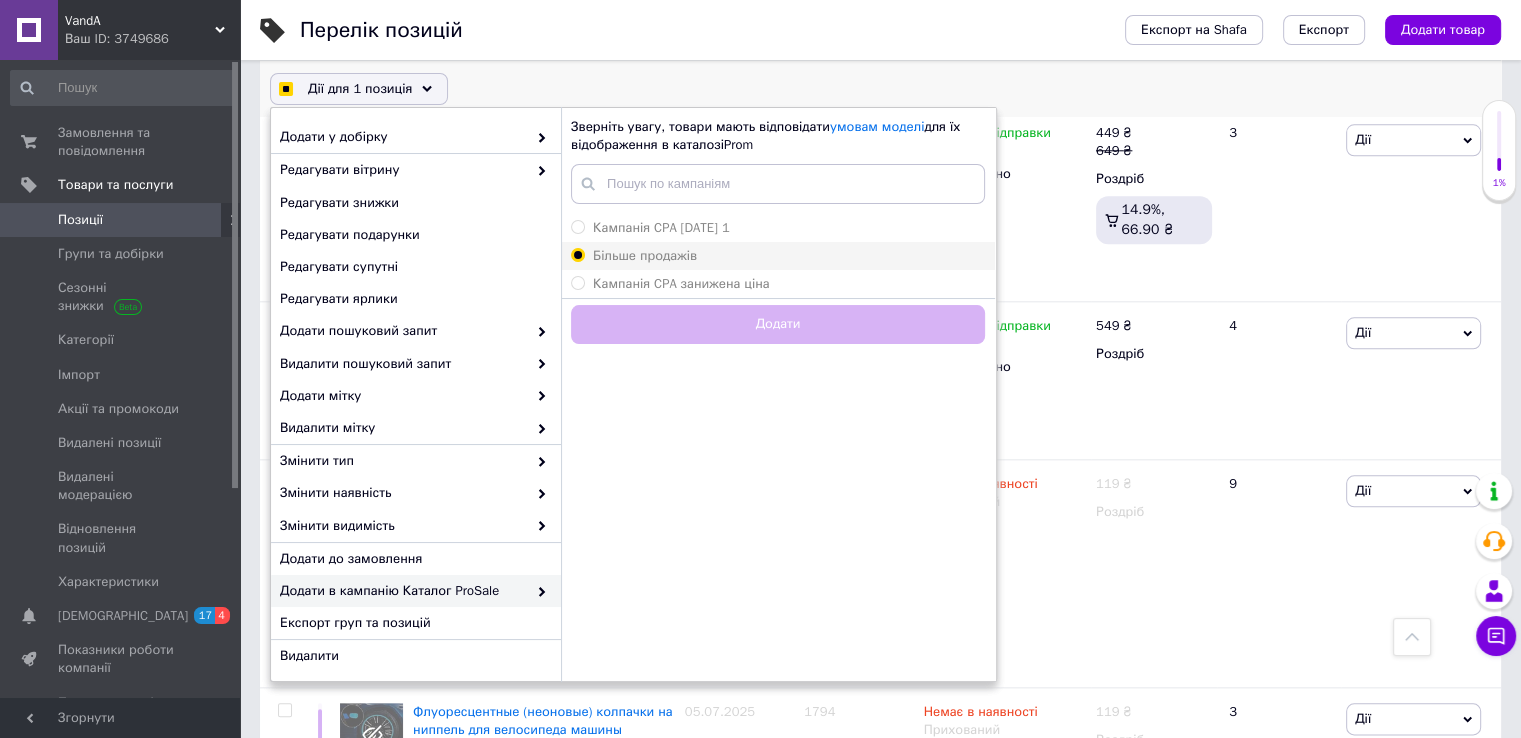 checkbox on "true" 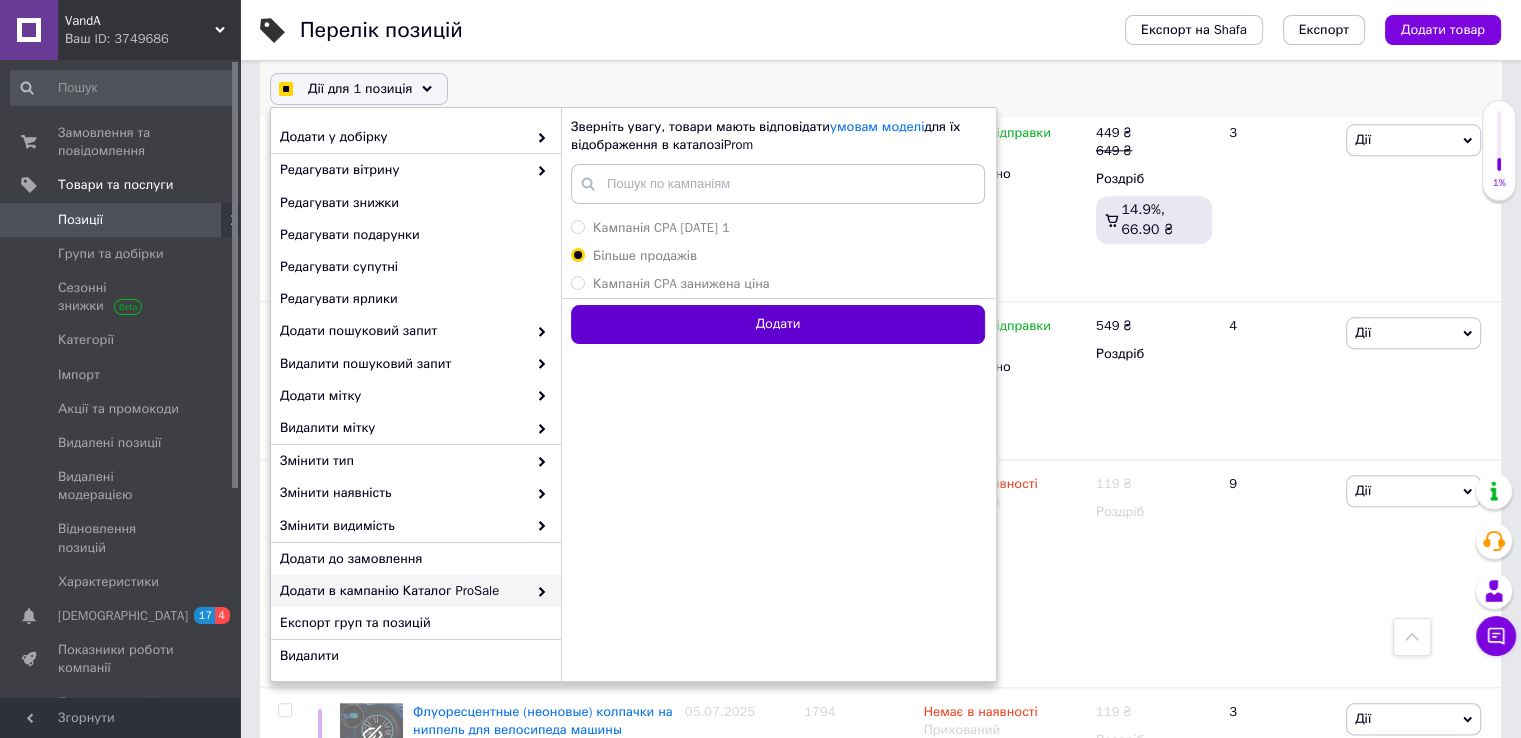 click on "Додати" at bounding box center (778, 324) 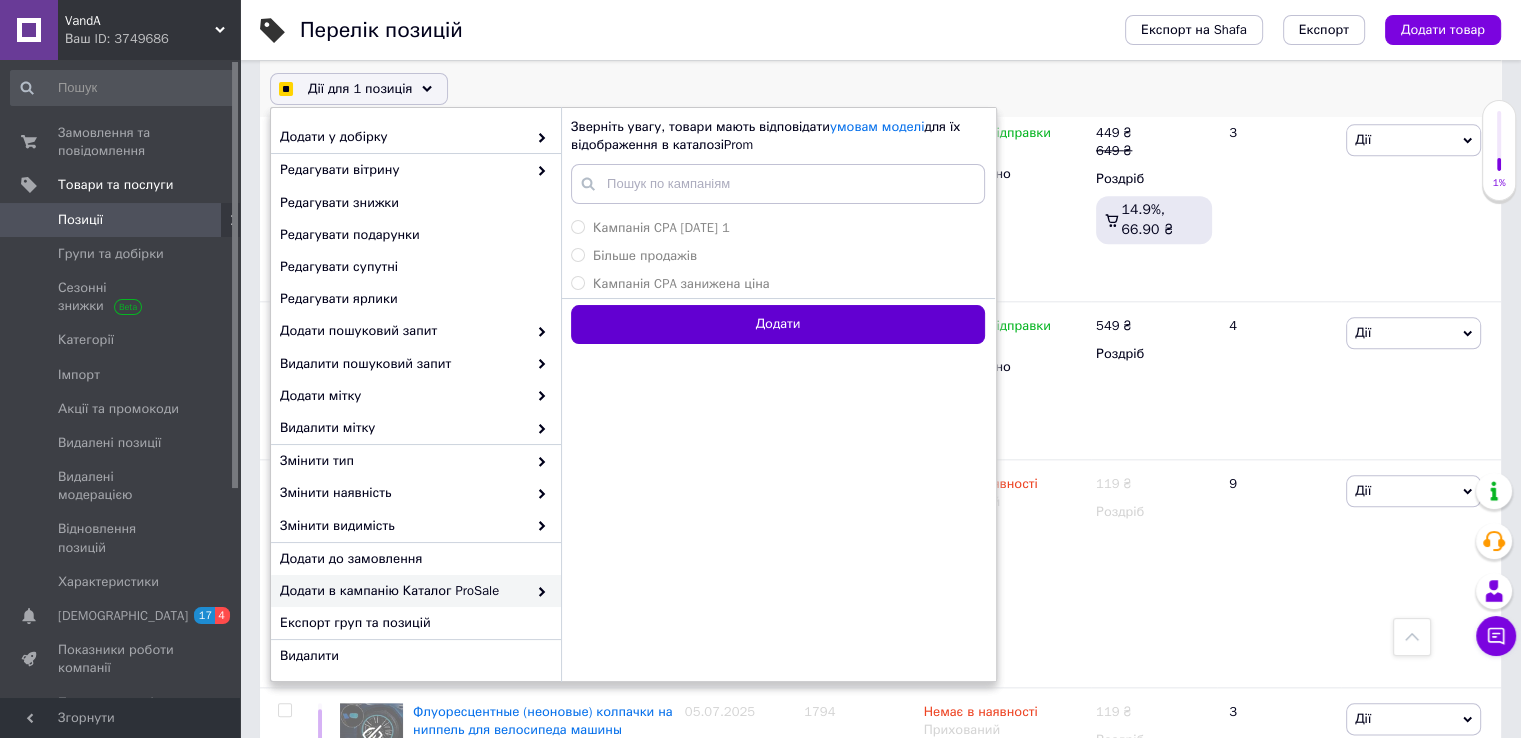 checkbox on "true" 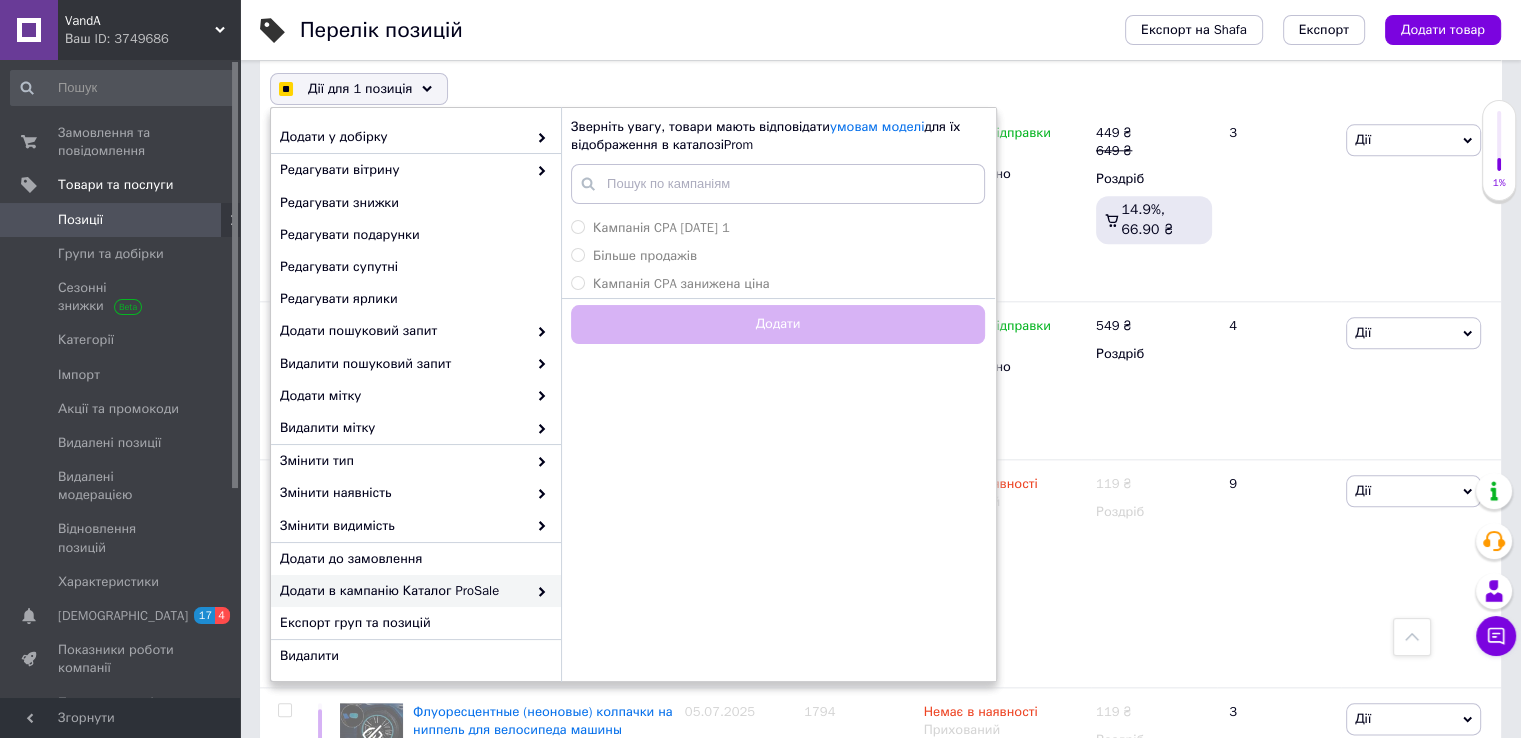 checkbox on "false" 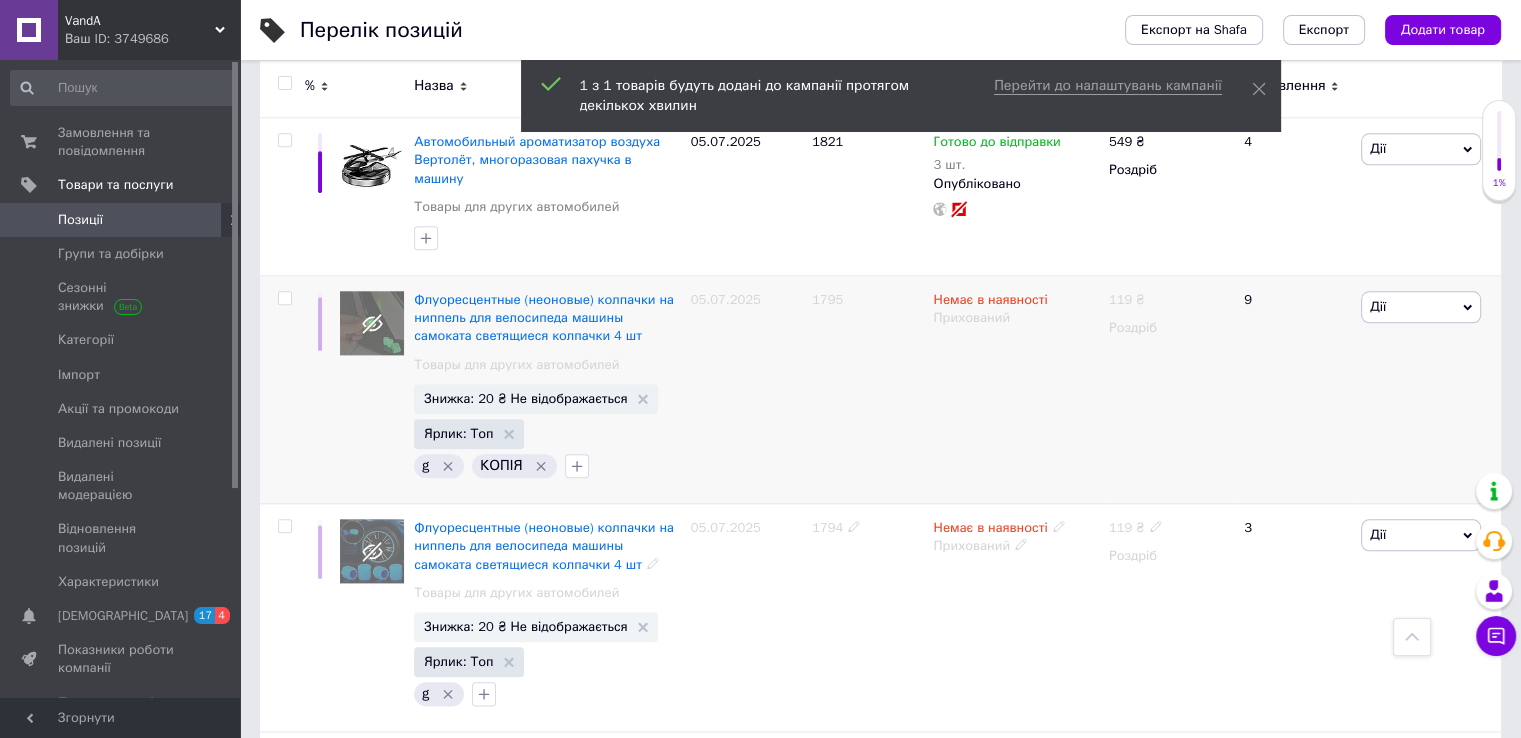 scroll, scrollTop: 9700, scrollLeft: 0, axis: vertical 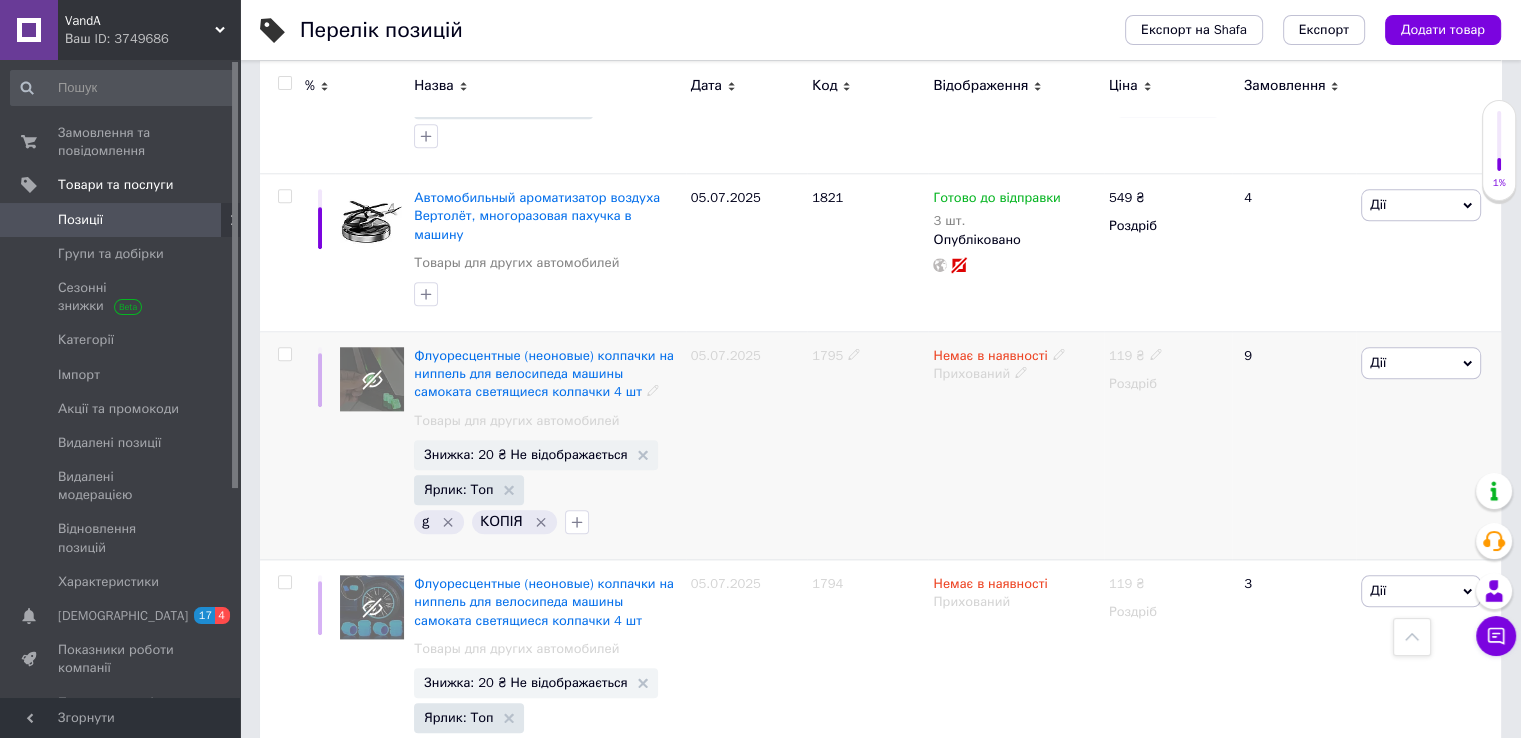 click 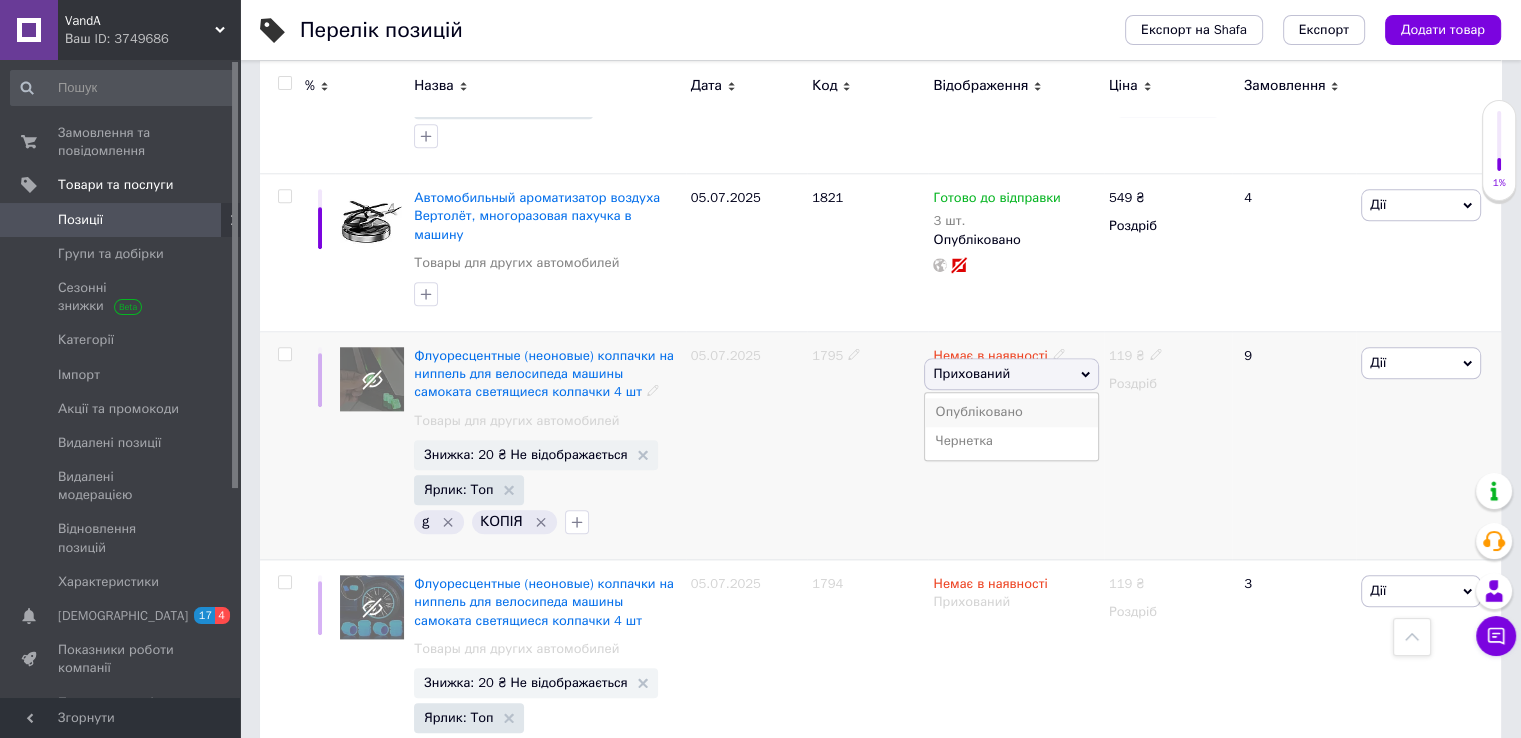 click on "Опубліковано" at bounding box center [1011, 412] 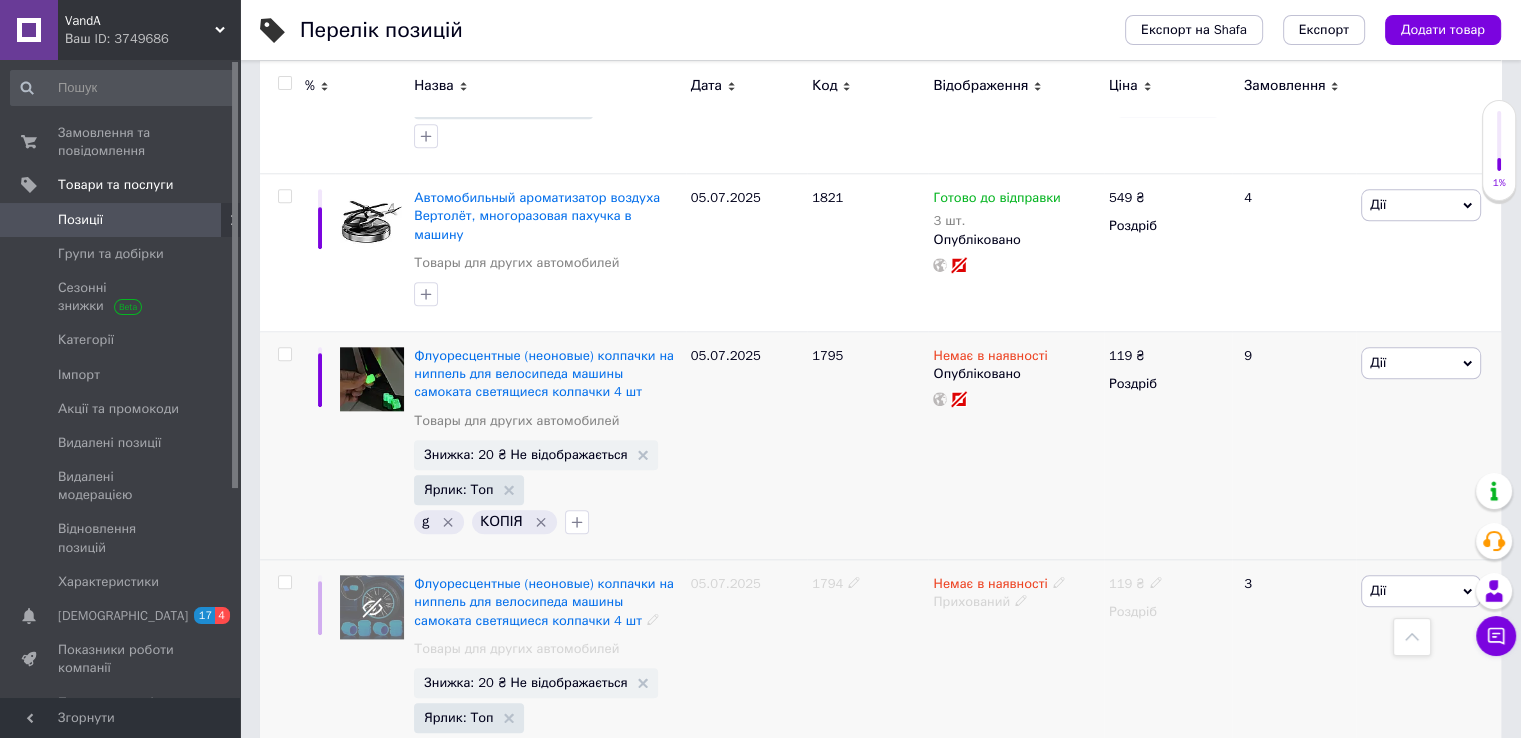 click 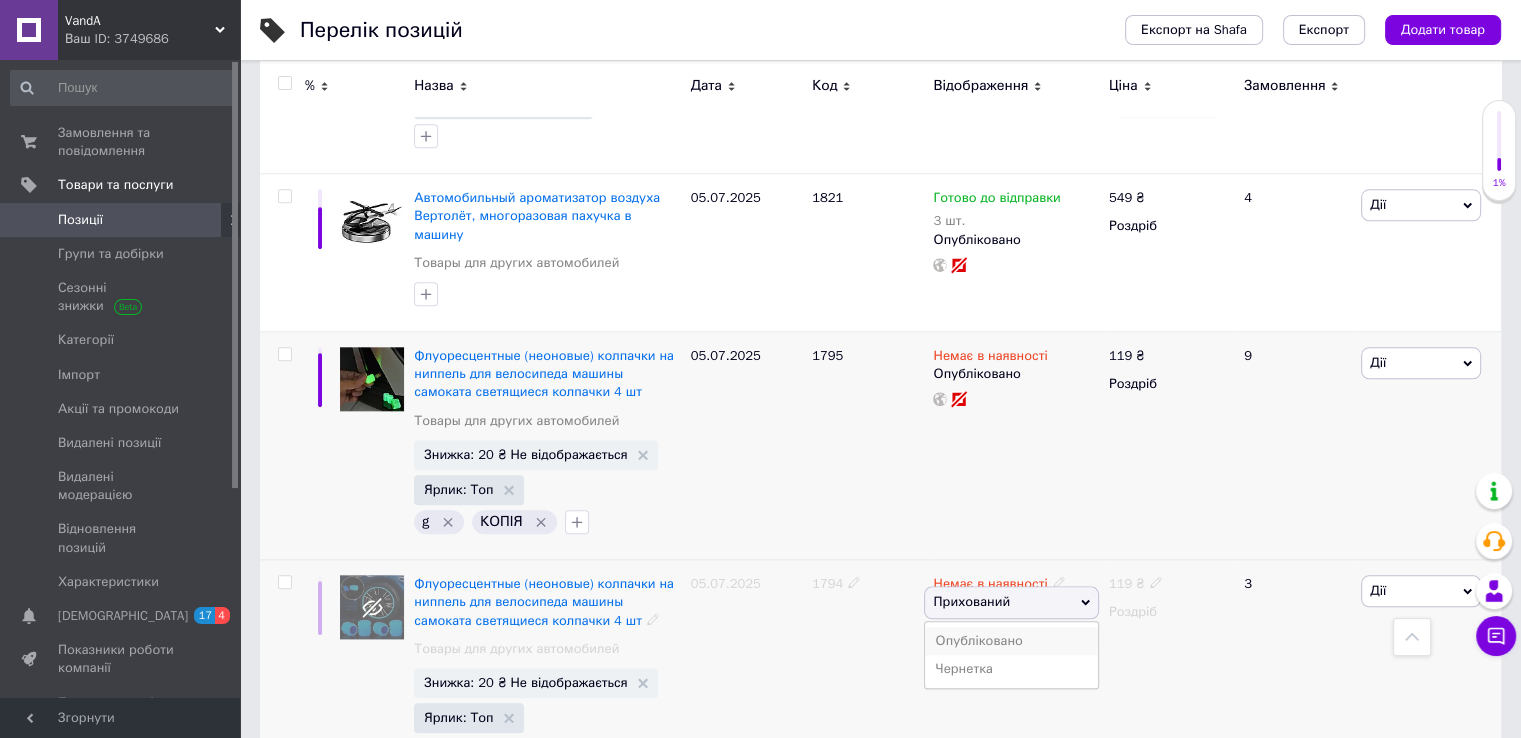 click on "Опубліковано" at bounding box center (1011, 641) 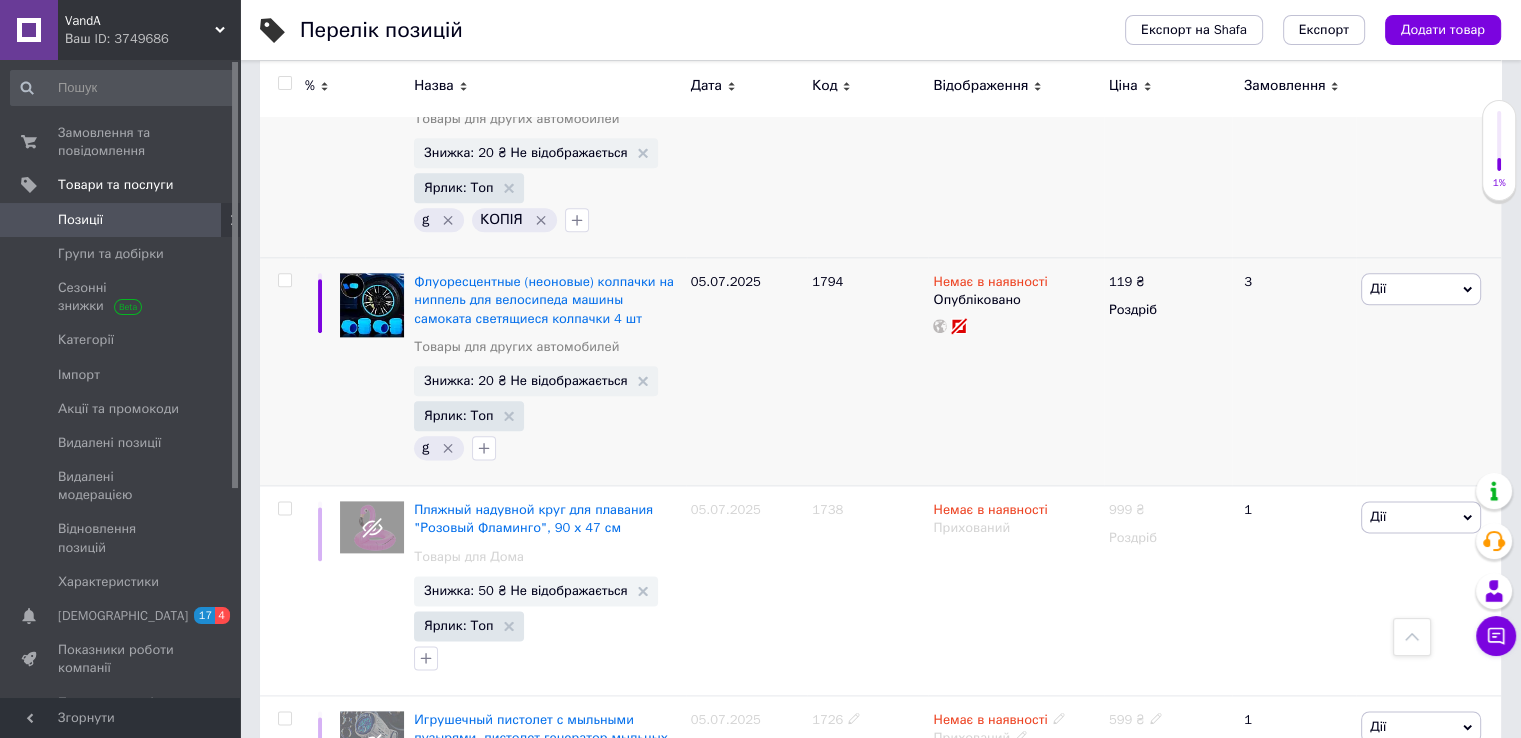 scroll, scrollTop: 10000, scrollLeft: 0, axis: vertical 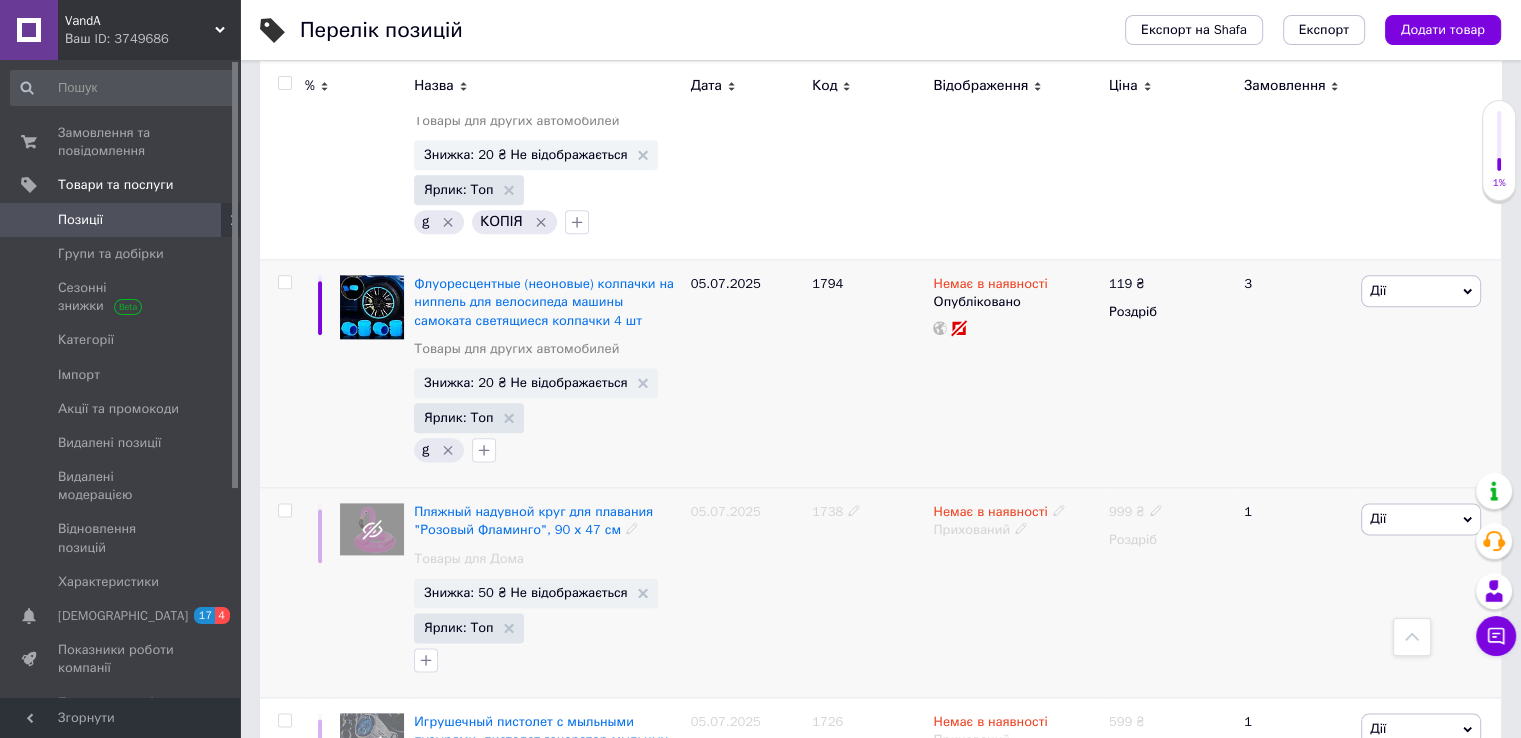 click 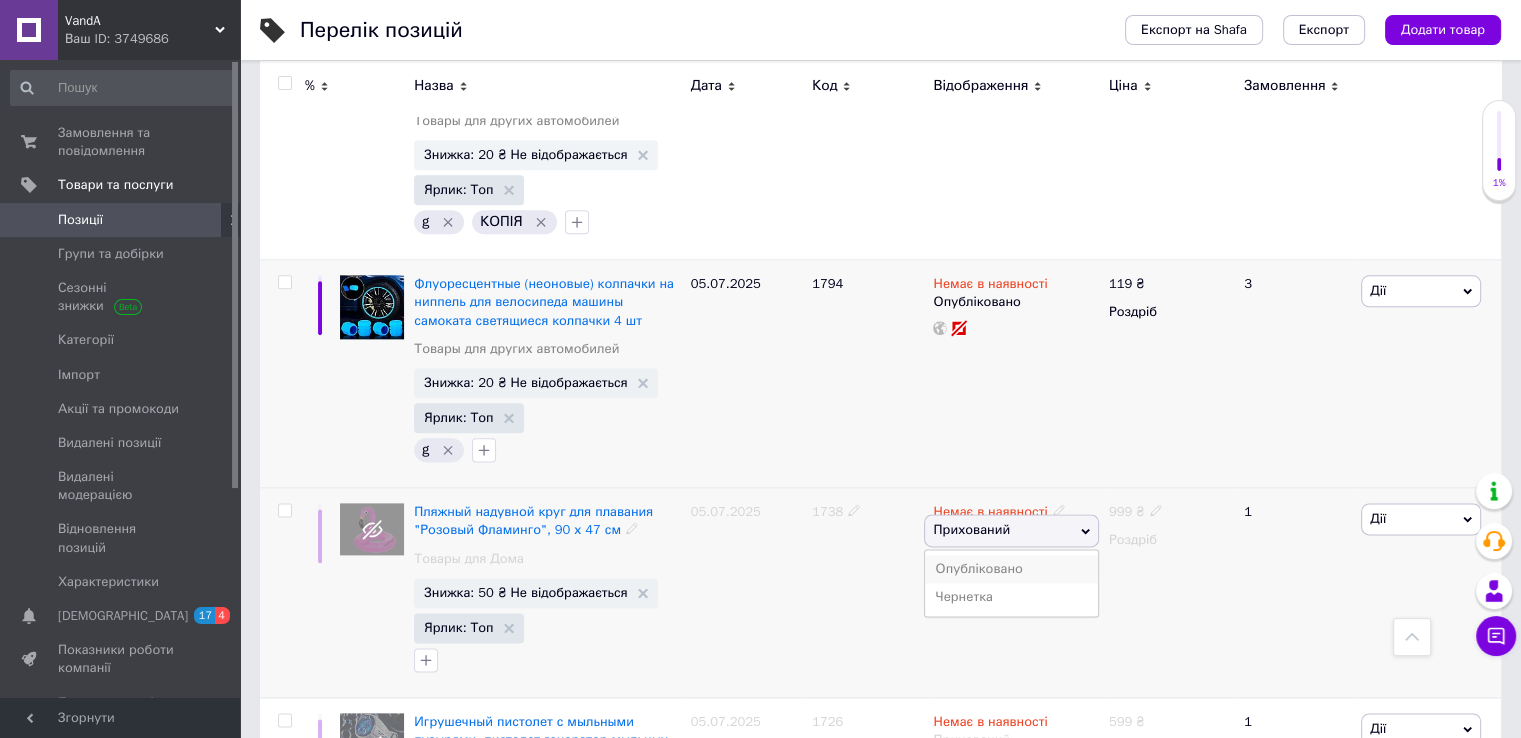 click on "Опубліковано" at bounding box center (1011, 569) 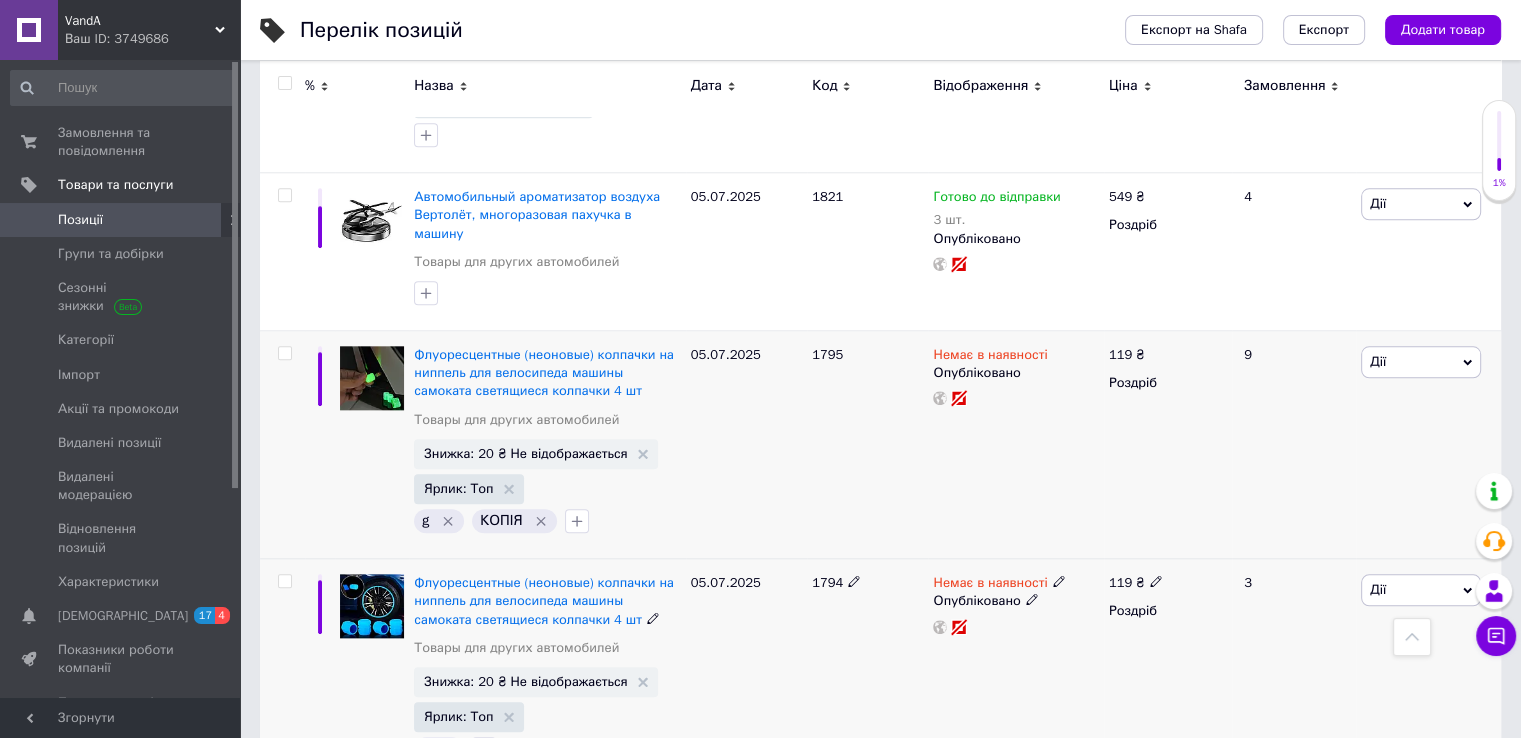 scroll, scrollTop: 9700, scrollLeft: 0, axis: vertical 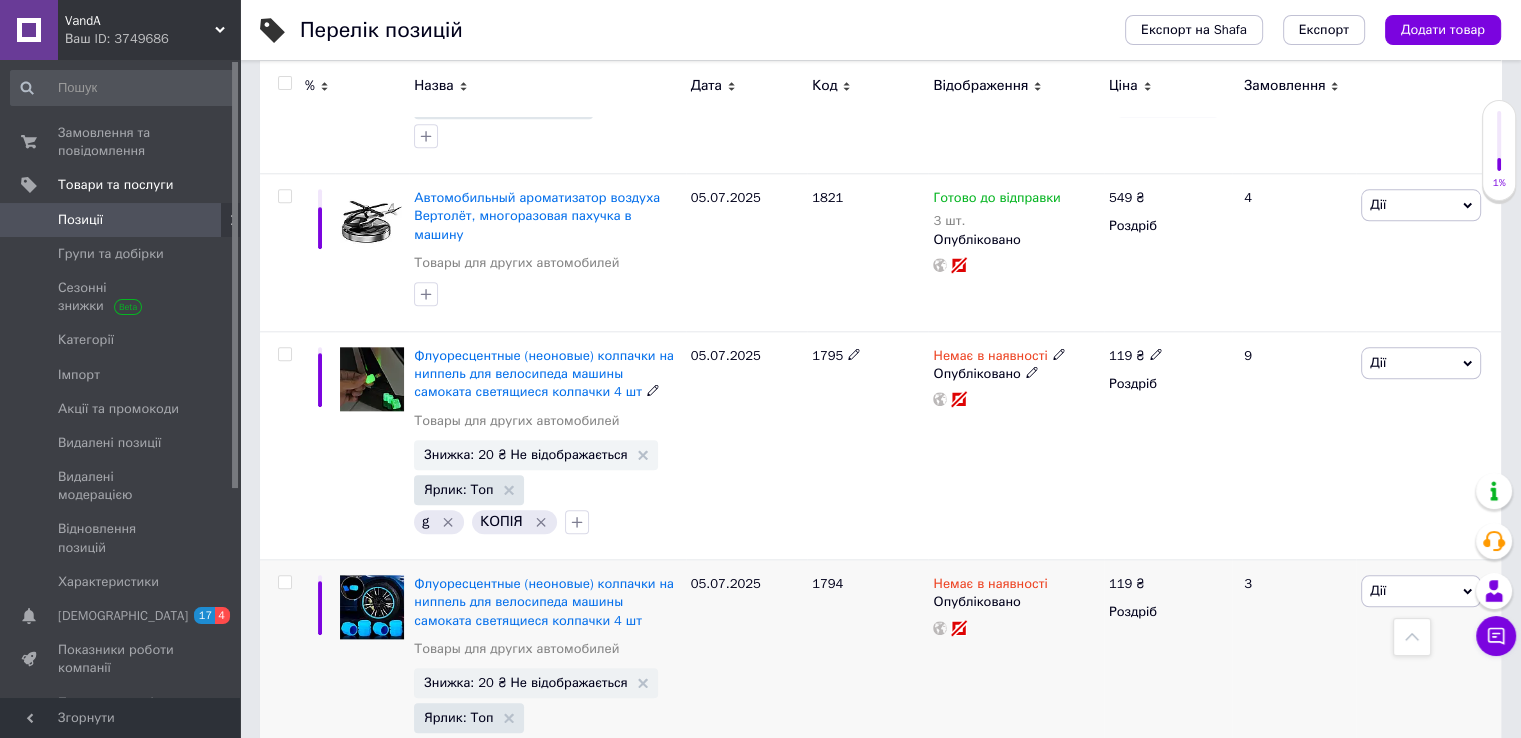 click 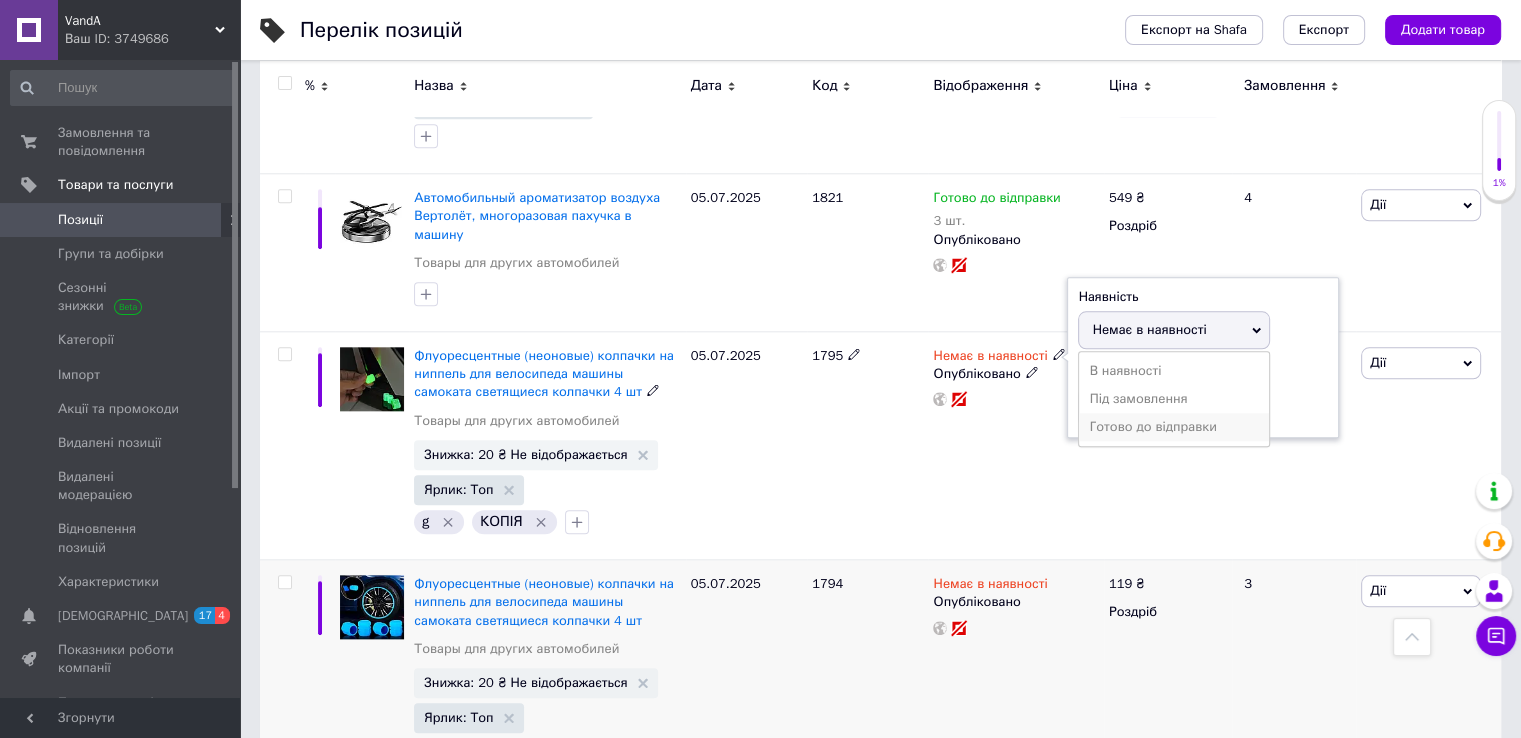 click on "Готово до відправки" at bounding box center (1174, 427) 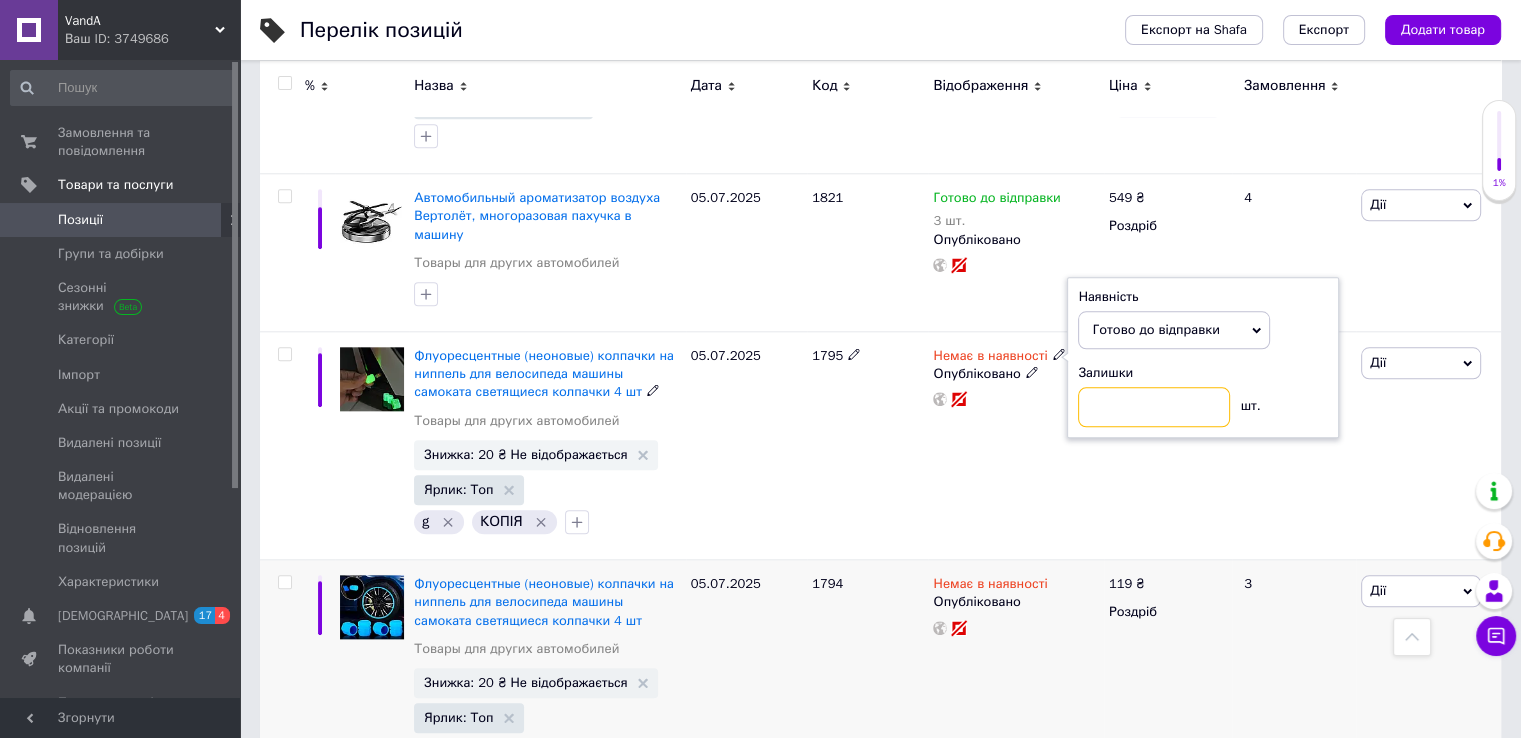 click at bounding box center [1154, 407] 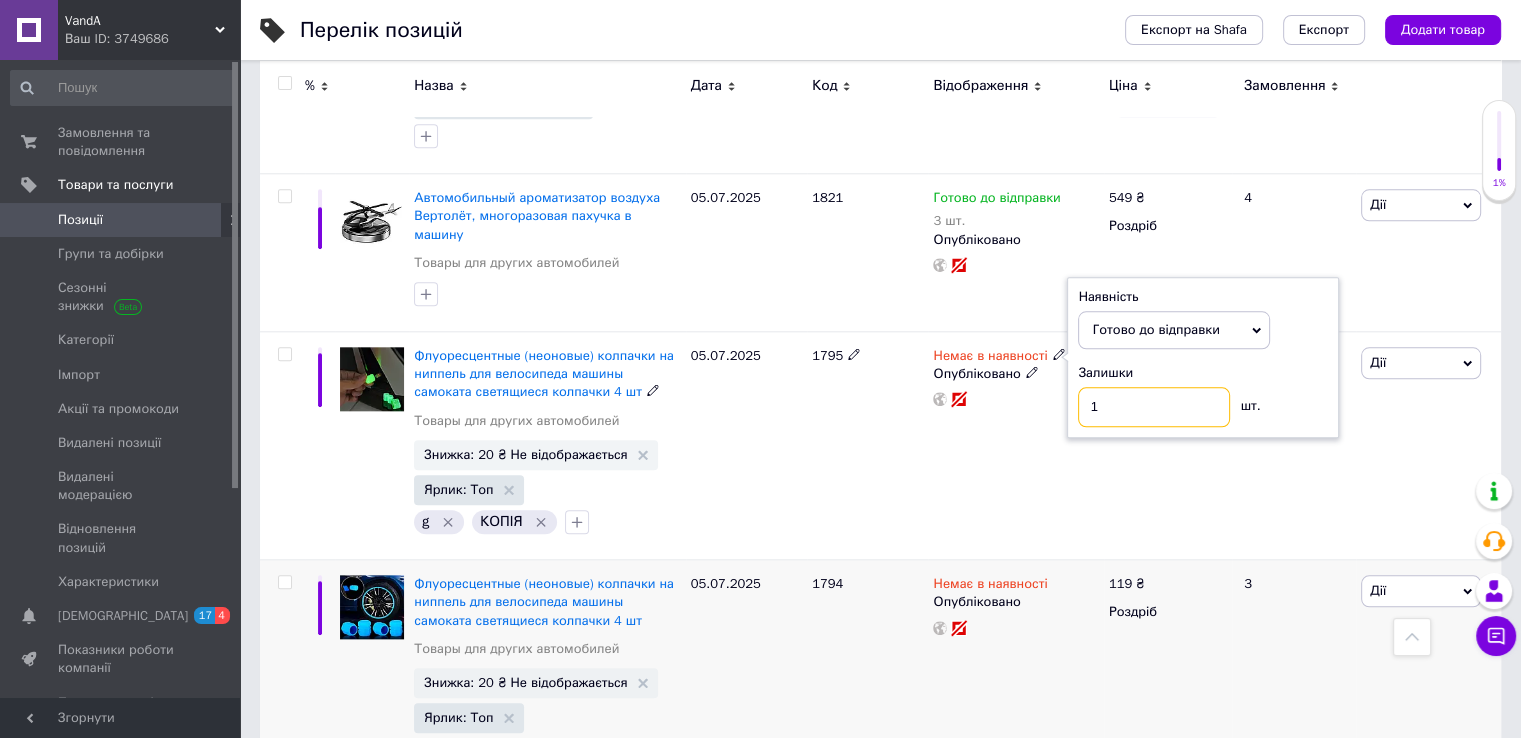 type on "10" 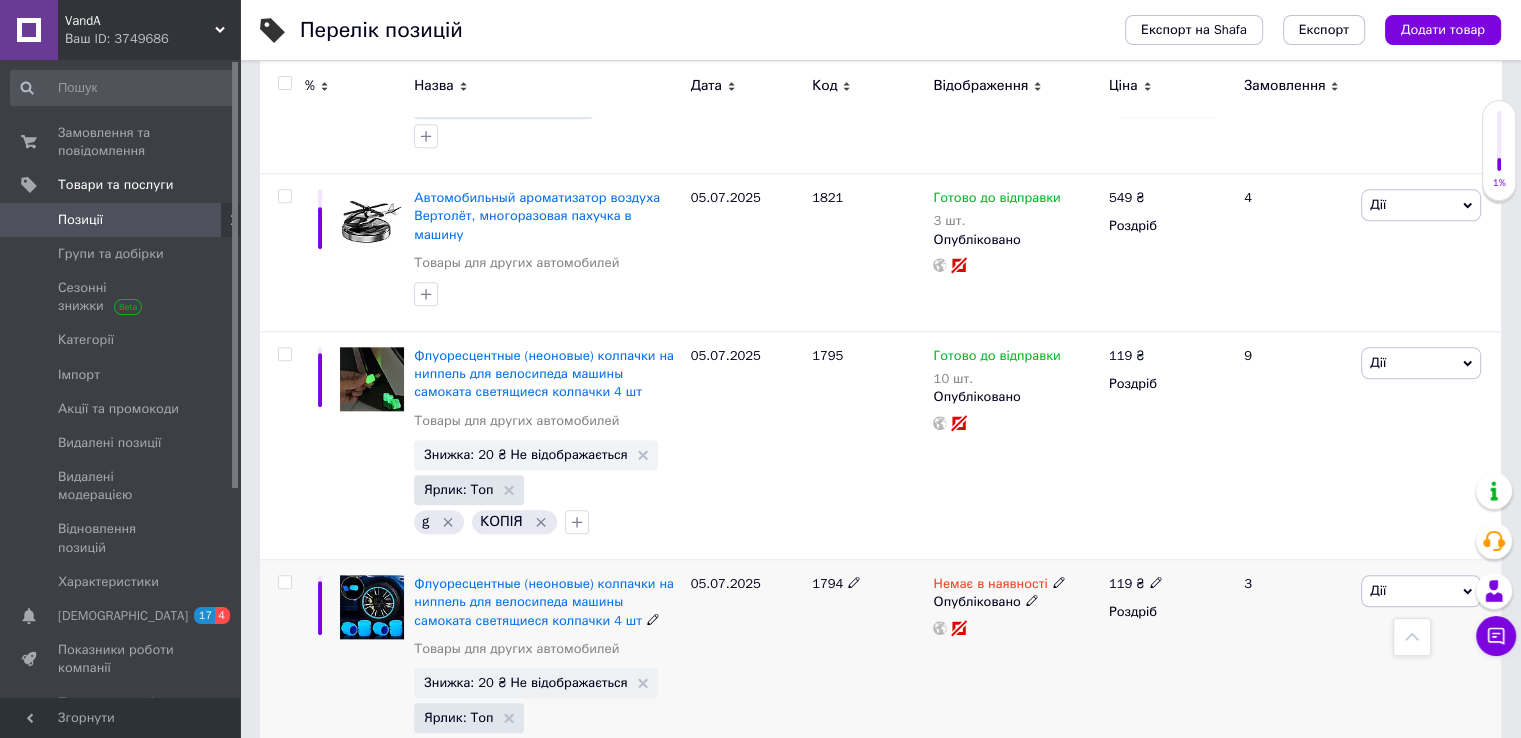 click 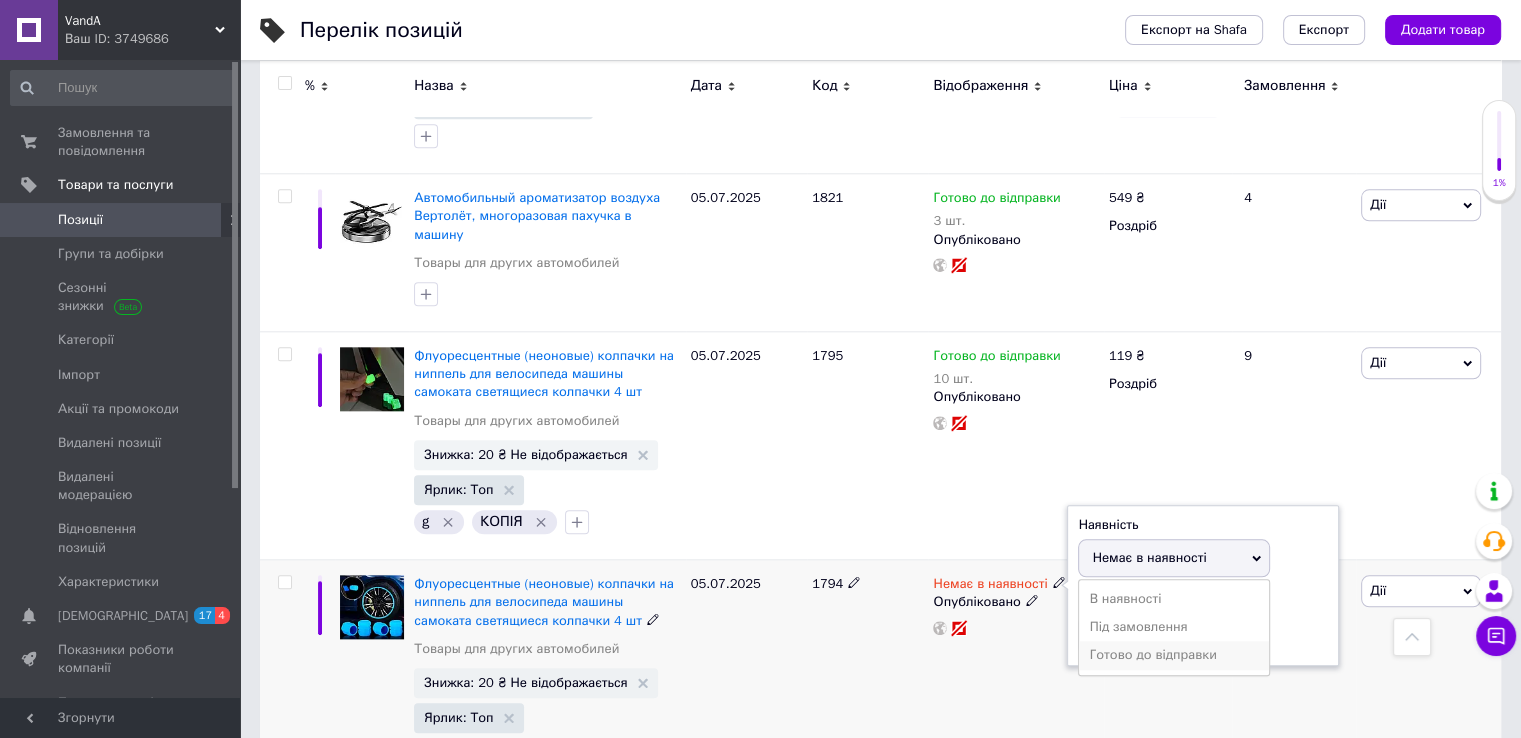 click on "Готово до відправки" at bounding box center (1174, 655) 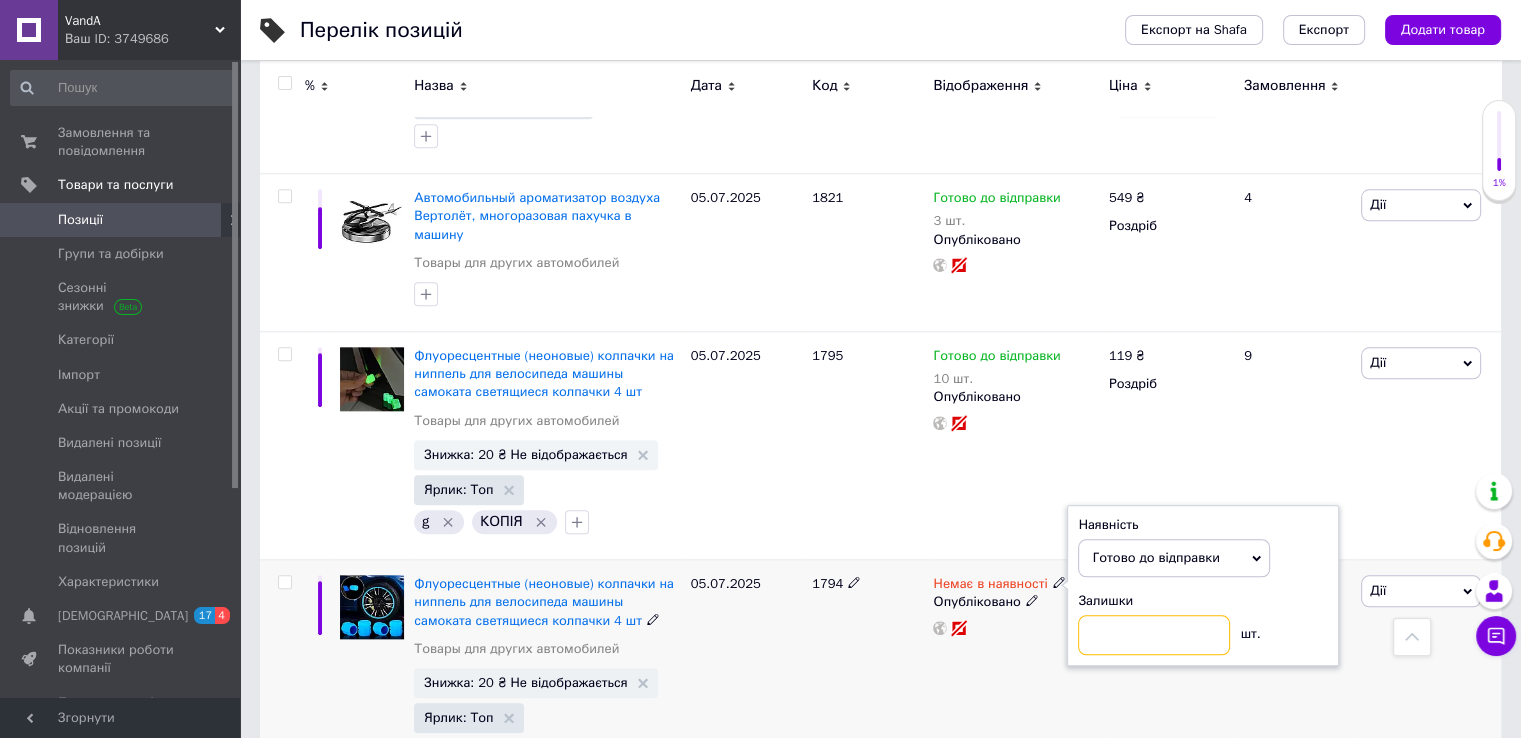 click at bounding box center [1154, 635] 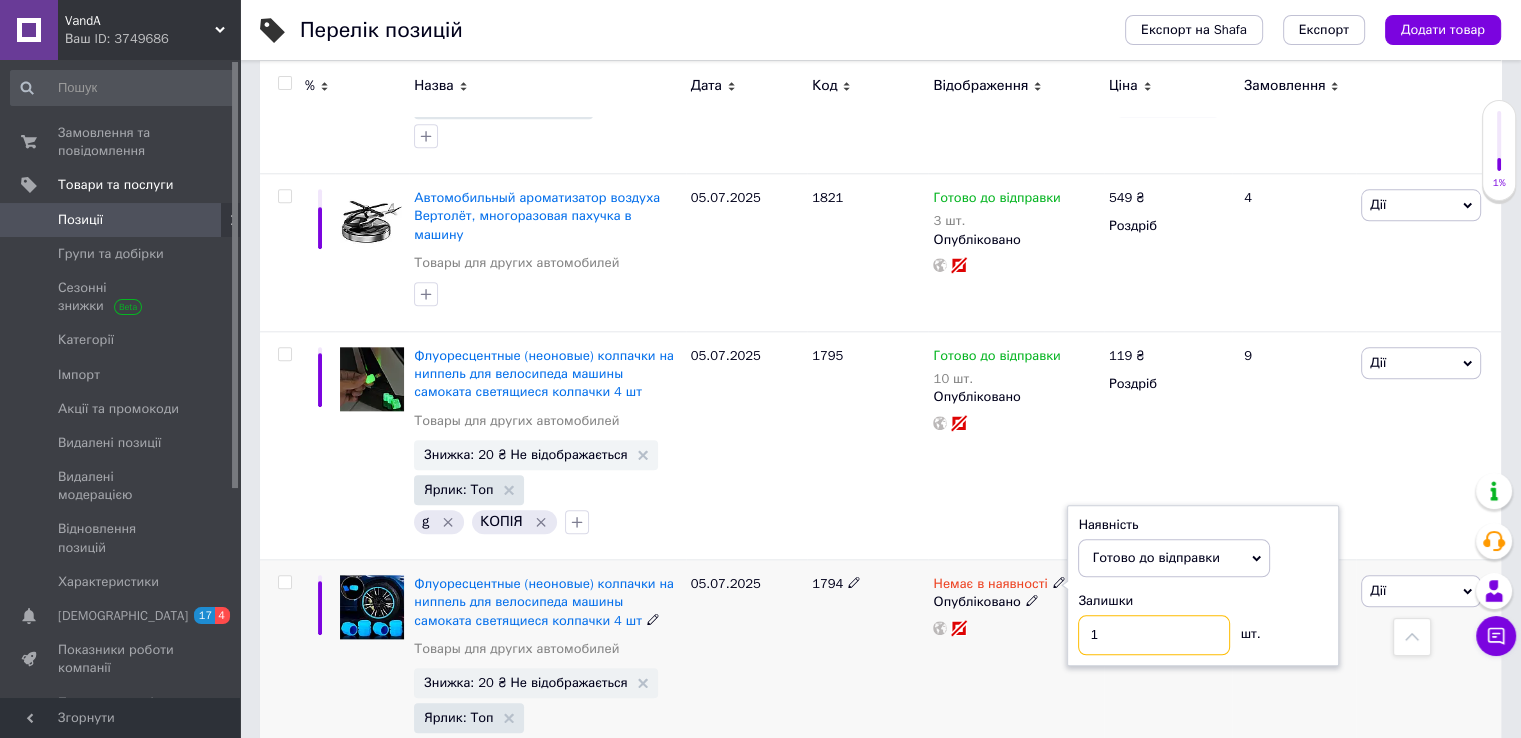 type on "10" 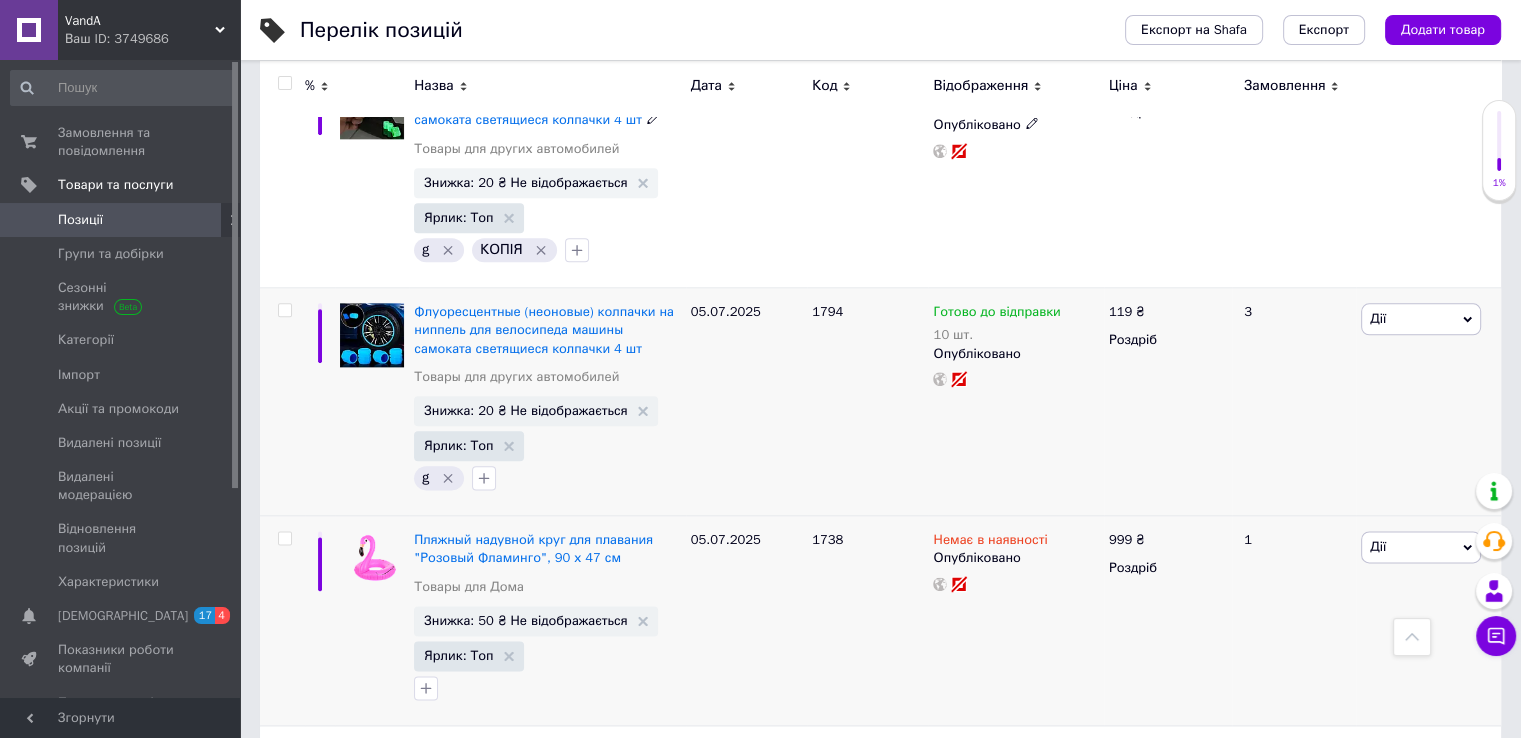 scroll, scrollTop: 10000, scrollLeft: 0, axis: vertical 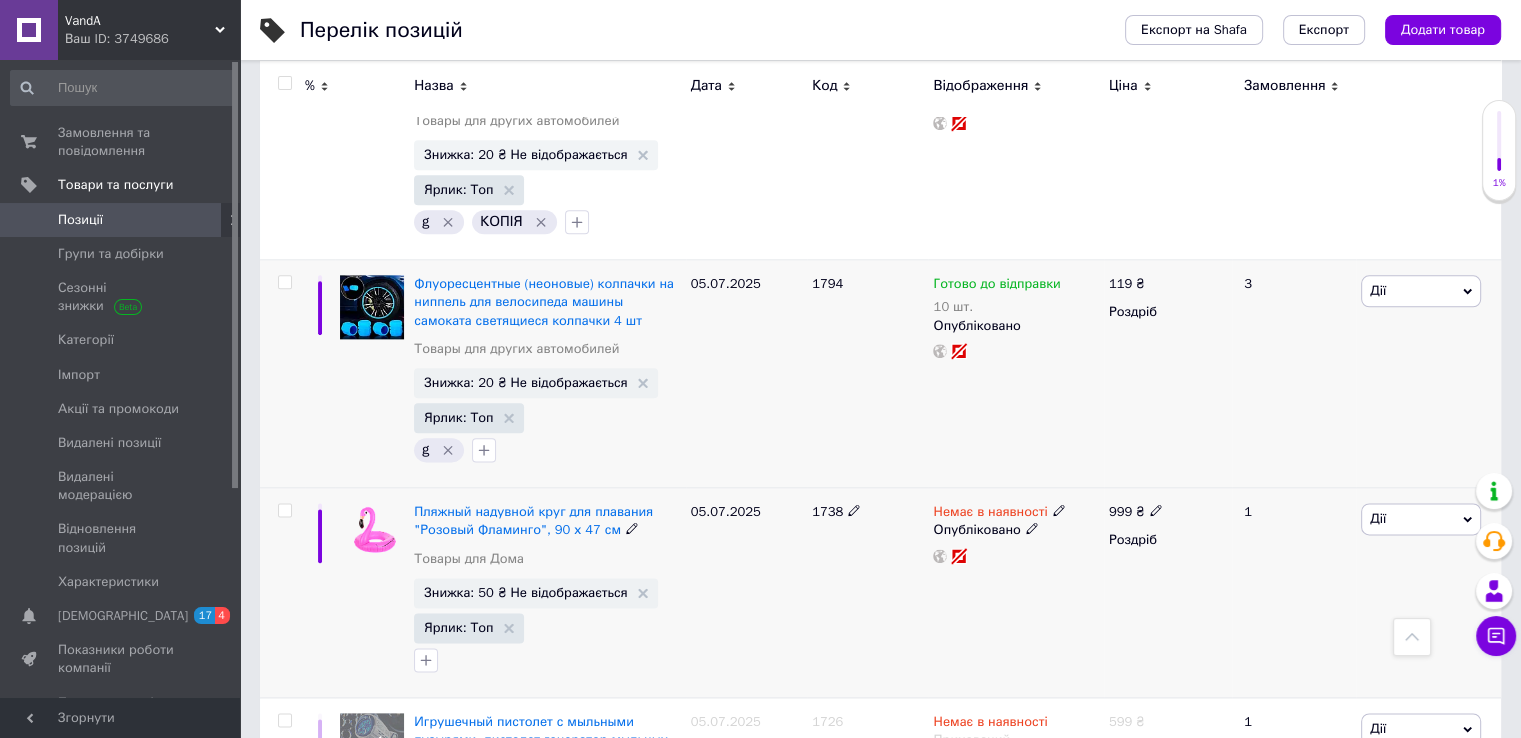 click 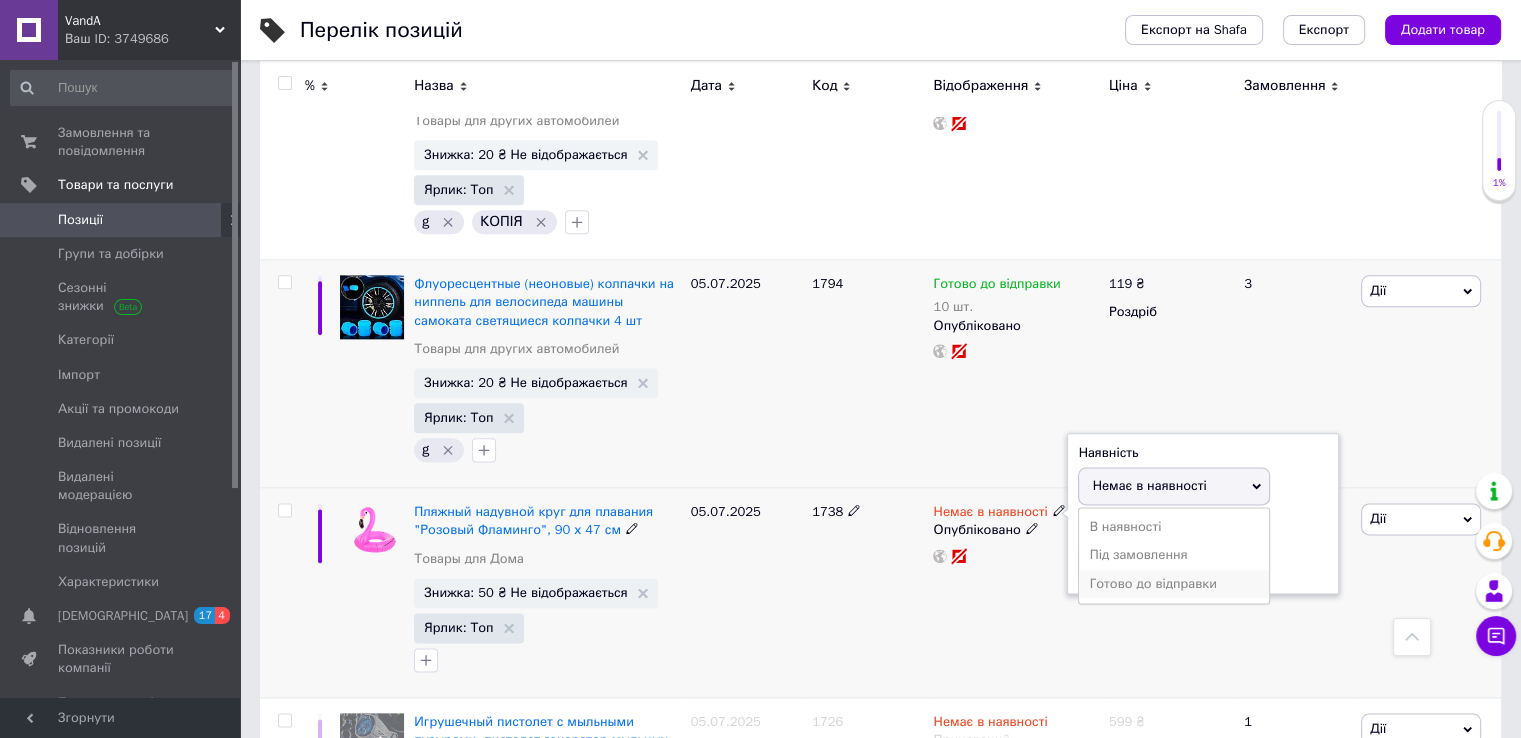 click on "Готово до відправки" at bounding box center [1174, 584] 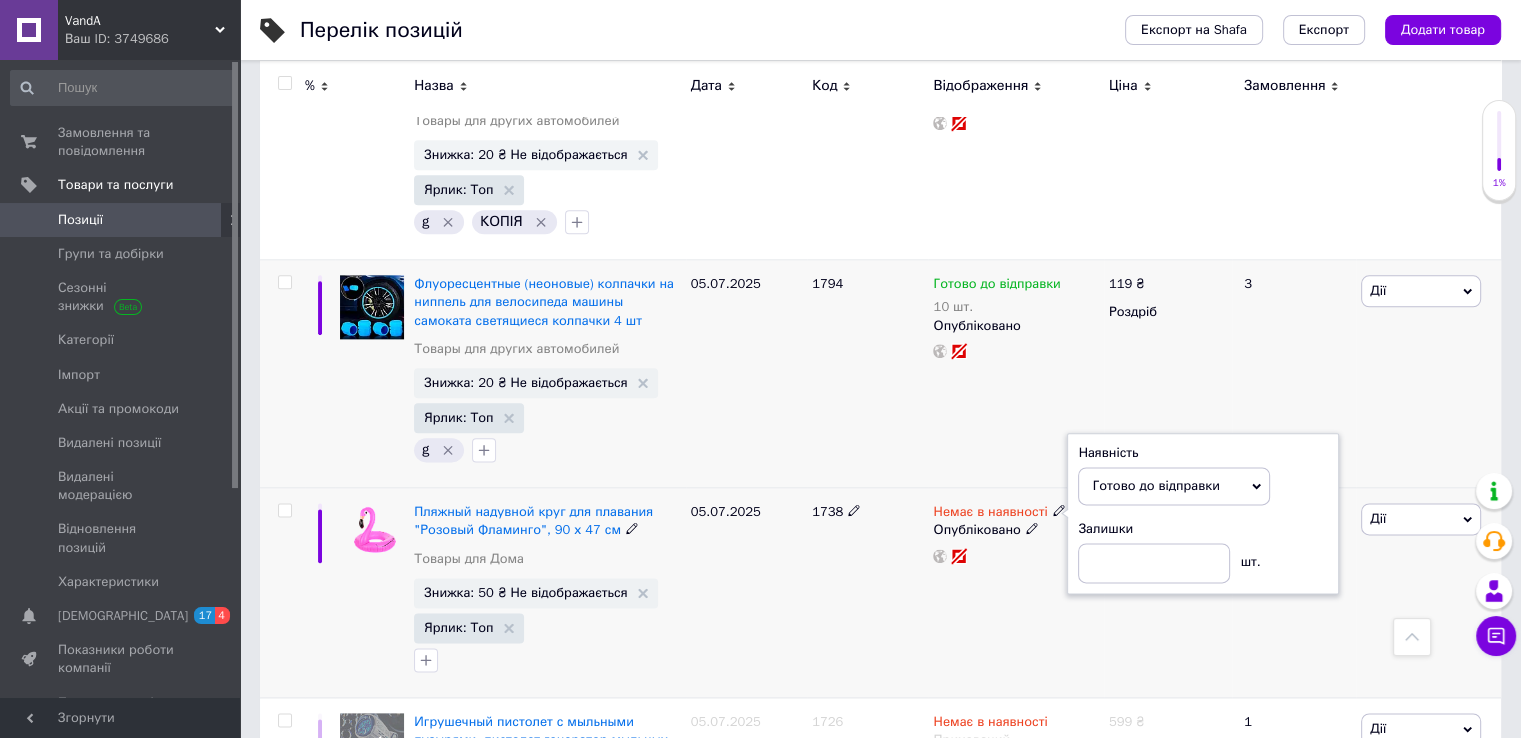 click on "Наявність Готово до відправки В наявності Немає в наявності Під замовлення Залишки шт." at bounding box center [1203, 514] 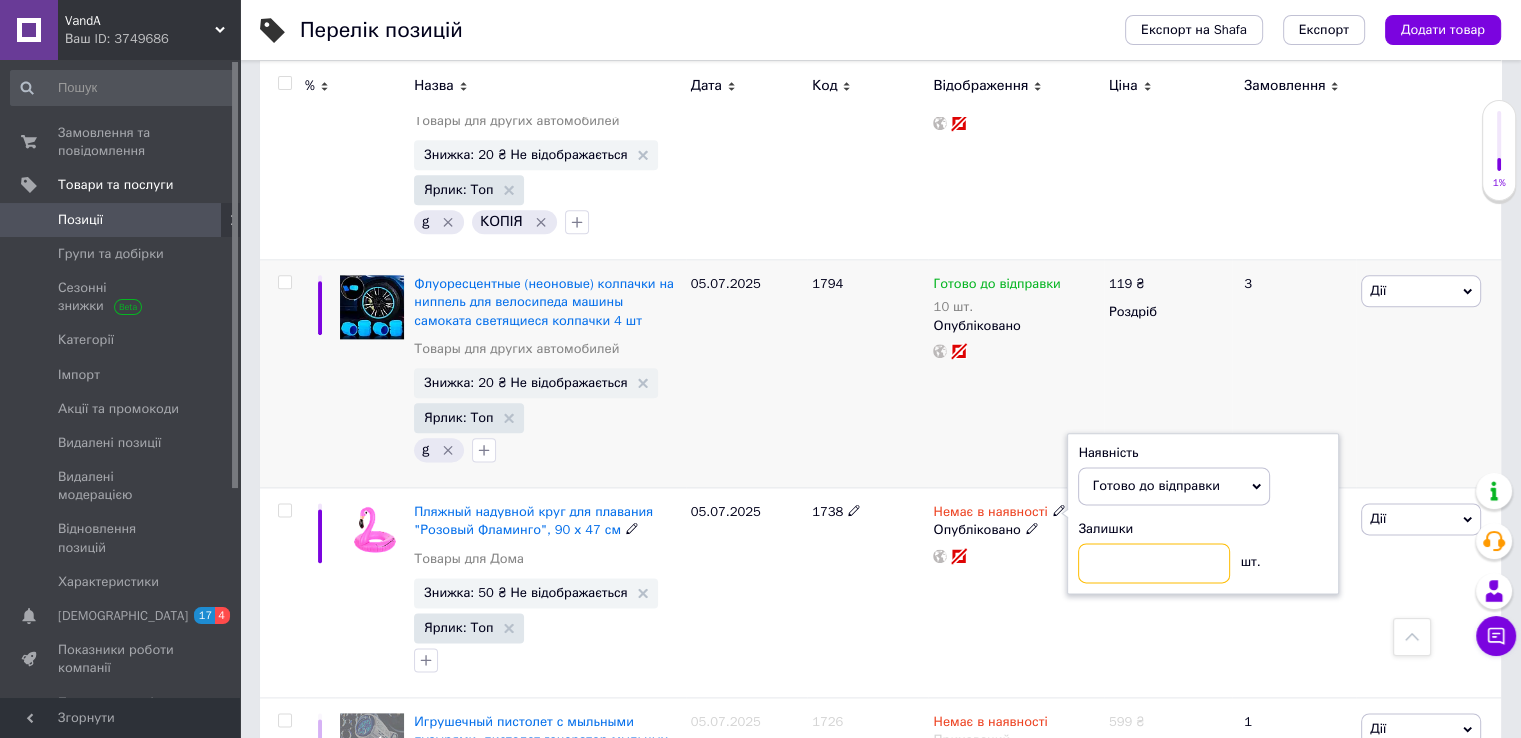 click at bounding box center [1154, 563] 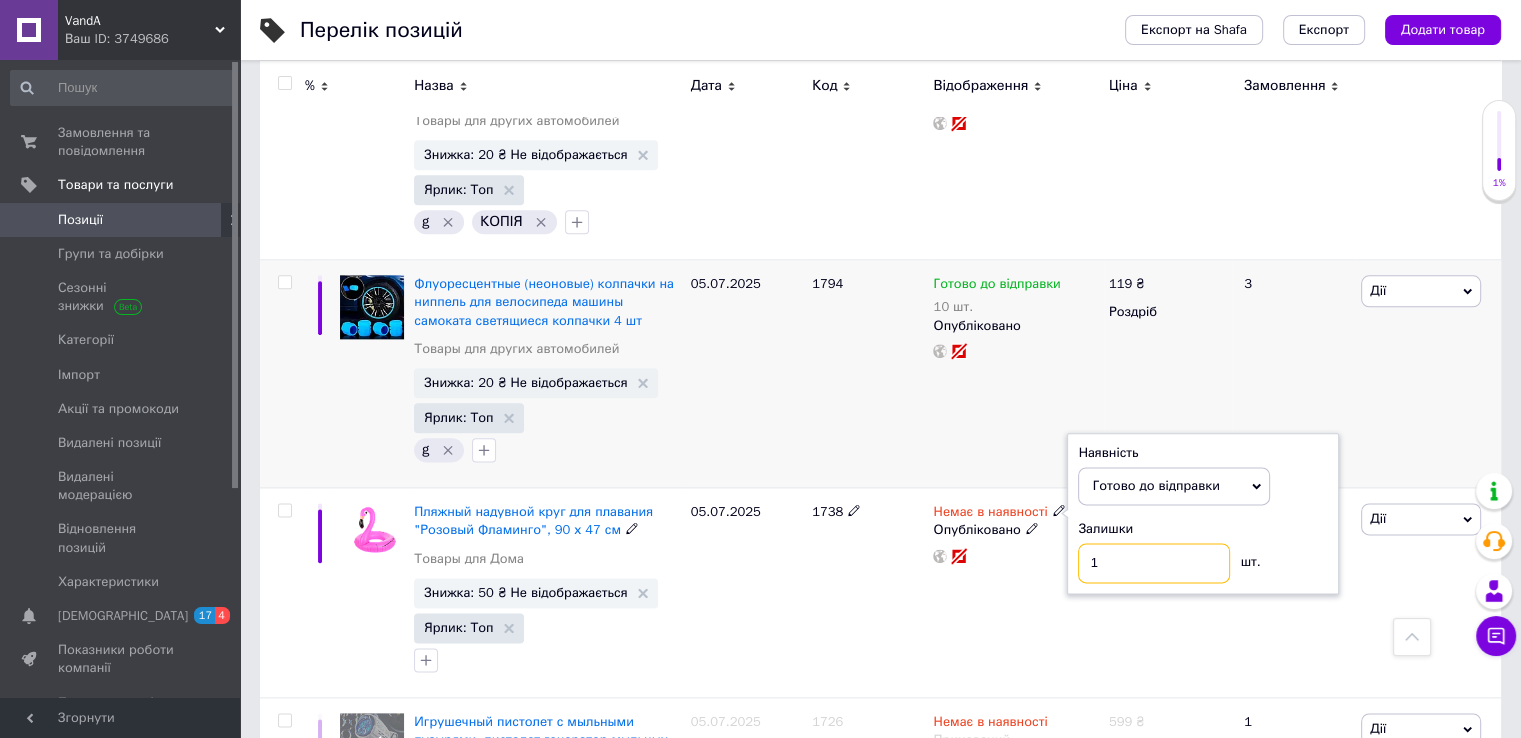 type on "10" 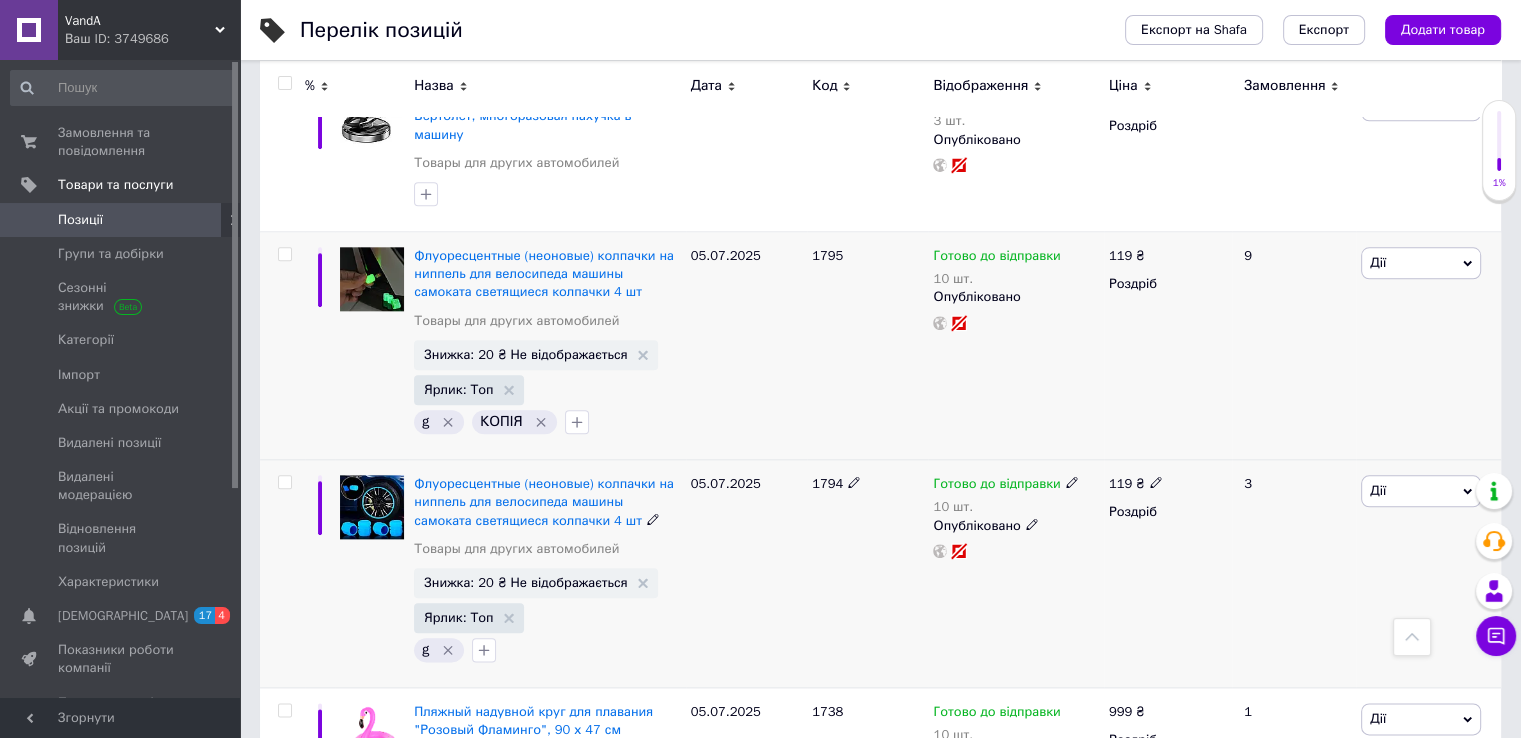 scroll, scrollTop: 9800, scrollLeft: 0, axis: vertical 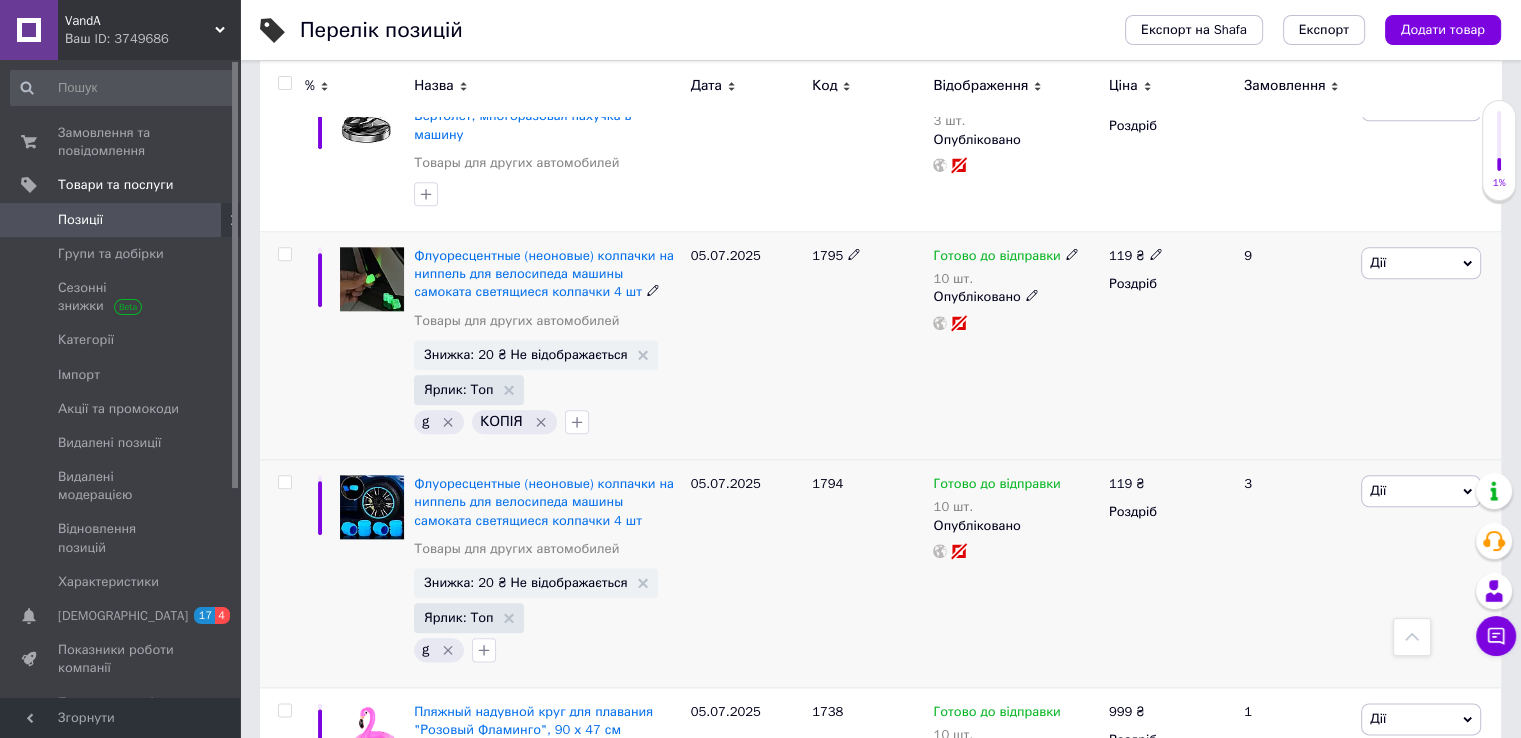 click at bounding box center (284, 254) 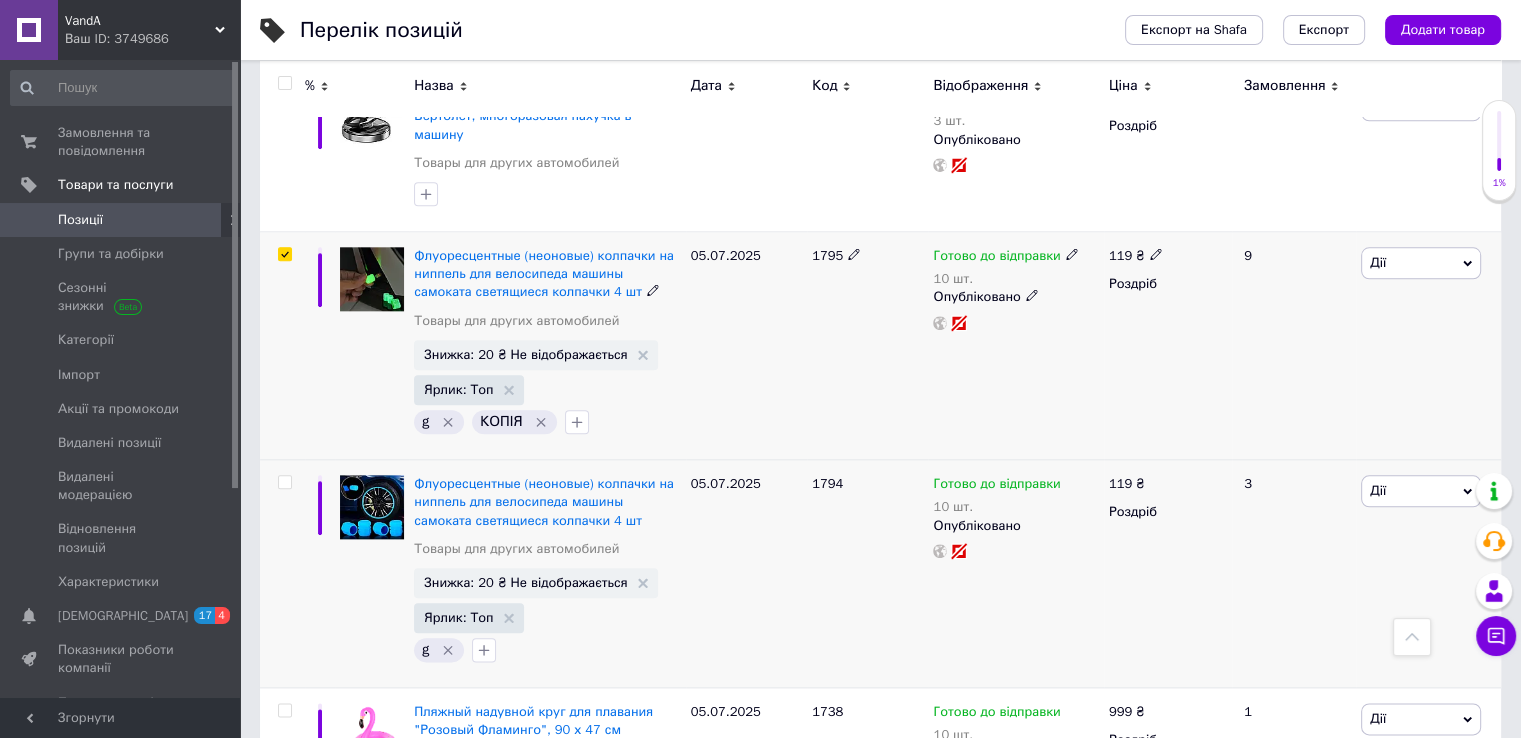 checkbox on "true" 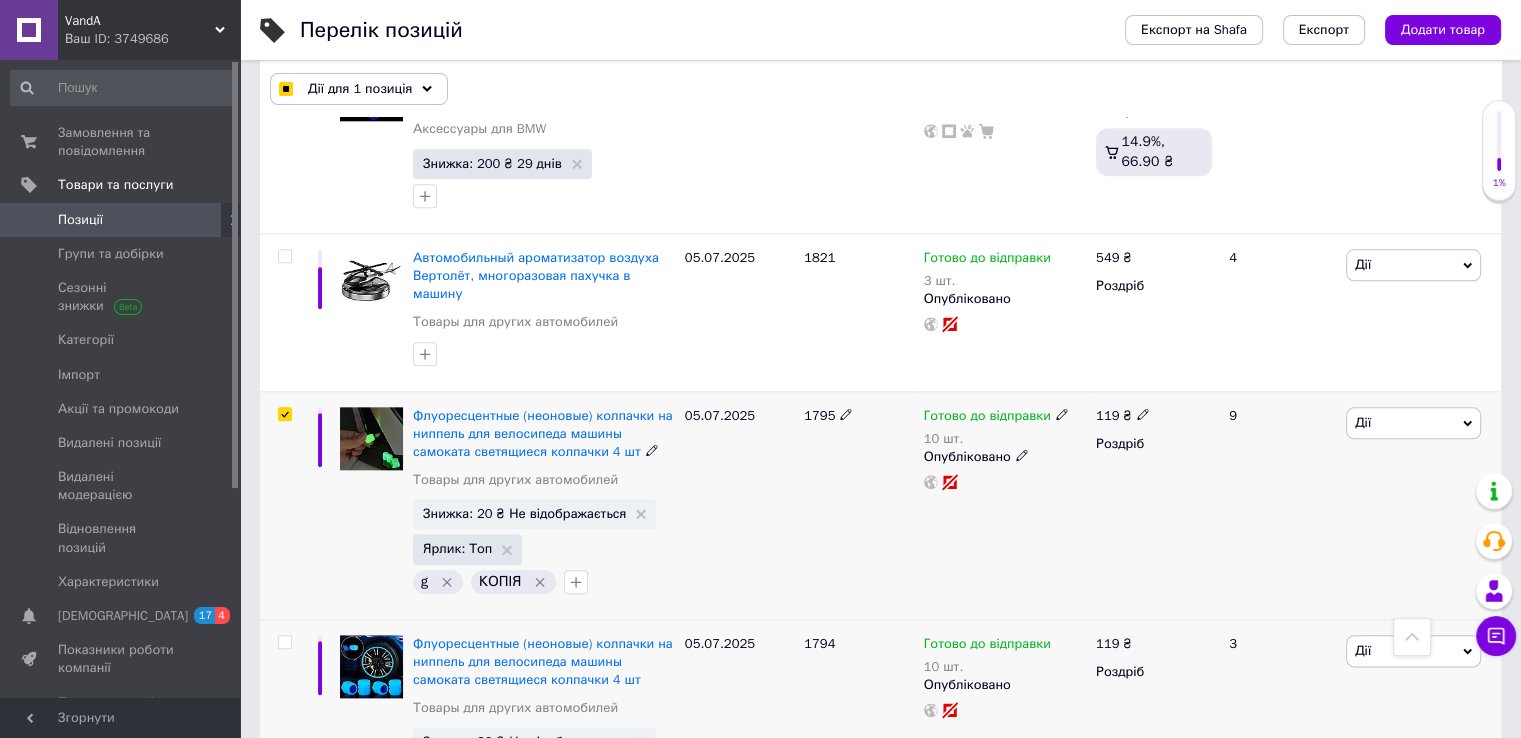 scroll, scrollTop: 9932, scrollLeft: 0, axis: vertical 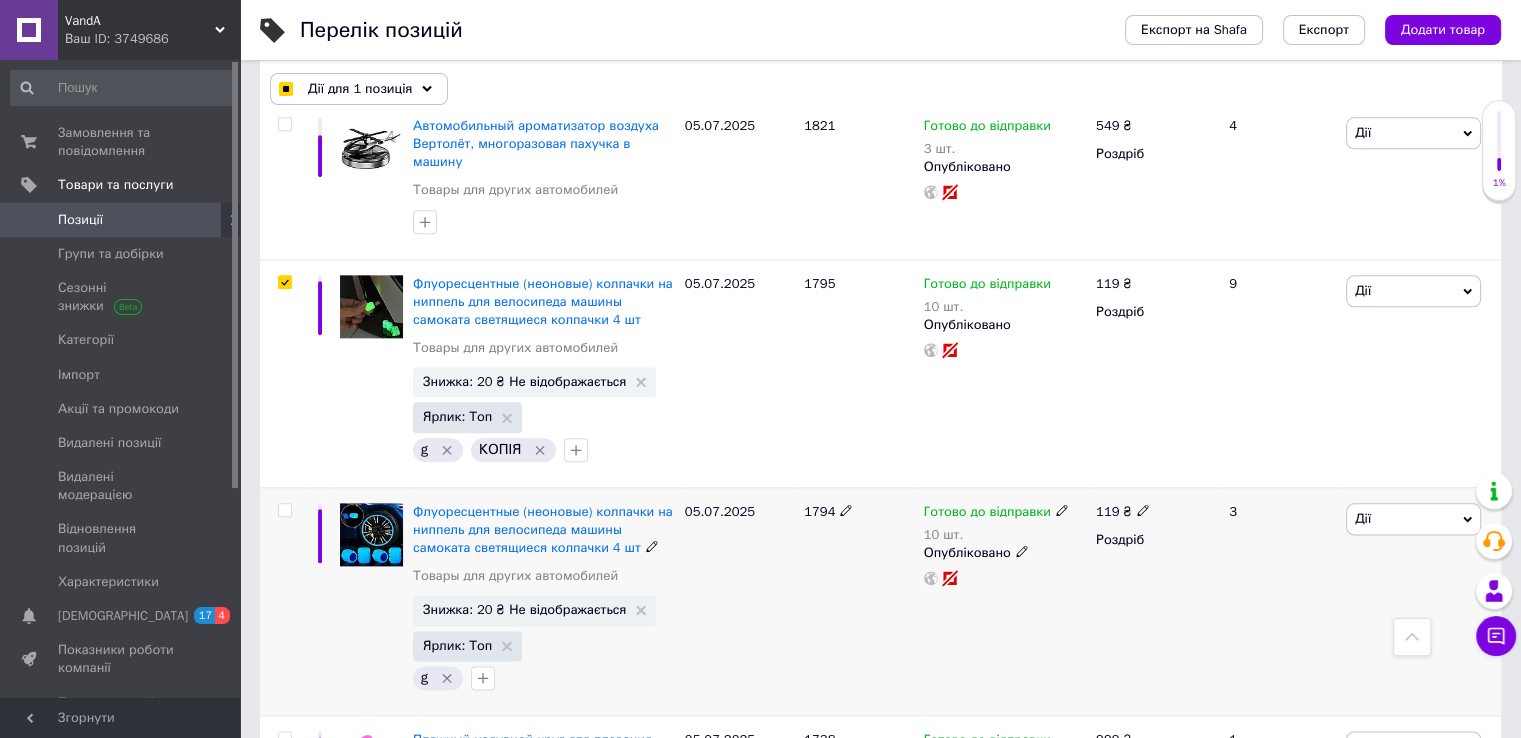 click at bounding box center [284, 510] 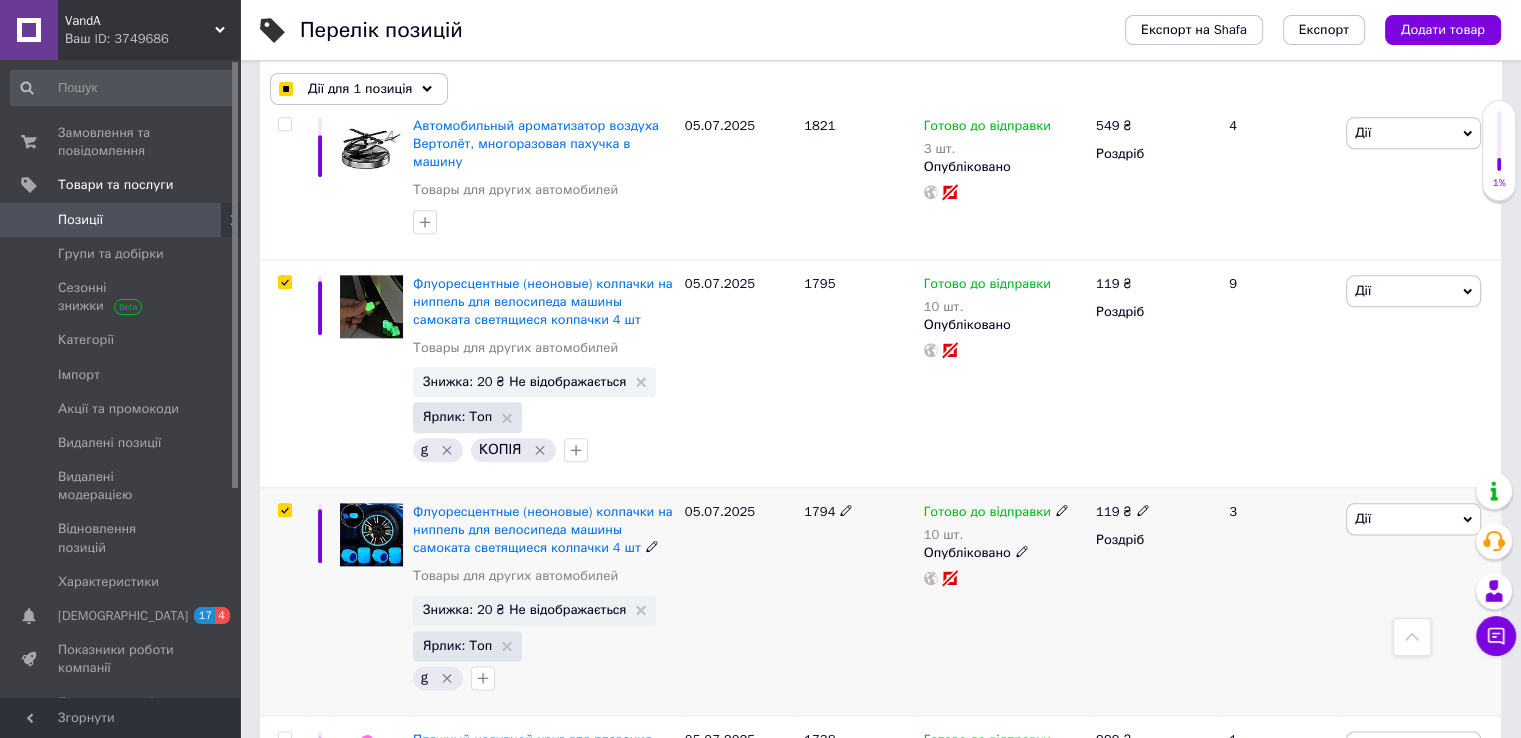 checkbox on "true" 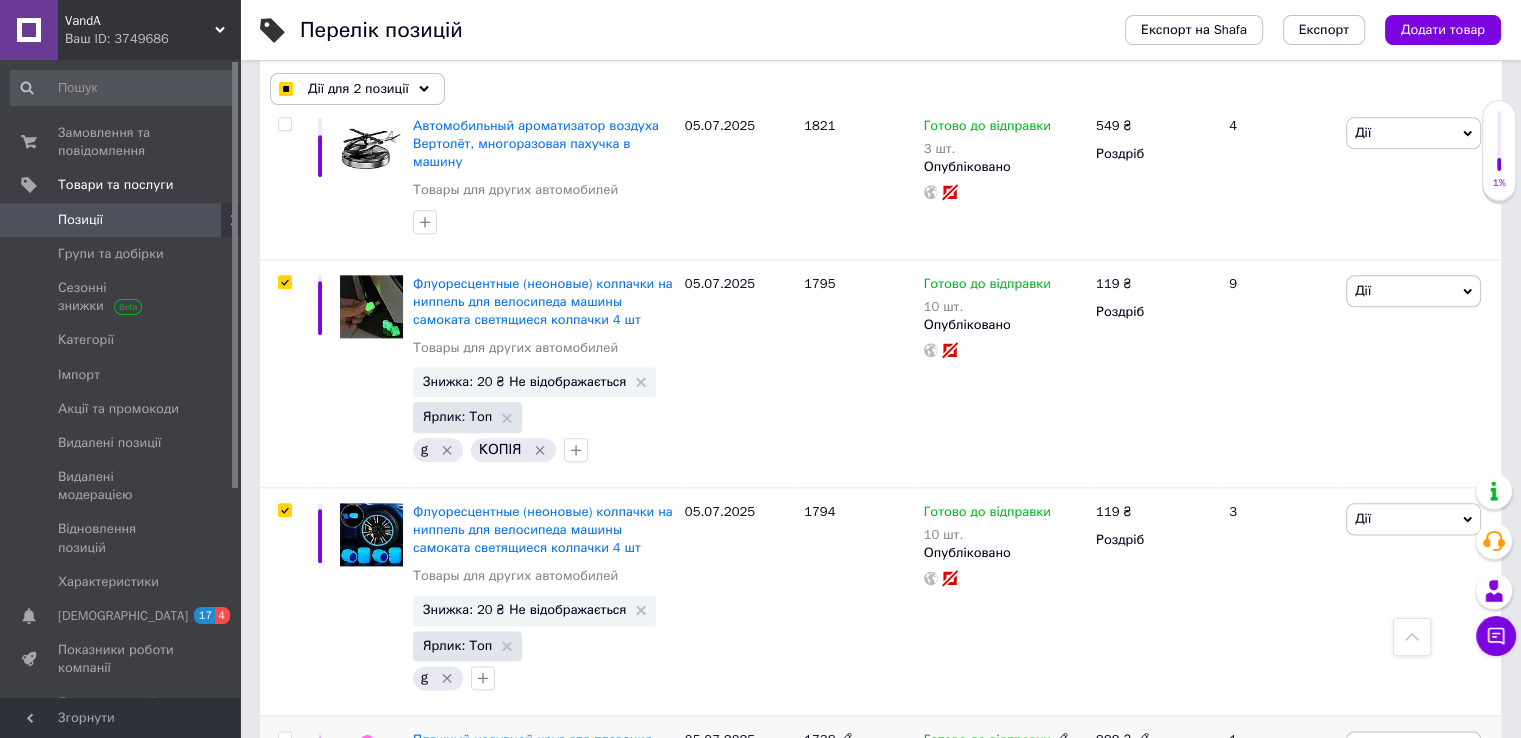 click at bounding box center (284, 738) 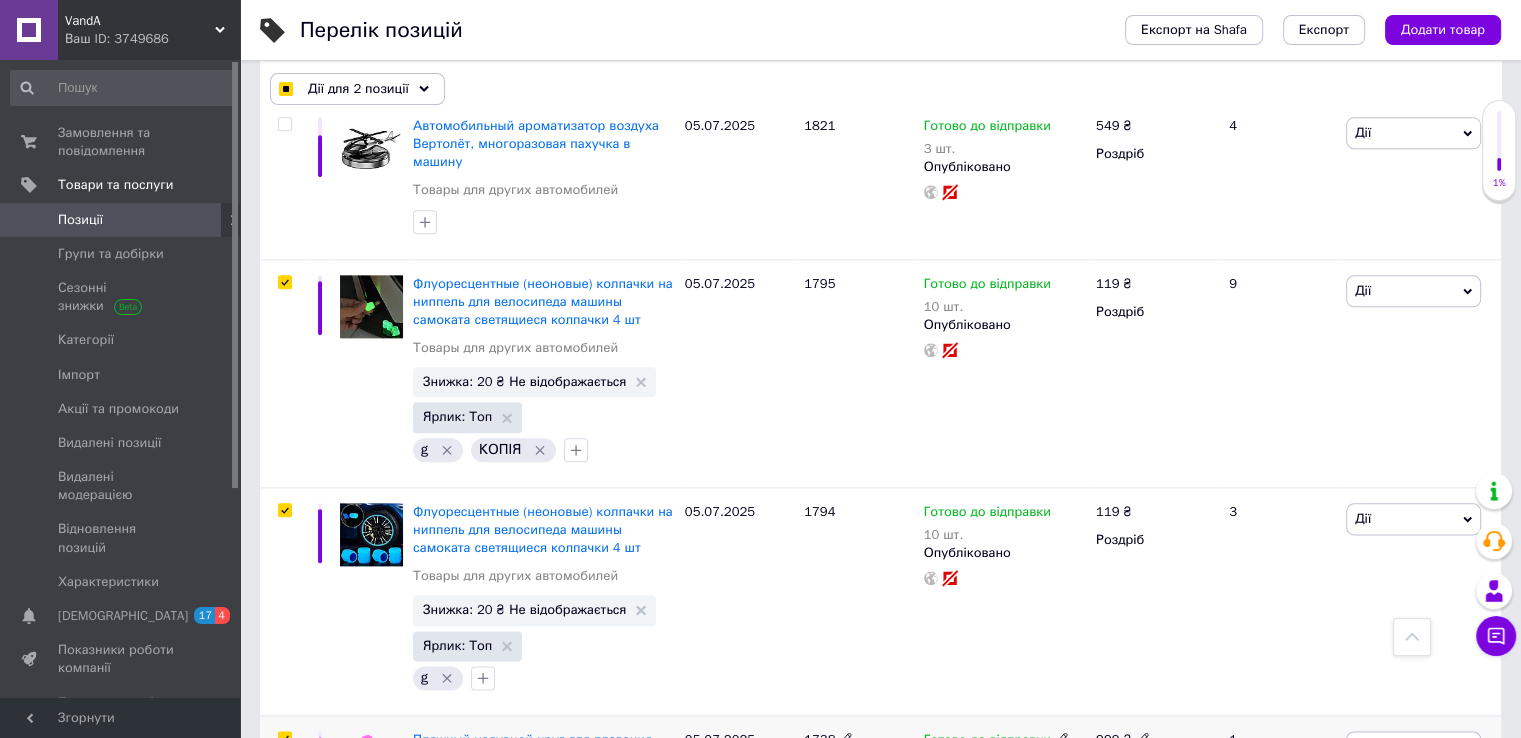 checkbox on "true" 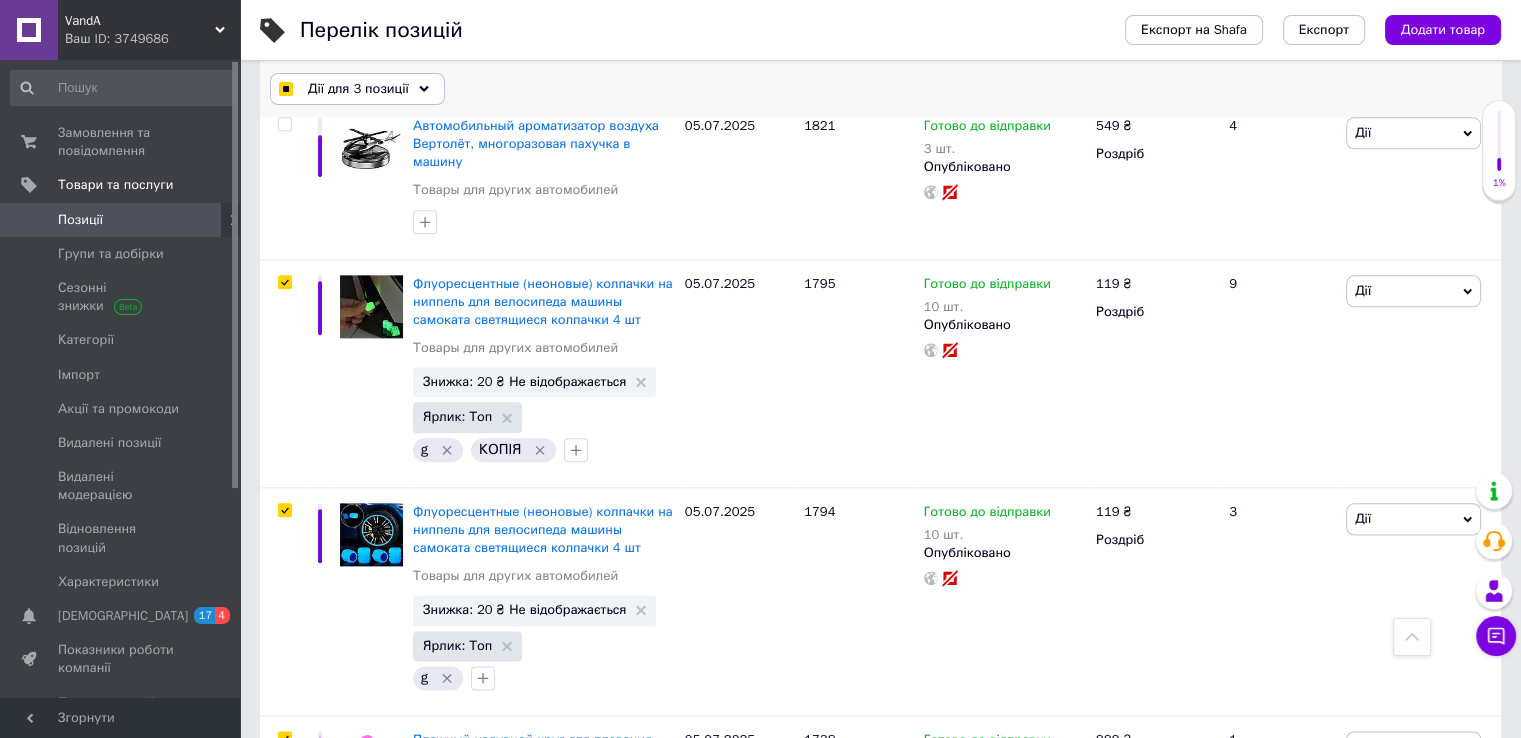 click on "Дії для 3 позиції" at bounding box center (358, 89) 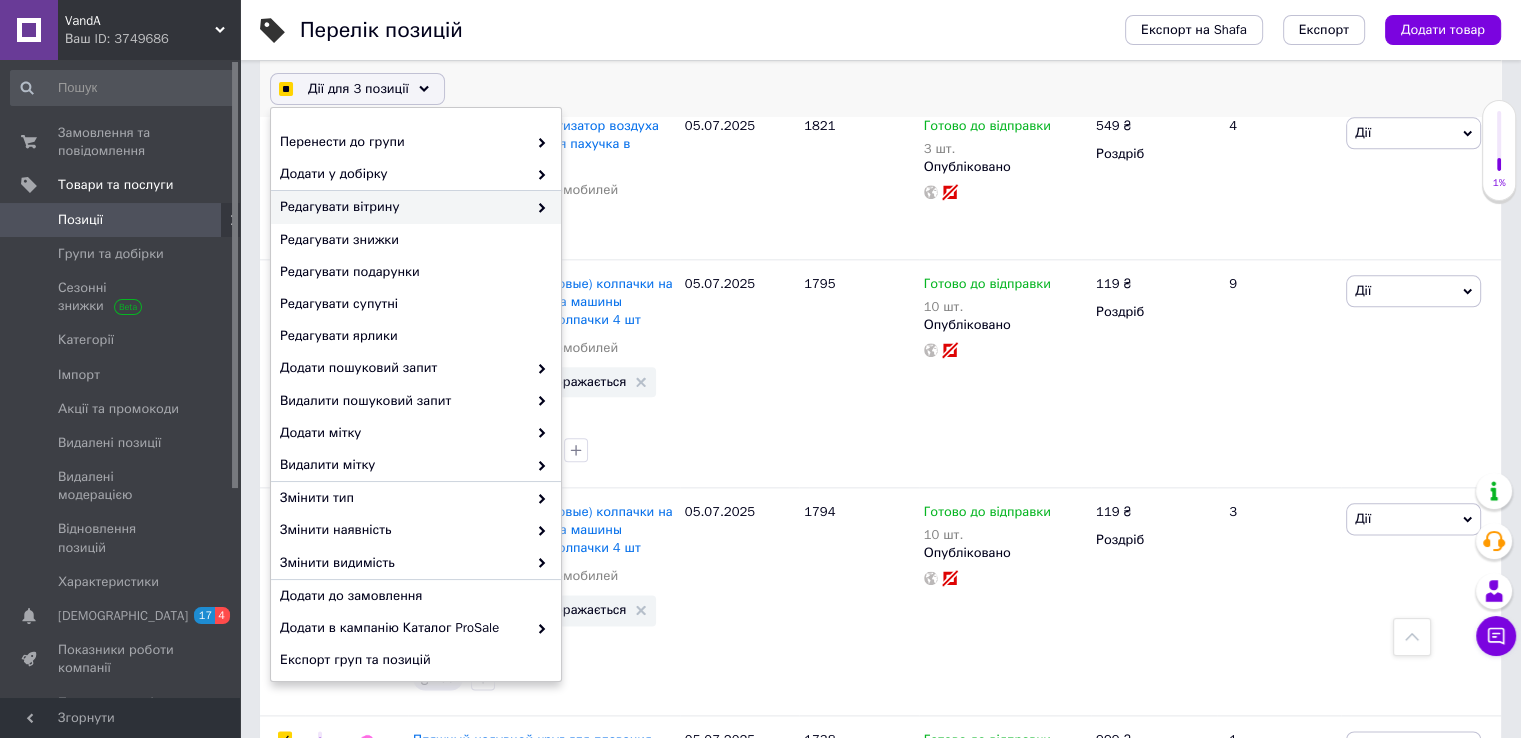 checkbox on "true" 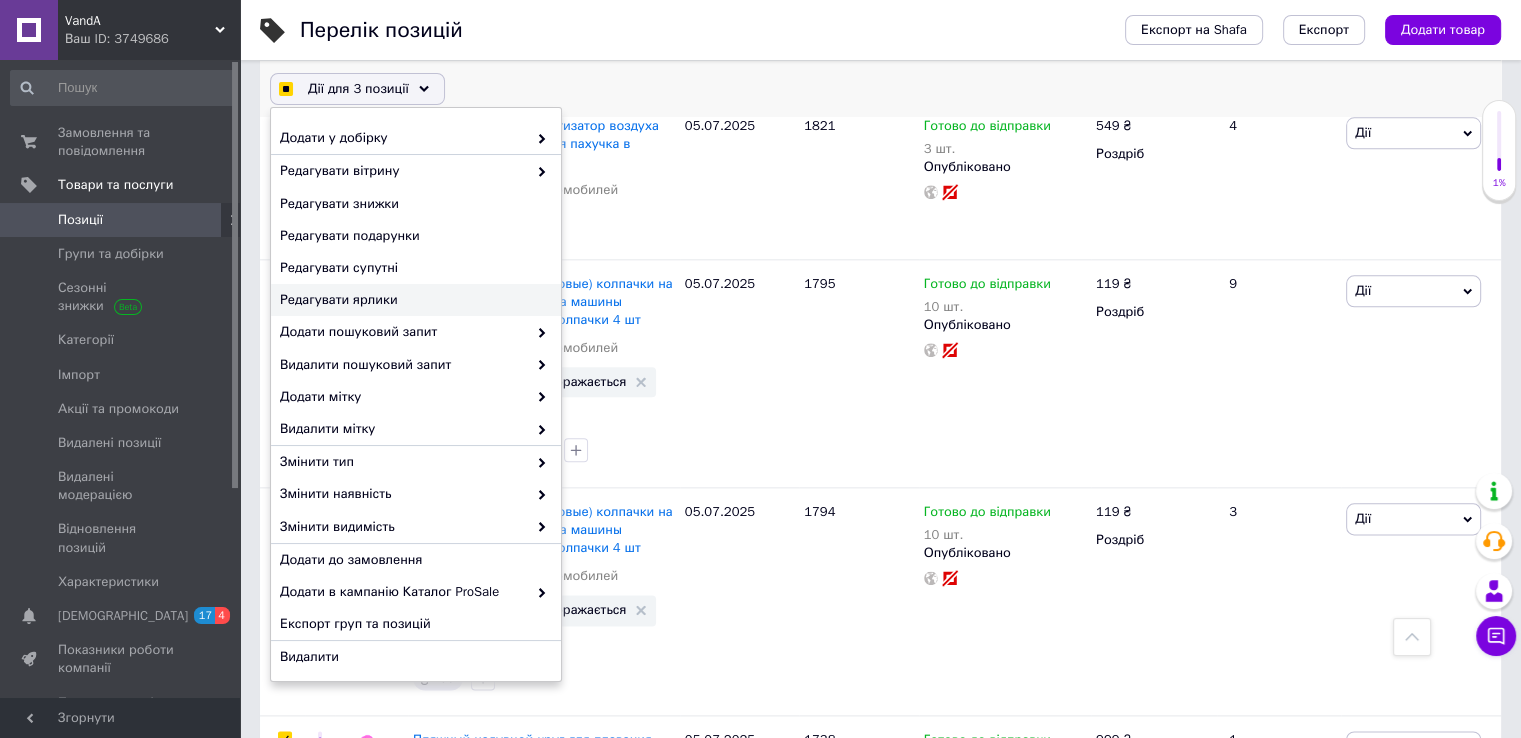 scroll, scrollTop: 125, scrollLeft: 0, axis: vertical 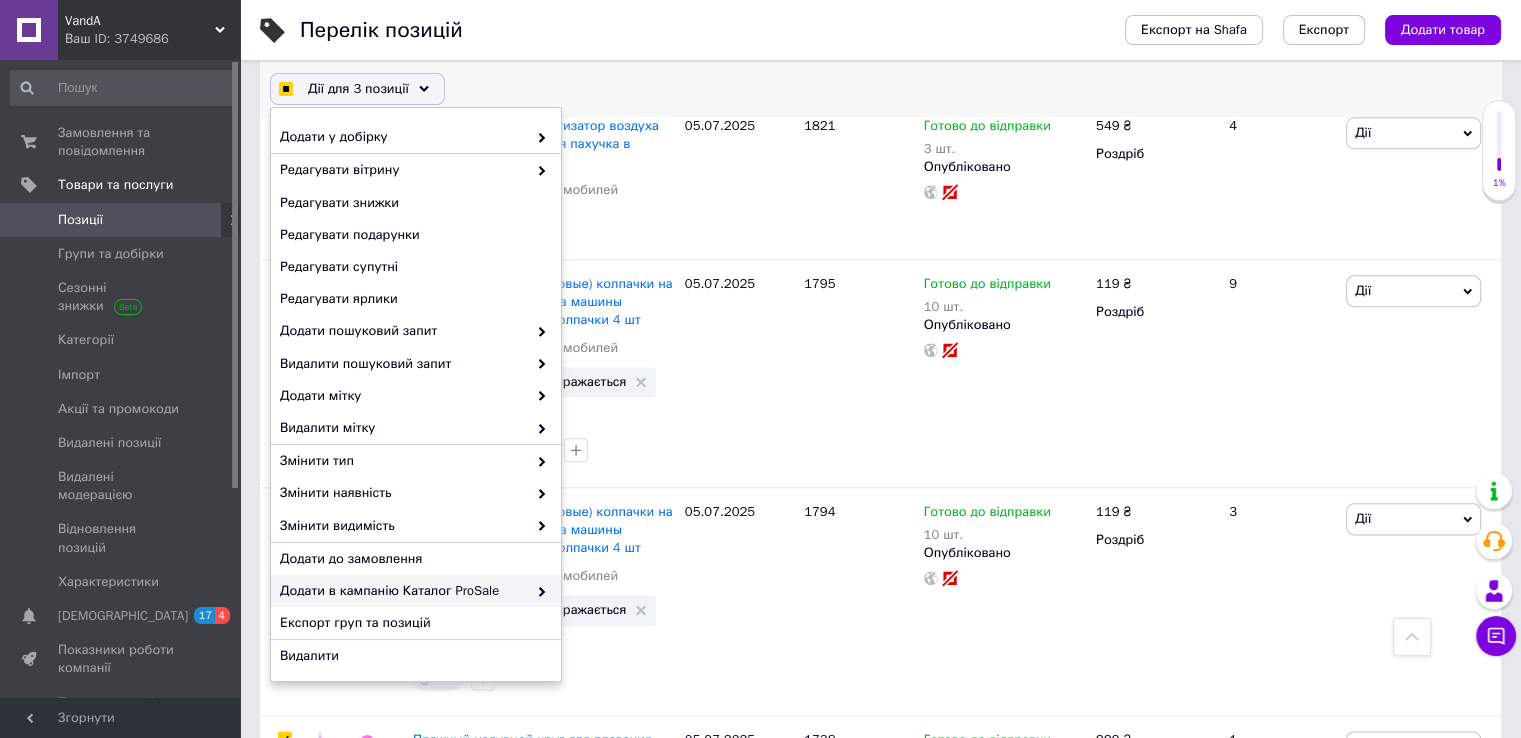 checkbox on "true" 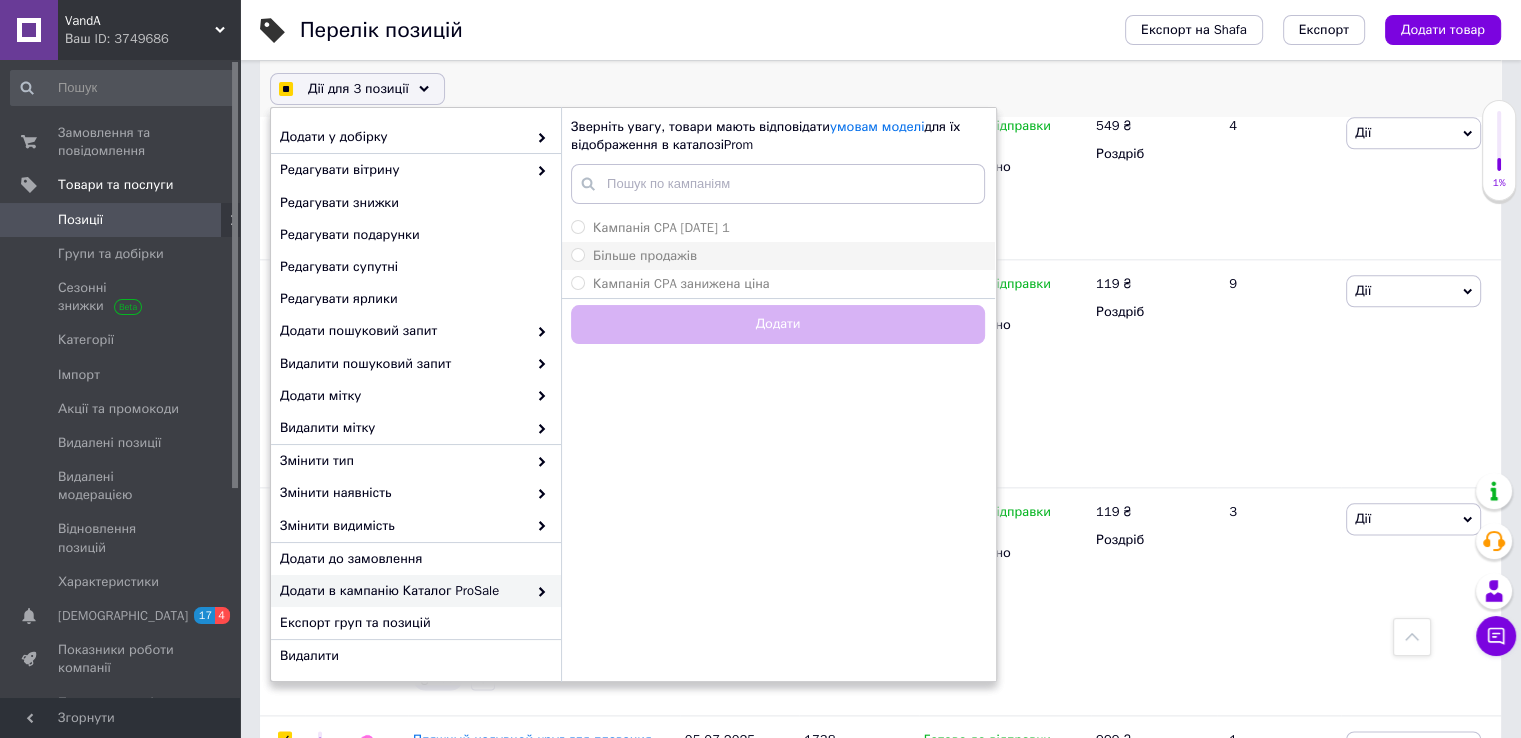 checkbox on "true" 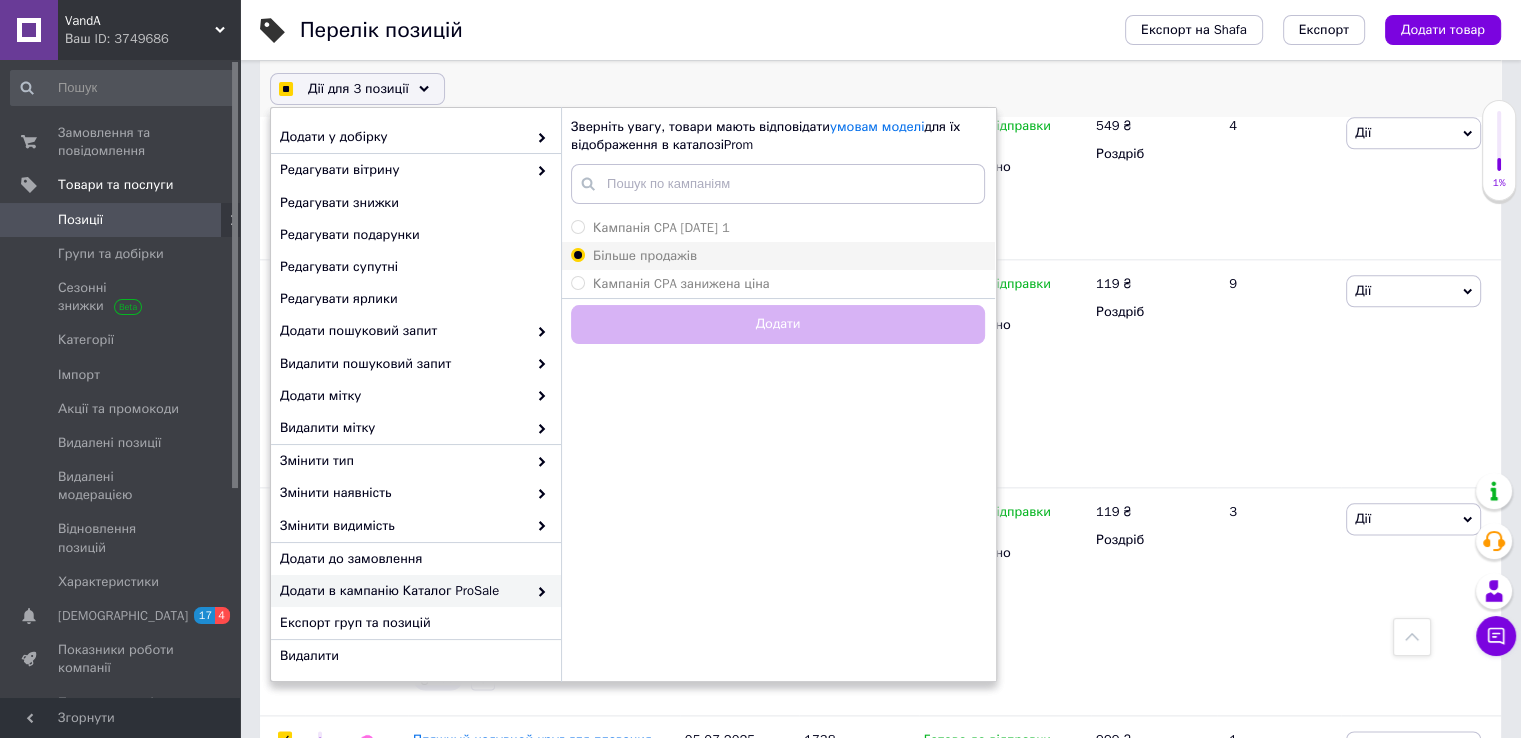 click on "Більше продажів" at bounding box center (577, 254) 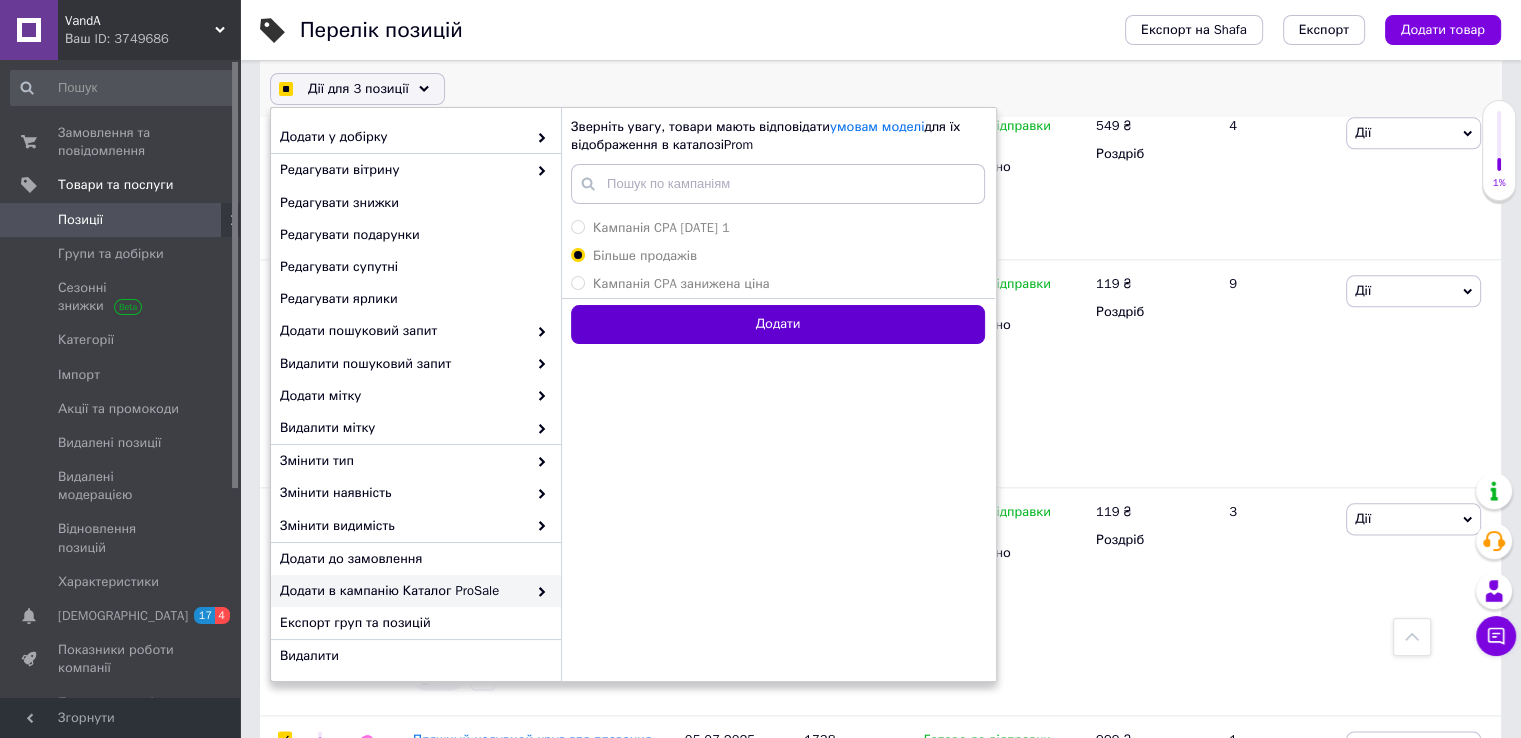 click on "Додати" at bounding box center (778, 324) 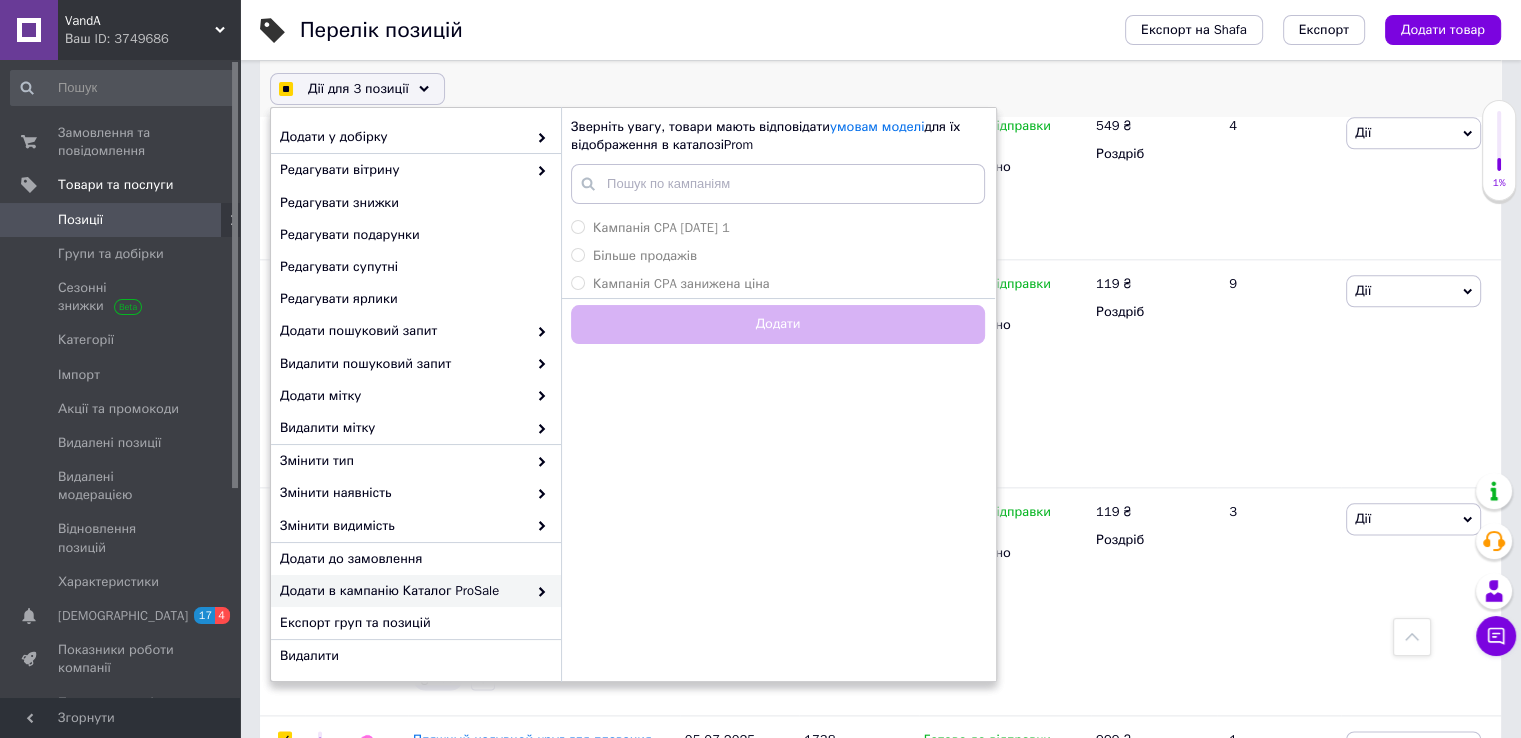 checkbox on "true" 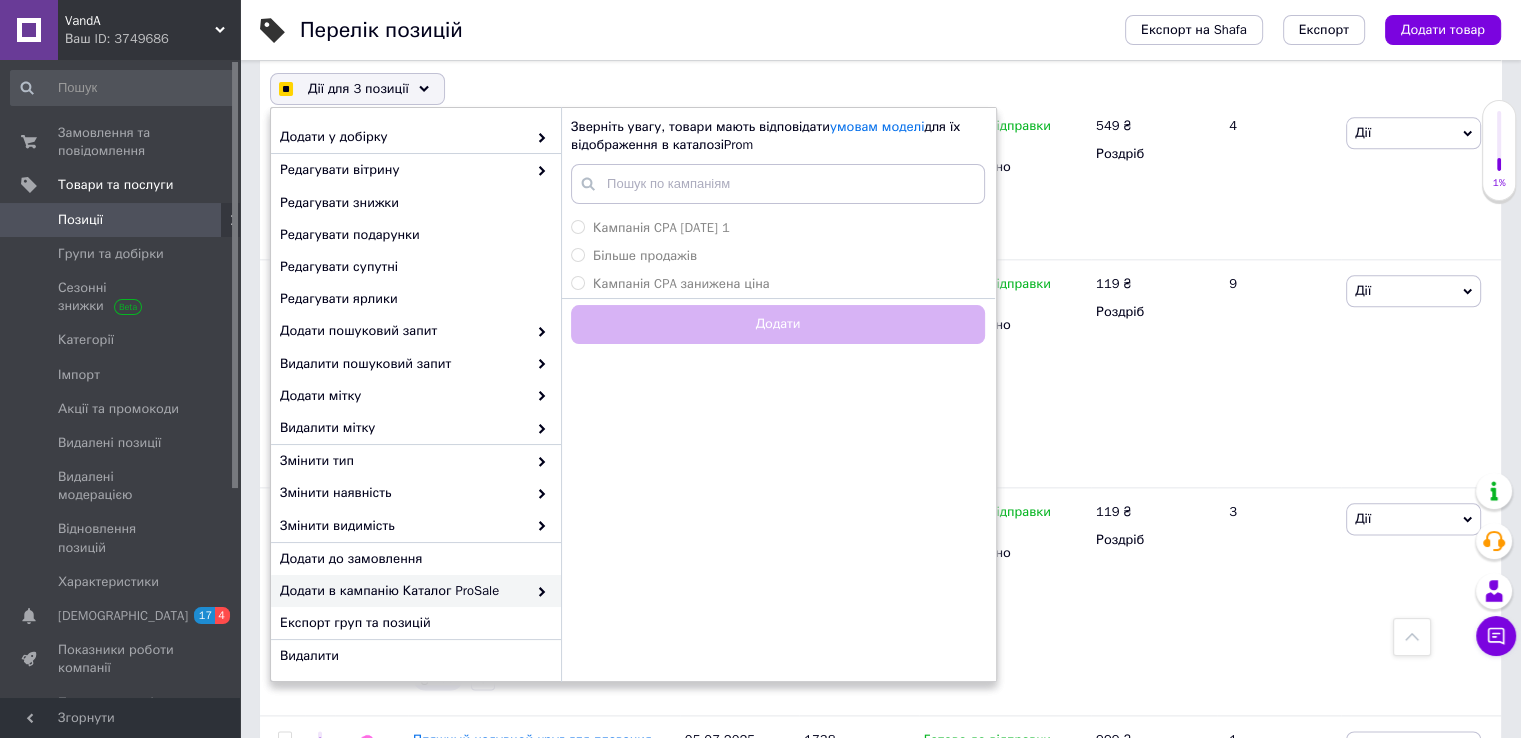checkbox on "false" 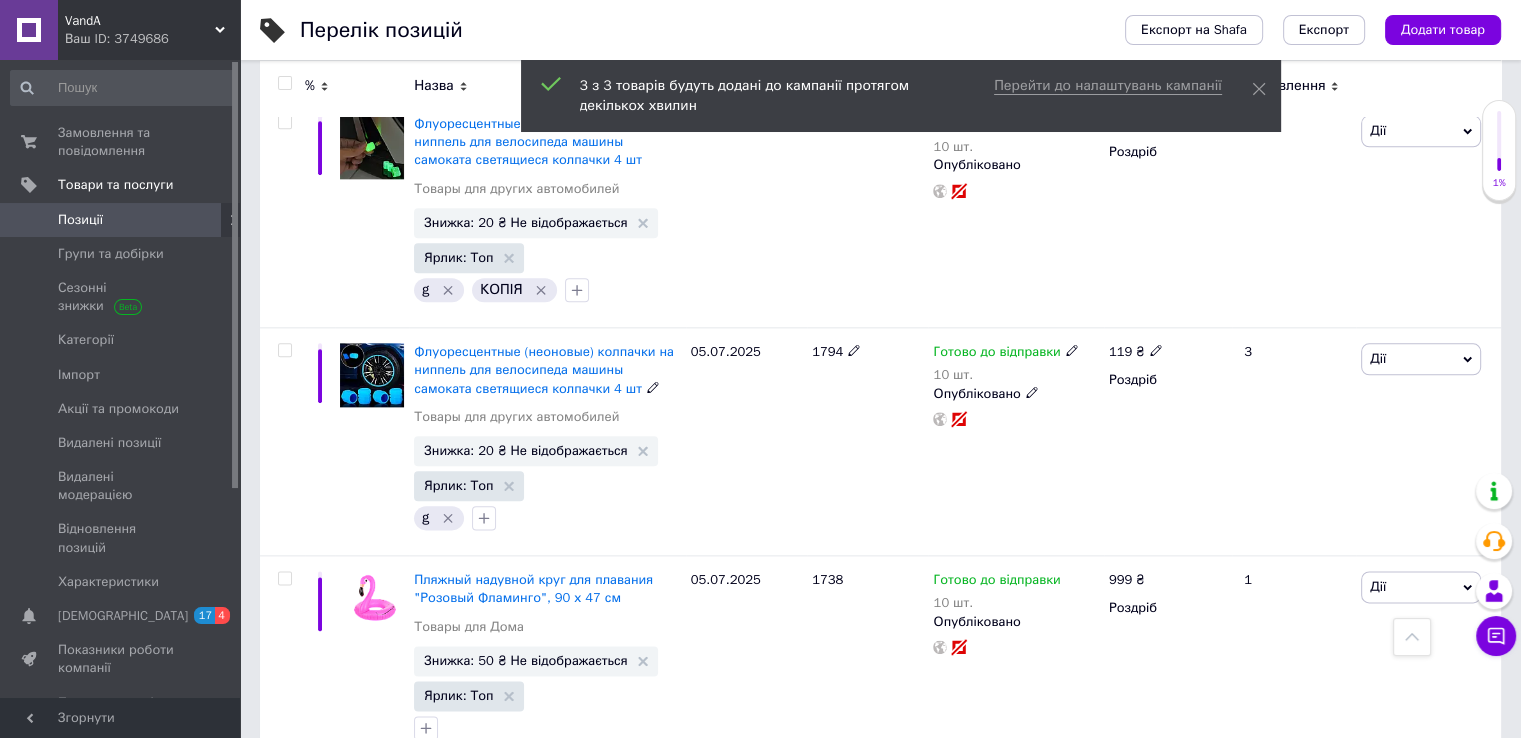scroll, scrollTop: 9800, scrollLeft: 0, axis: vertical 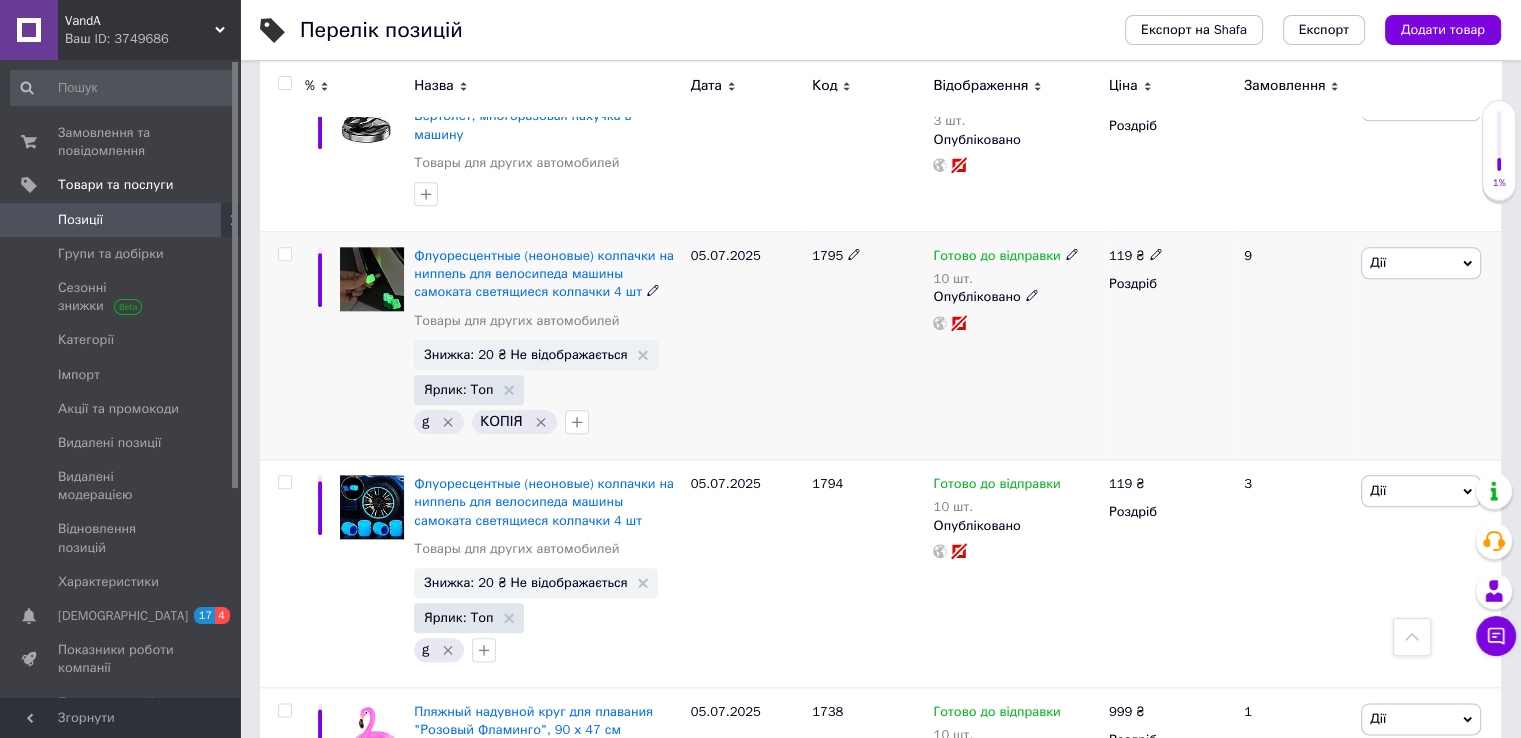 click 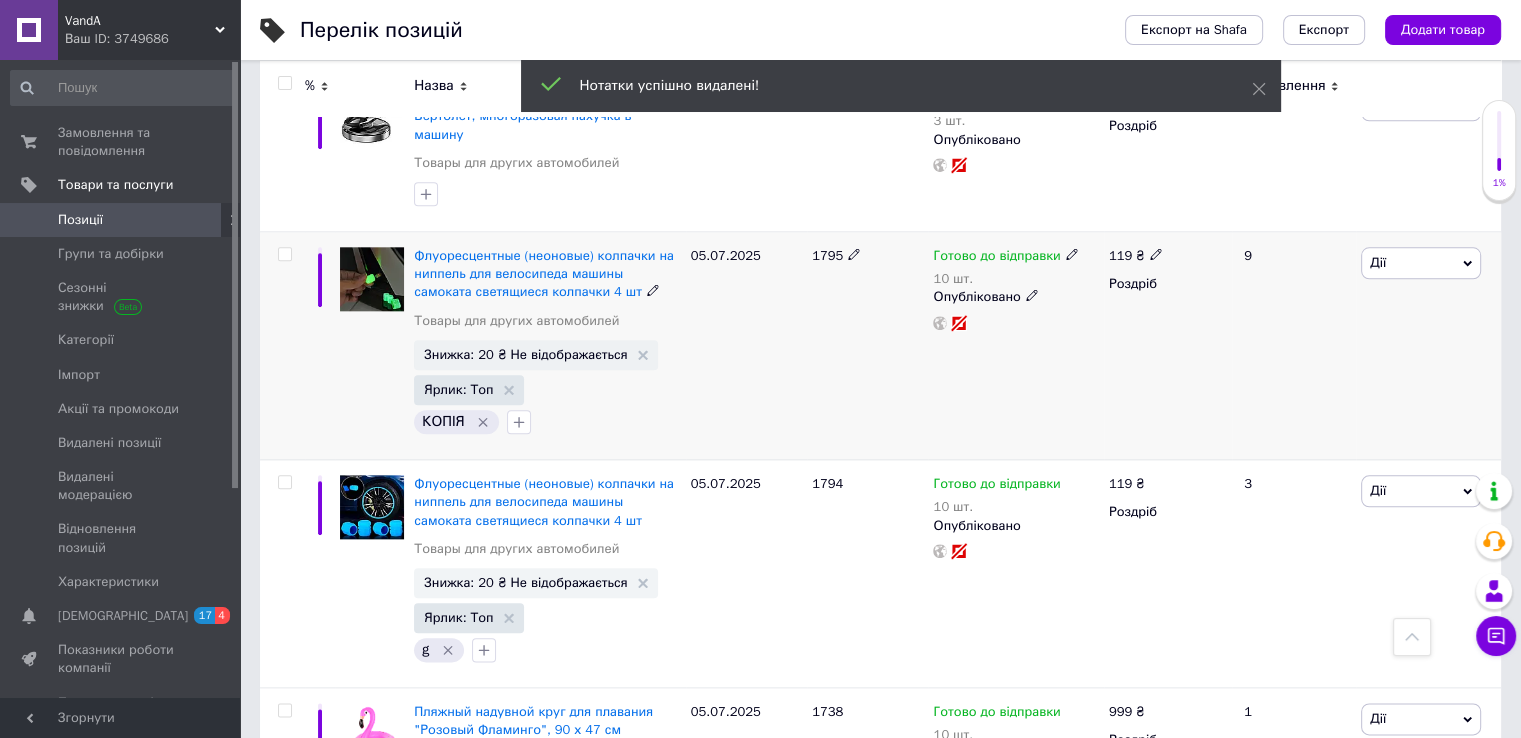 click 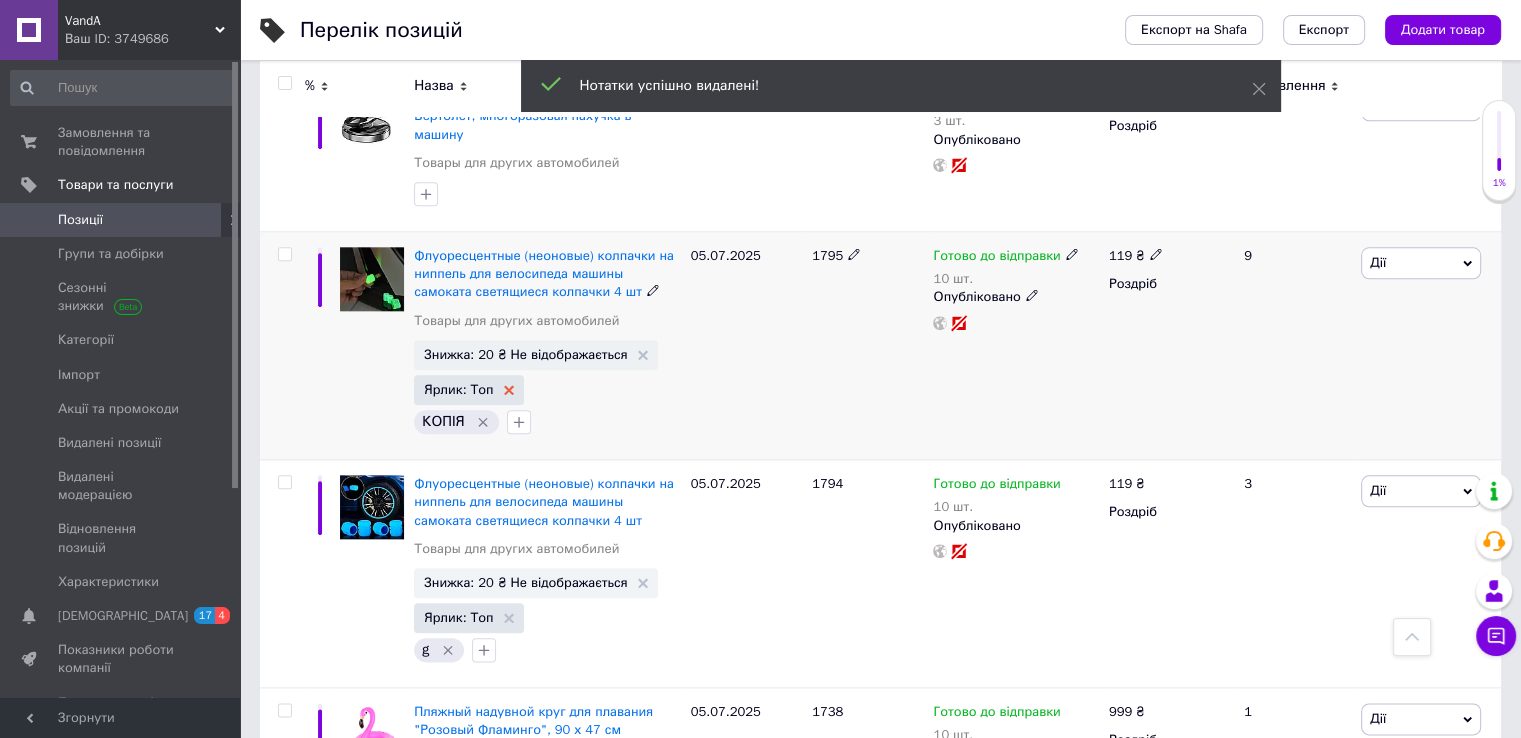 click 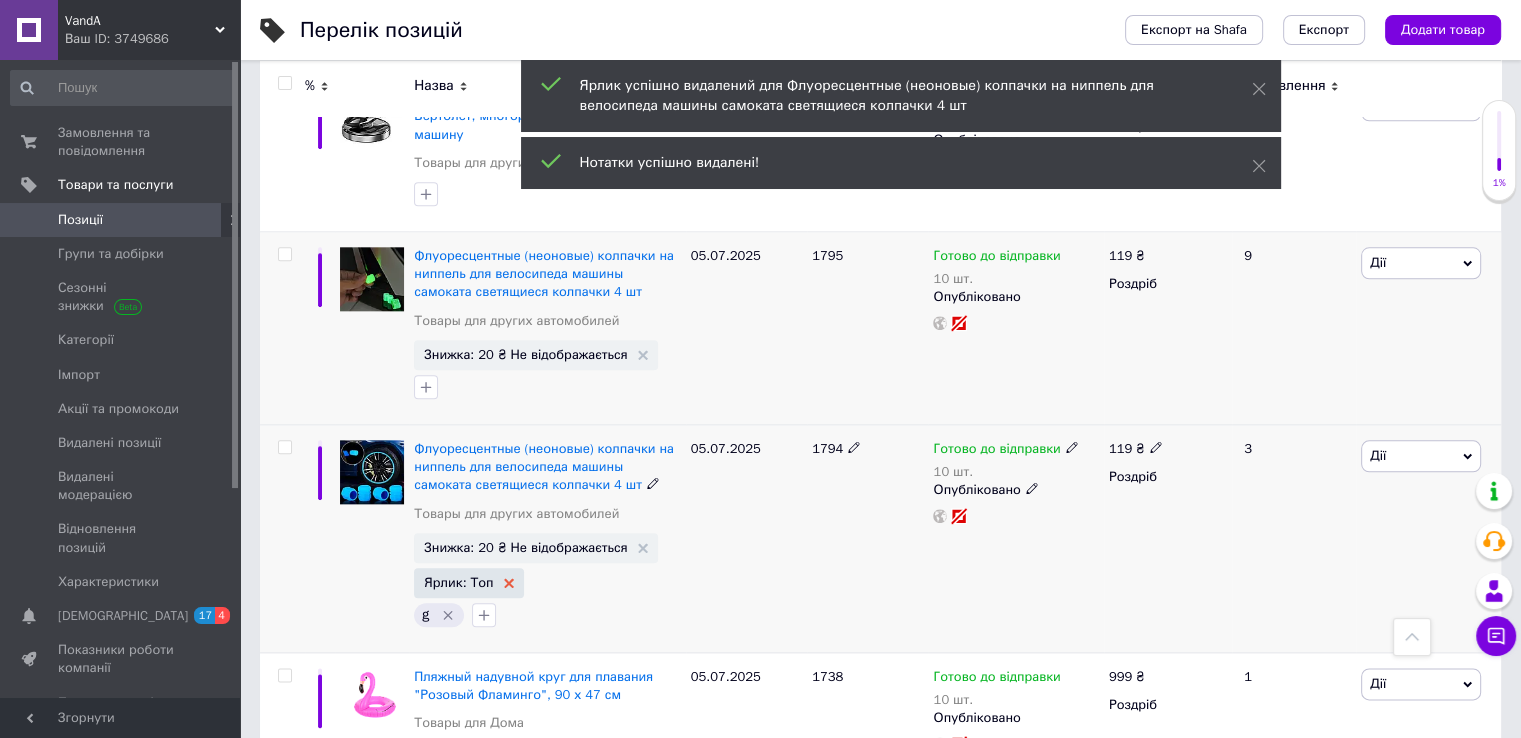click 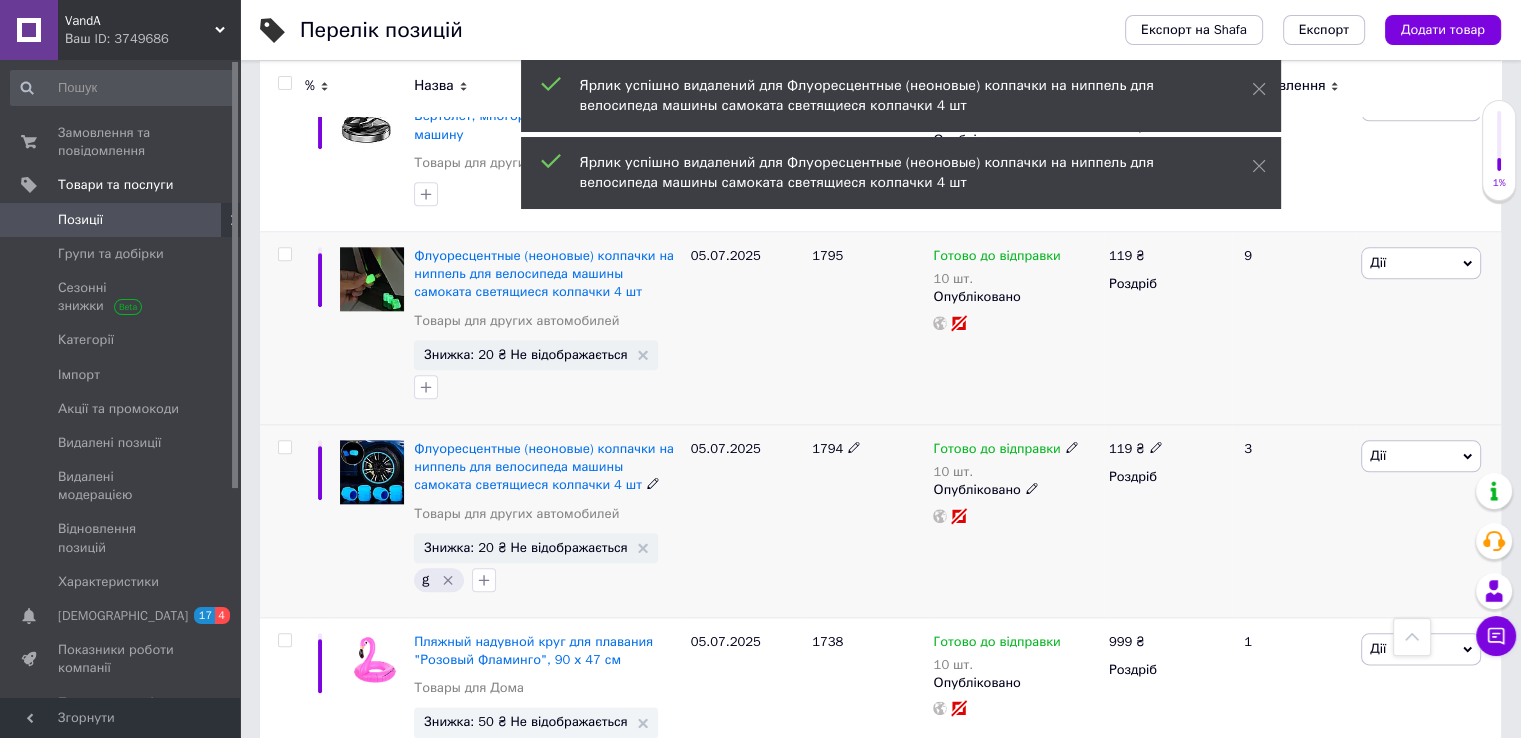 click 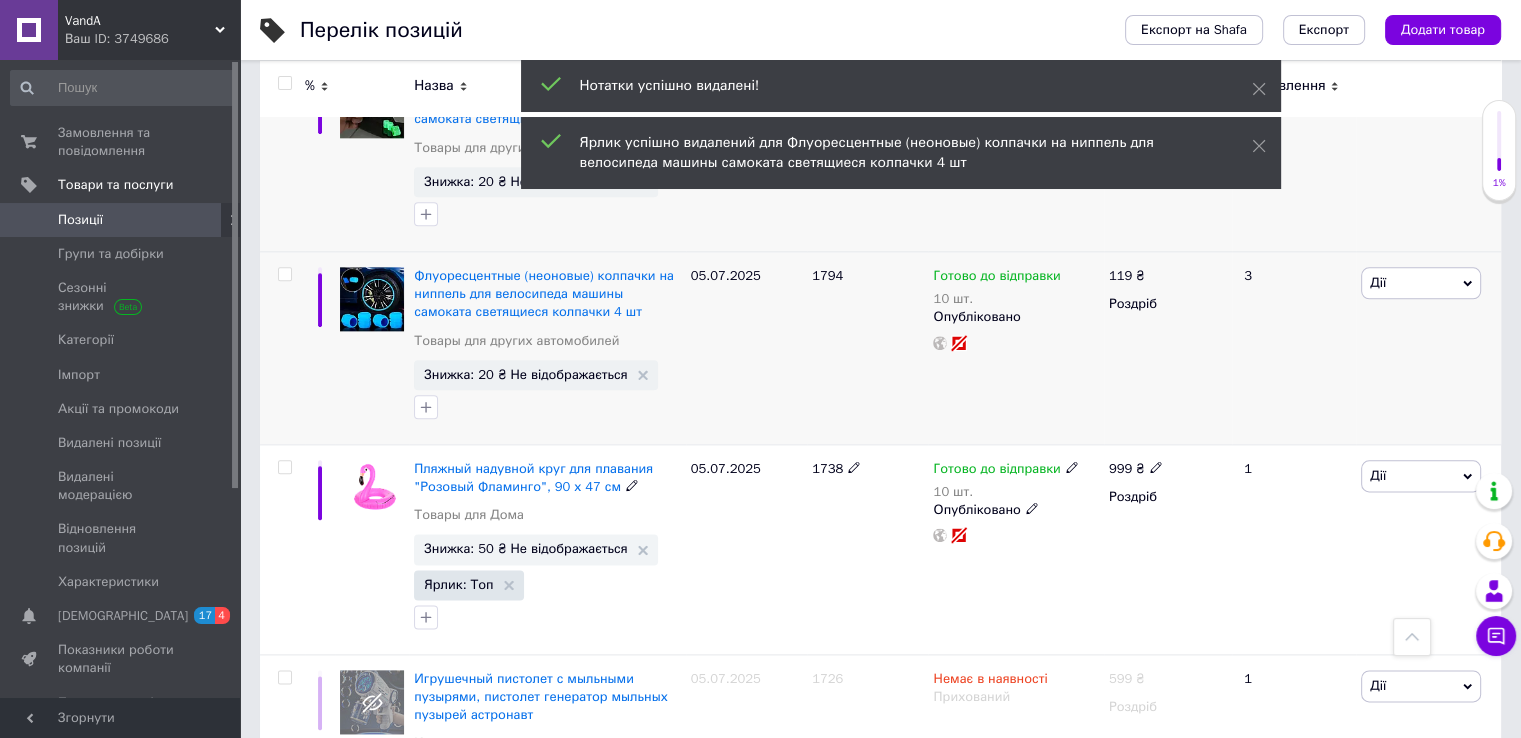 scroll, scrollTop: 10000, scrollLeft: 0, axis: vertical 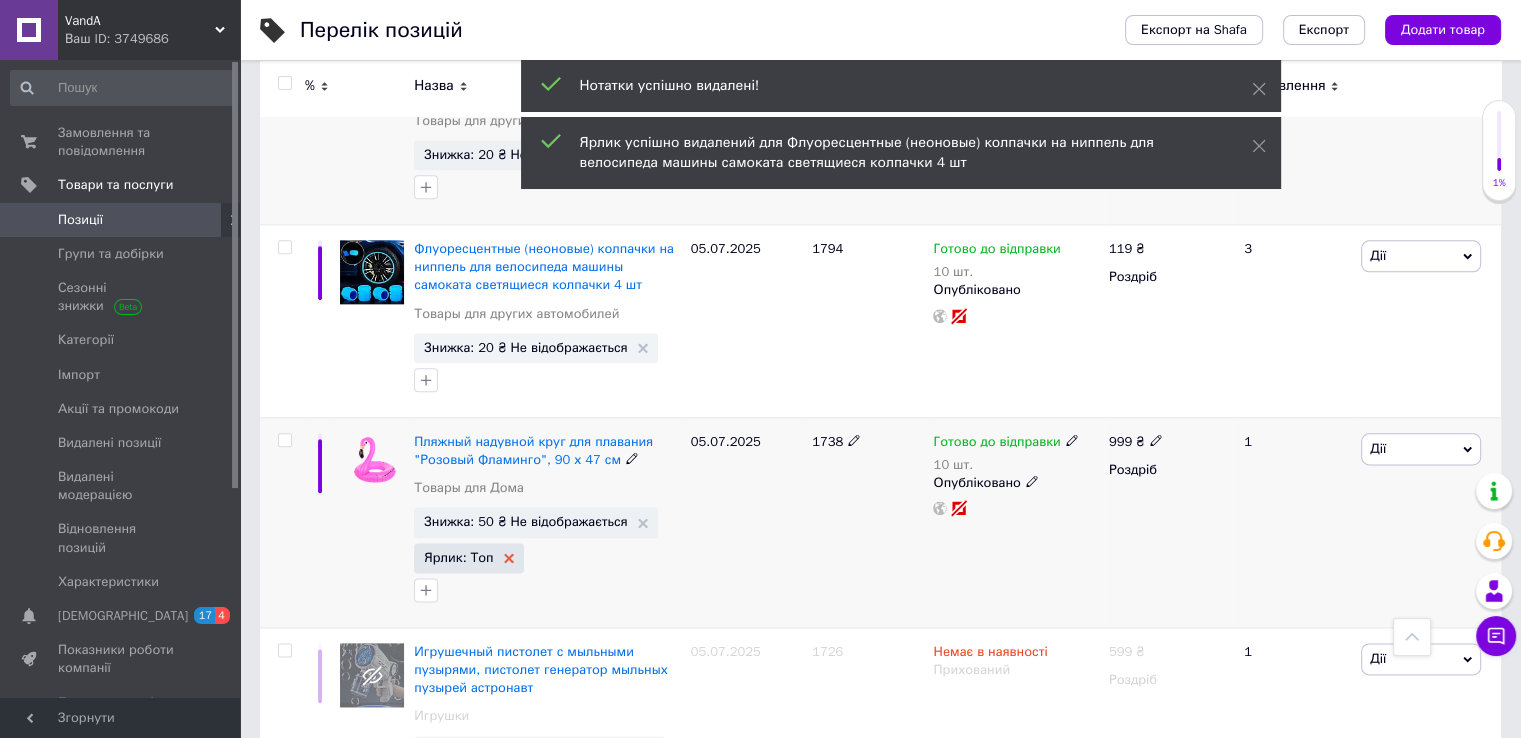click 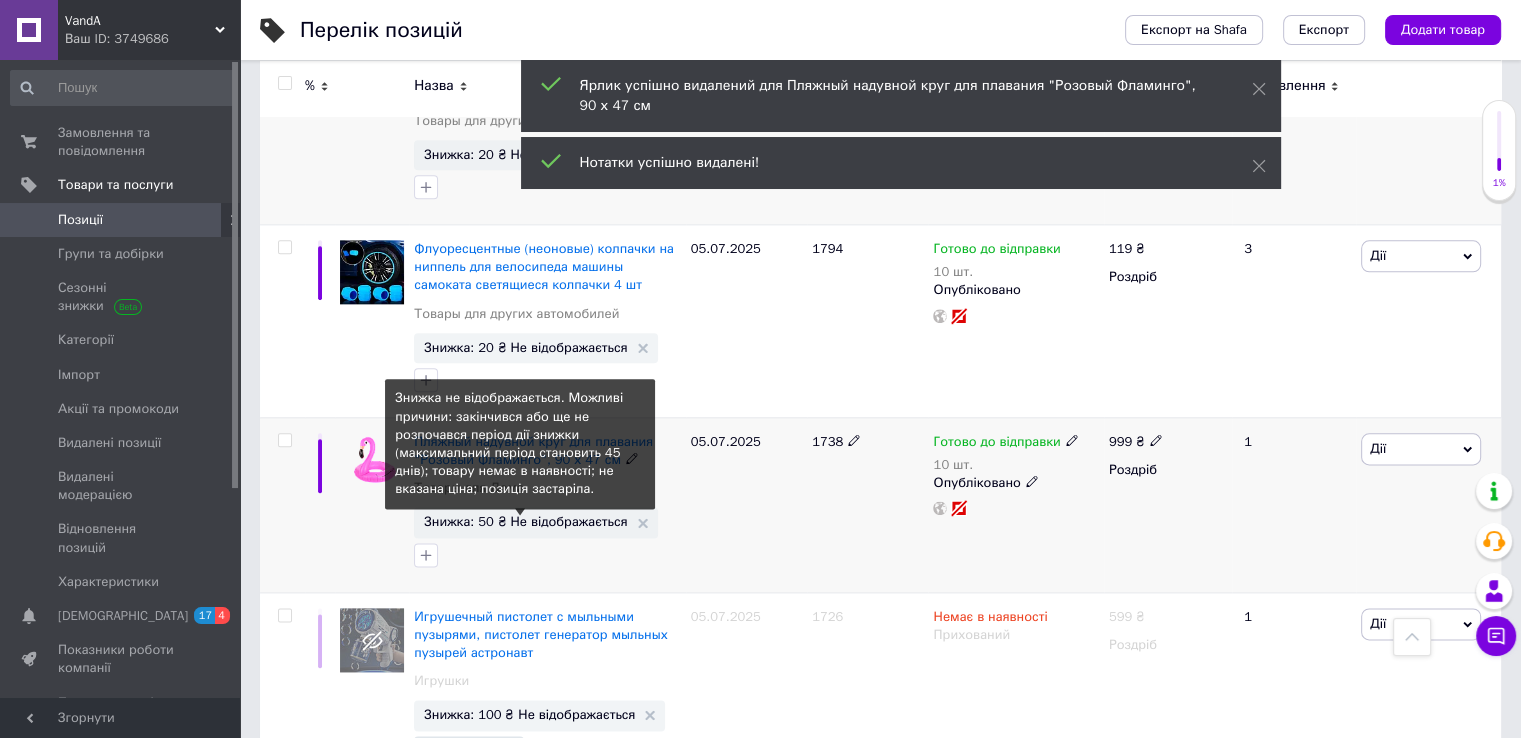 click on "Знижка: 50 ₴ Не відображається" at bounding box center [525, 521] 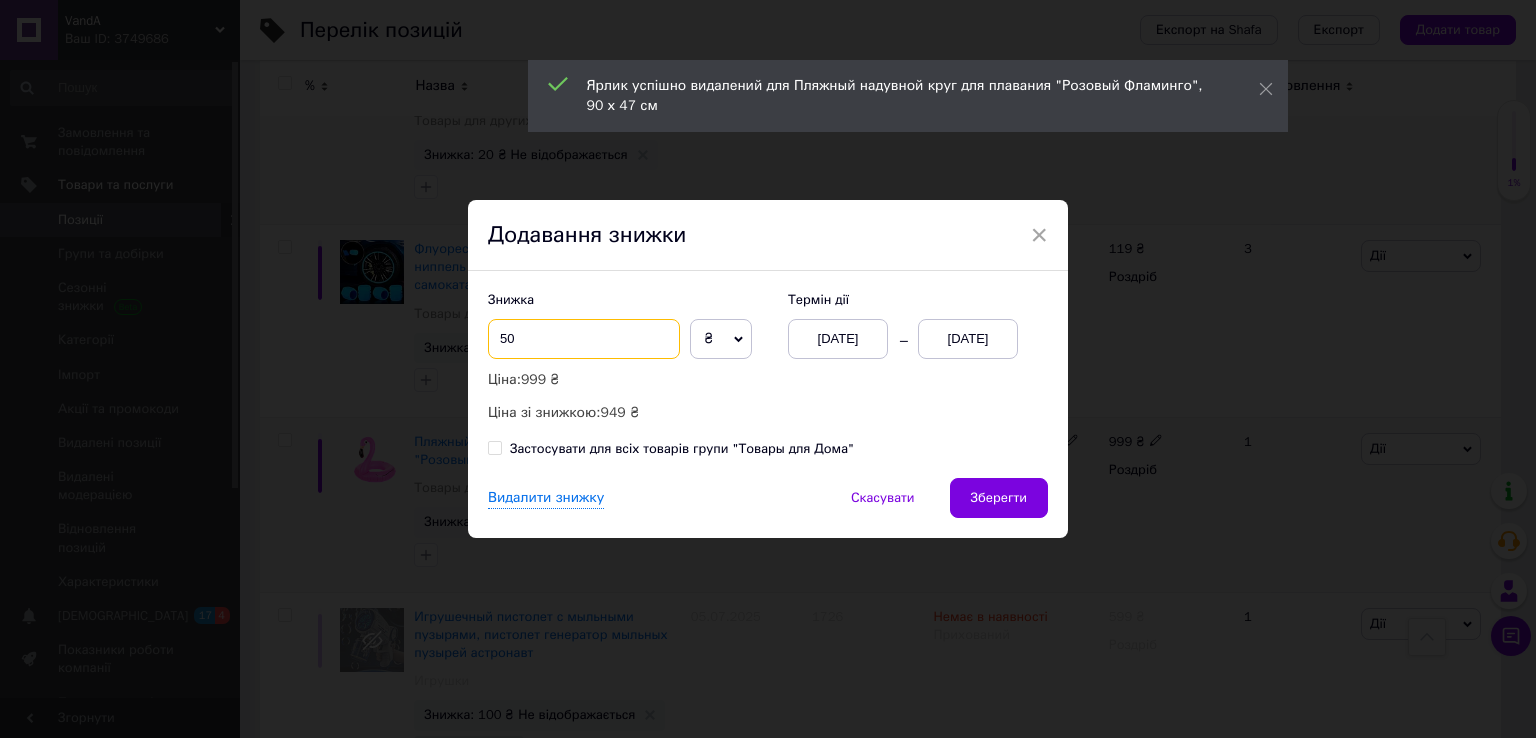 click on "50" at bounding box center (584, 339) 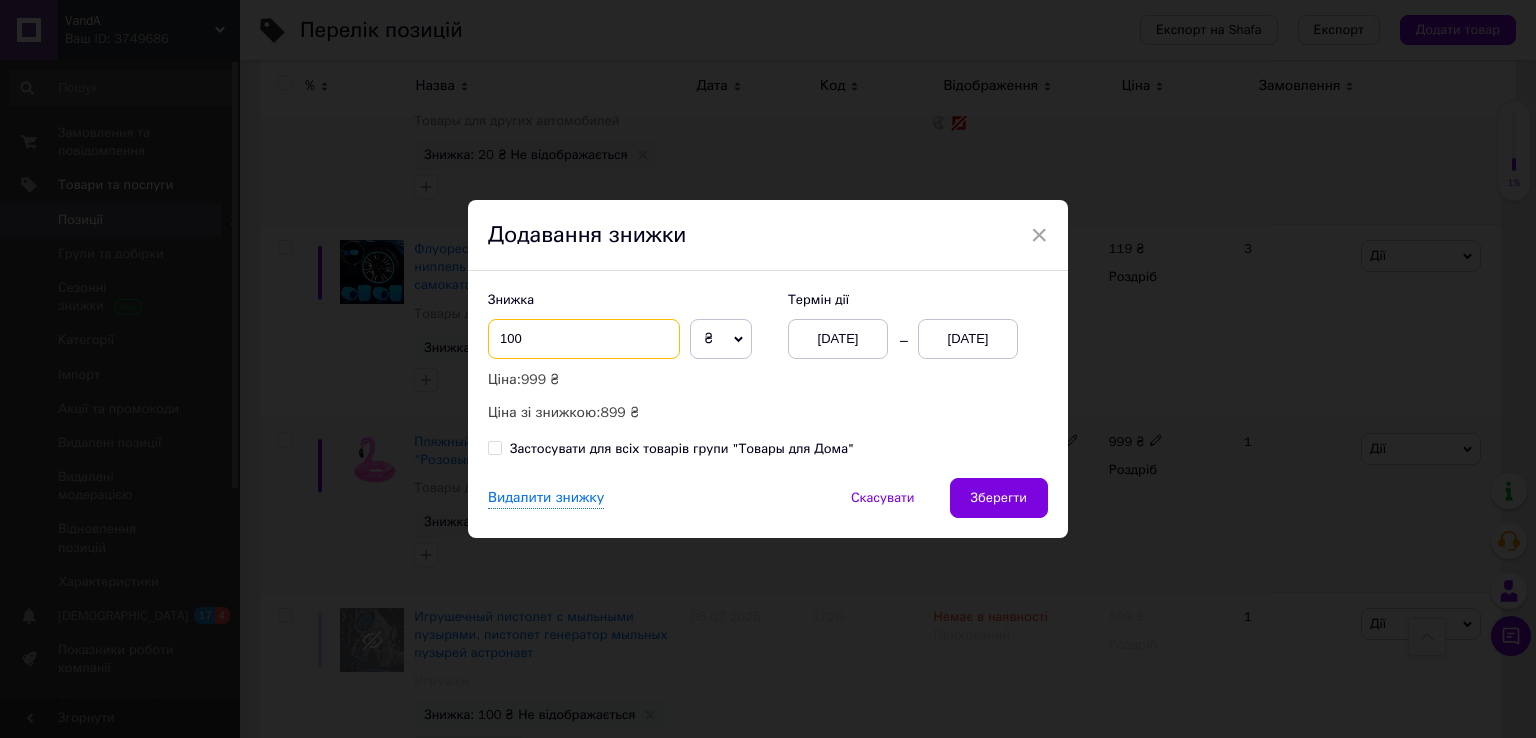 type on "100" 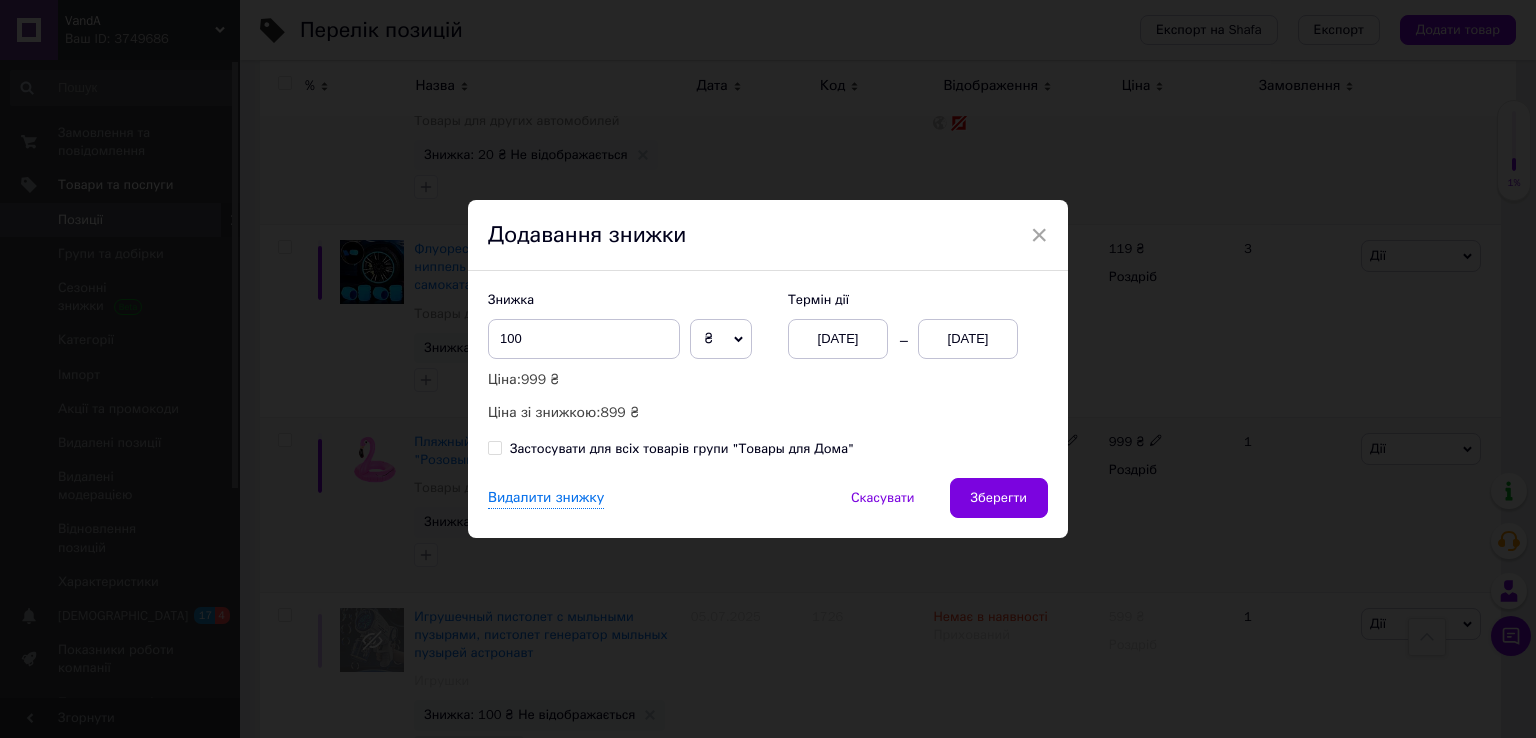 click on "[DATE]" at bounding box center (968, 339) 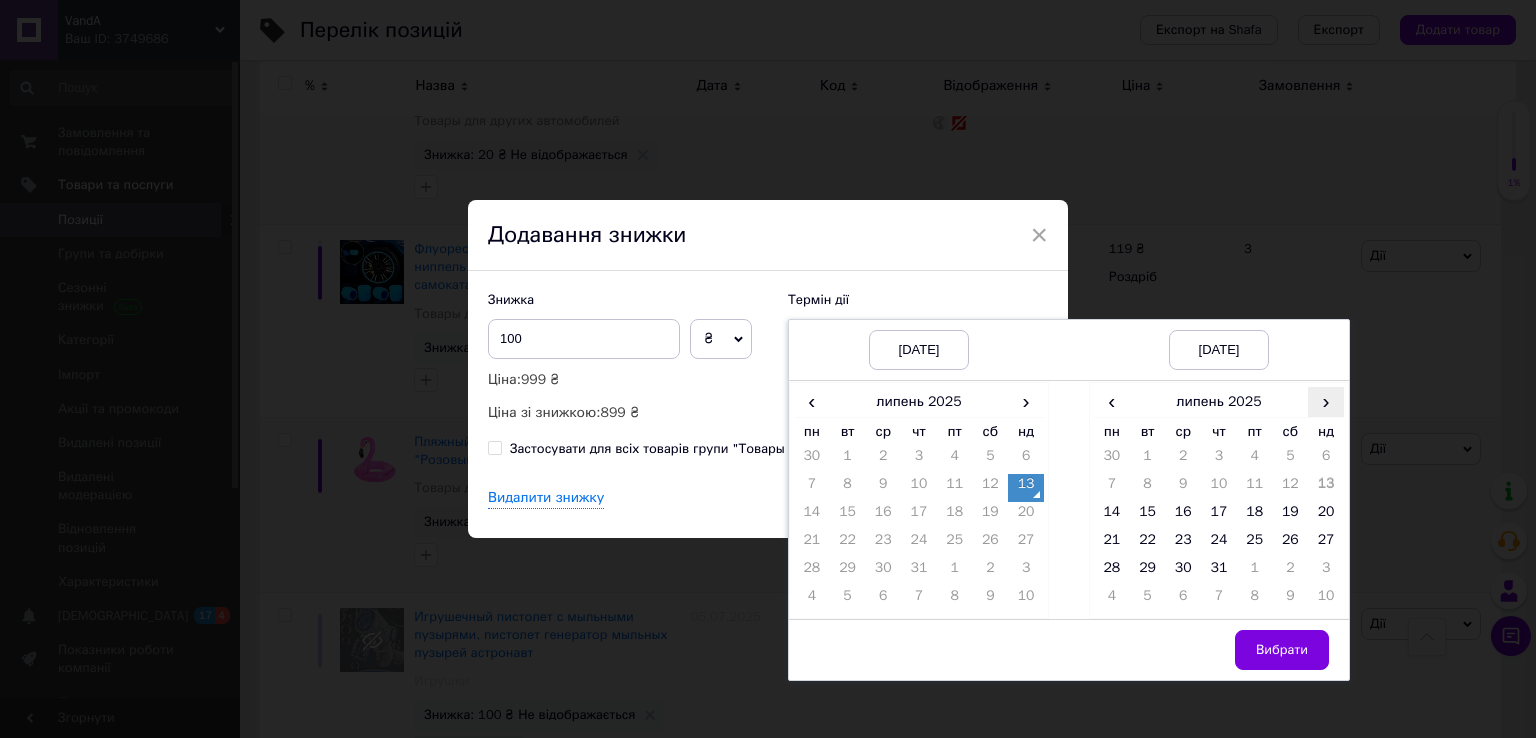 click on "›" at bounding box center [1326, 401] 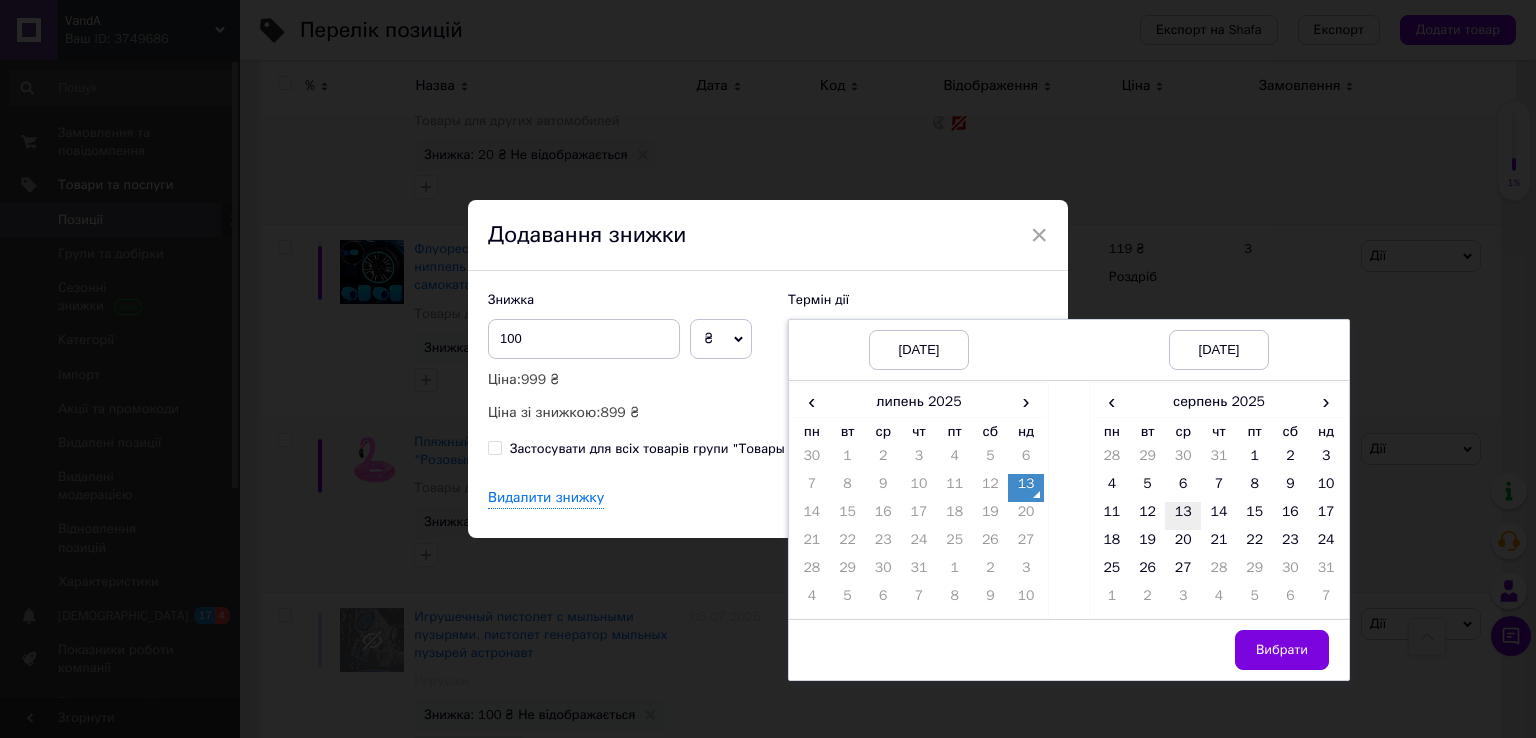 click on "13" at bounding box center (1183, 516) 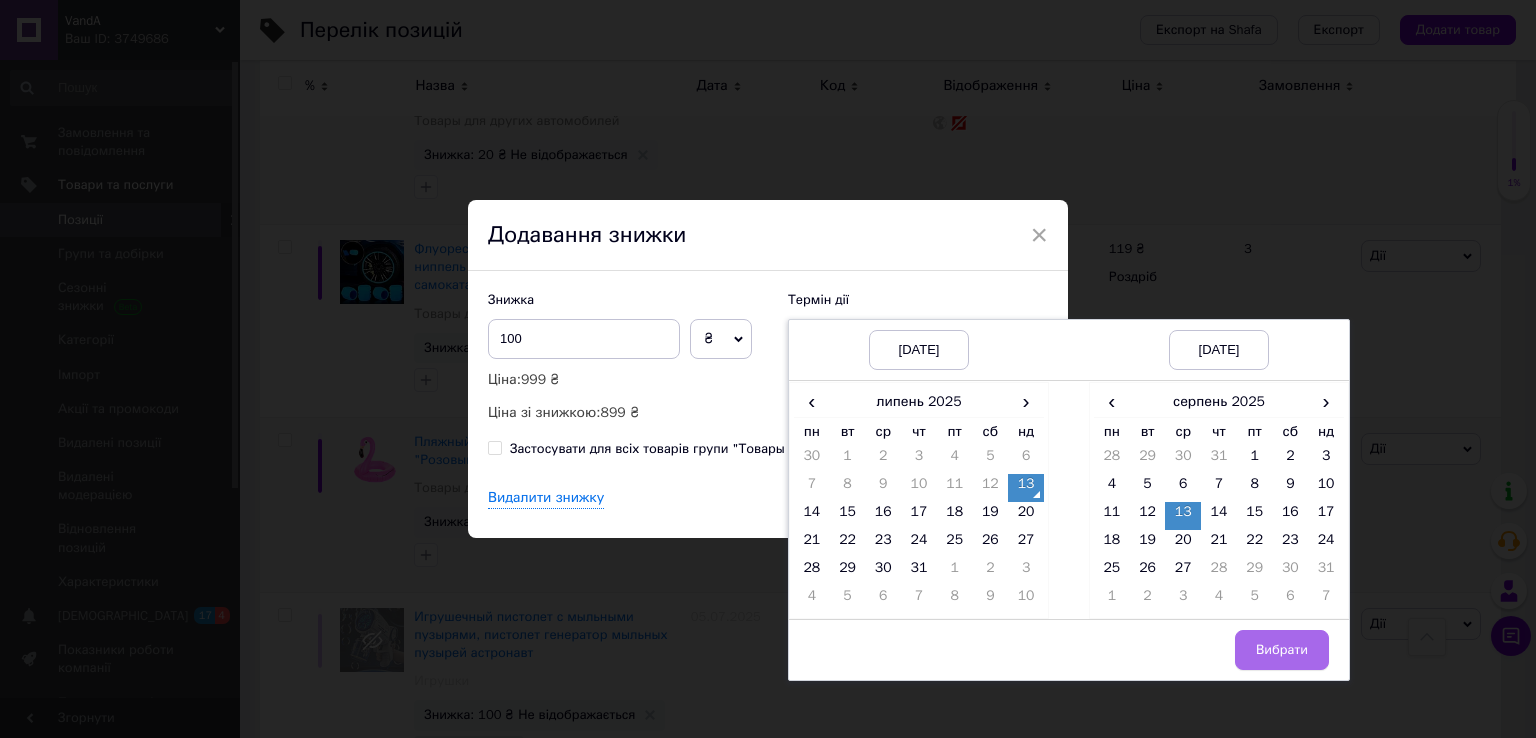 click on "Вибрати" at bounding box center [1282, 650] 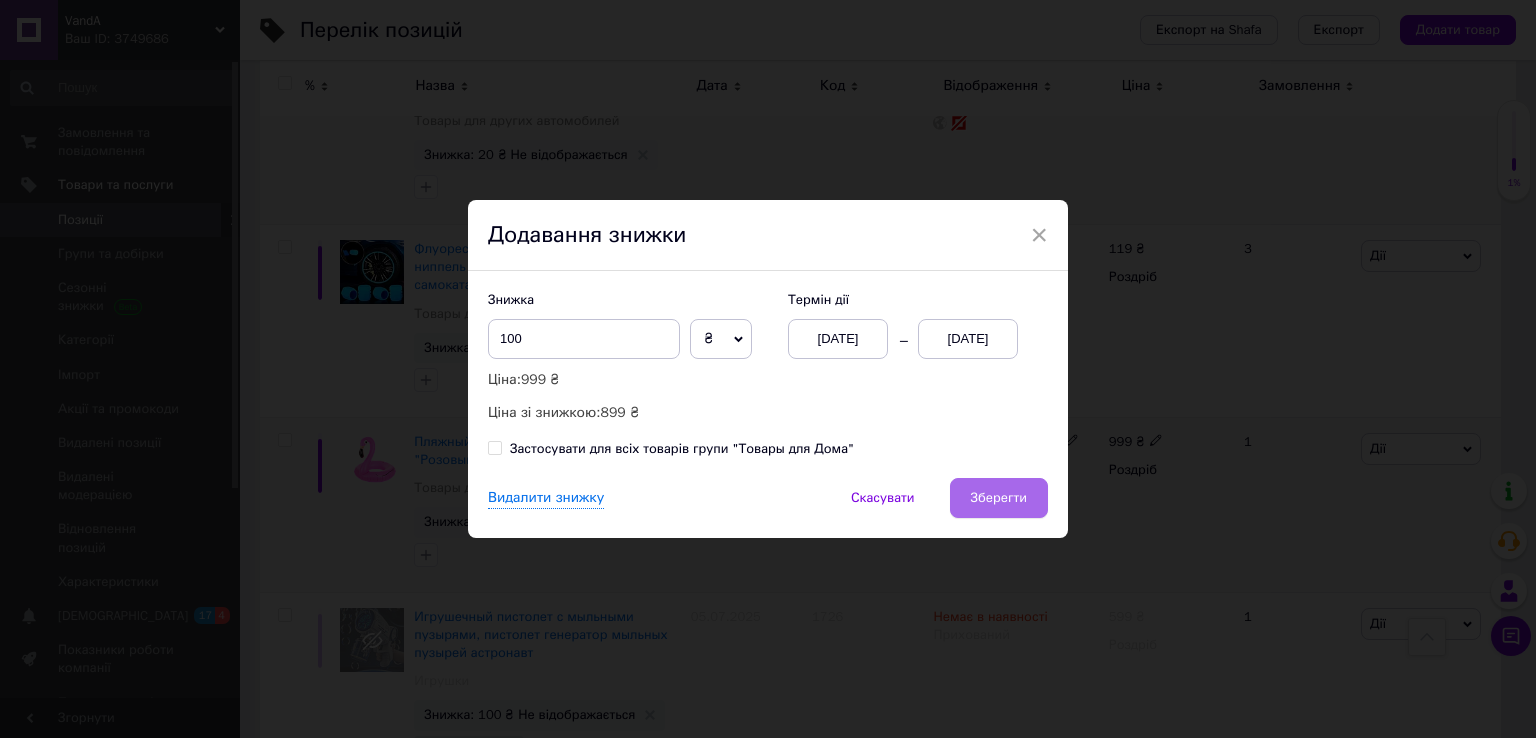 click on "Зберегти" at bounding box center [999, 498] 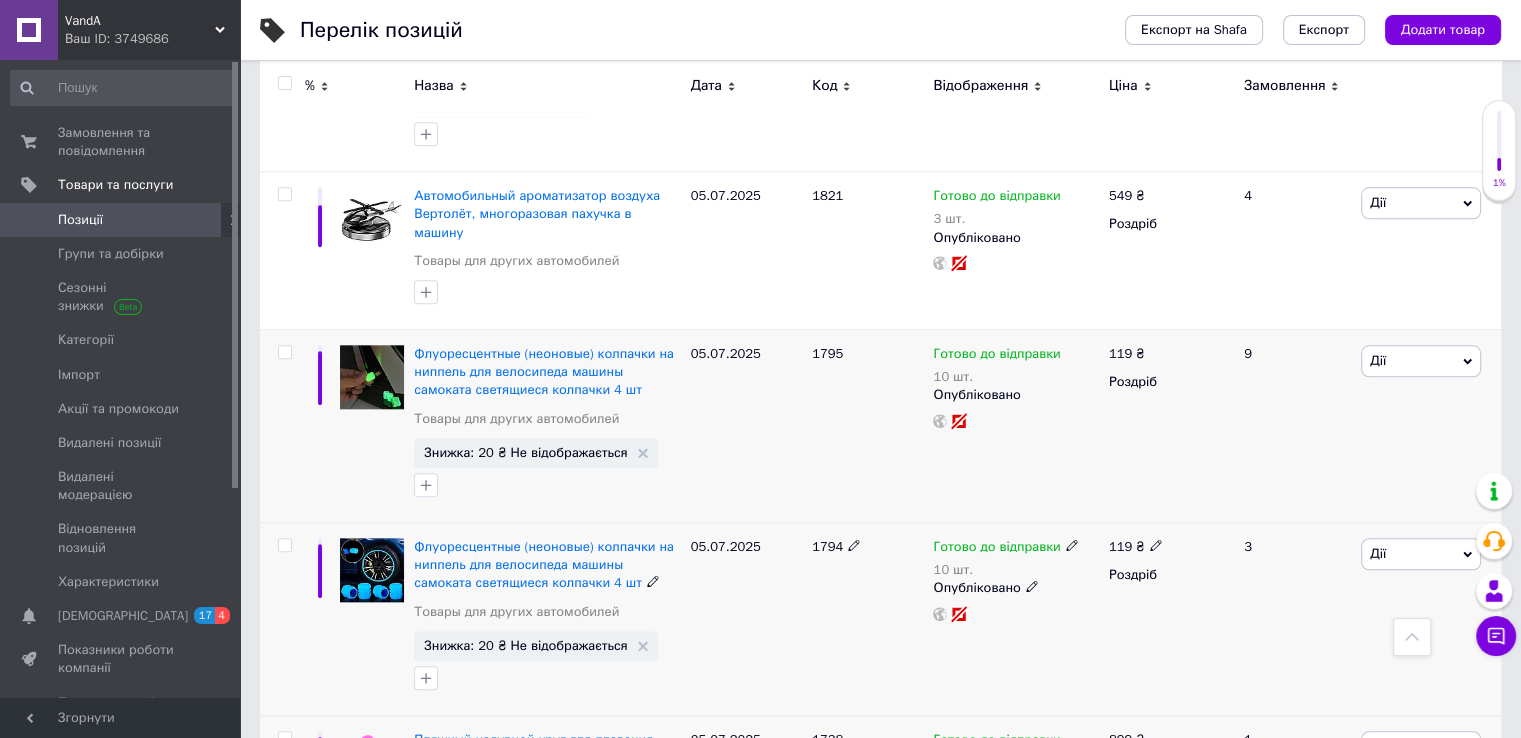 scroll, scrollTop: 9700, scrollLeft: 0, axis: vertical 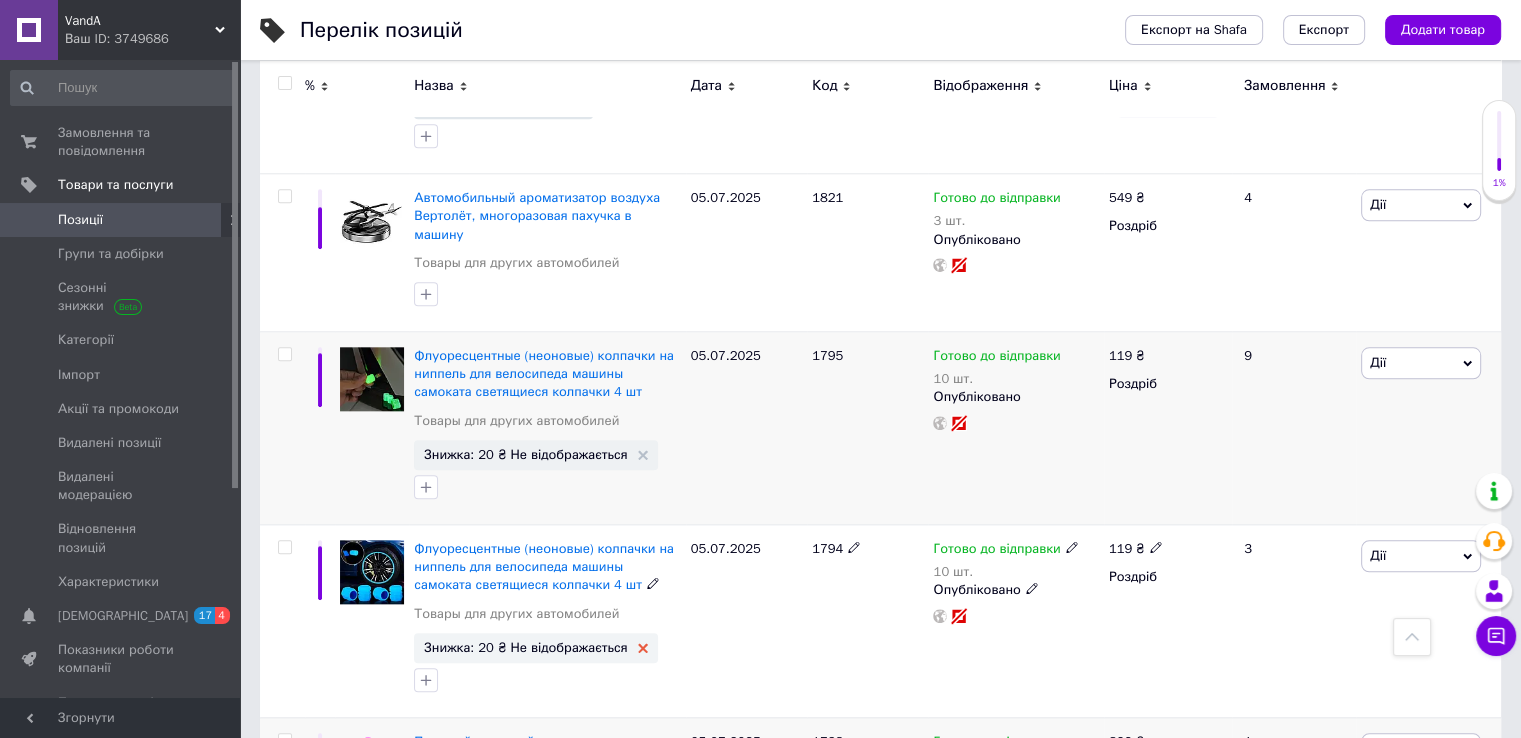 click 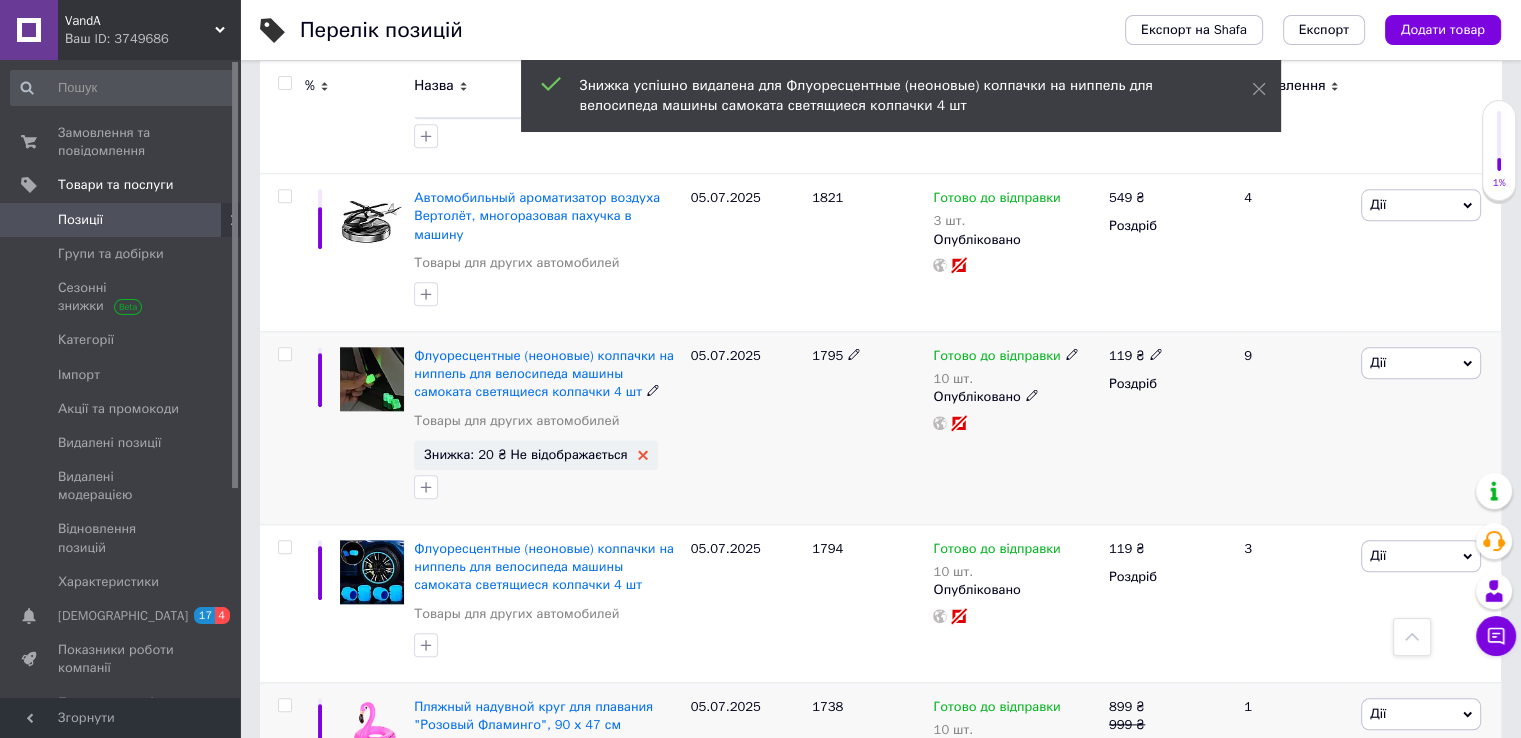 click 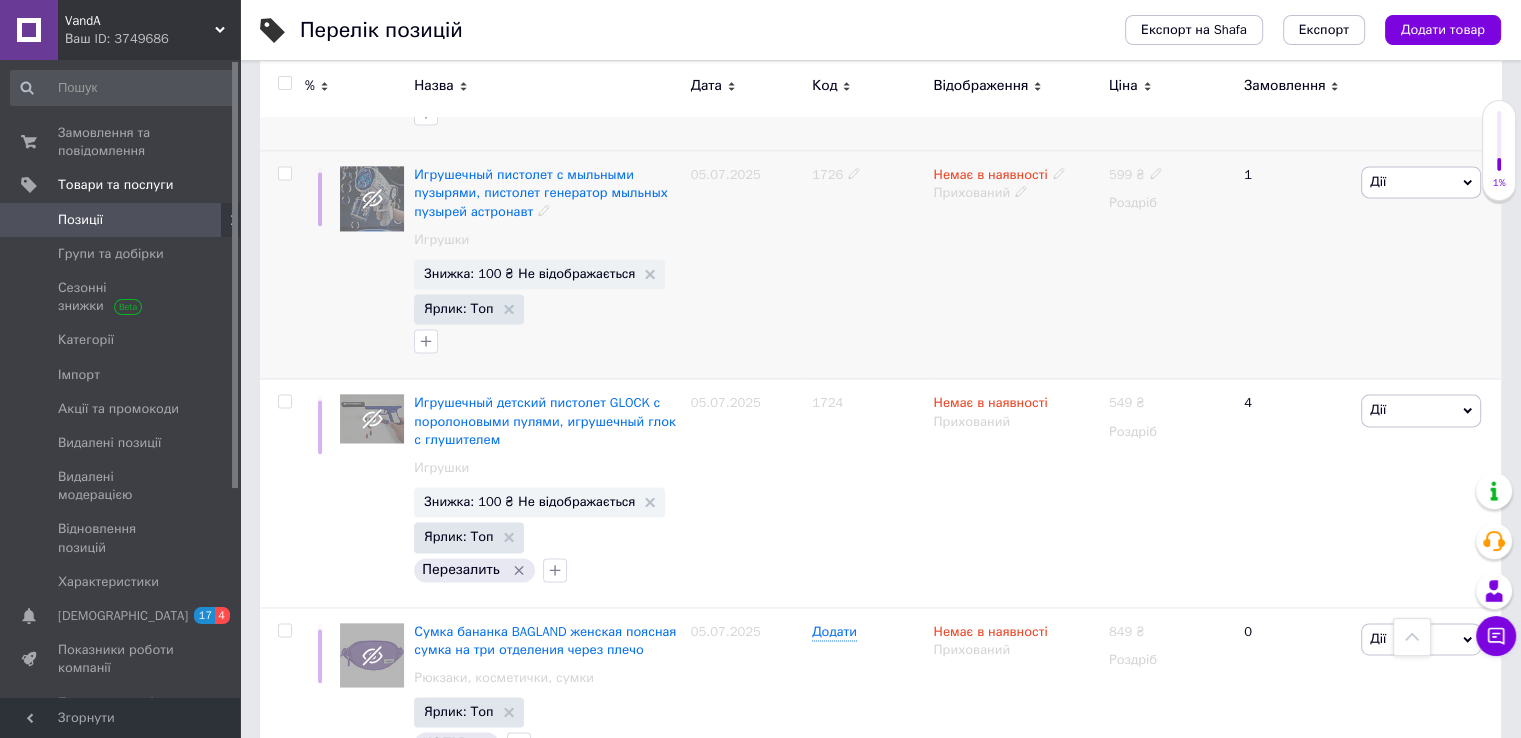 scroll, scrollTop: 10400, scrollLeft: 0, axis: vertical 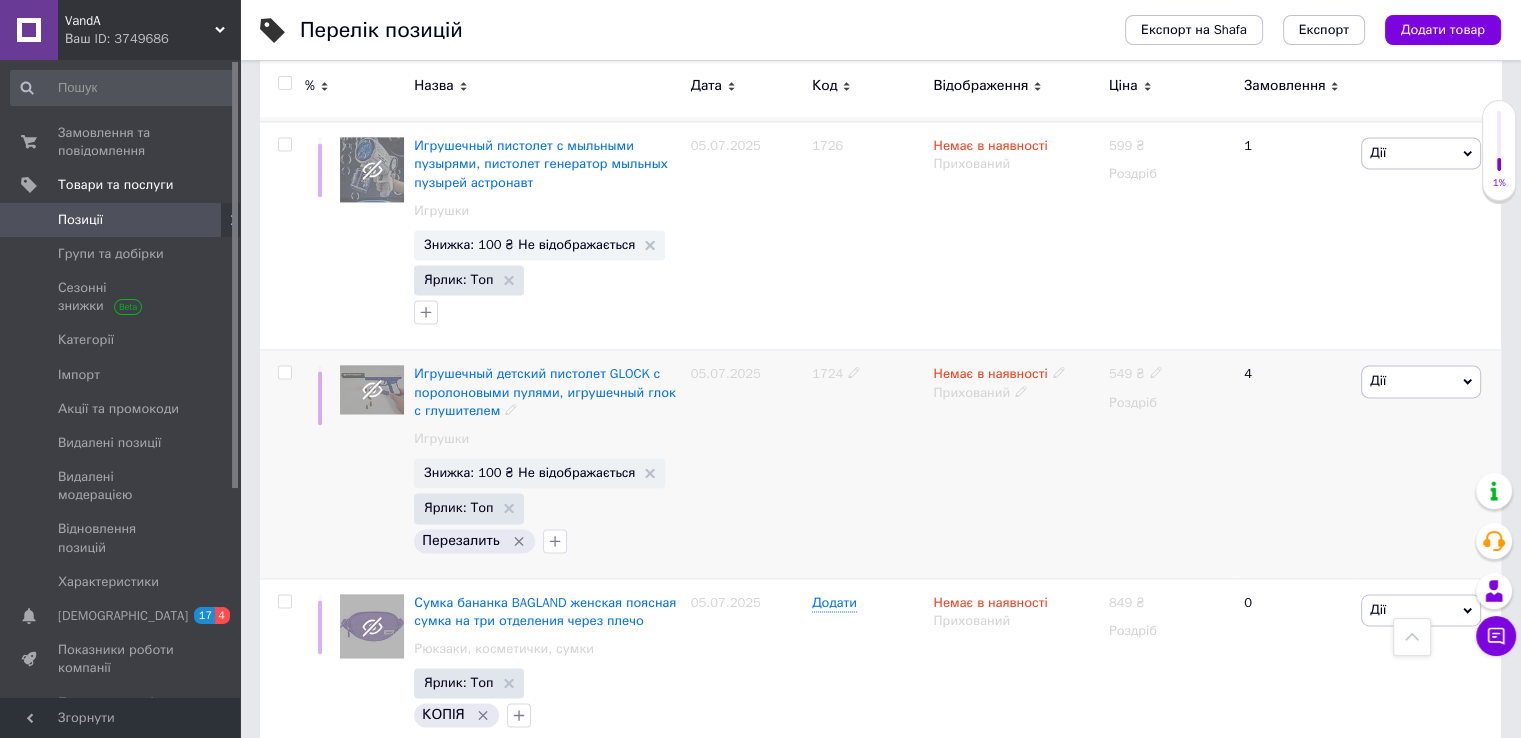 click 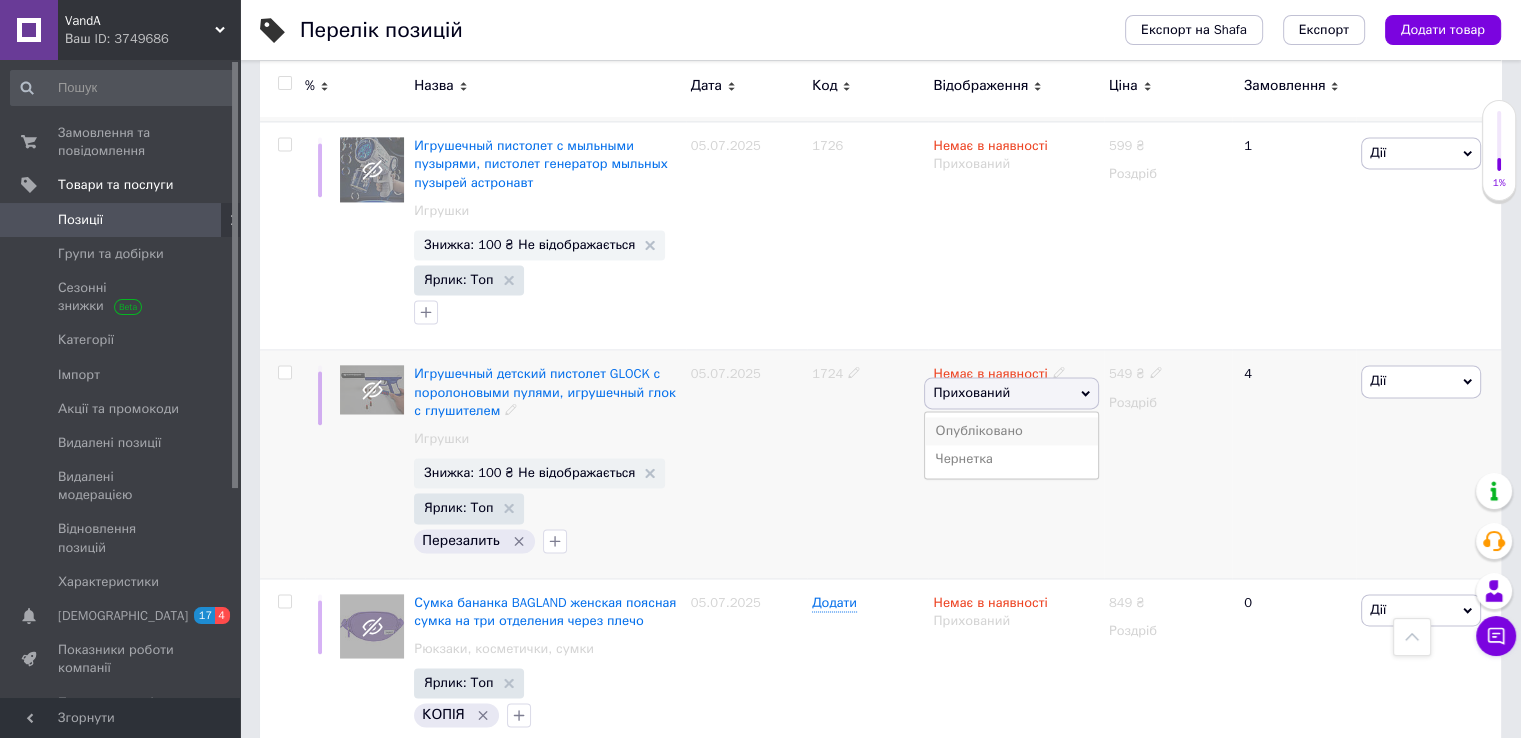 click on "Опубліковано" at bounding box center (1011, 431) 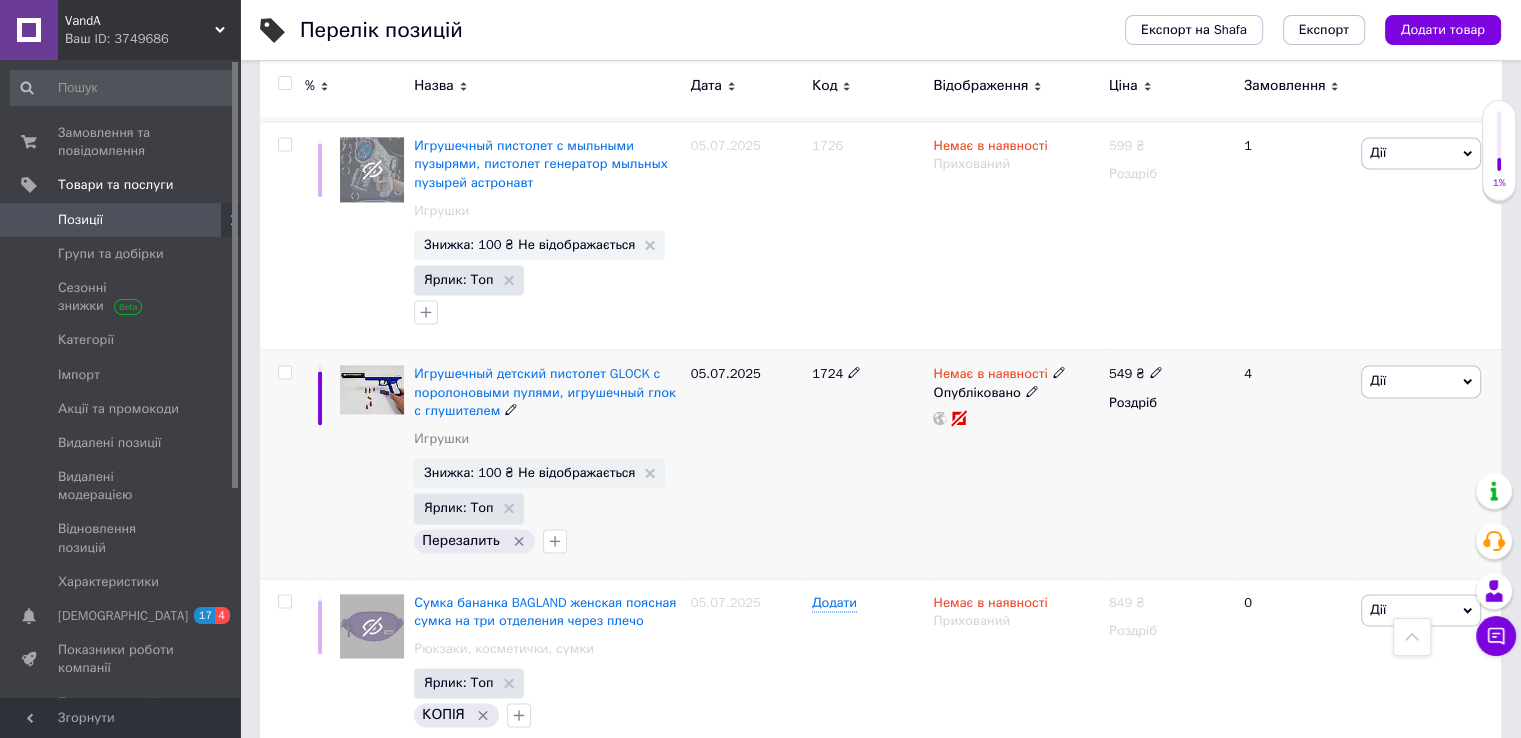 click 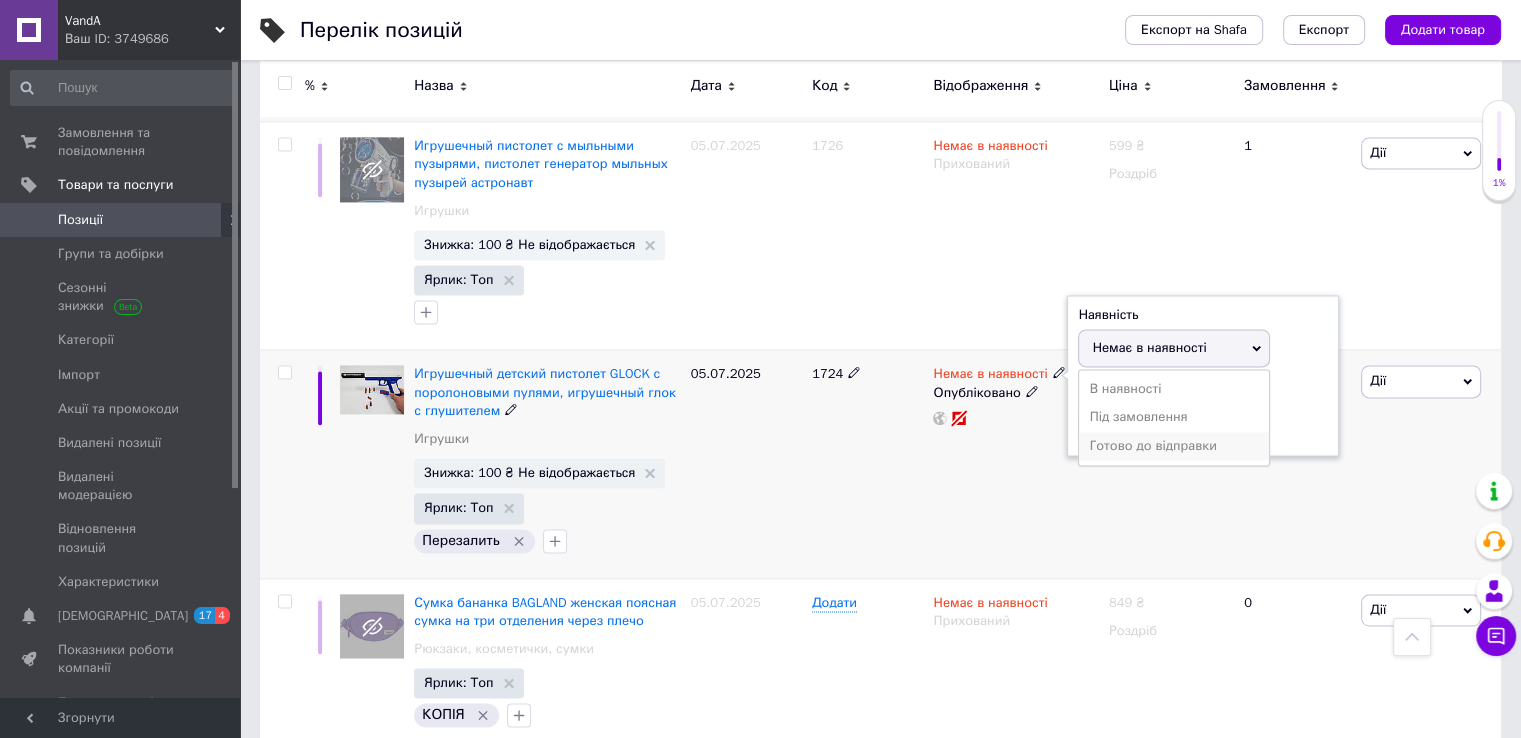 click on "Готово до відправки" at bounding box center [1174, 446] 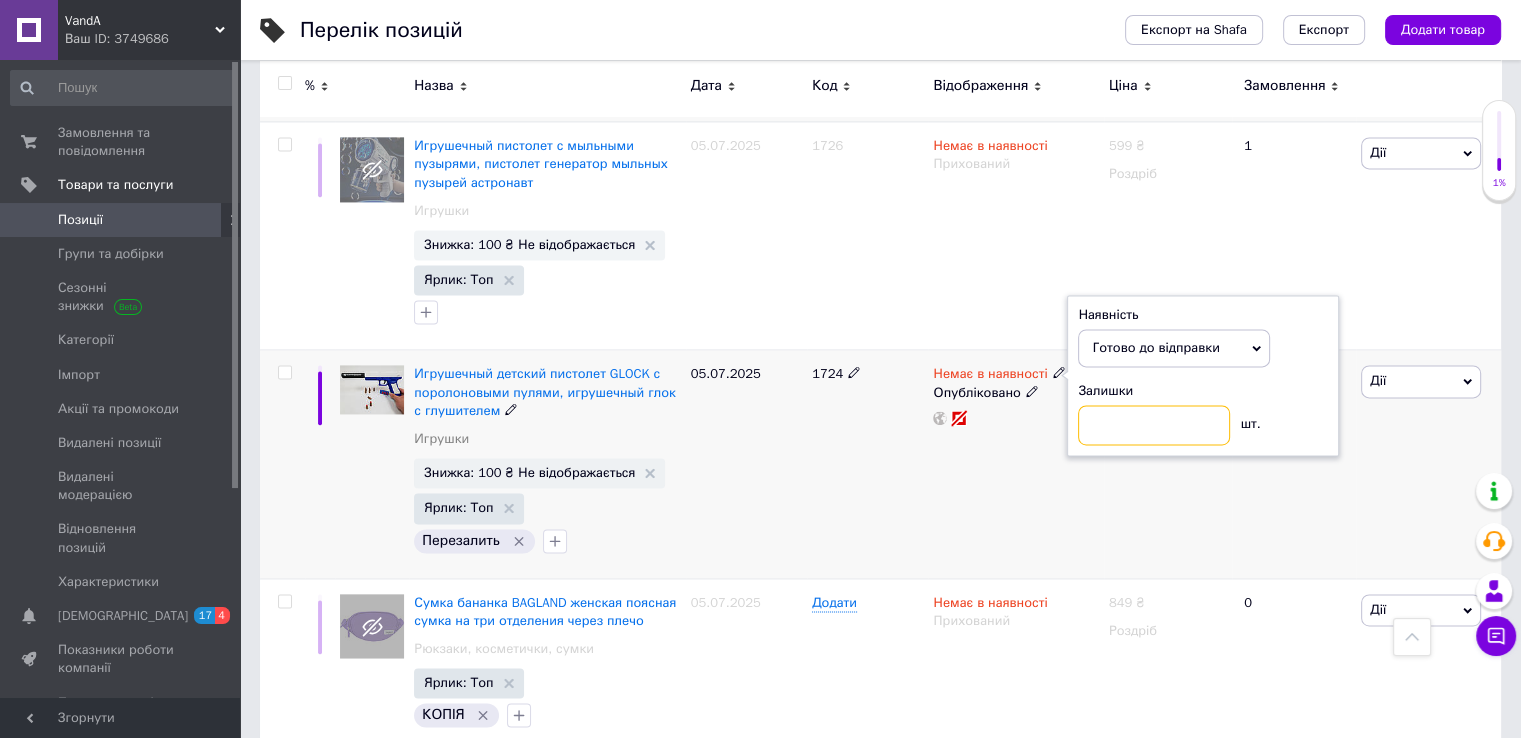 click at bounding box center [1154, 425] 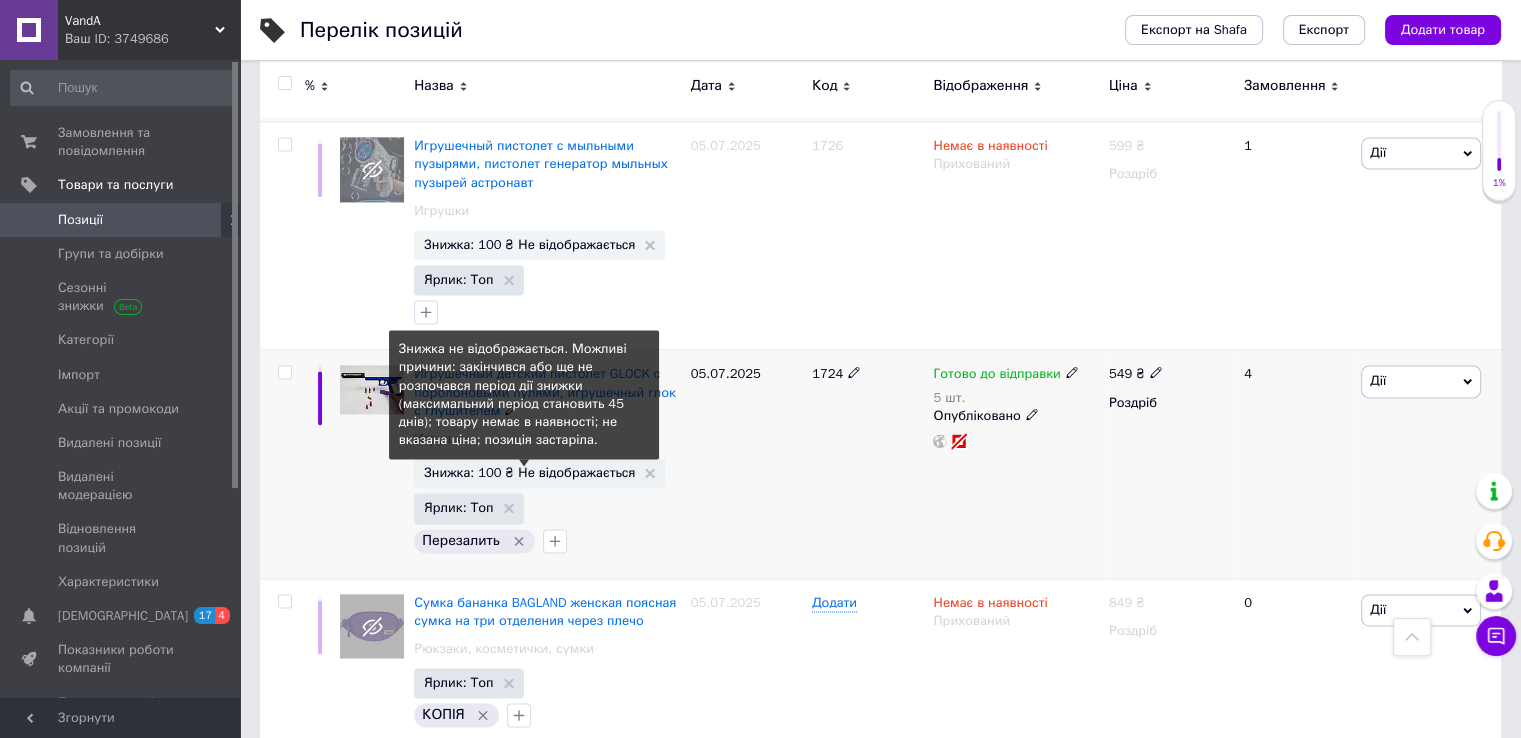 click on "Знижка: 100 ₴ Не відображається" at bounding box center (529, 472) 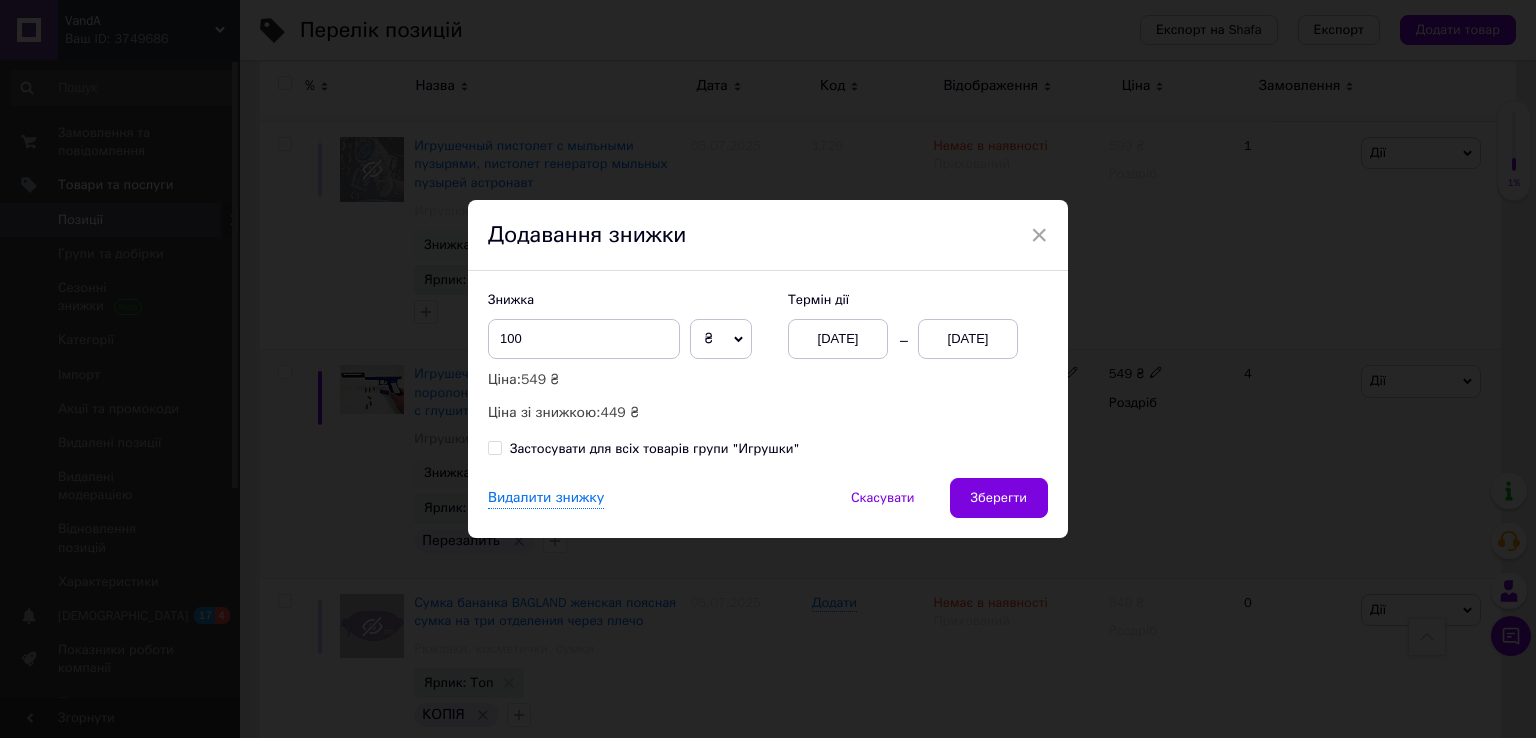 click on "[DATE]" at bounding box center (968, 339) 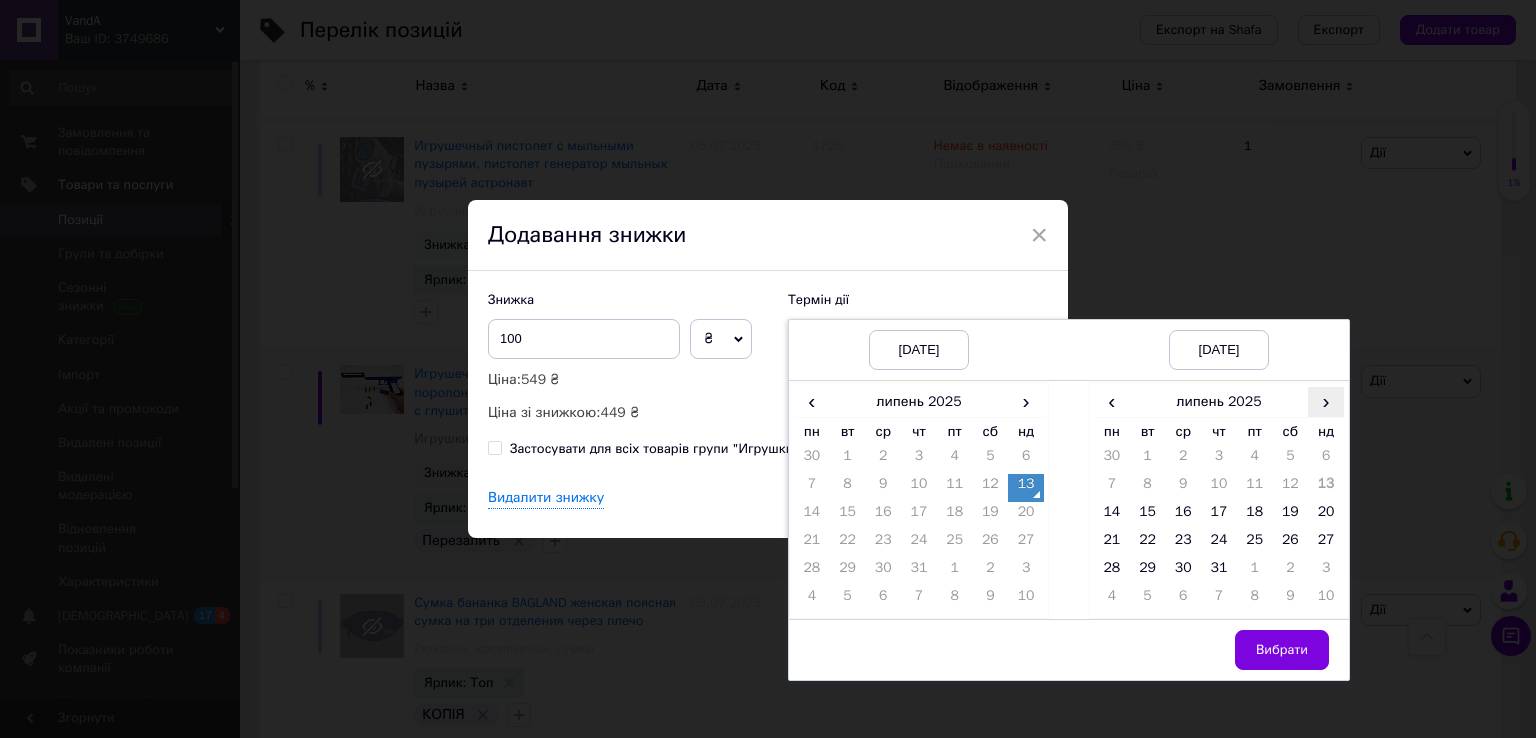 click on "›" at bounding box center [1326, 401] 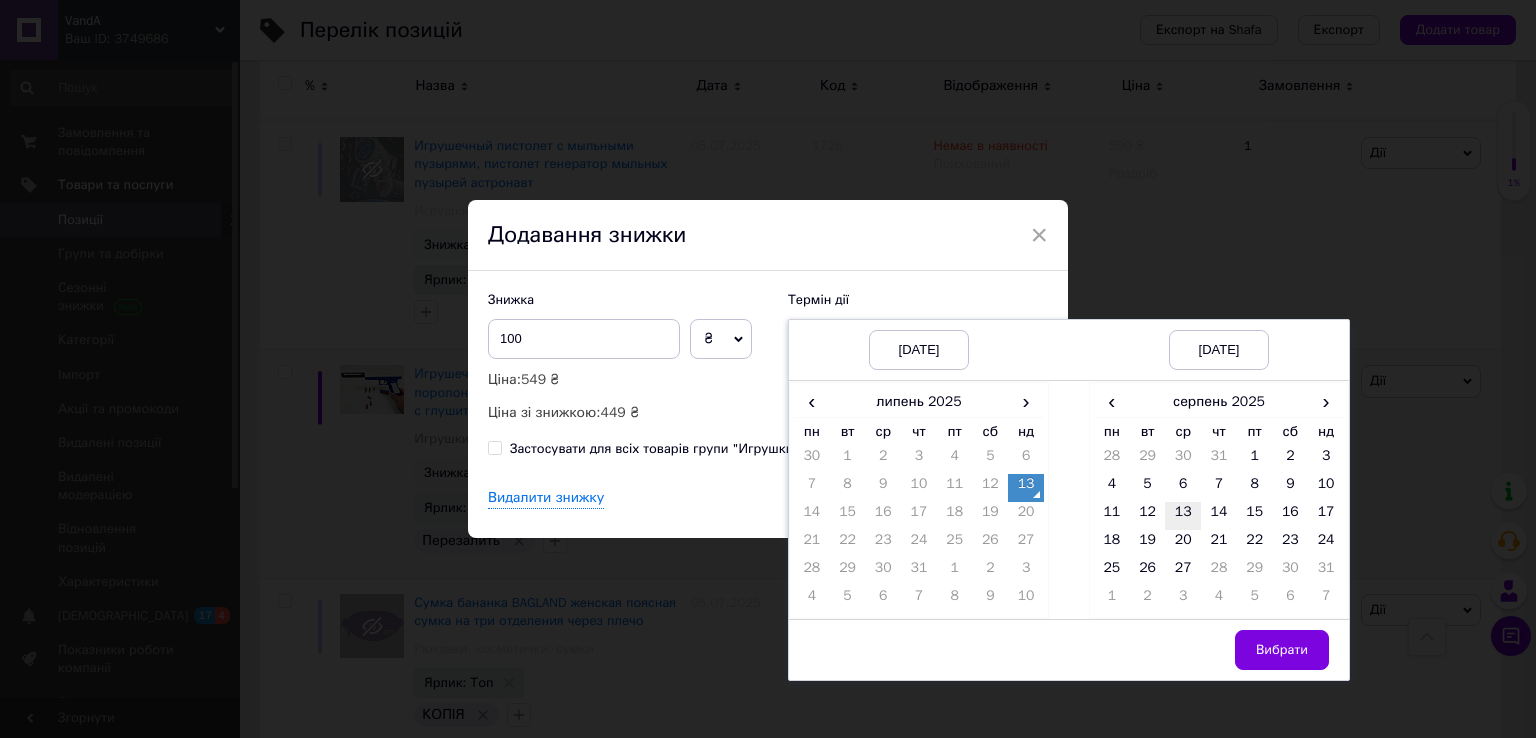 click on "13" at bounding box center [1183, 516] 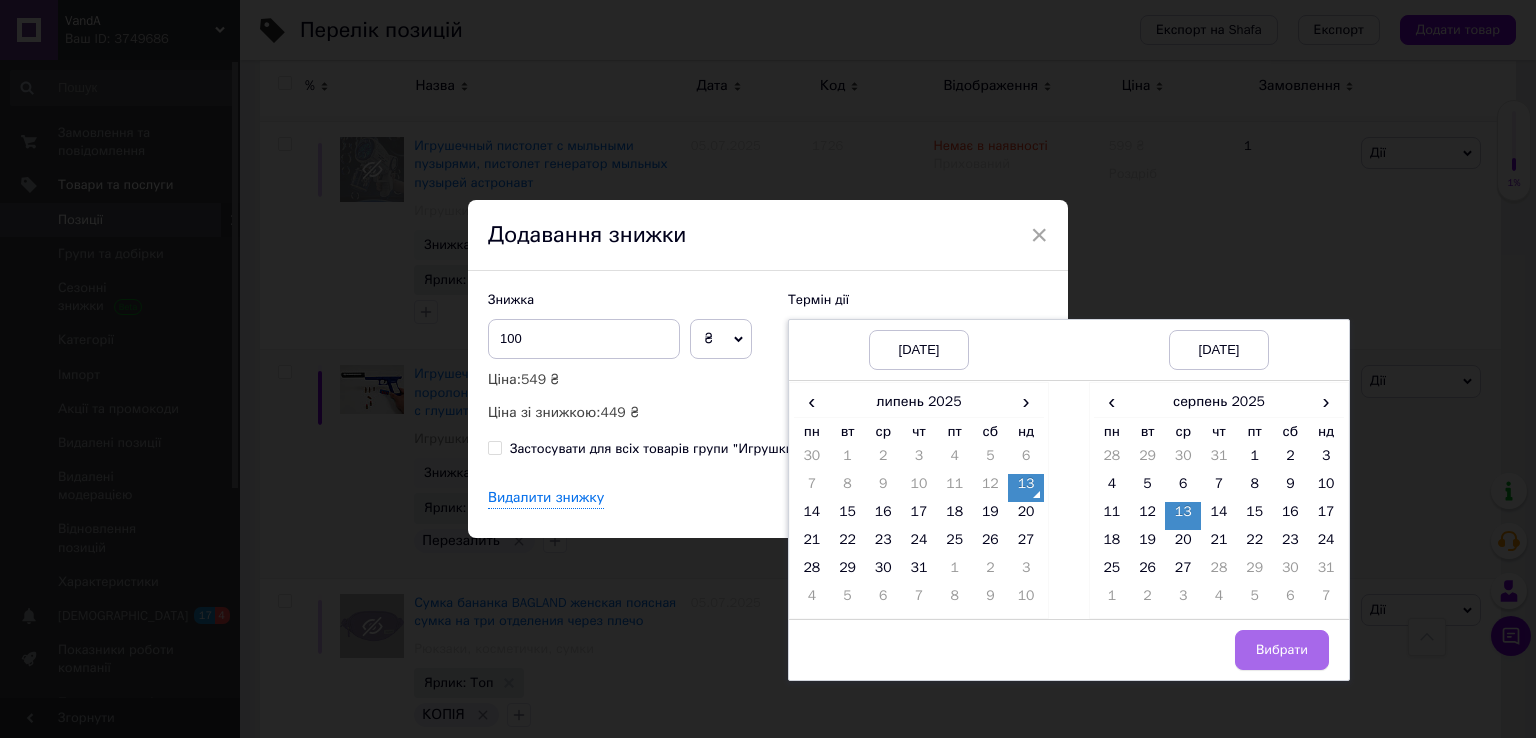 click on "Вибрати" at bounding box center (1282, 650) 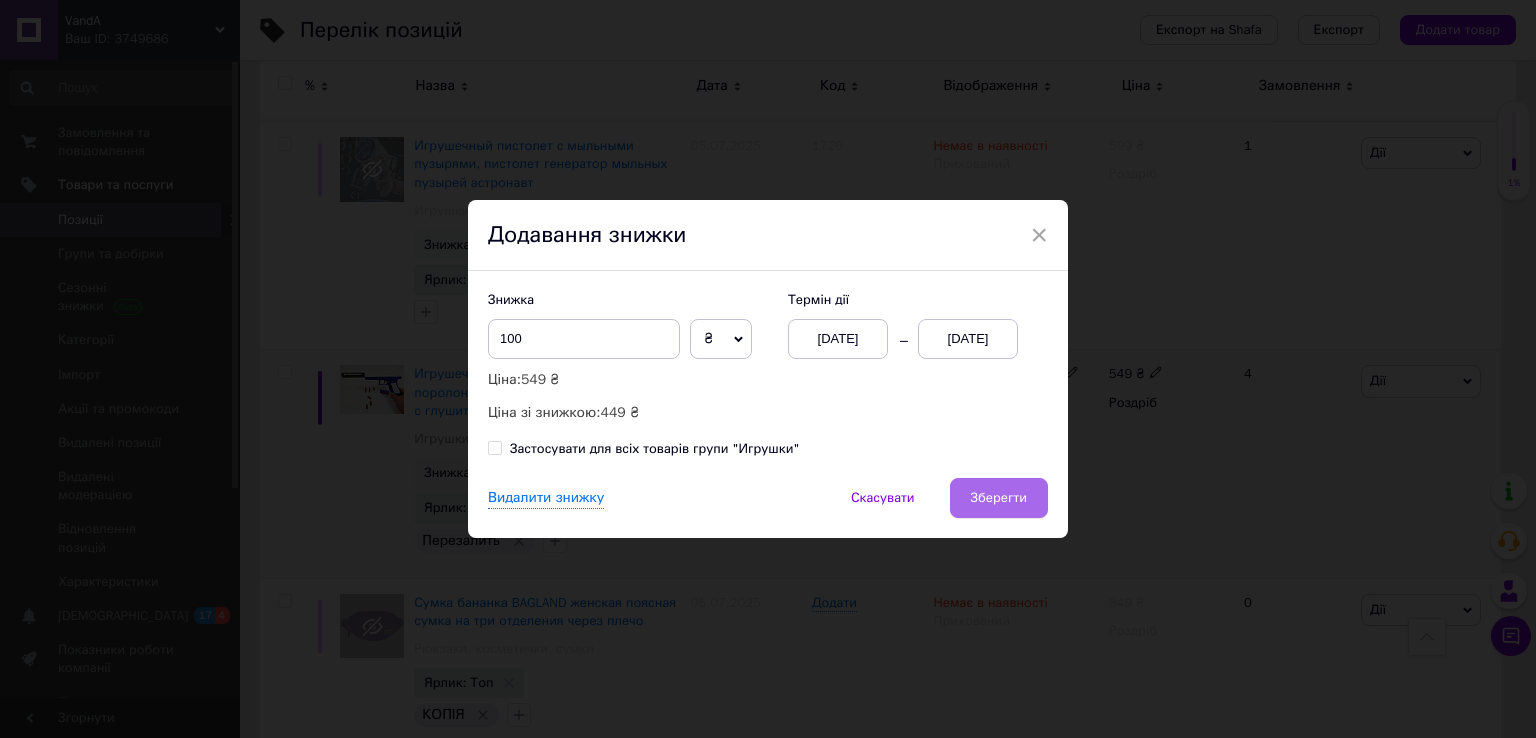 click on "Зберегти" at bounding box center (999, 498) 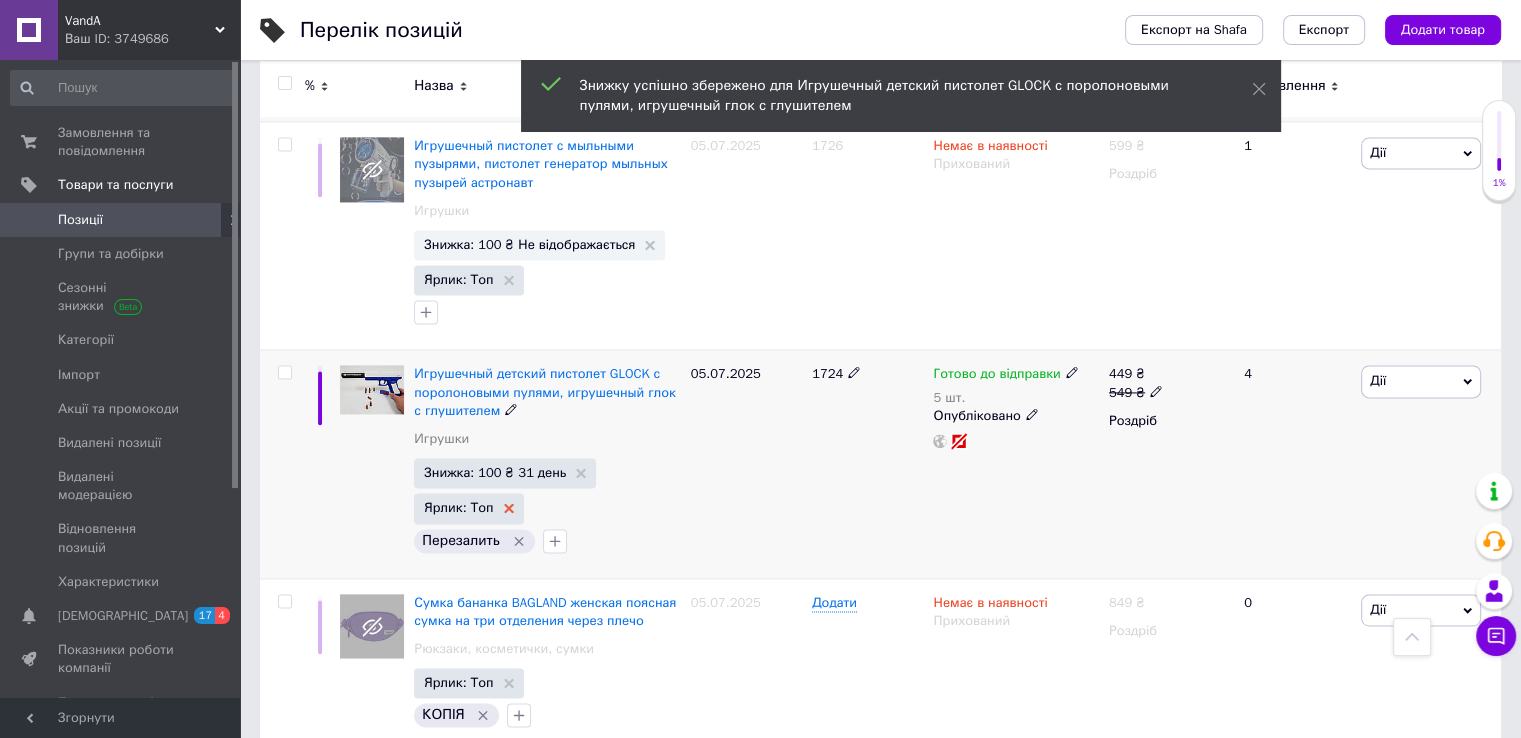 click 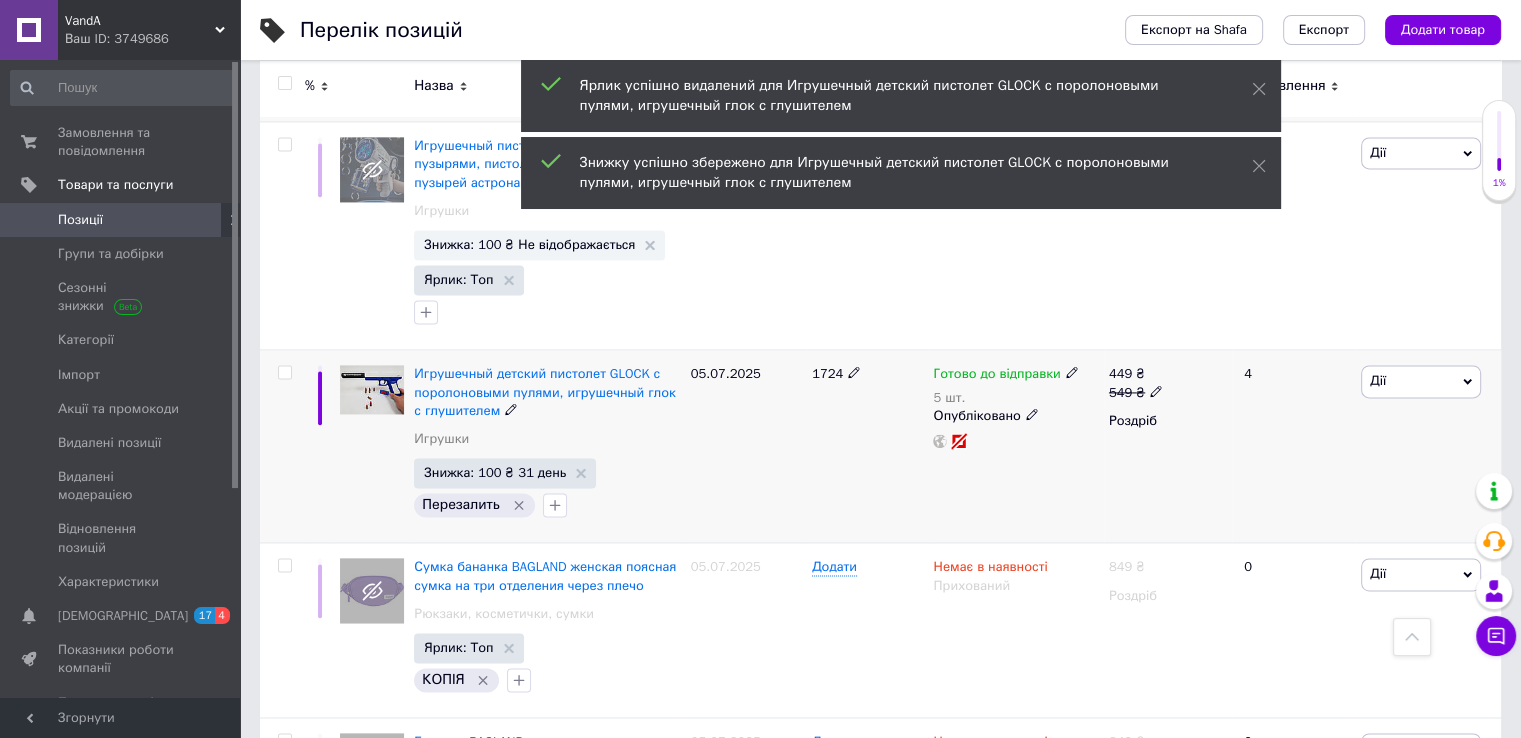 click 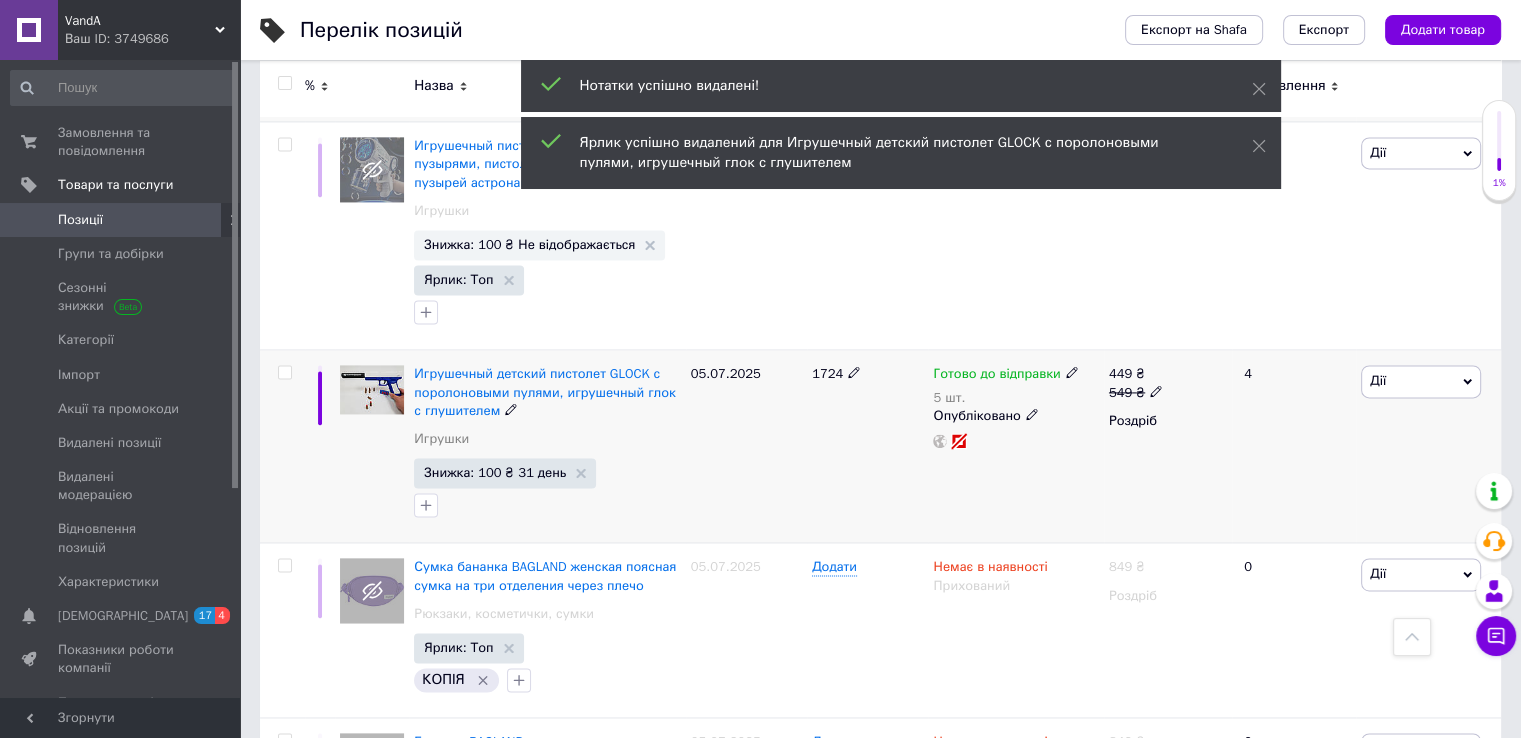click at bounding box center [284, 372] 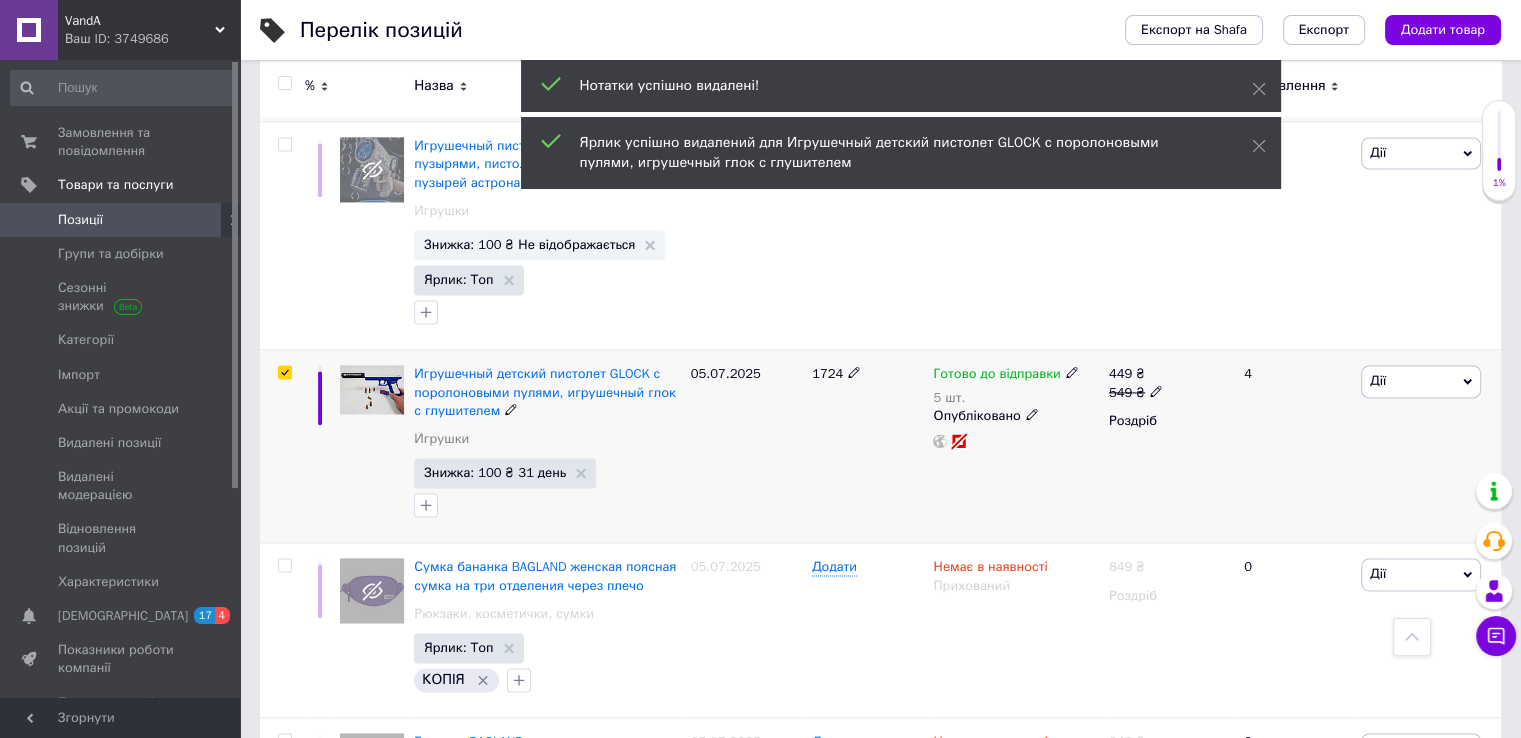 checkbox on "true" 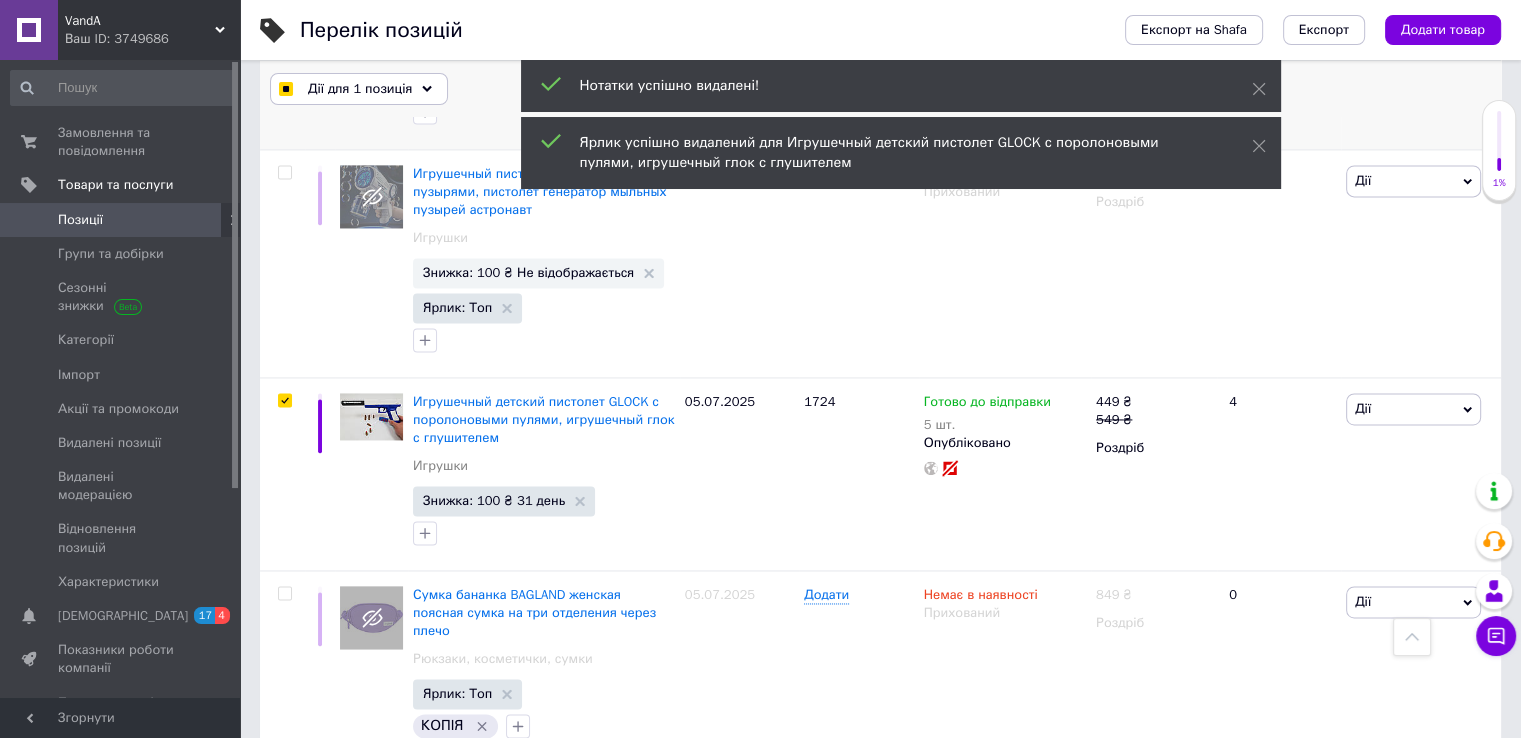 click on "Дії для 1 позиція" at bounding box center (360, 89) 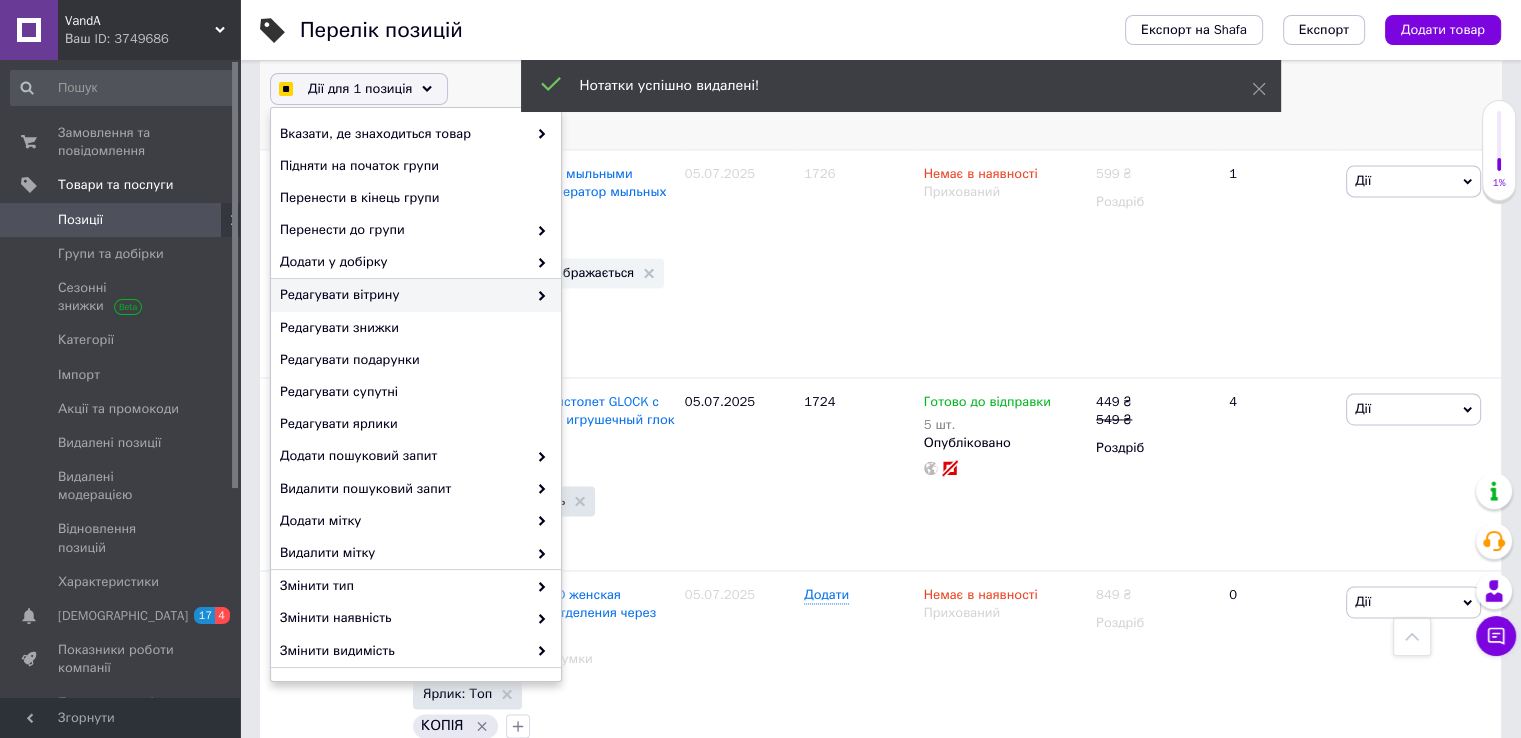 scroll, scrollTop: 125, scrollLeft: 0, axis: vertical 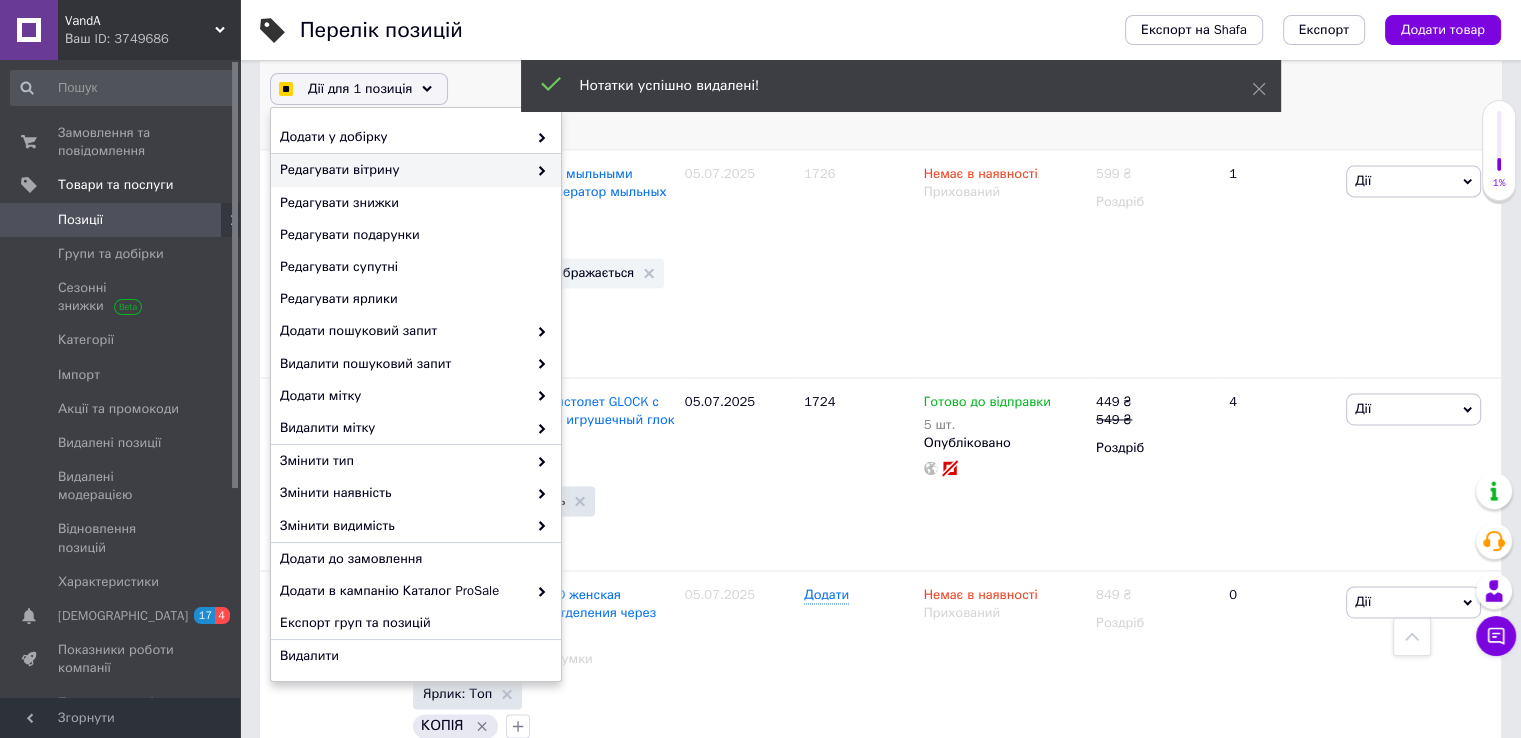 checkbox on "true" 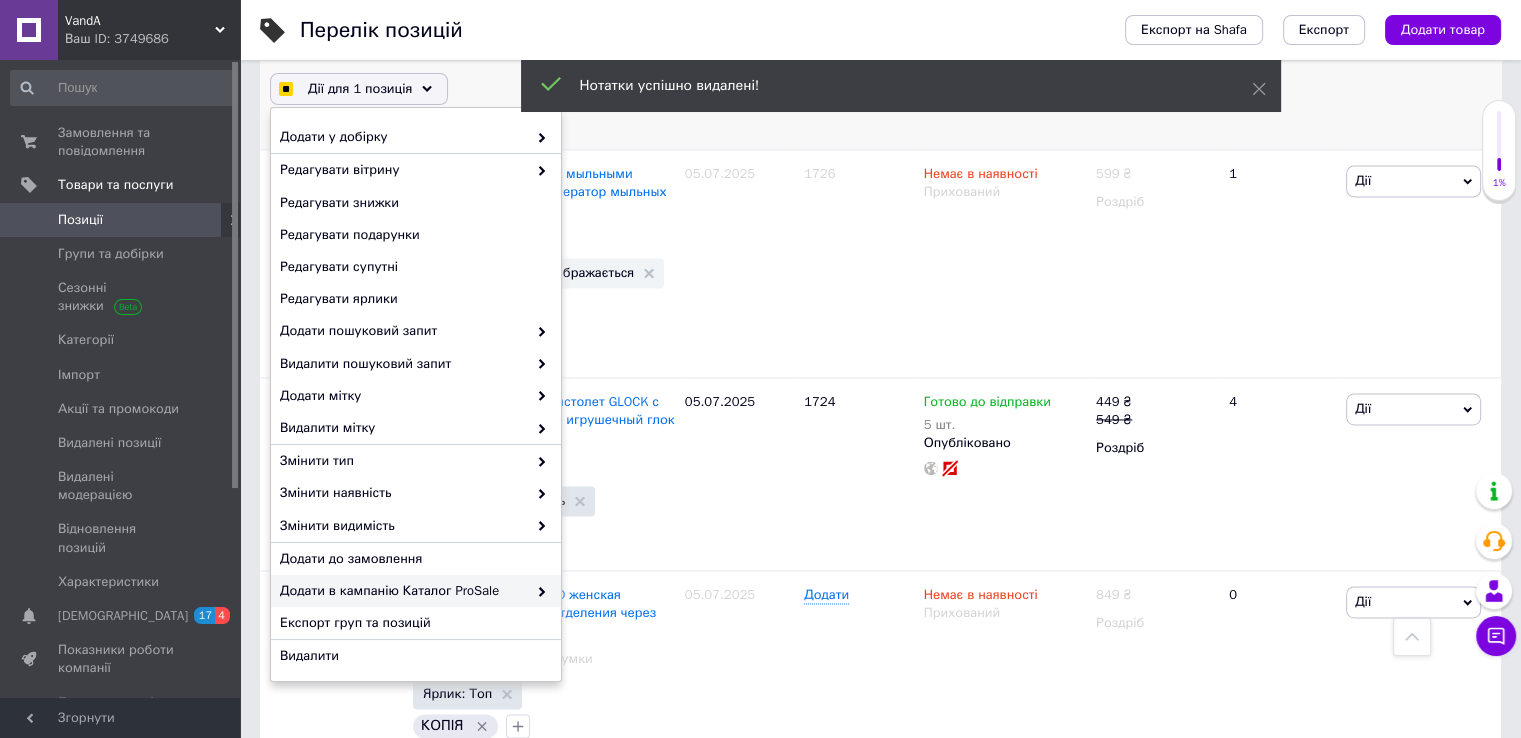 checkbox on "true" 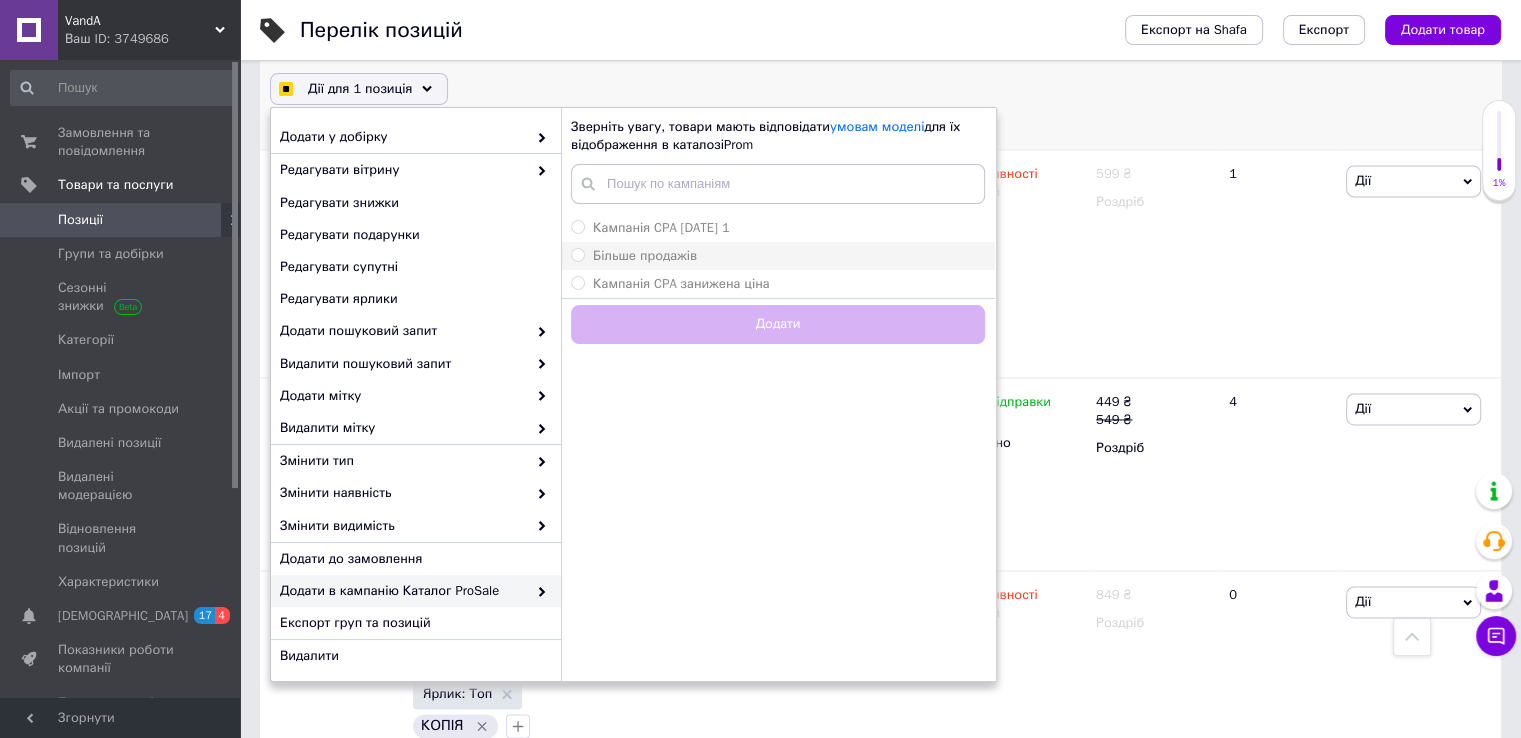 click on "Більше продажів" at bounding box center (645, 255) 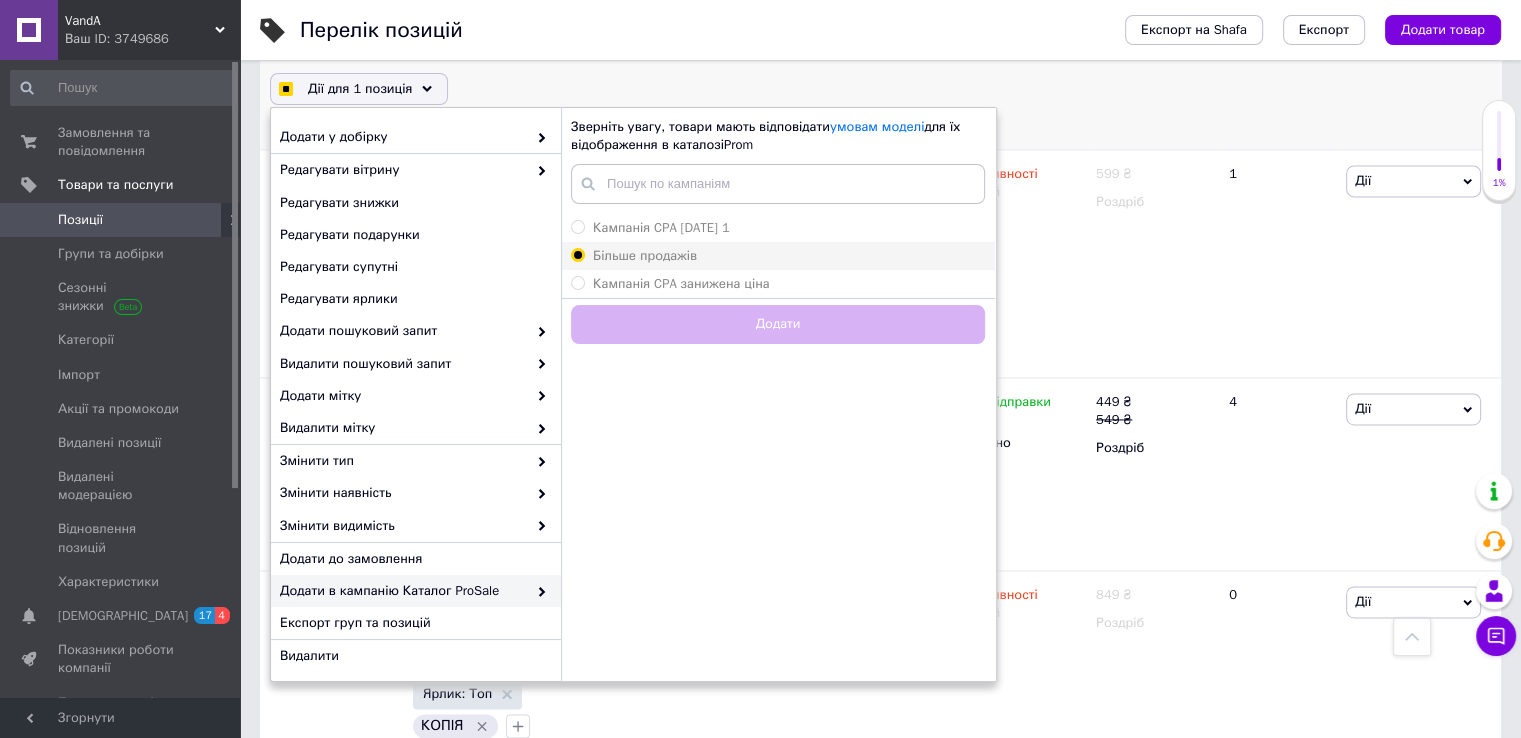click on "Більше продажів" at bounding box center (577, 254) 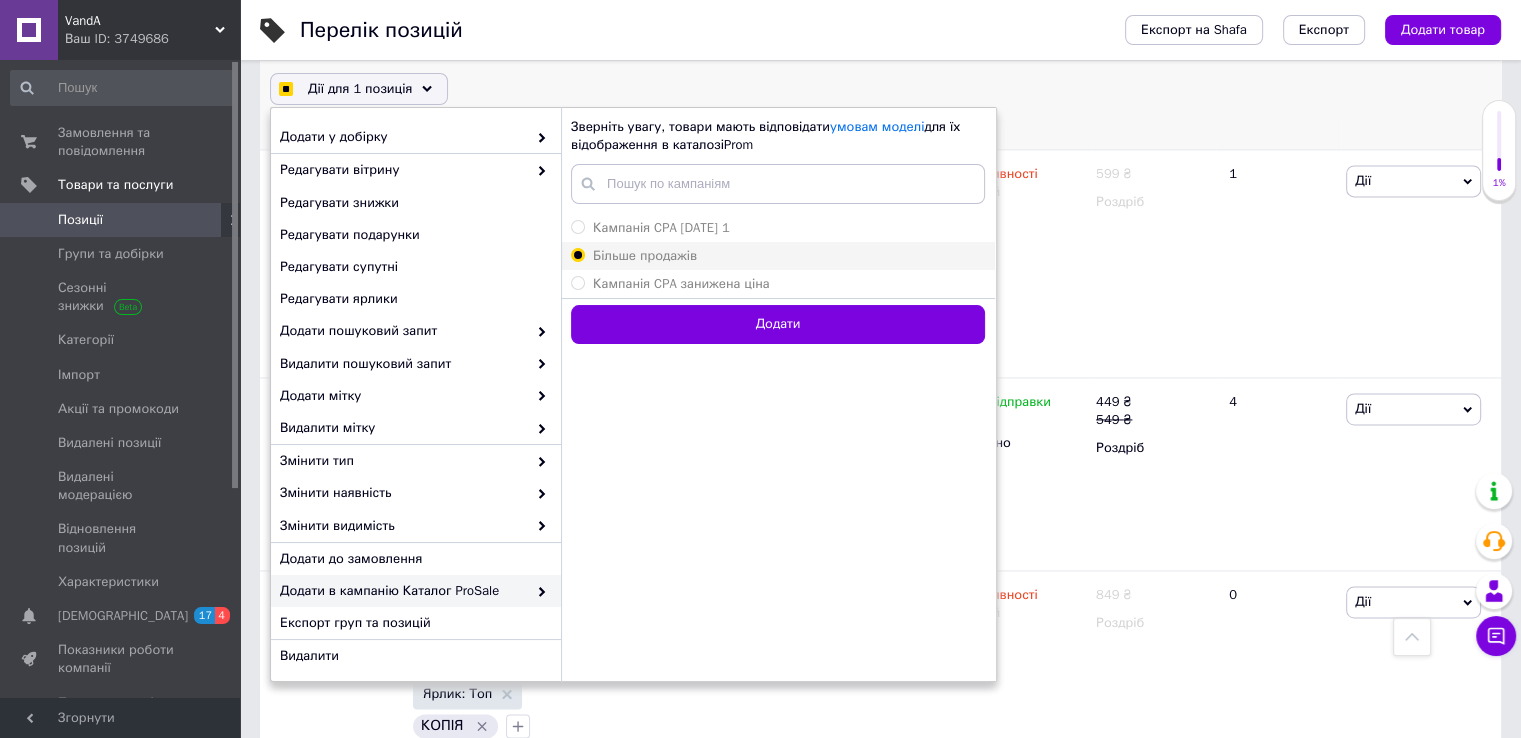checkbox on "true" 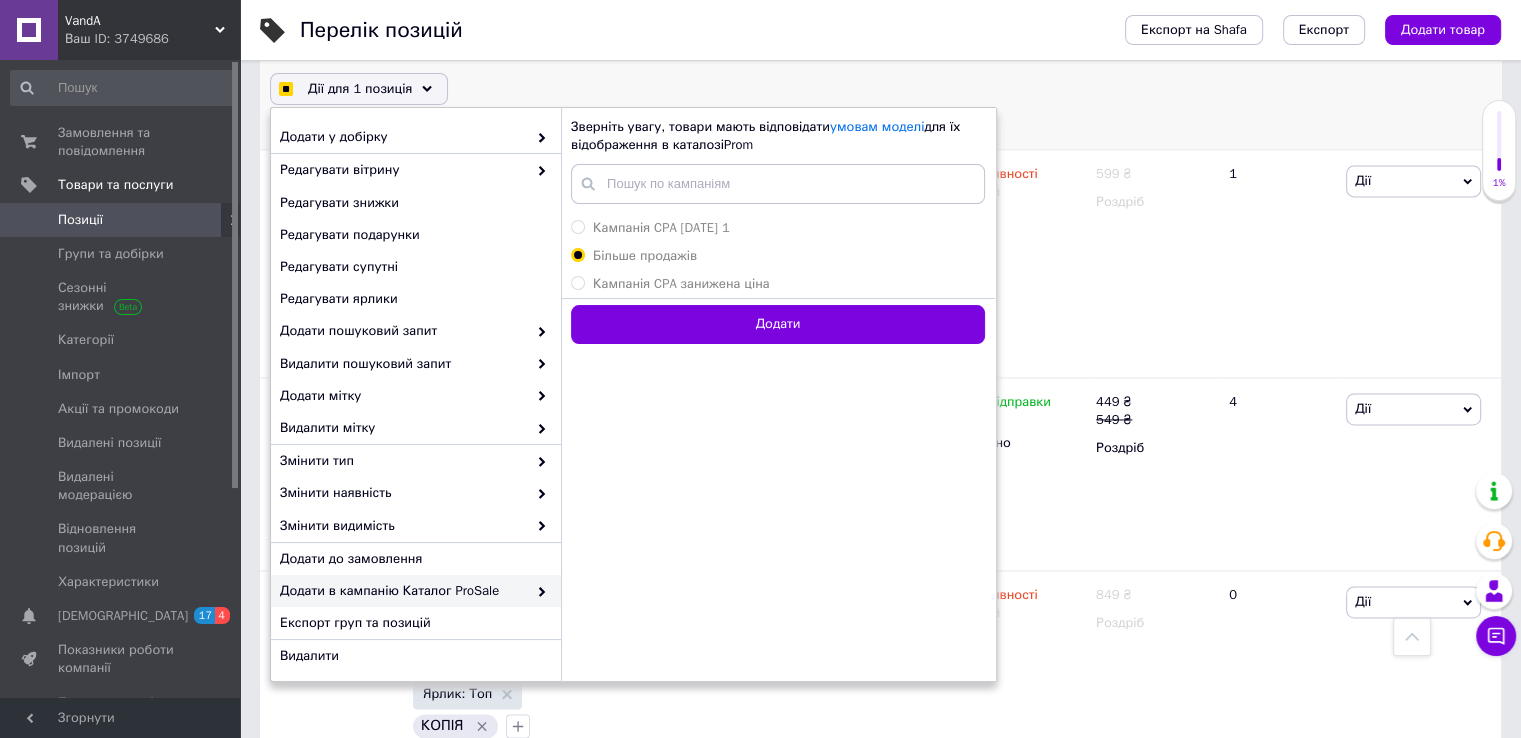 click on "Додати" at bounding box center (778, 324) 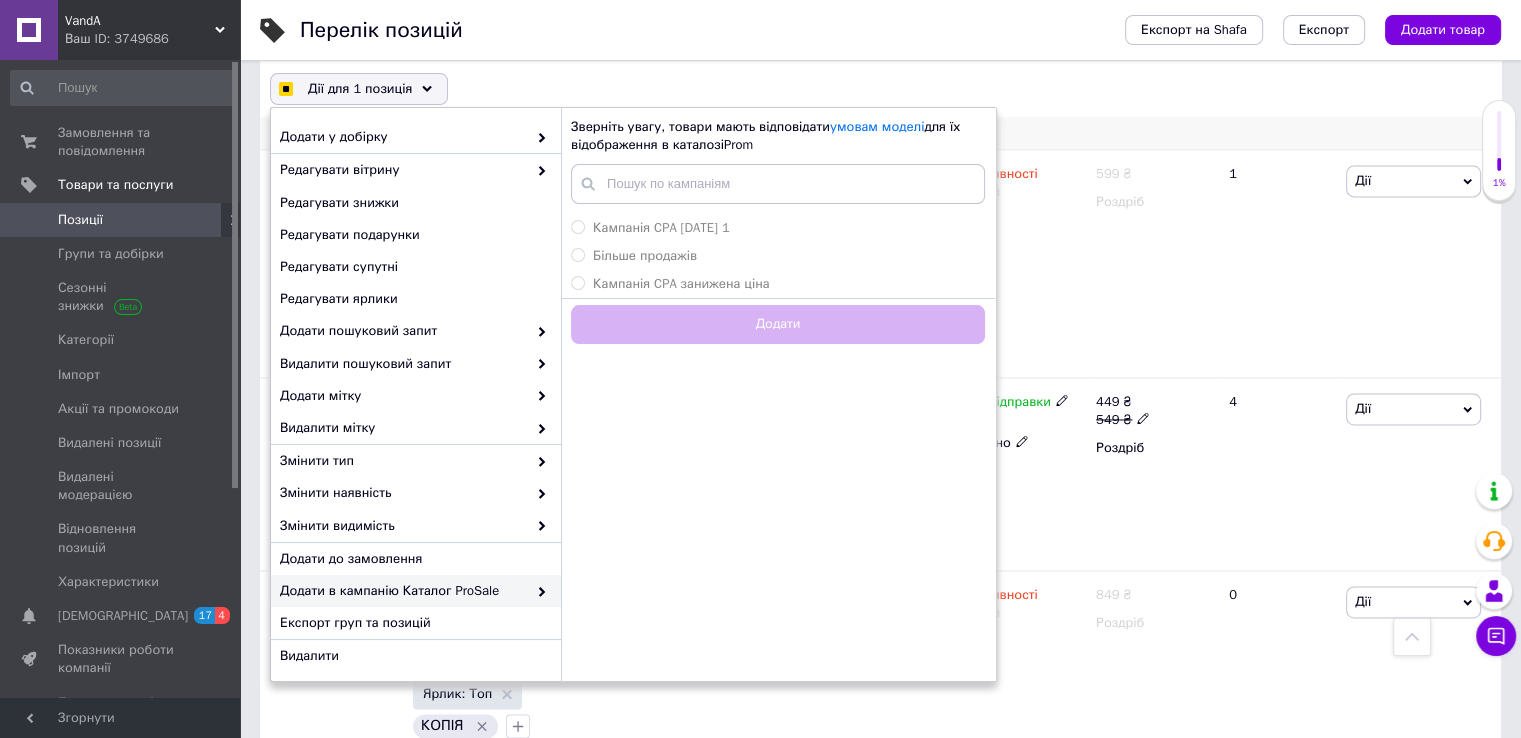 checkbox on "false" 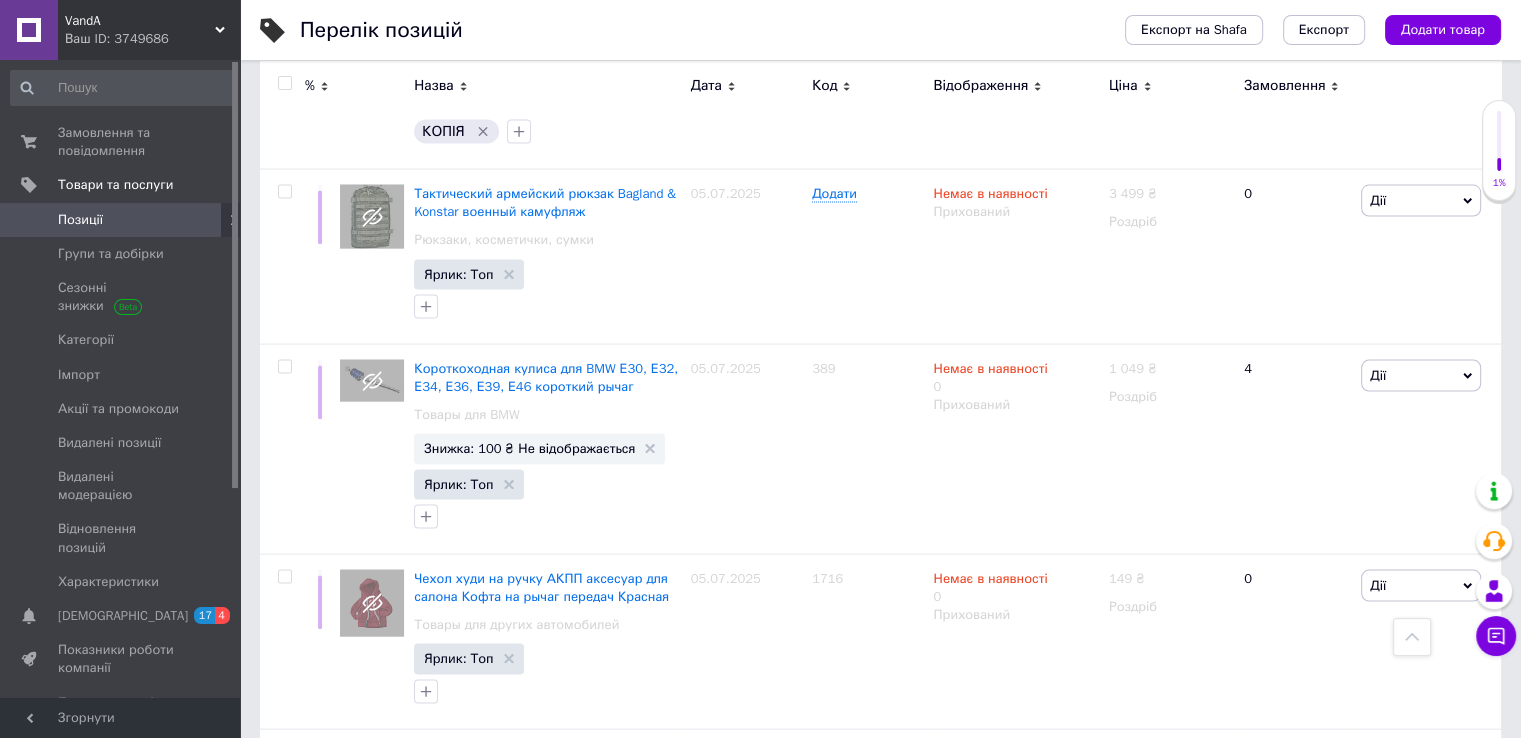 scroll, scrollTop: 11700, scrollLeft: 0, axis: vertical 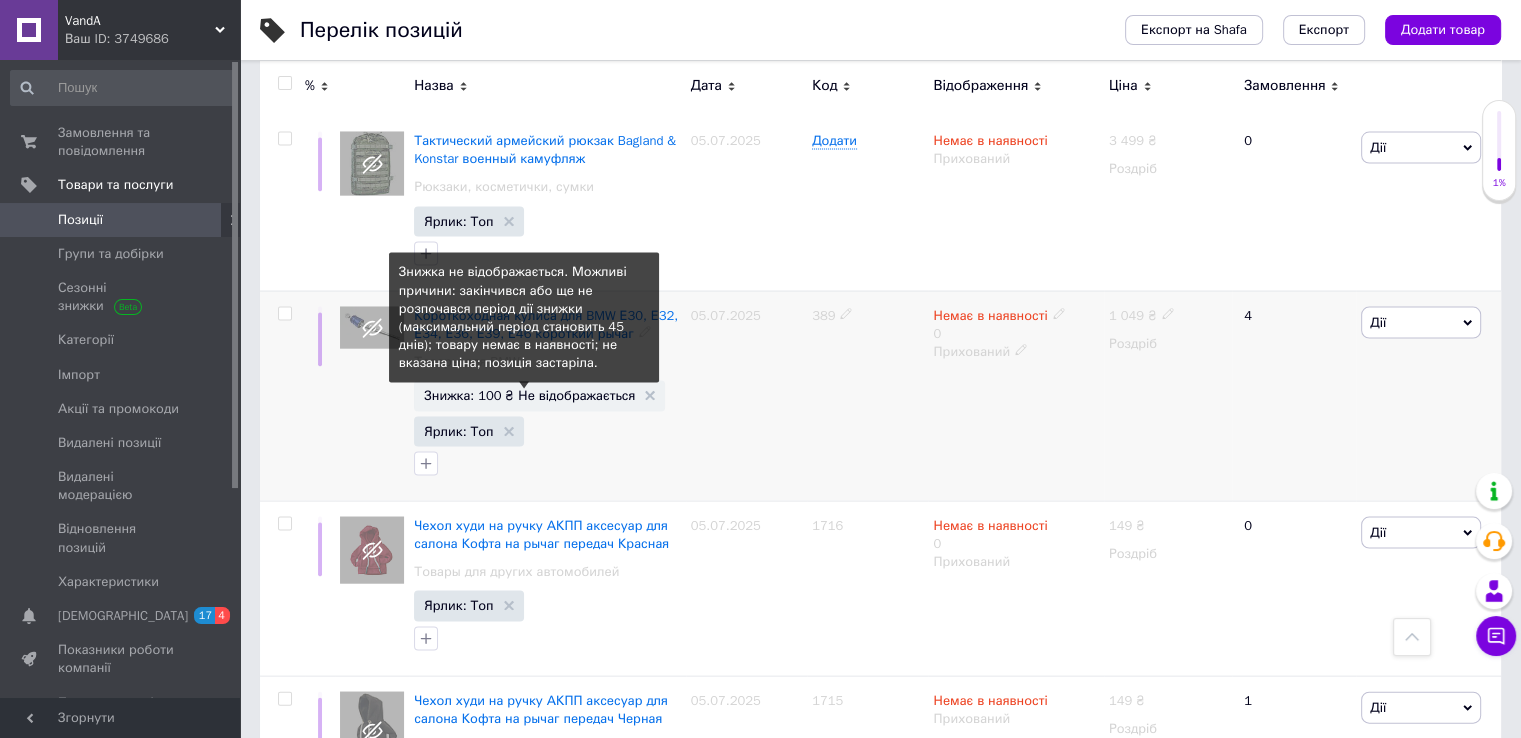 click on "Знижка: 100 ₴ Не відображається" at bounding box center [529, 395] 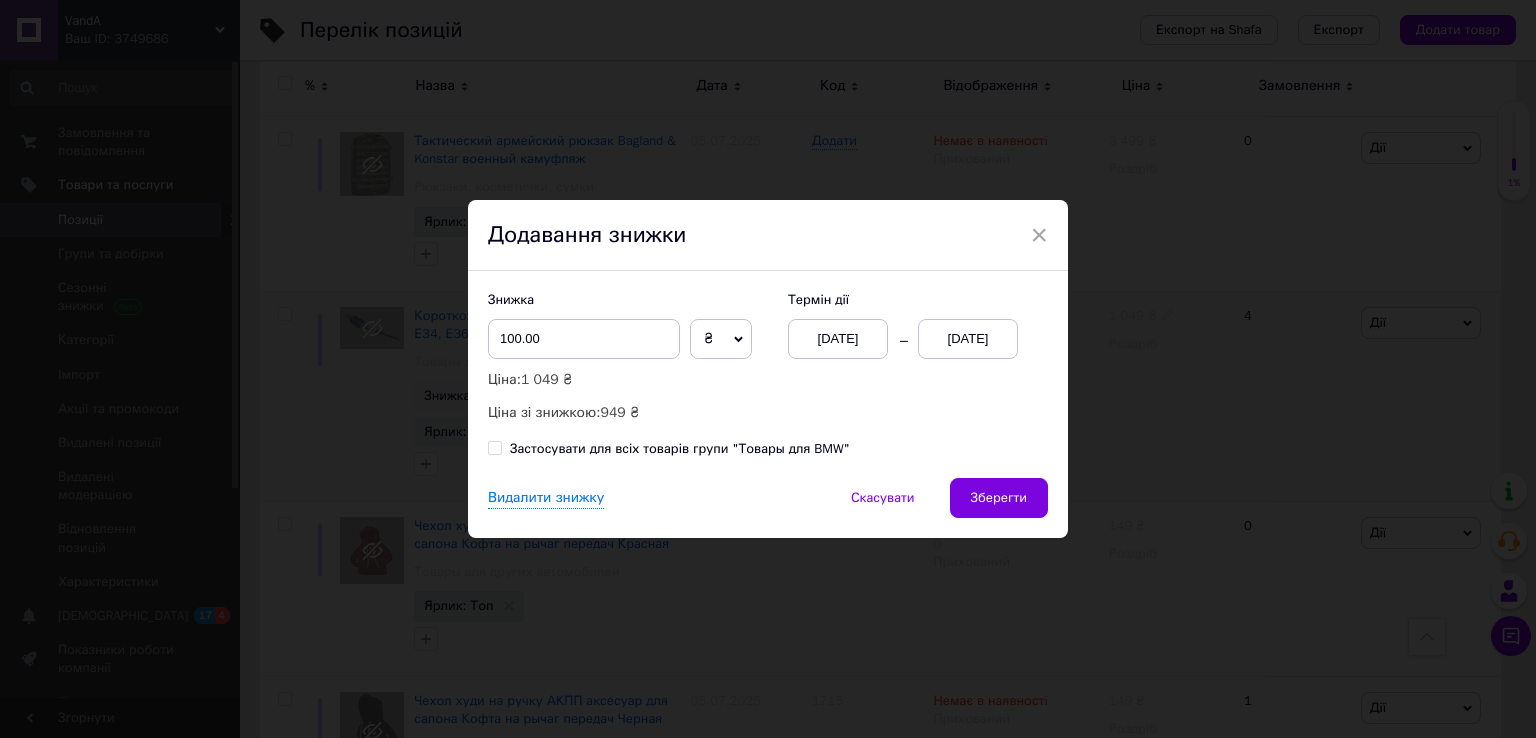 click on "[DATE]" at bounding box center (968, 339) 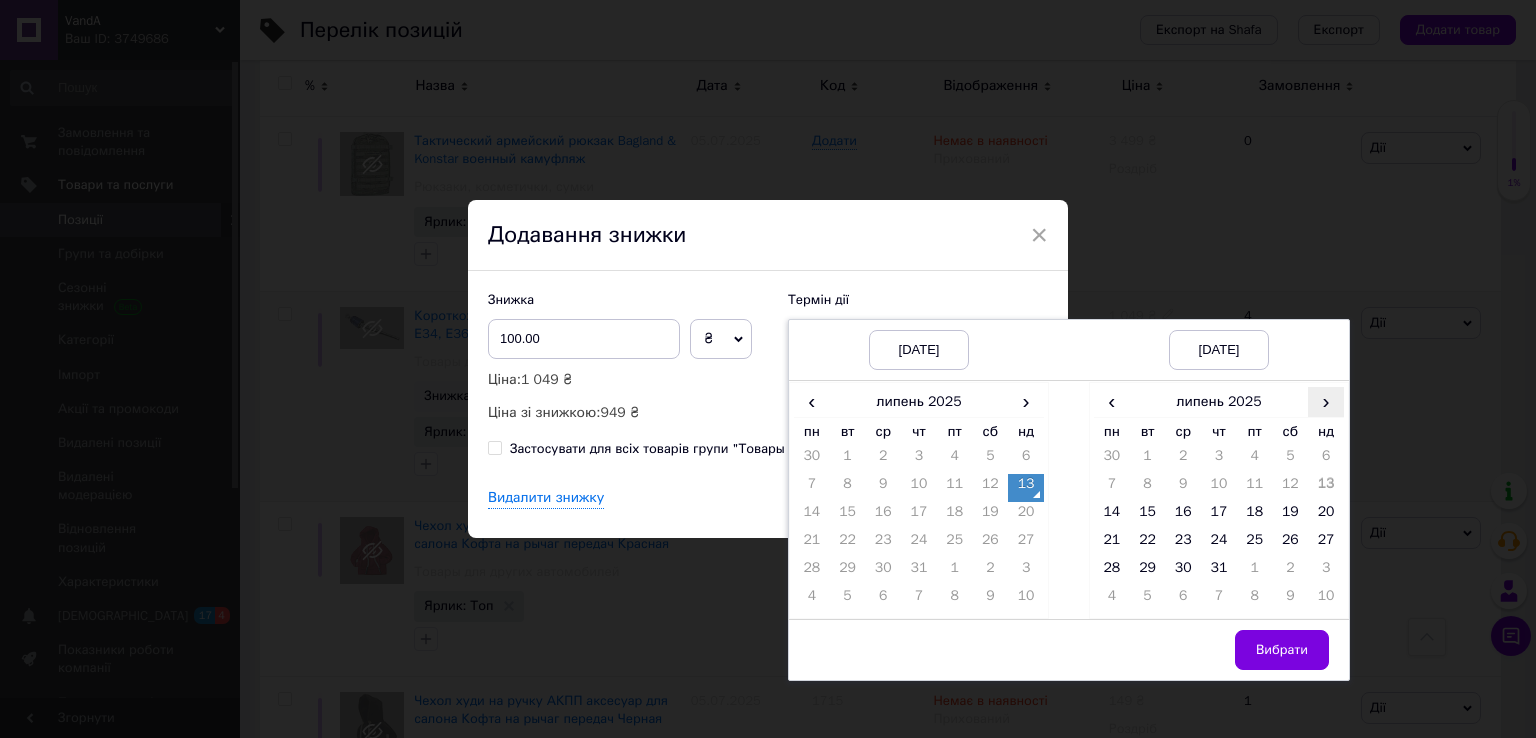 click on "›" at bounding box center (1326, 401) 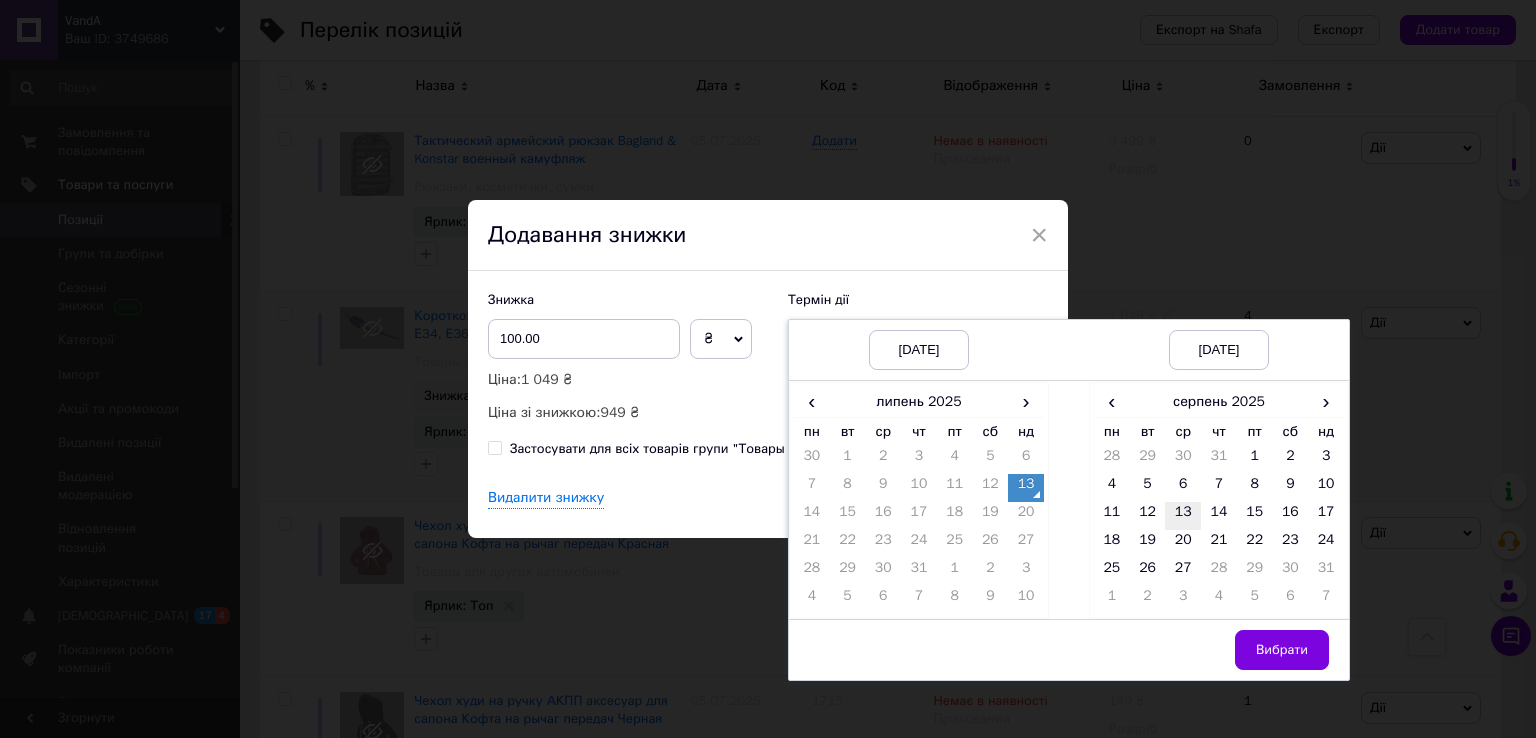 click on "13" at bounding box center [1183, 516] 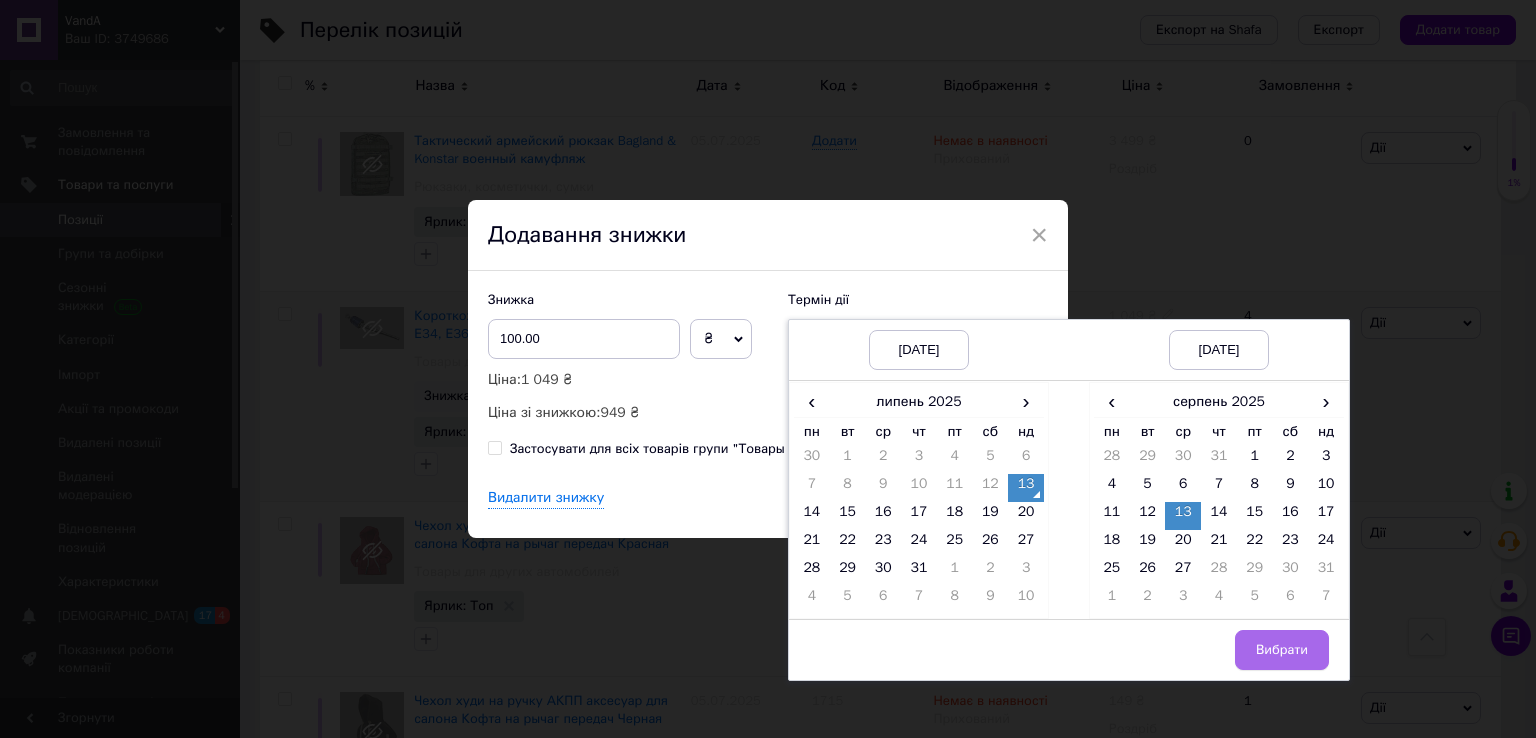 click on "Вибрати" at bounding box center (1282, 650) 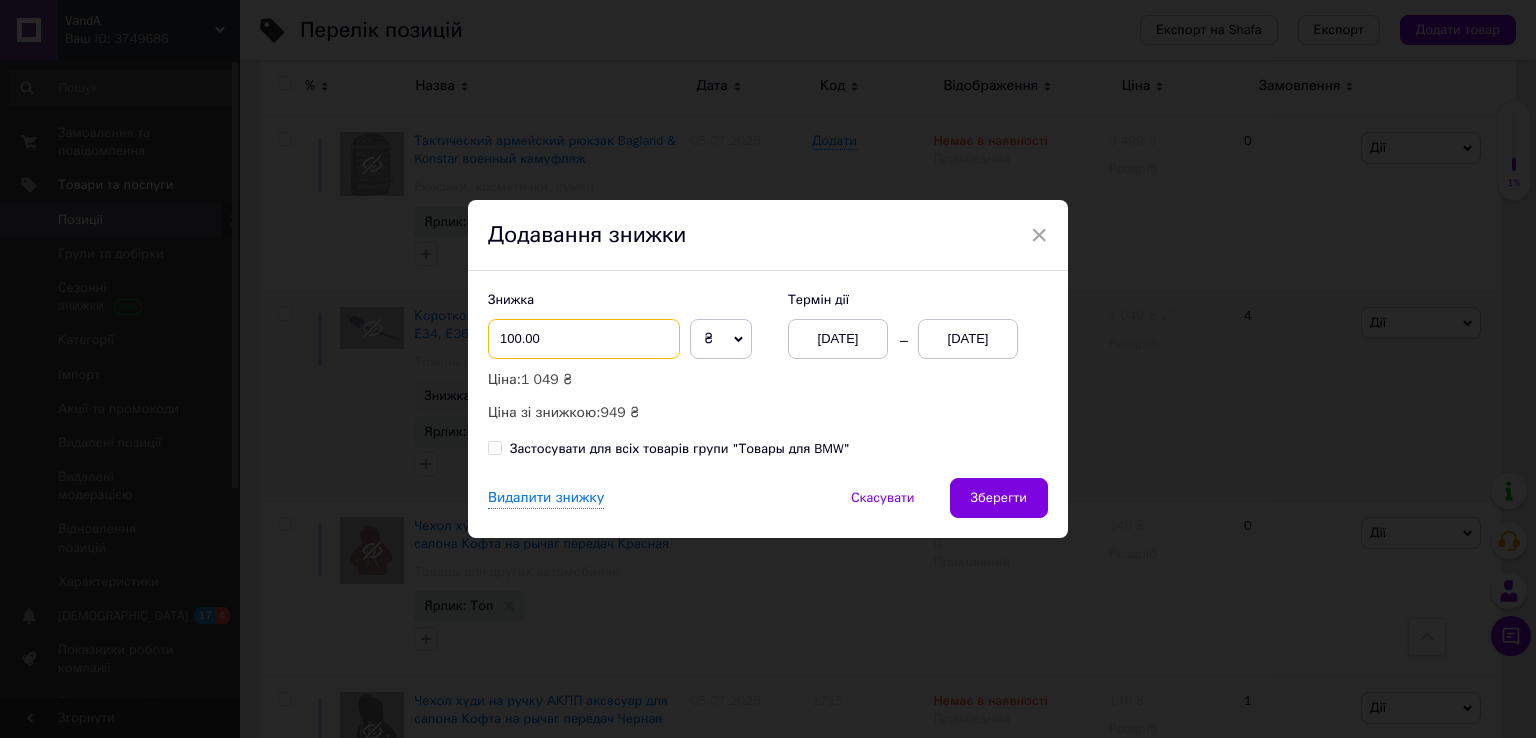 drag, startPoint x: 564, startPoint y: 320, endPoint x: 489, endPoint y: 313, distance: 75.32596 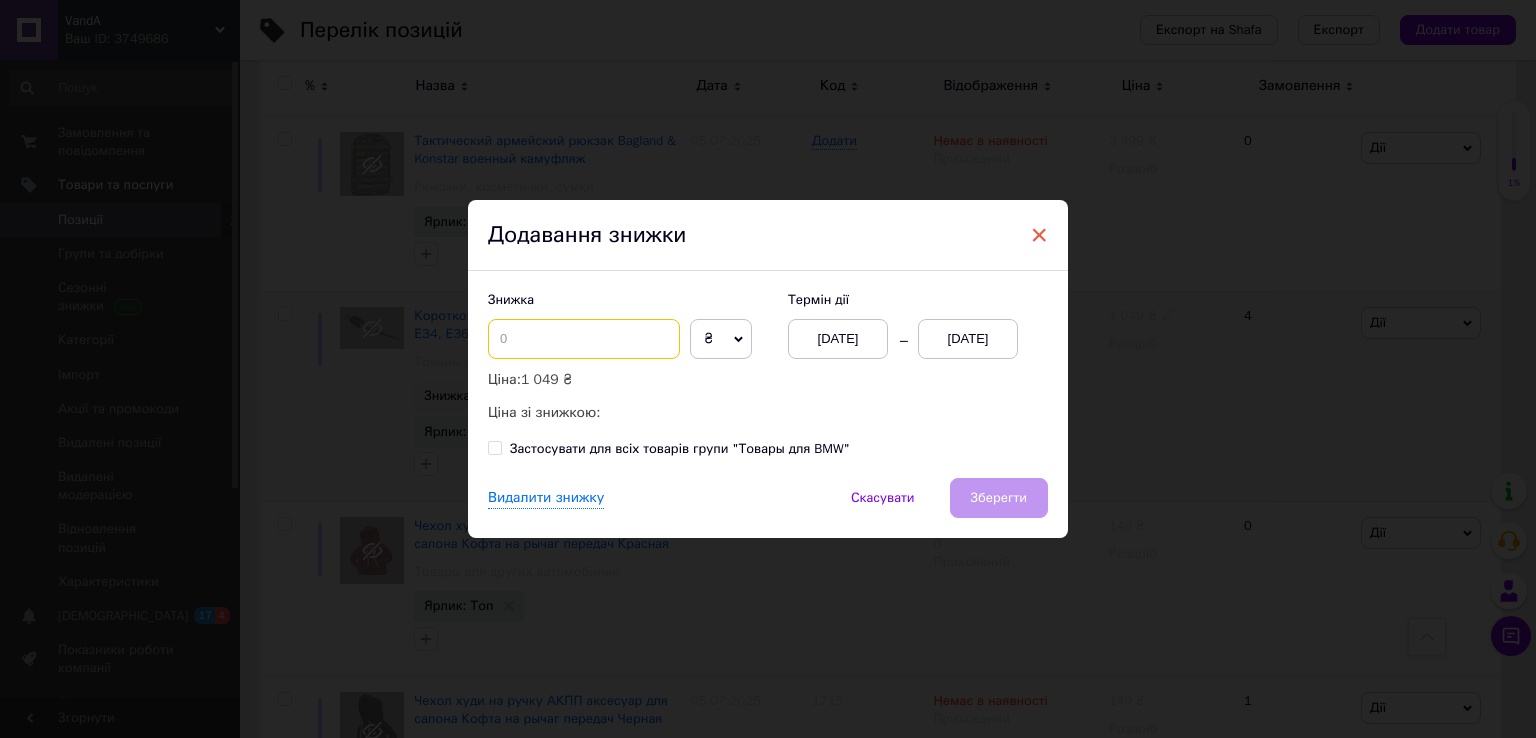 type 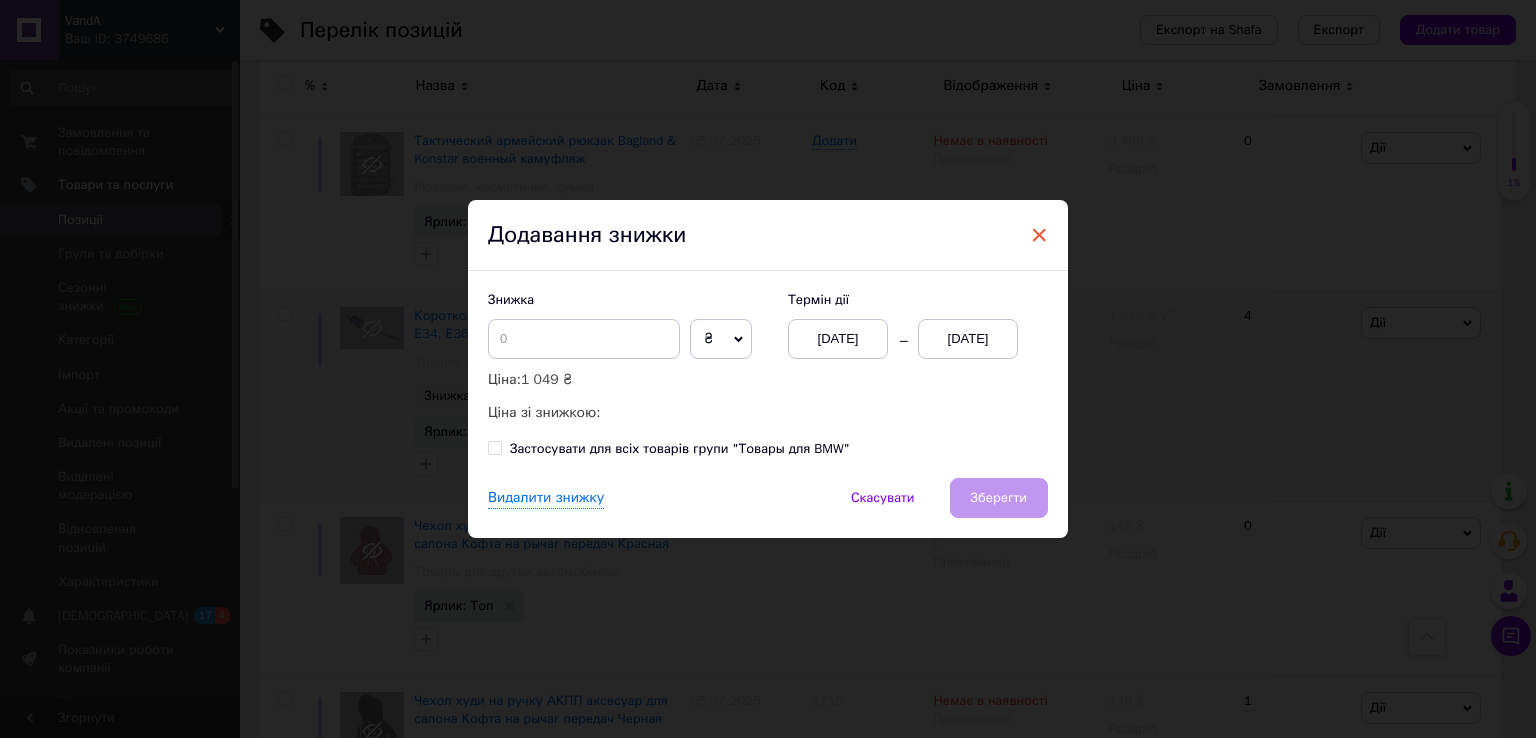 click on "×" at bounding box center [1039, 235] 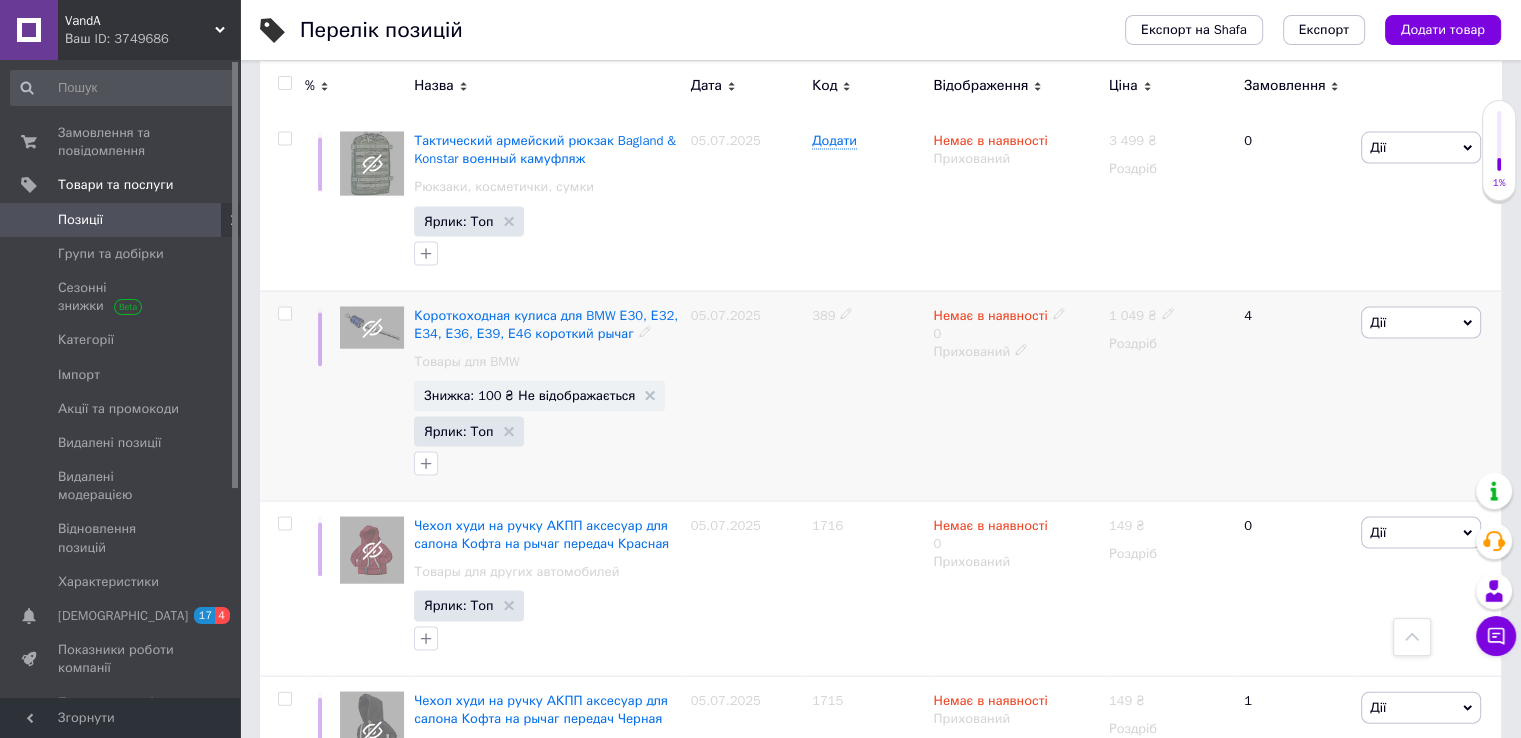 click 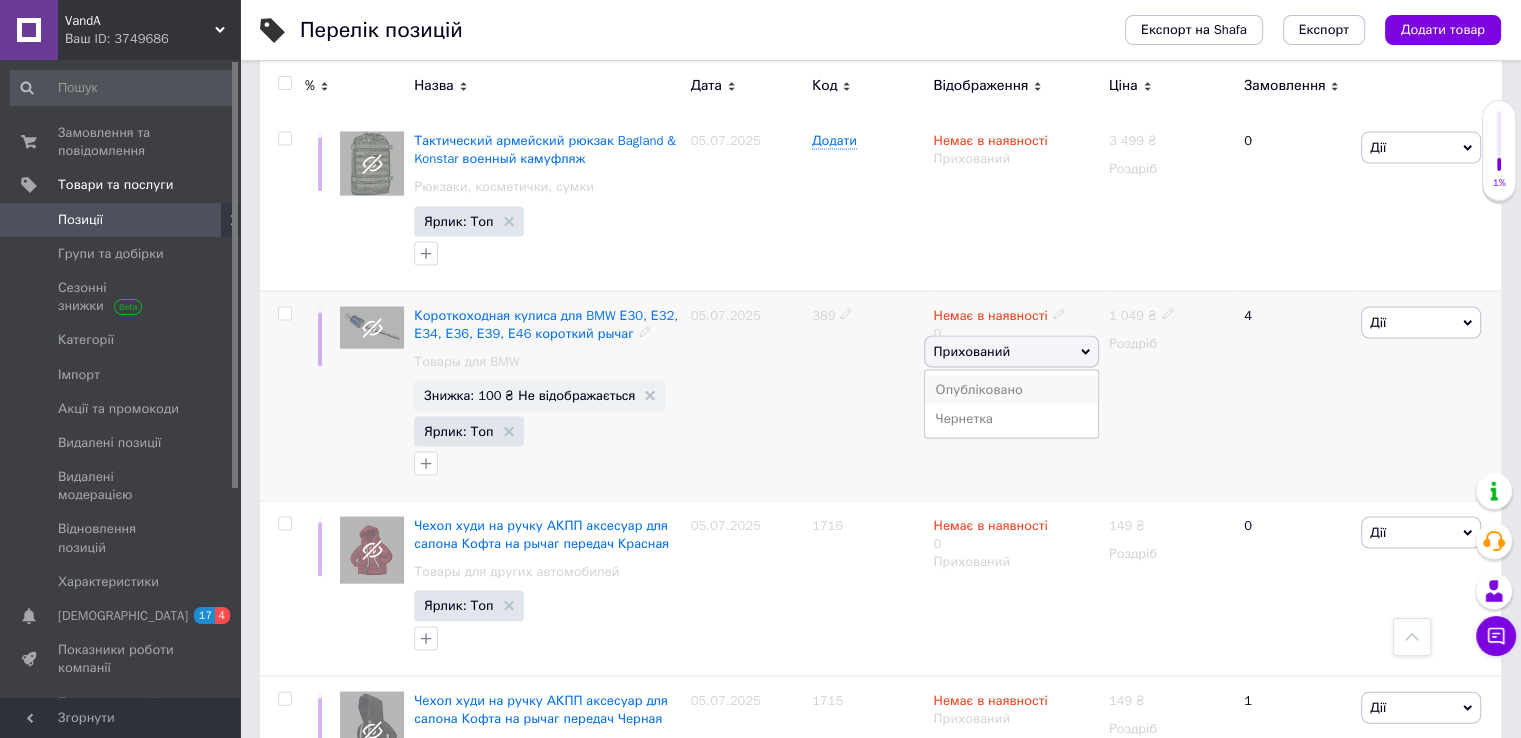 click on "Опубліковано" at bounding box center (1011, 390) 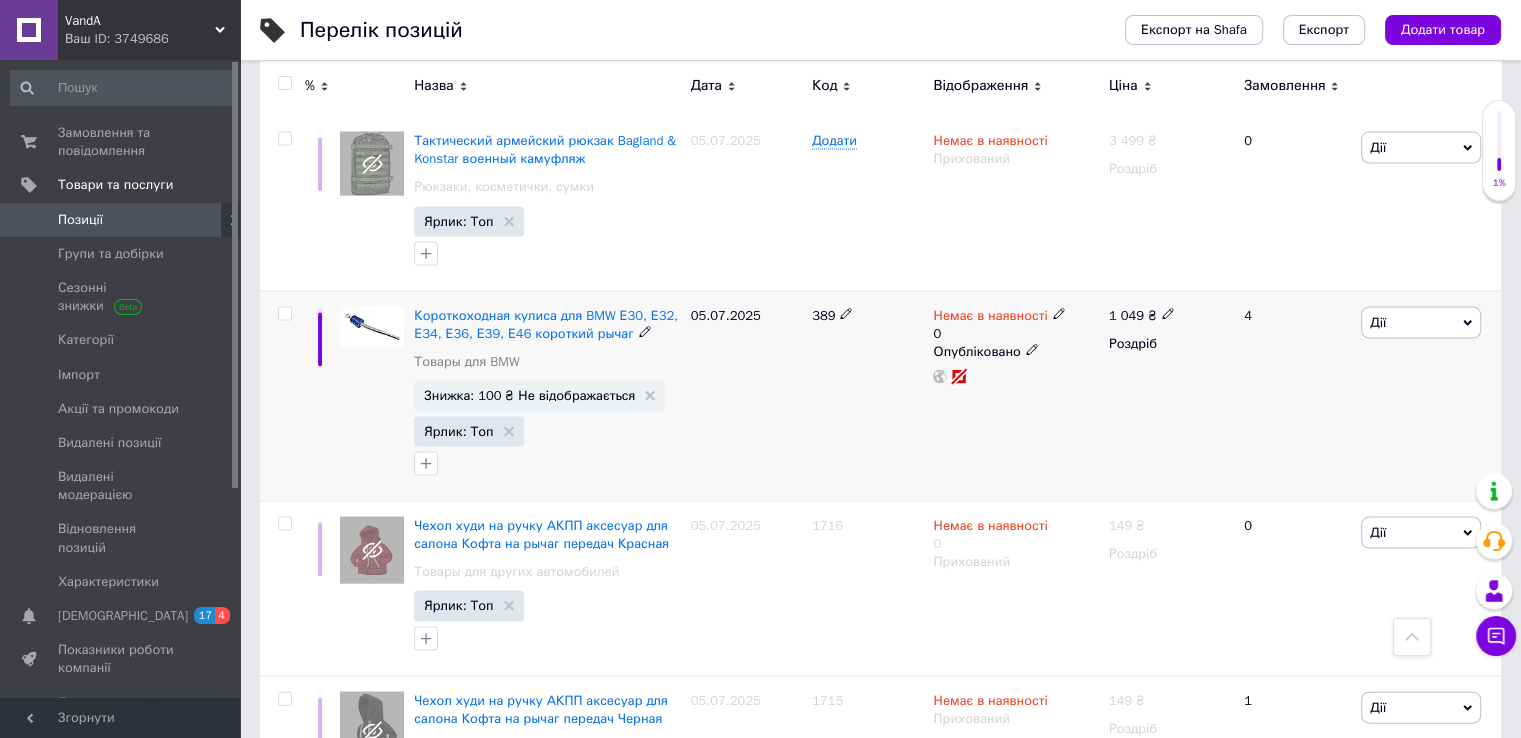 click 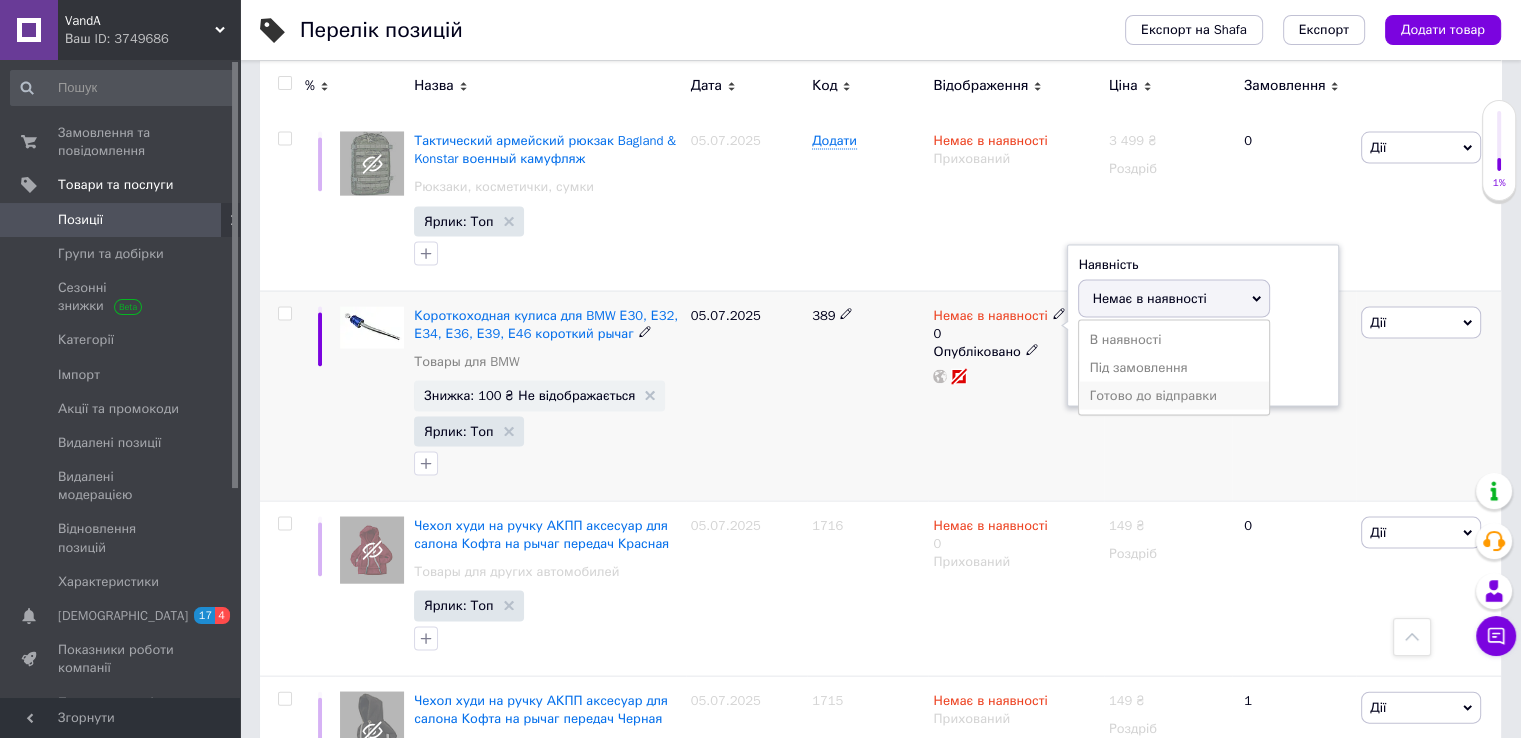 click on "Готово до відправки" at bounding box center [1174, 396] 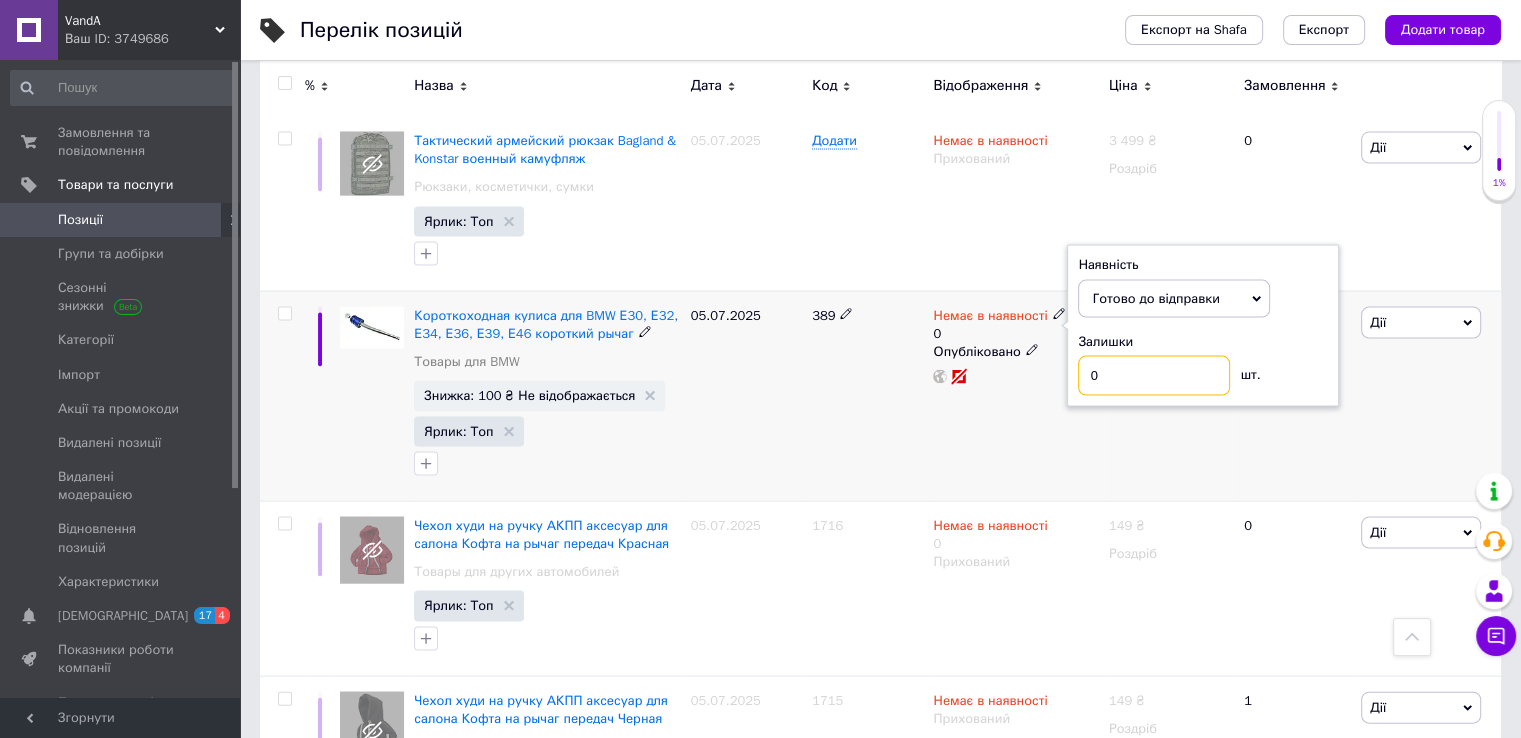drag, startPoint x: 1112, startPoint y: 281, endPoint x: 1071, endPoint y: 284, distance: 41.109608 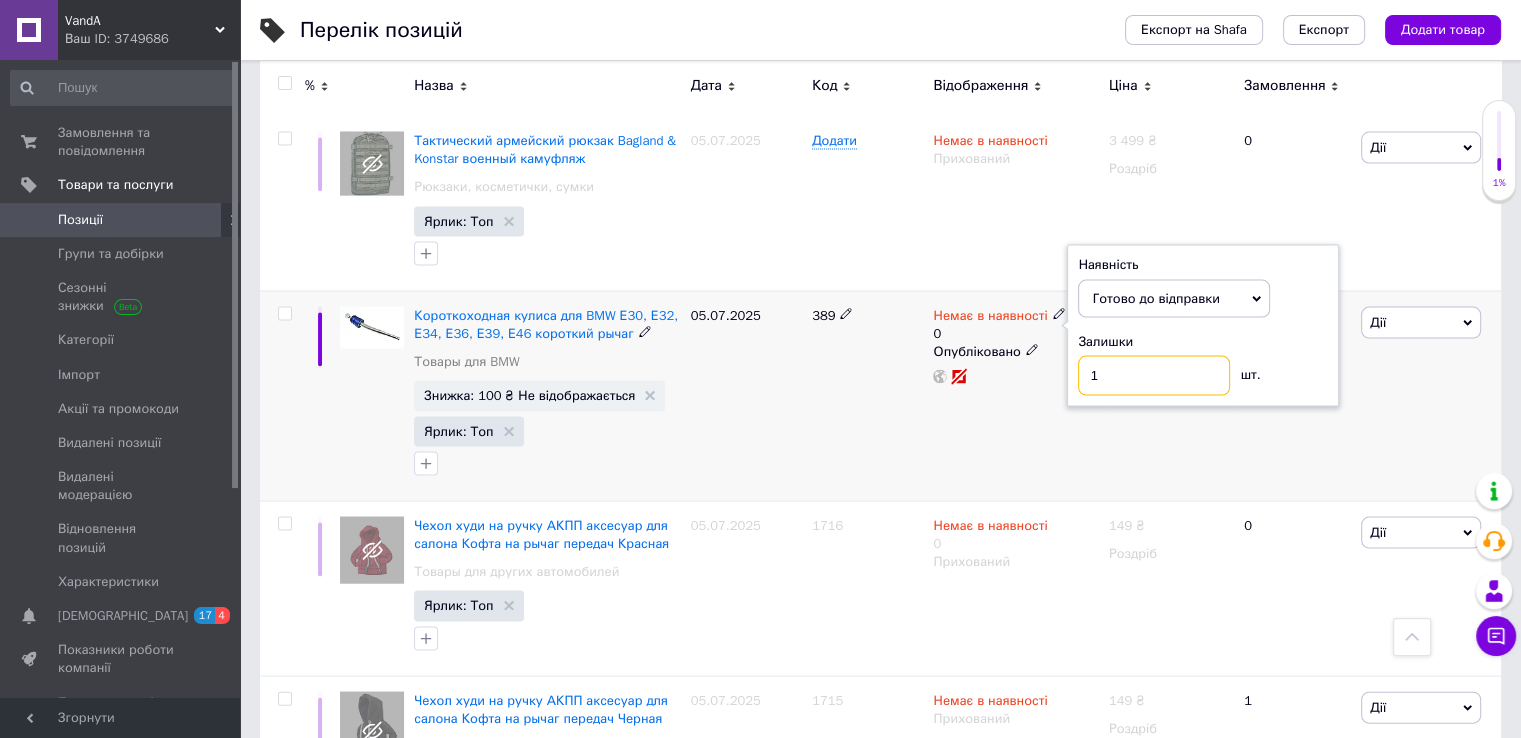 type on "10" 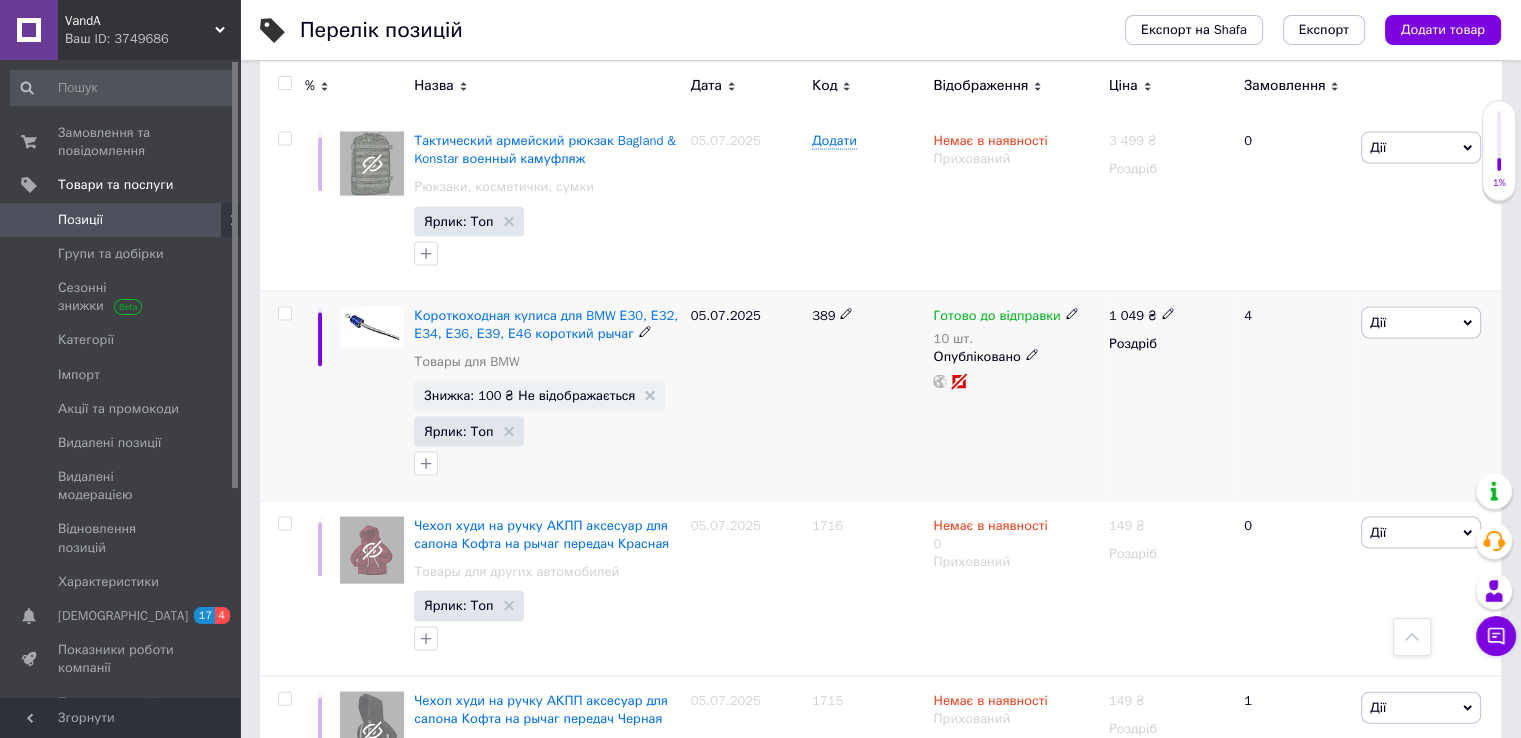 click at bounding box center [284, 314] 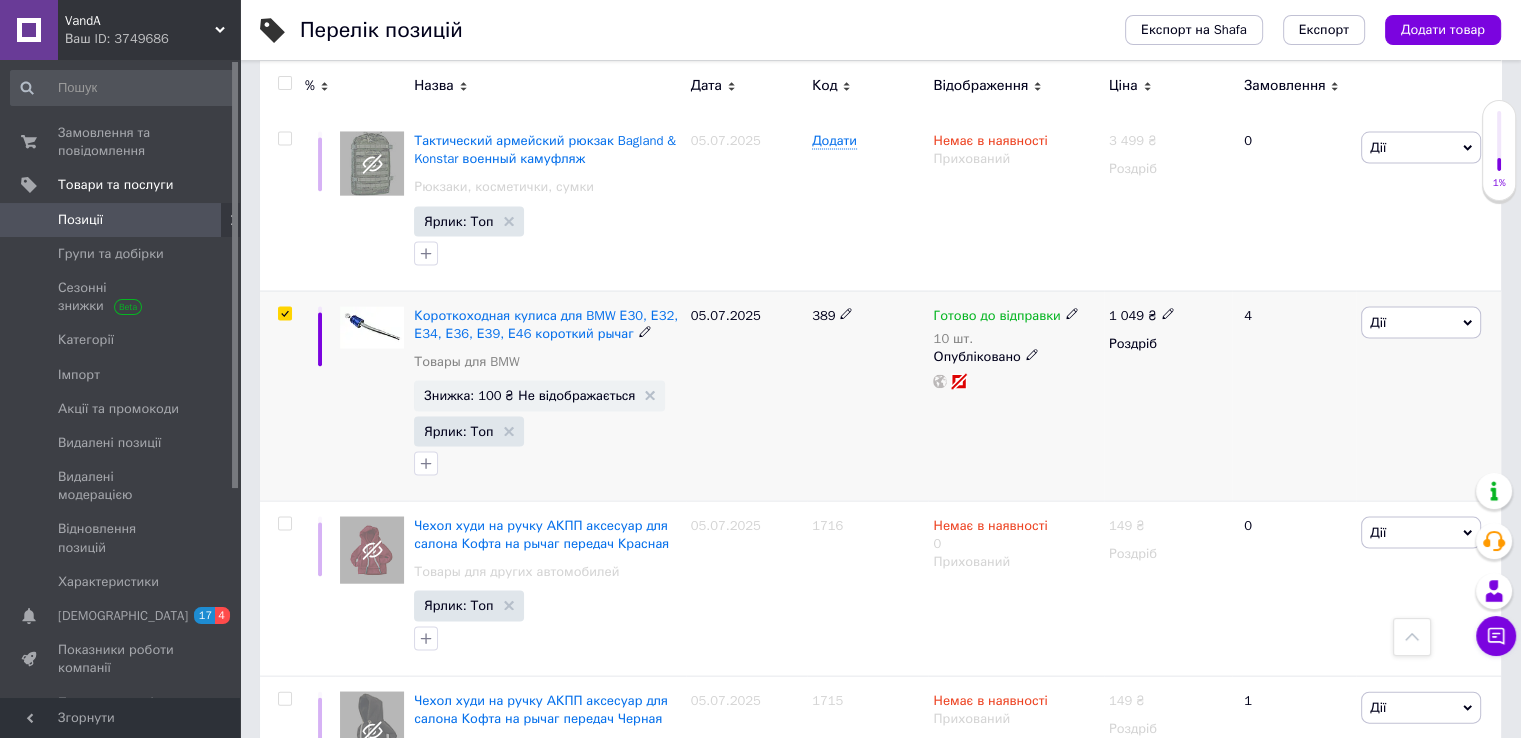 checkbox on "true" 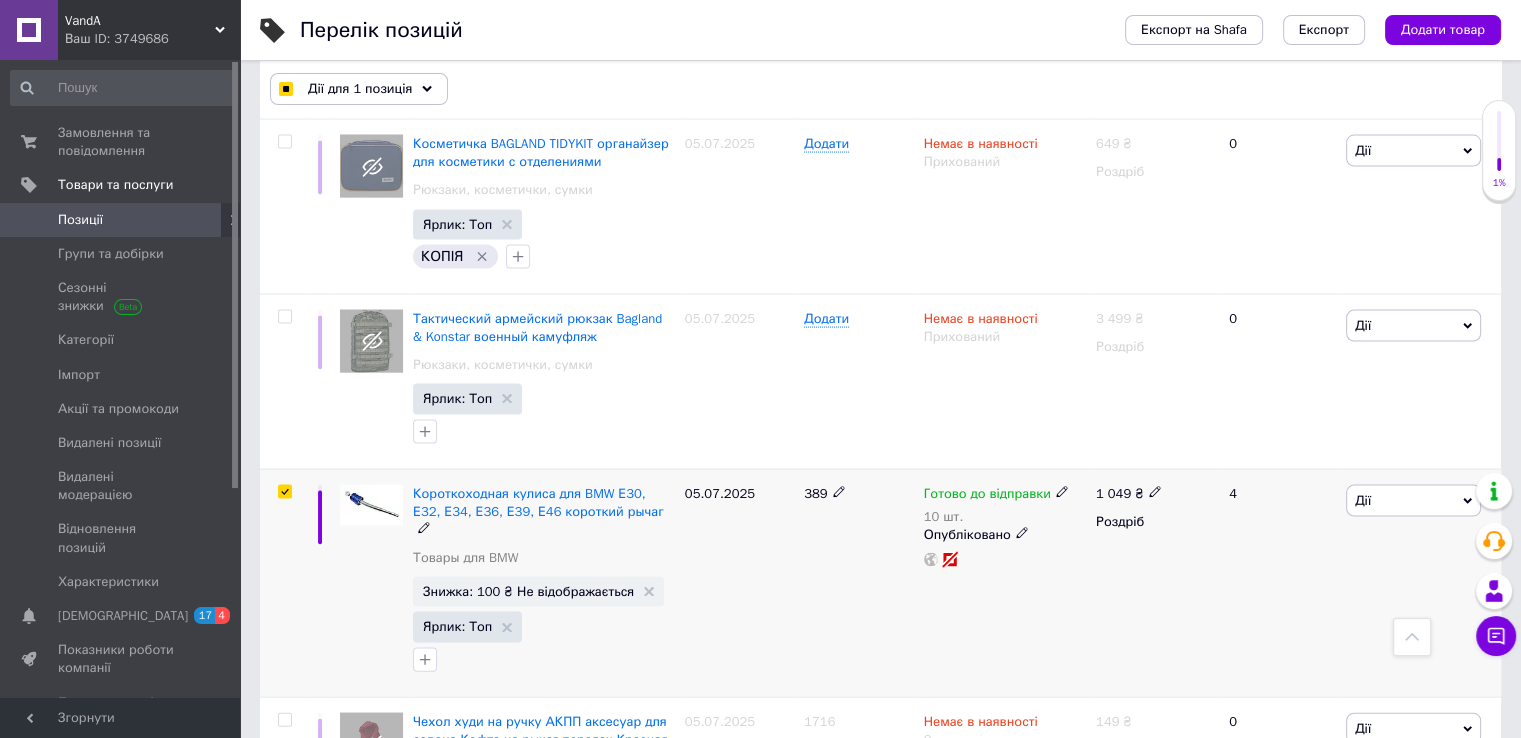scroll, scrollTop: 11832, scrollLeft: 0, axis: vertical 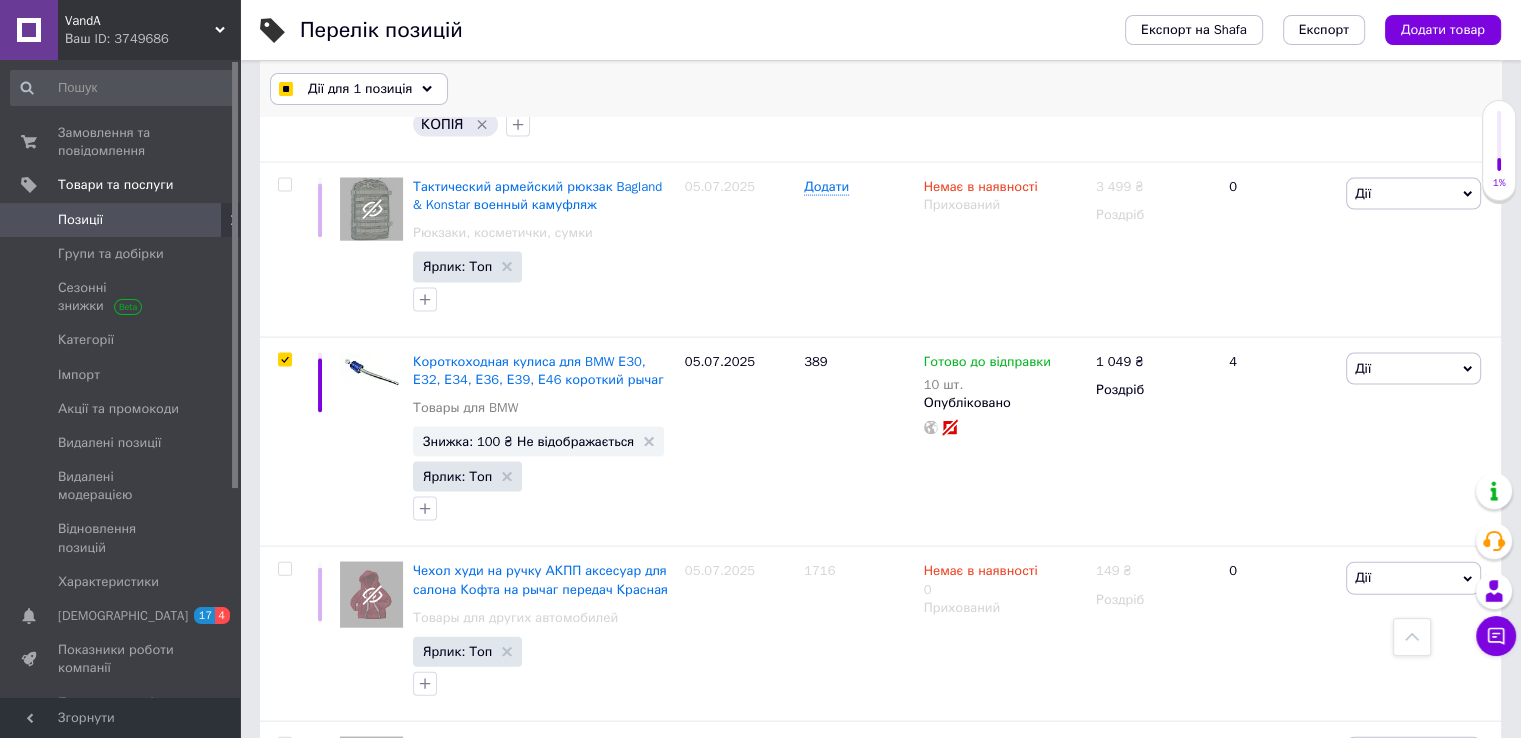 click on "Дії для 1 позиція" at bounding box center [360, 89] 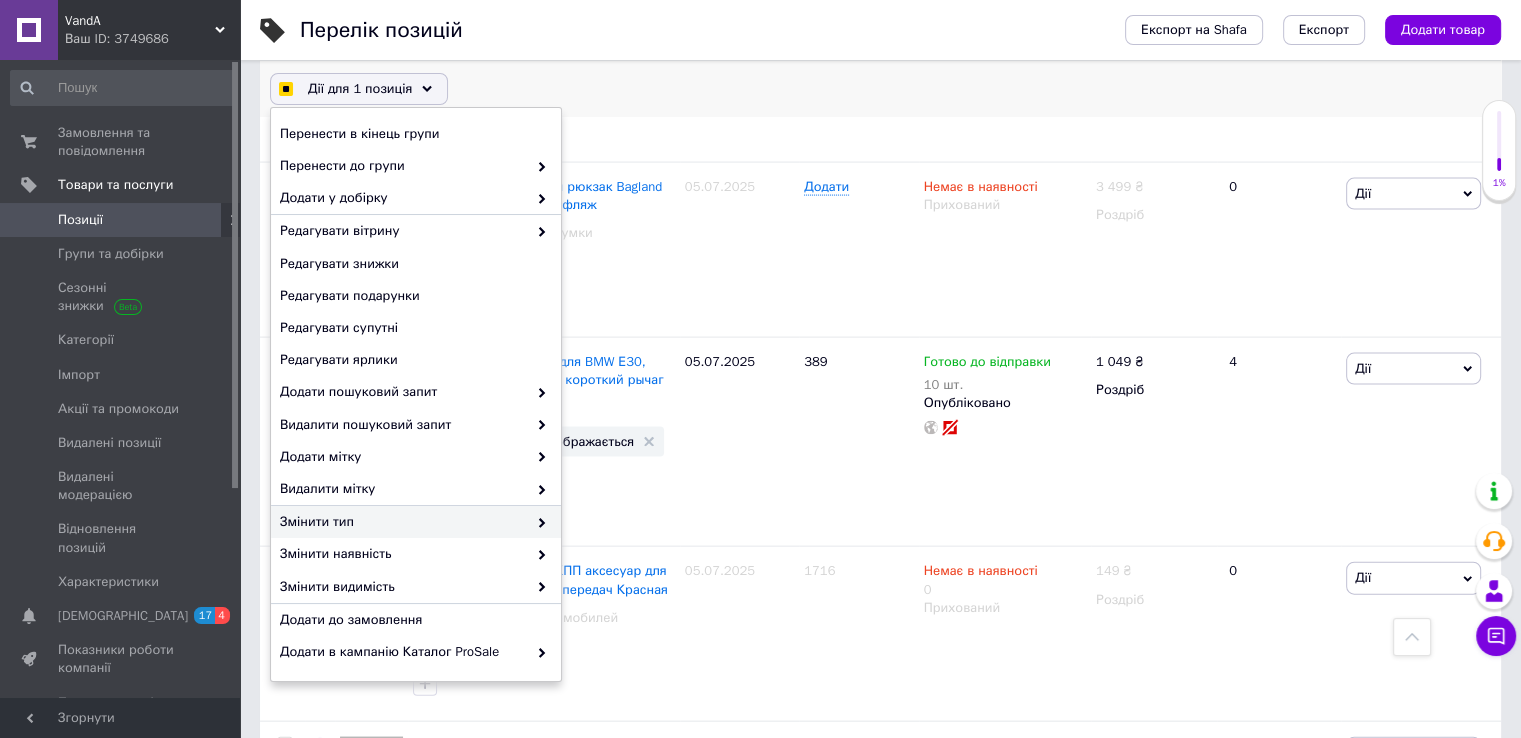 scroll, scrollTop: 125, scrollLeft: 0, axis: vertical 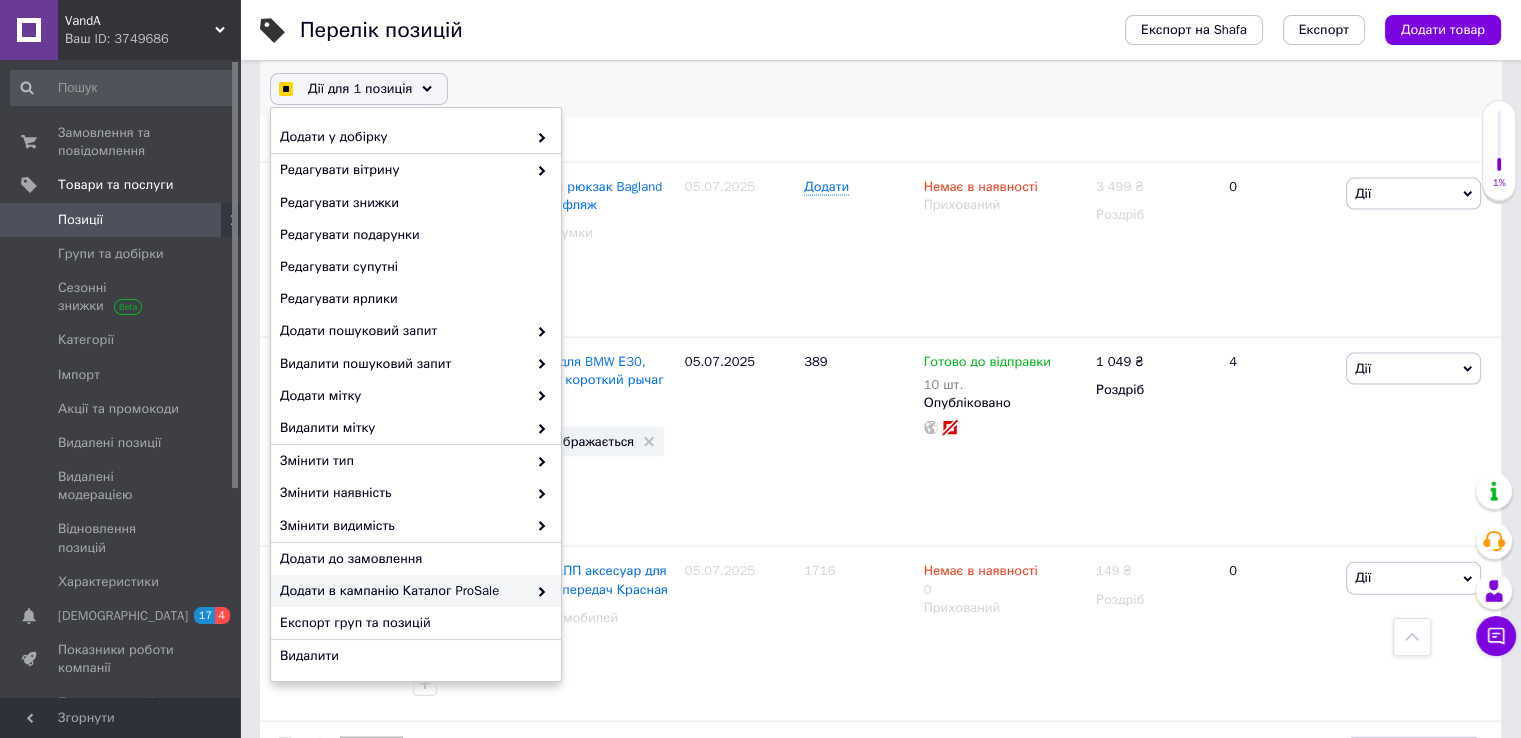 checkbox on "true" 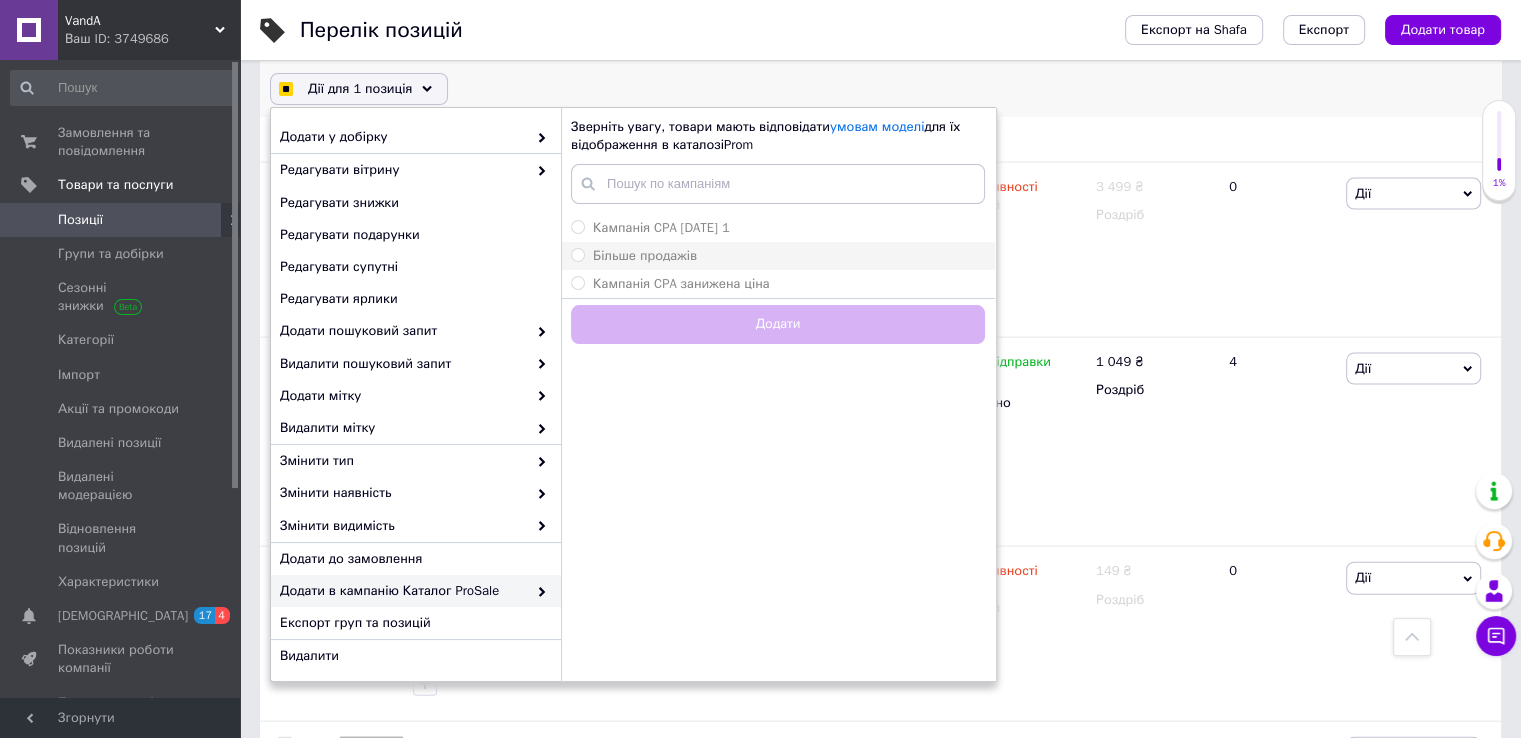 checkbox on "true" 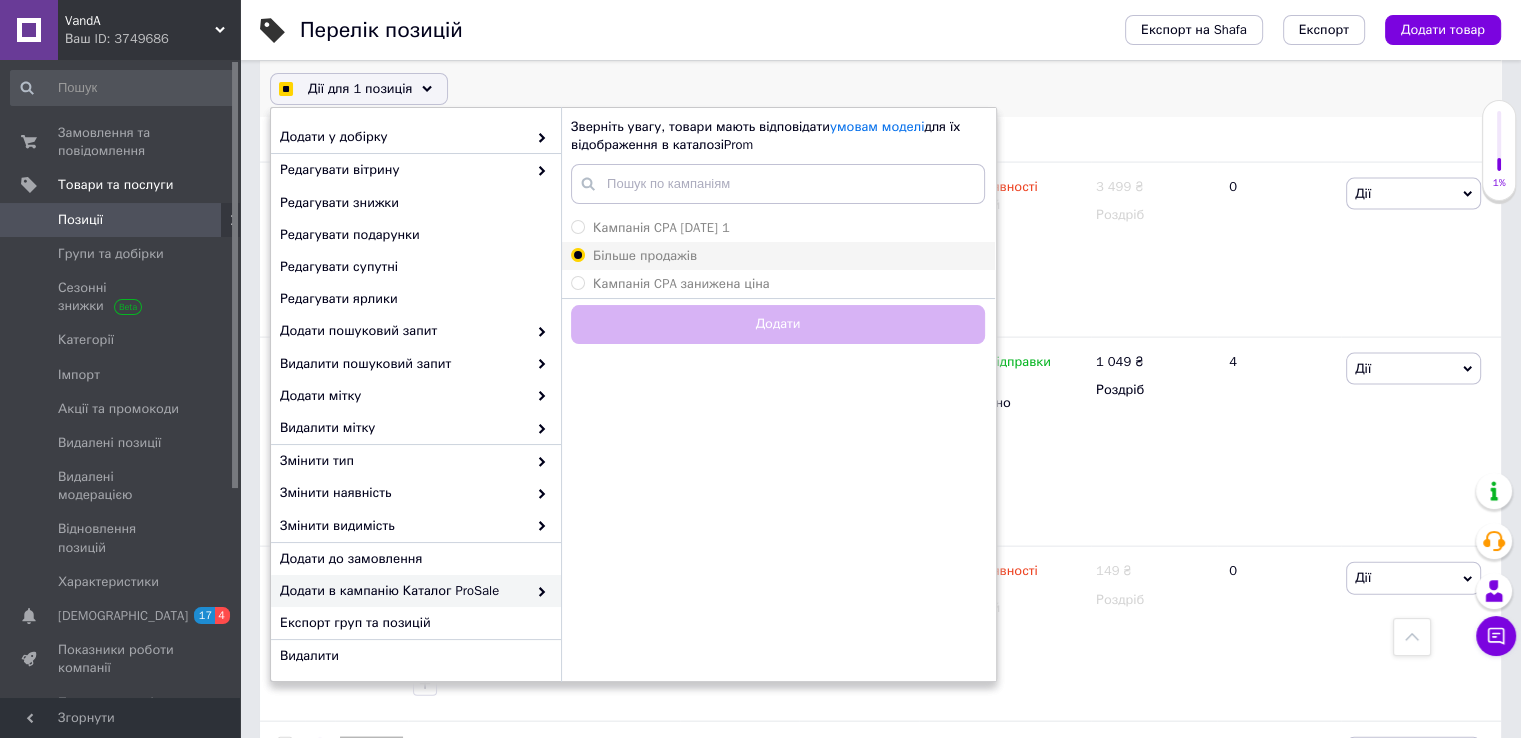 checkbox on "true" 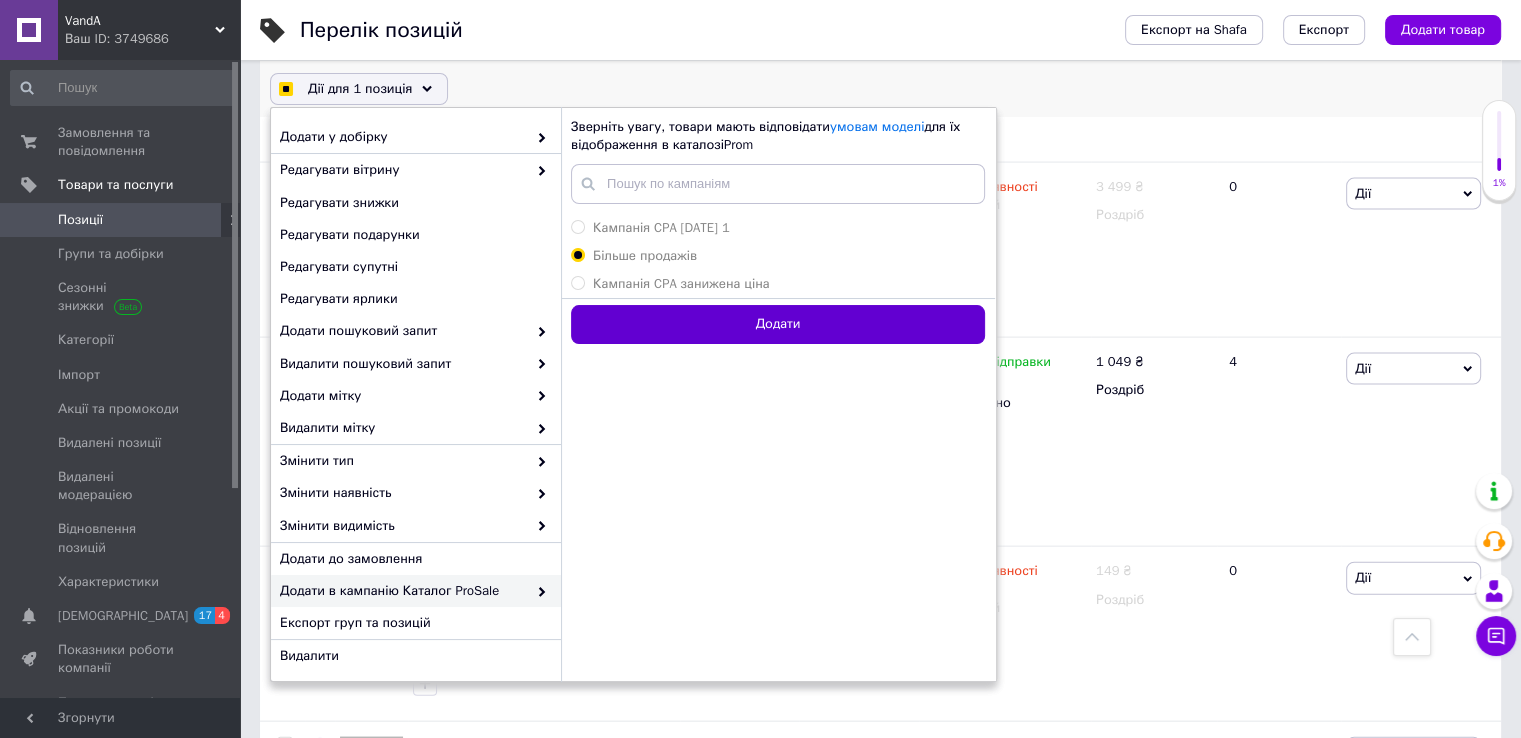 click on "Додати" at bounding box center [778, 324] 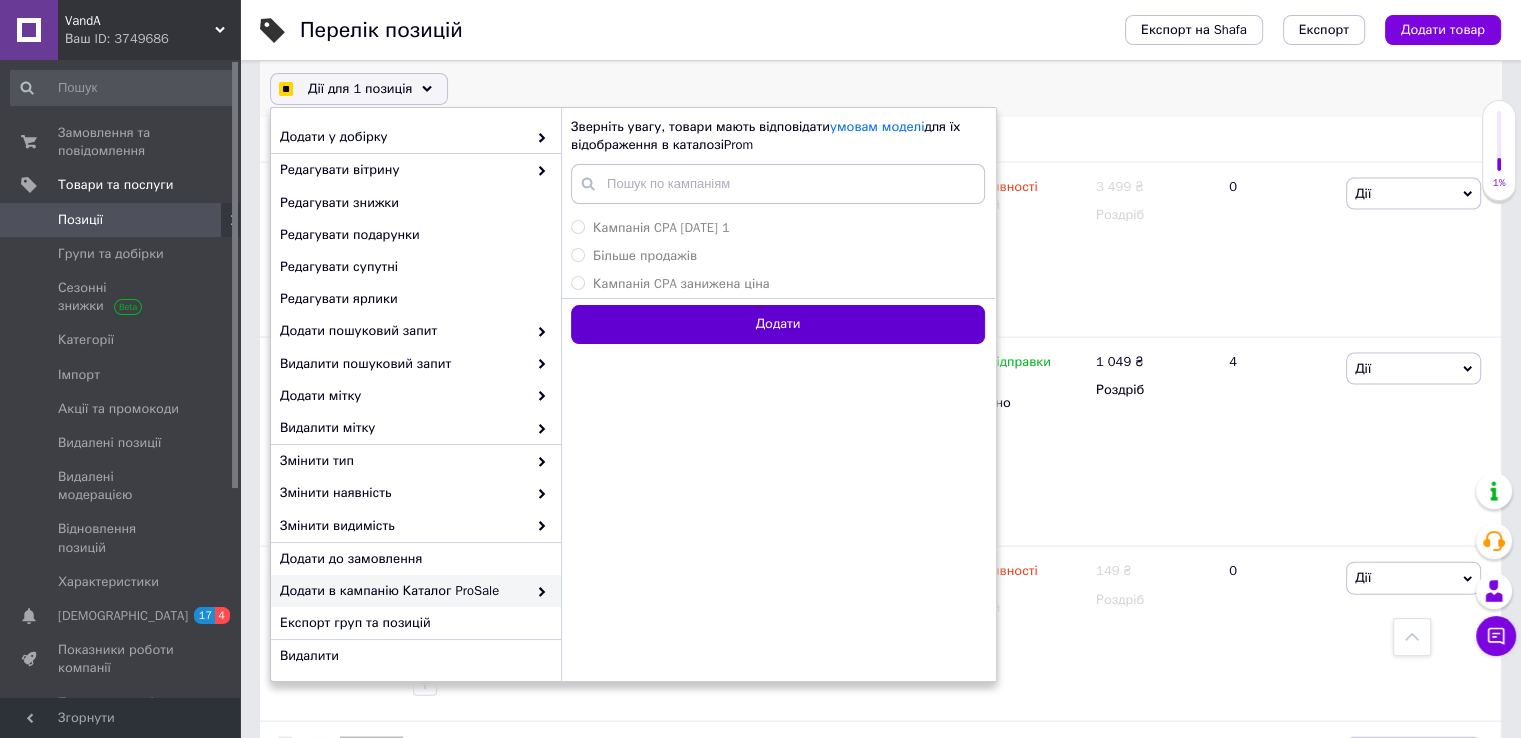 checkbox on "true" 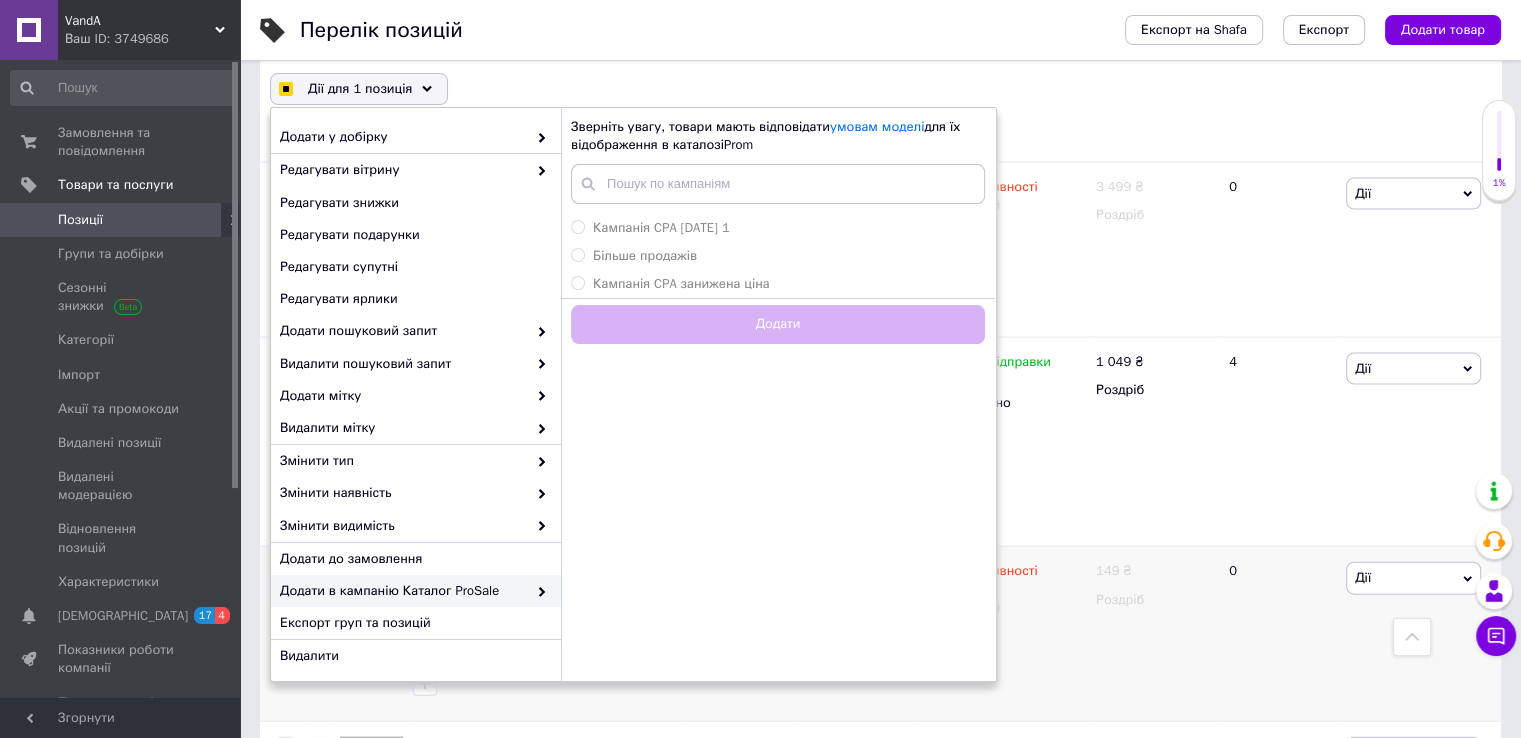 checkbox on "false" 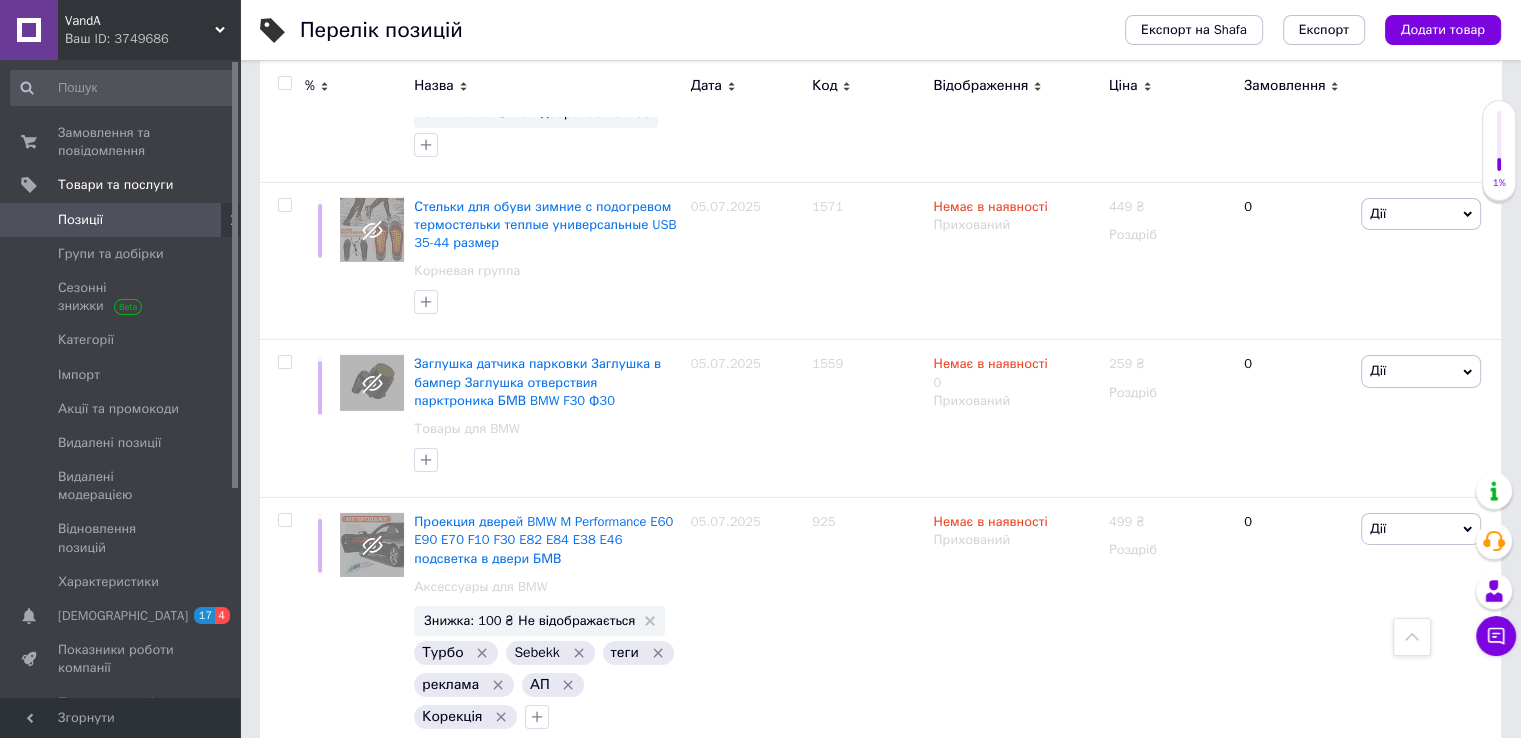 scroll, scrollTop: 14200, scrollLeft: 0, axis: vertical 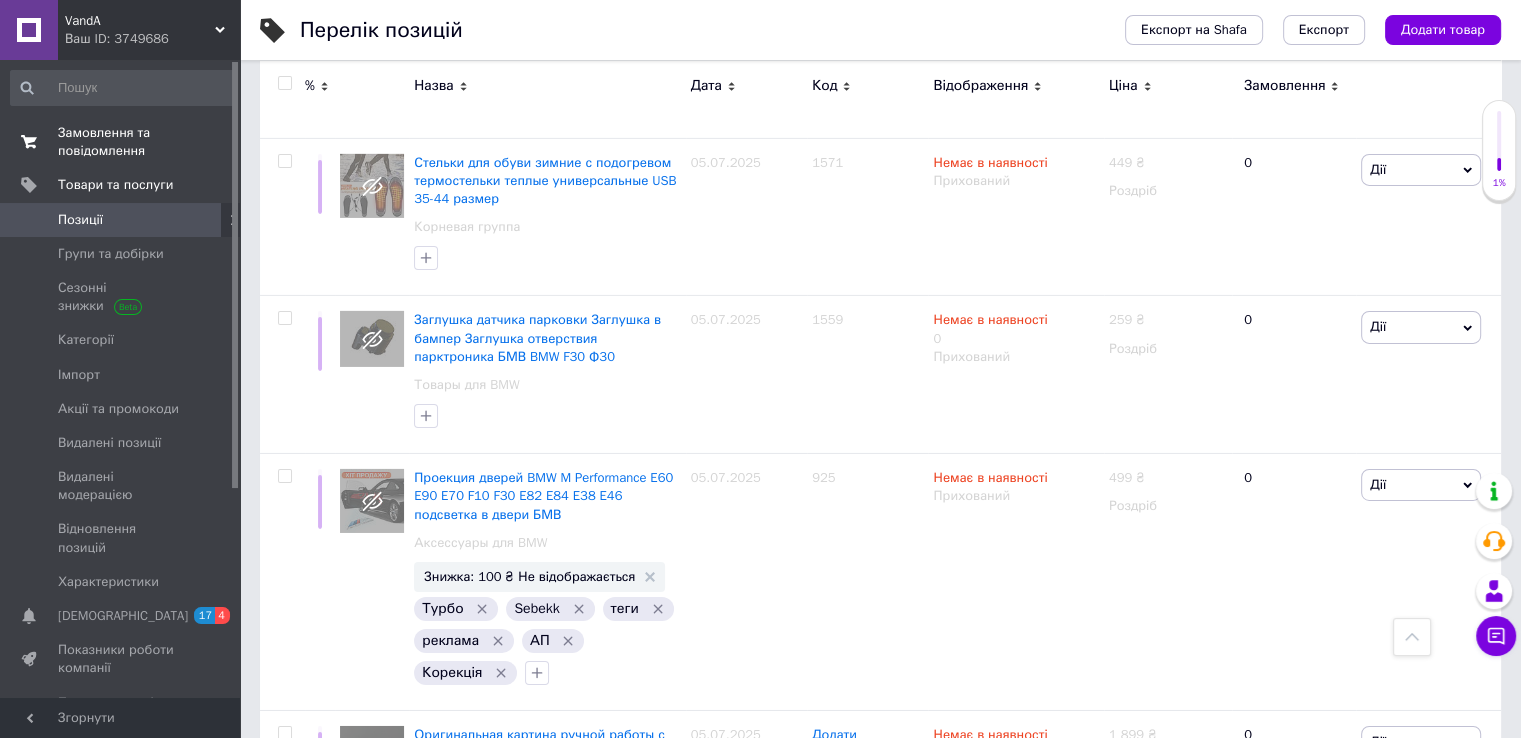 click on "Замовлення та повідомлення" at bounding box center (121, 142) 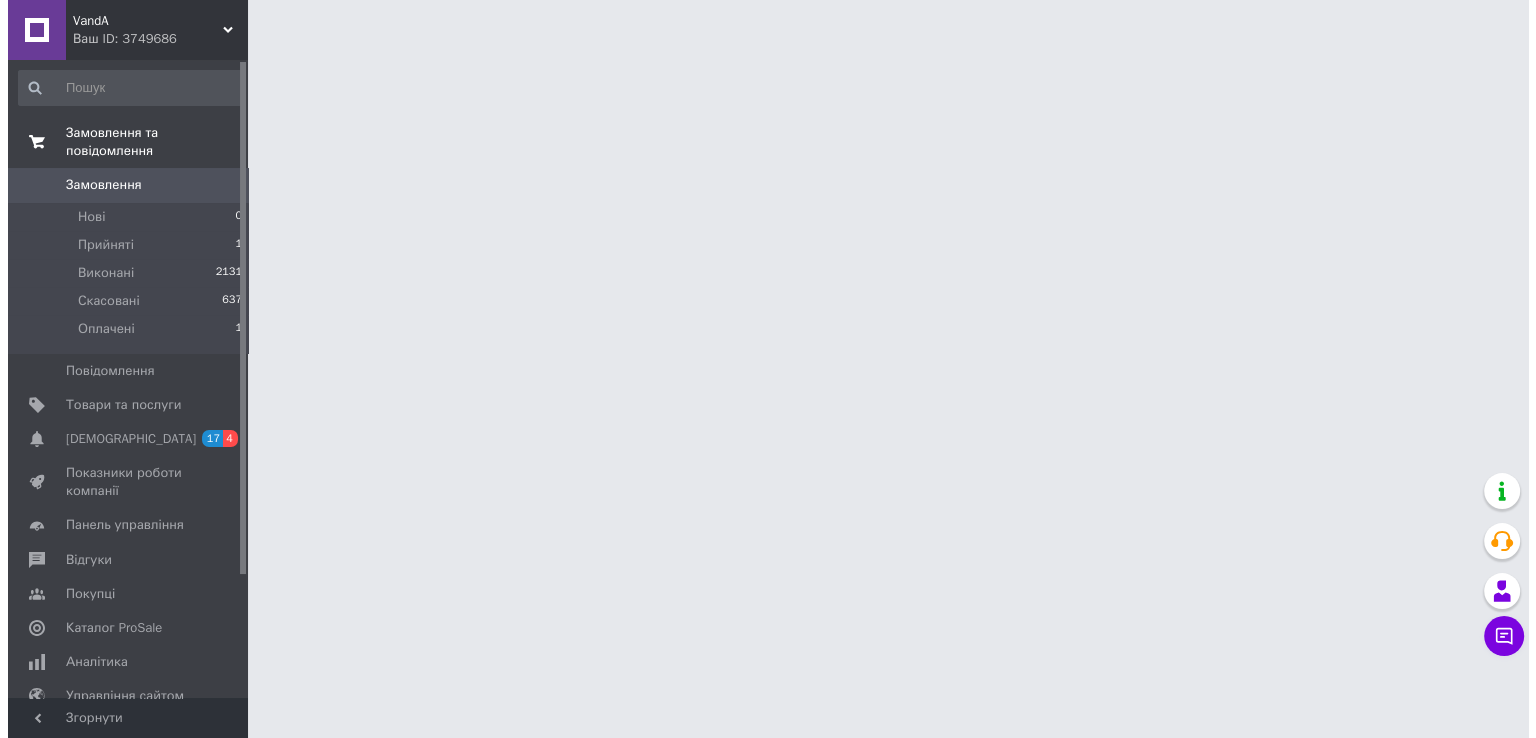 scroll, scrollTop: 0, scrollLeft: 0, axis: both 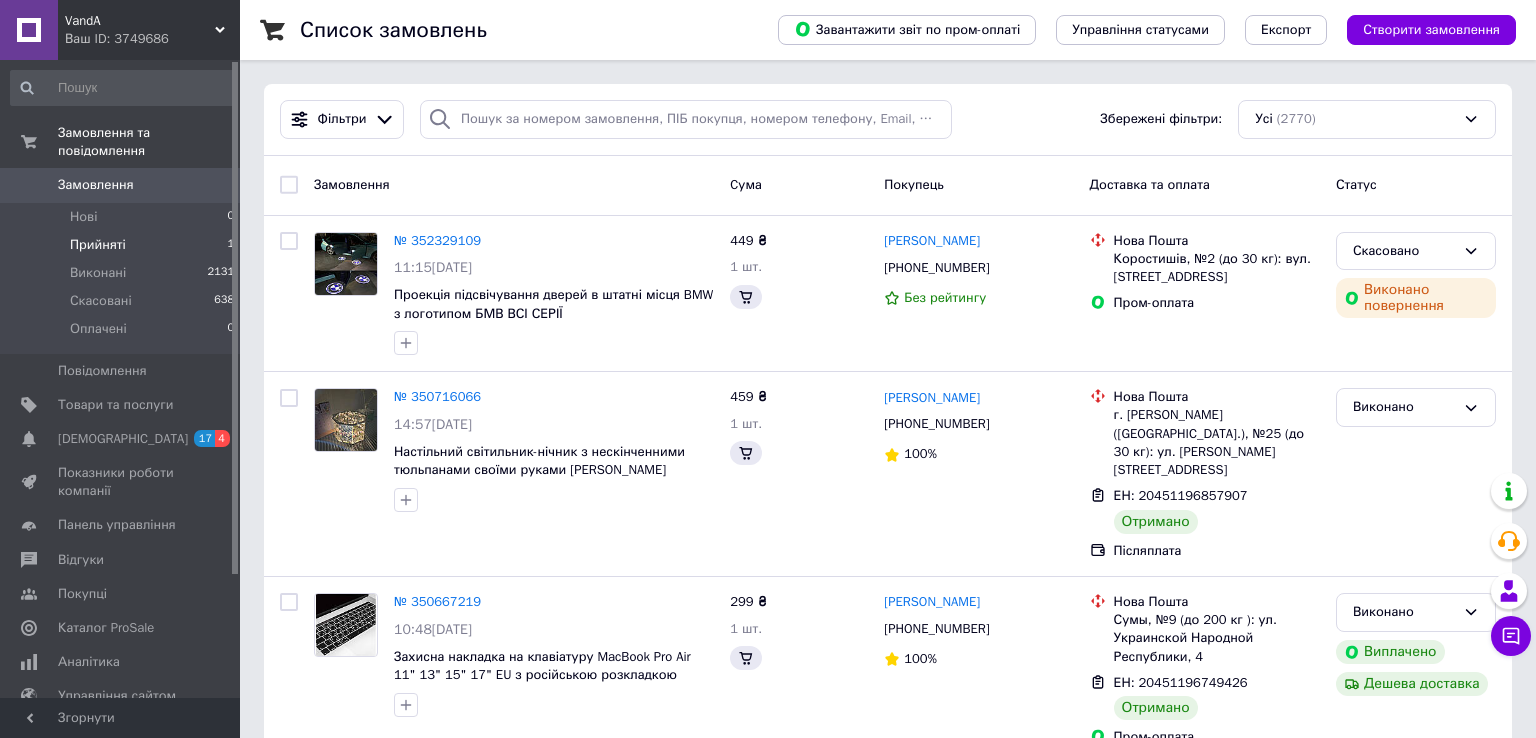 click on "Прийняті" at bounding box center [98, 245] 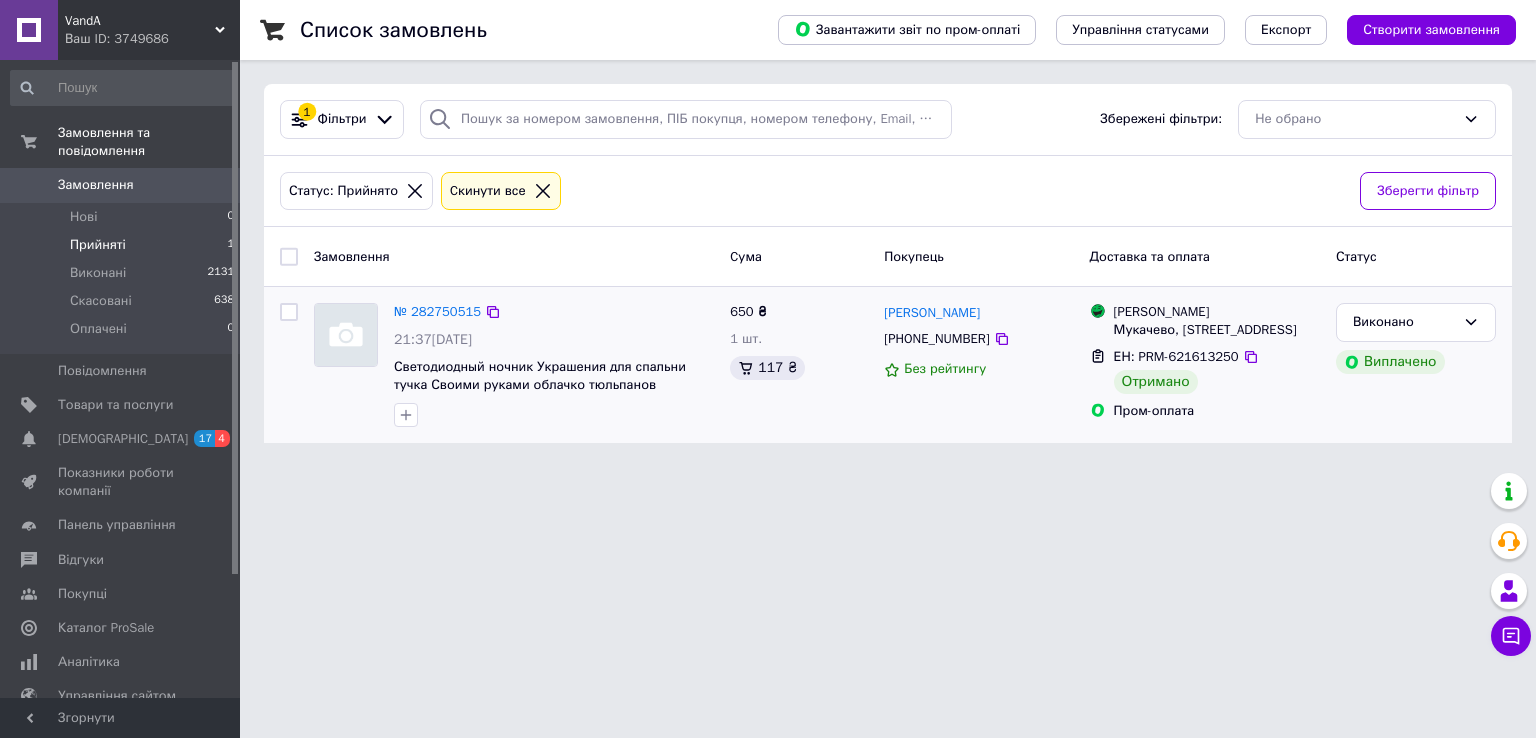 click at bounding box center (289, 312) 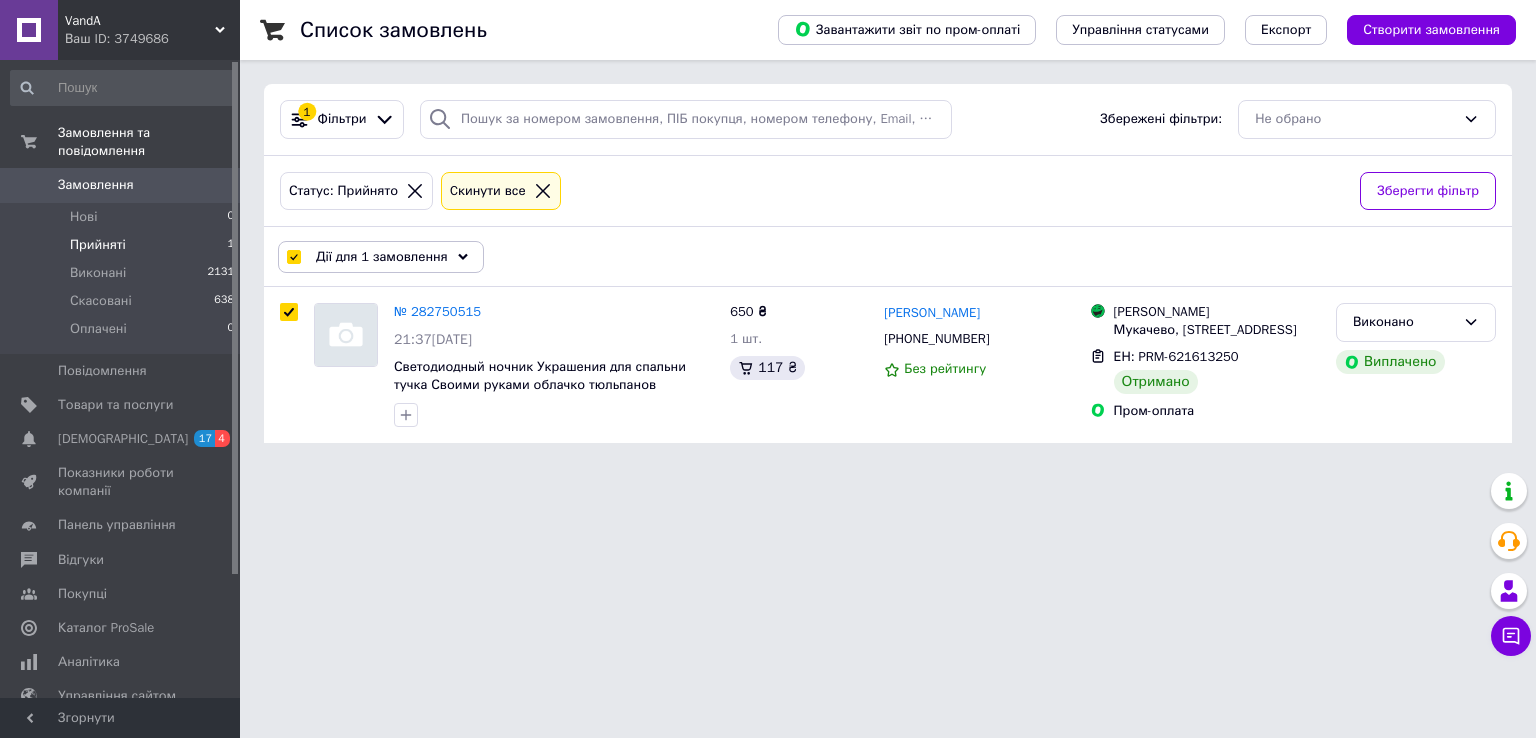 click on "Дії для 1 замовлення" at bounding box center (382, 257) 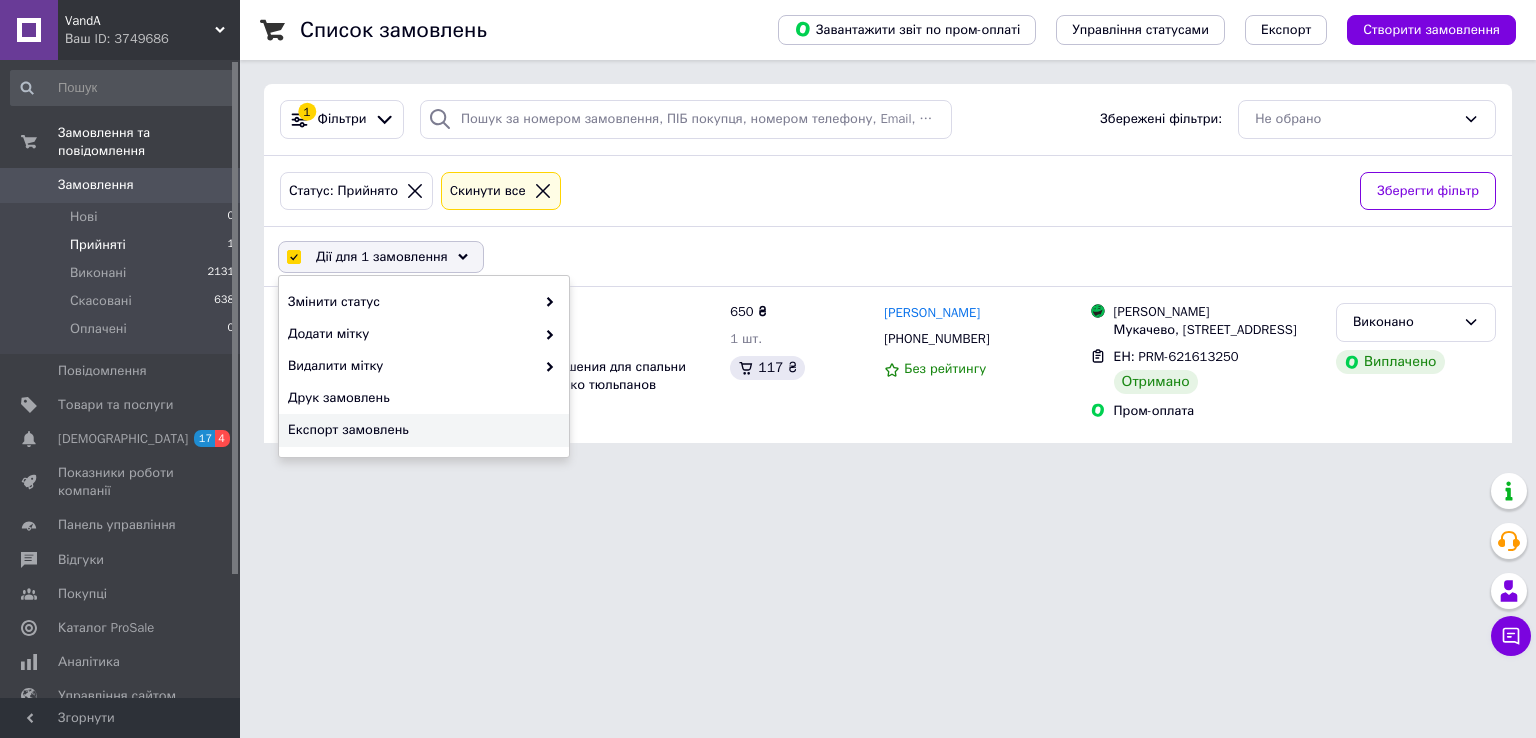 click on "VandA Ваш ID: 3749686 Сайт VandA Кабінет покупця Перевірити стан системи Сторінка на порталі Довідка Вийти Замовлення та повідомлення Замовлення 0 Нові 0 Прийняті 1 Виконані 2131 Скасовані 638 Оплачені 0 Повідомлення 0 Товари та послуги Сповіщення 17 4 Показники роботи компанії Панель управління Відгуки Покупці Каталог ProSale Аналітика Управління сайтом Гаманець компанії Маркет Налаштування Тарифи та рахунки Prom топ Згорнути
Список замовлень   Завантажити звіт по пром-оплаті Управління статусами Експорт 1" at bounding box center [768, 233] 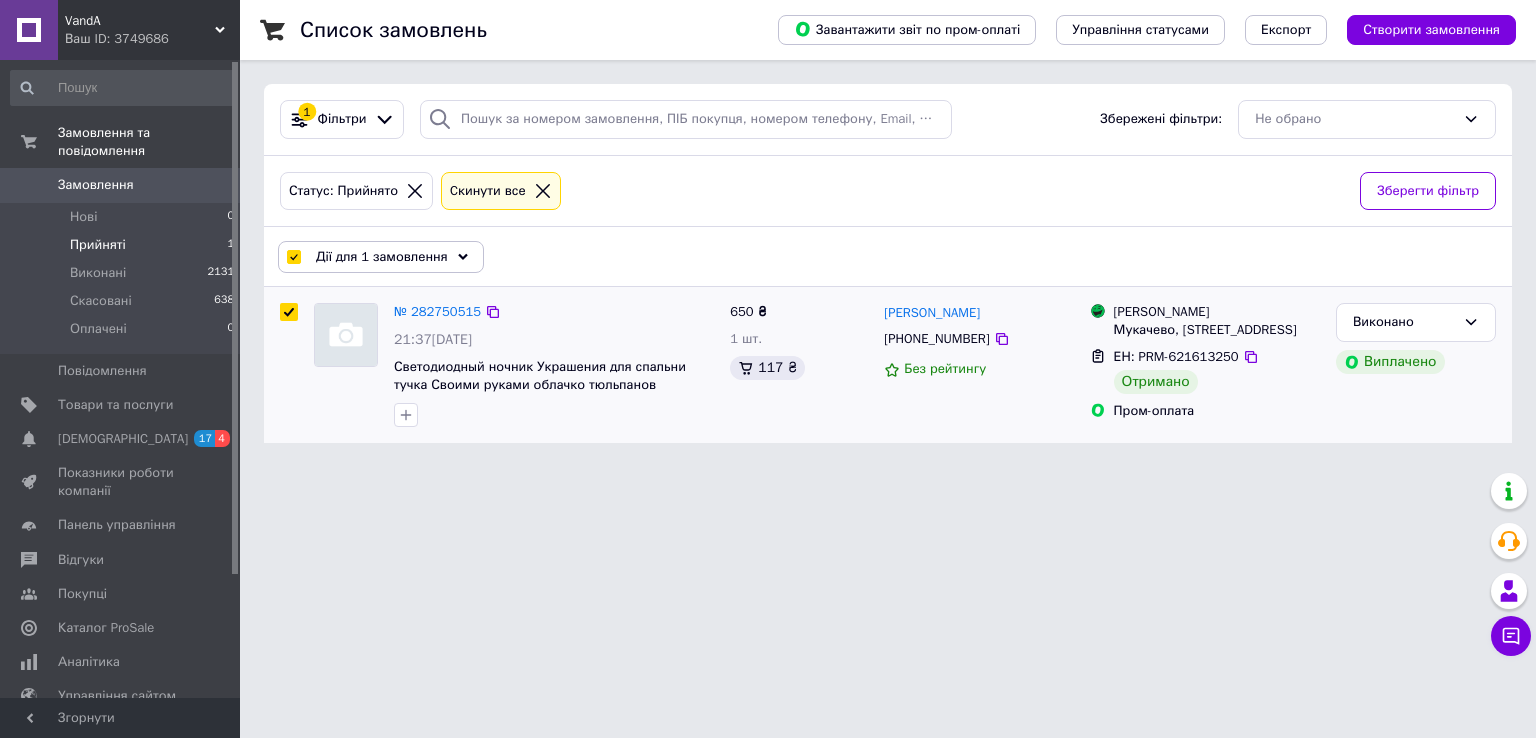 click at bounding box center (289, 312) 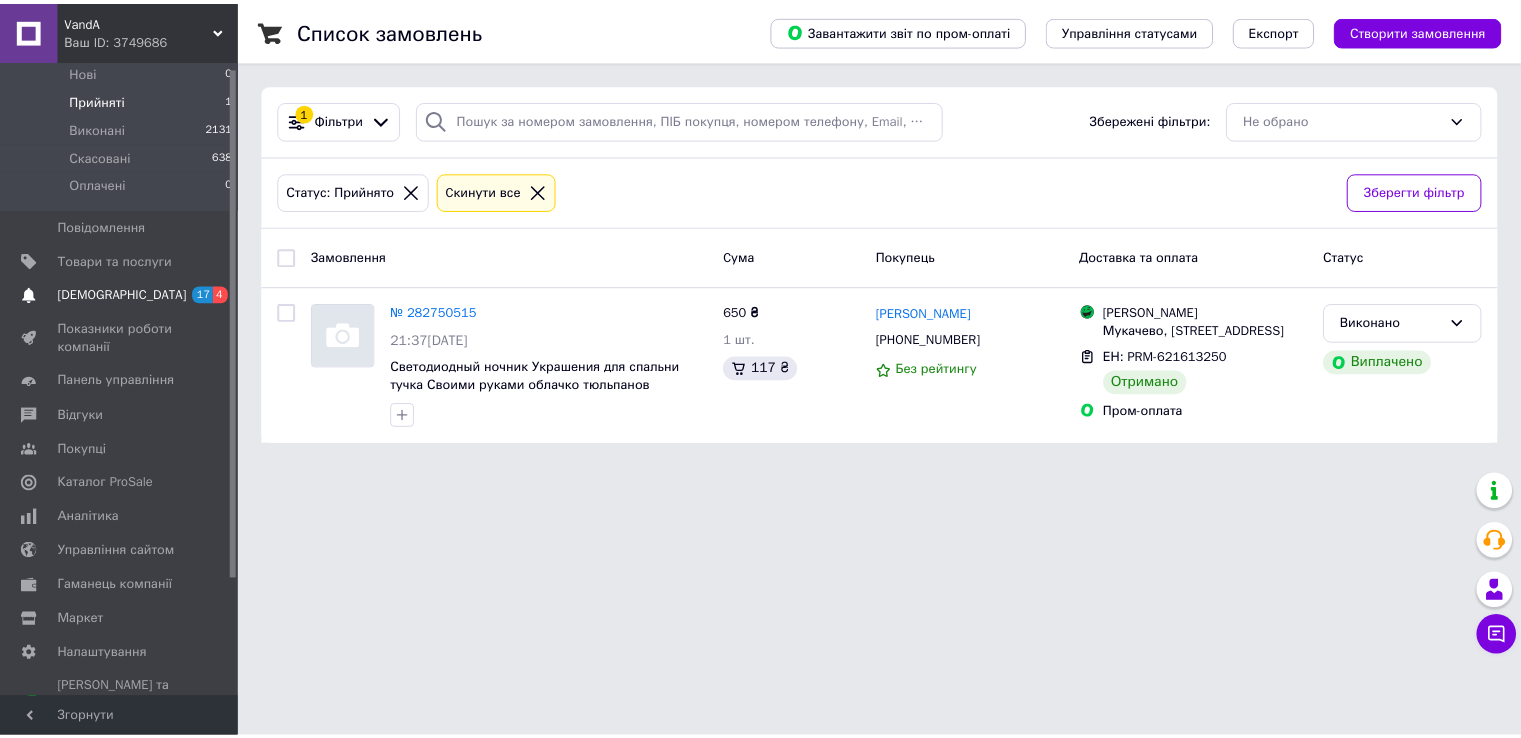 scroll, scrollTop: 152, scrollLeft: 0, axis: vertical 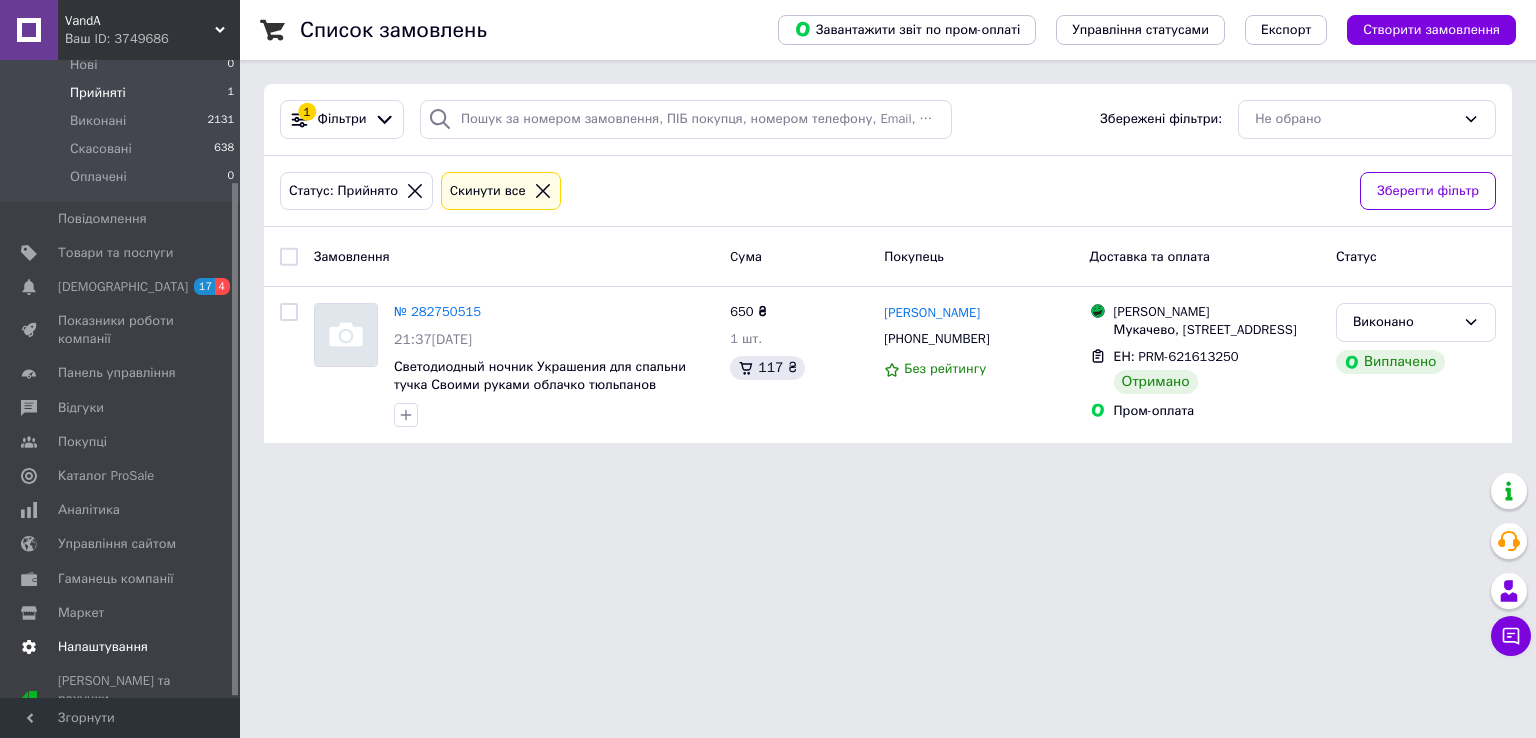click on "Налаштування" at bounding box center (103, 647) 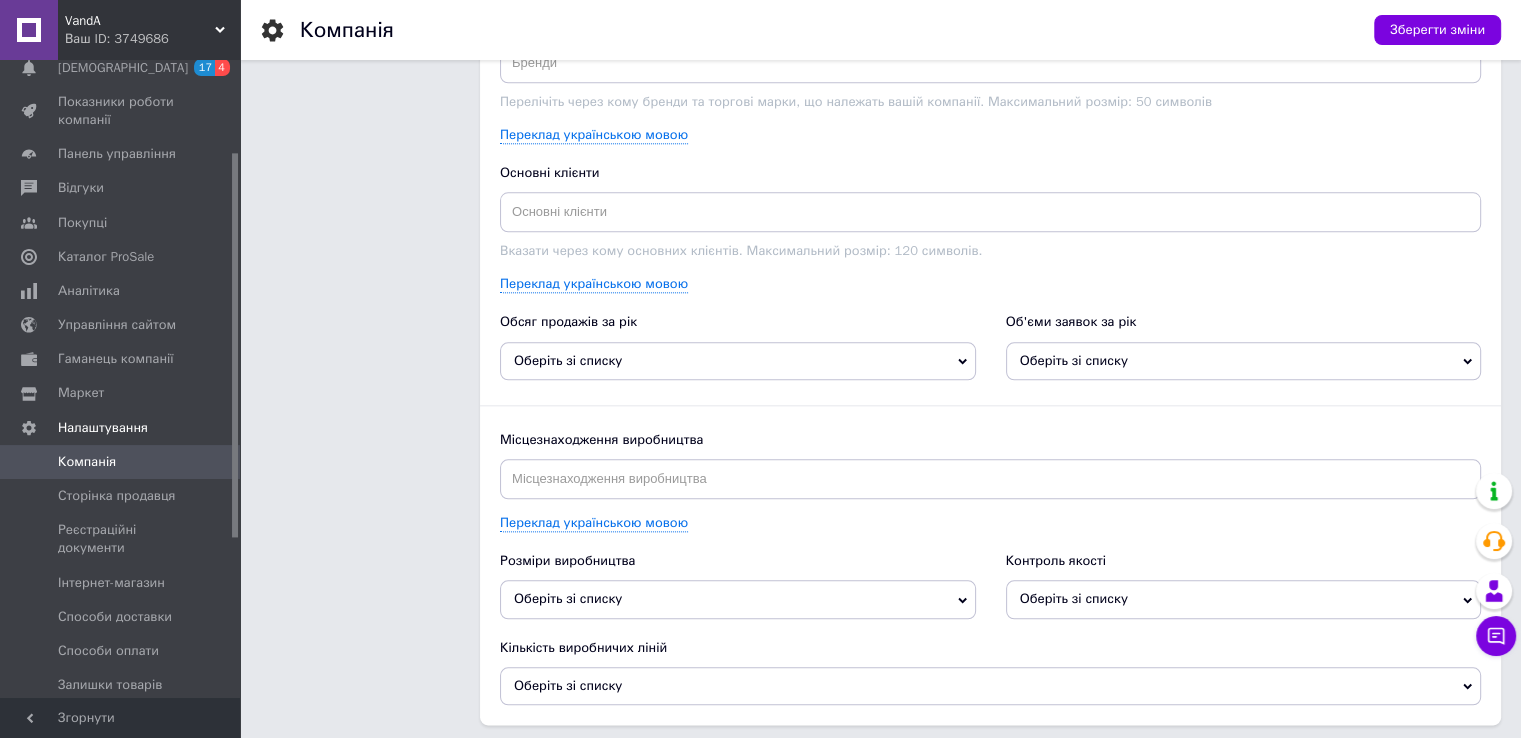scroll, scrollTop: 2200, scrollLeft: 0, axis: vertical 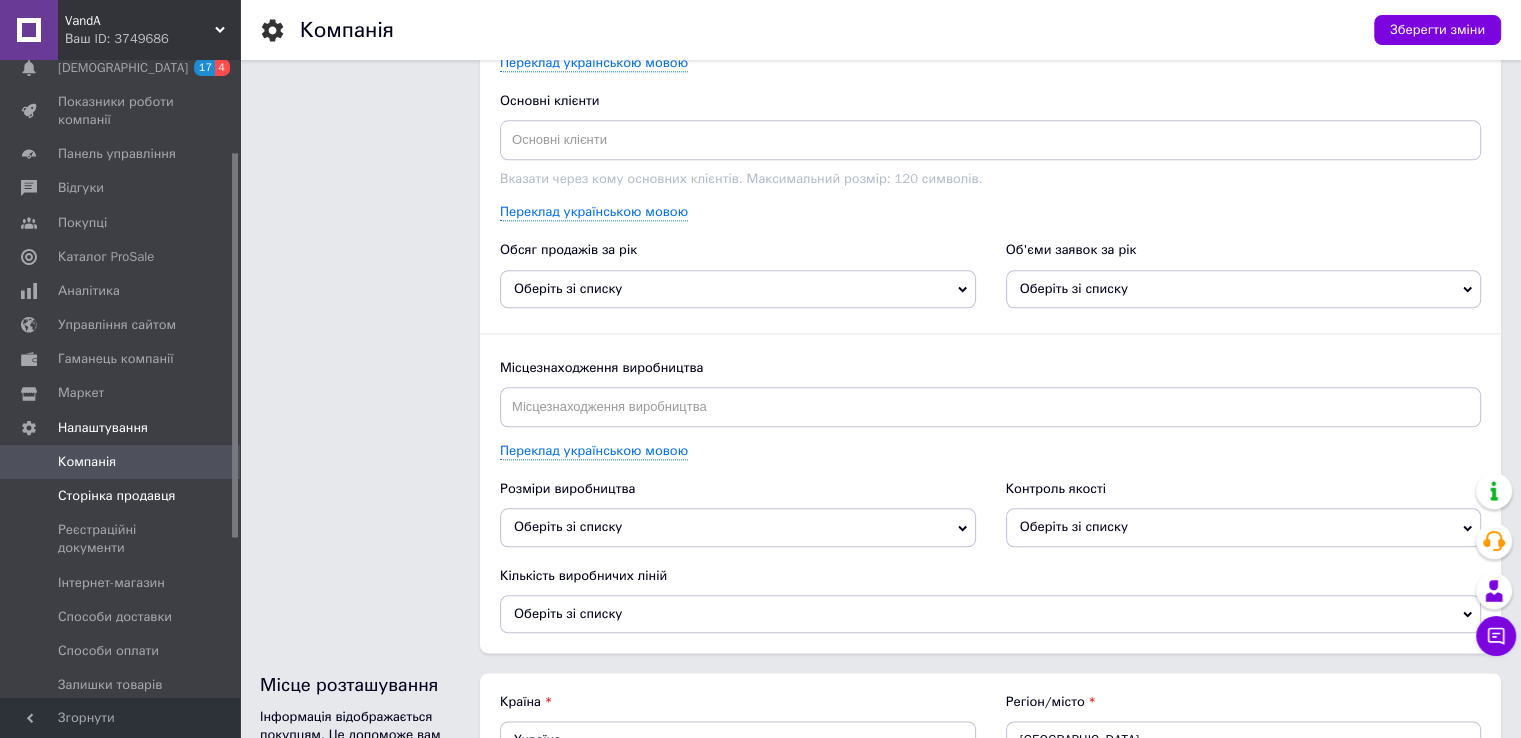 click on "Сторінка продавця" at bounding box center (116, 496) 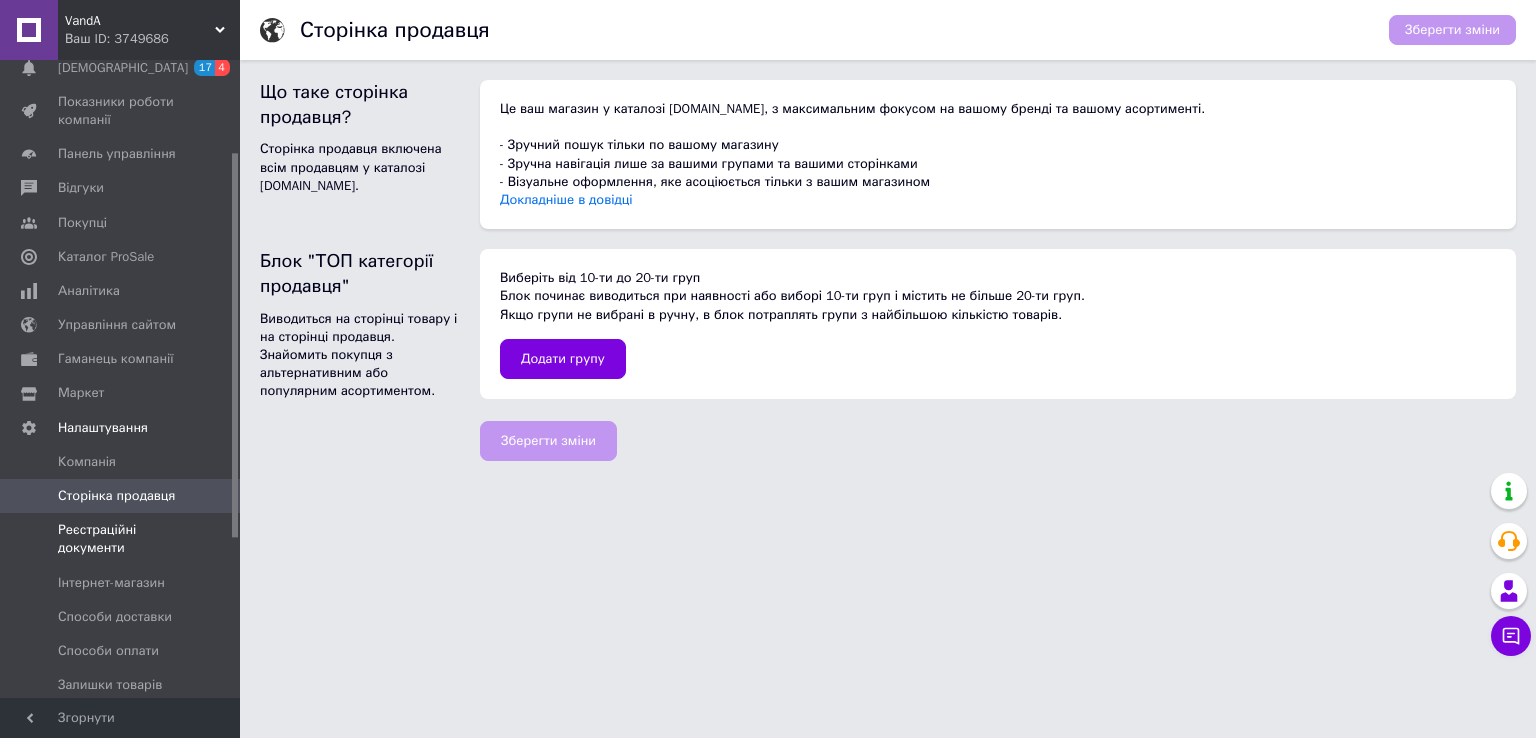 click on "Реєстраційні документи" at bounding box center (121, 539) 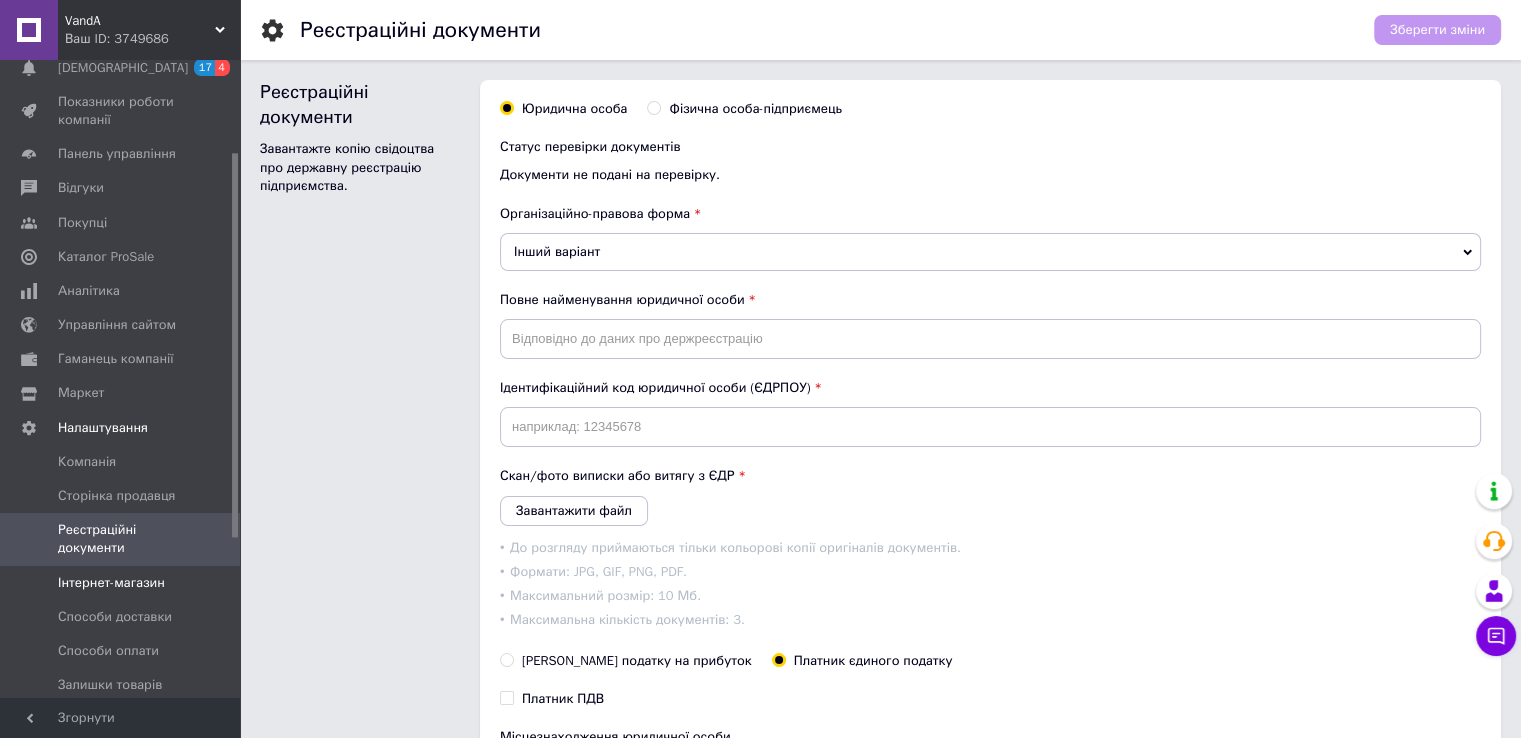 click on "Інтернет-магазин" at bounding box center (111, 583) 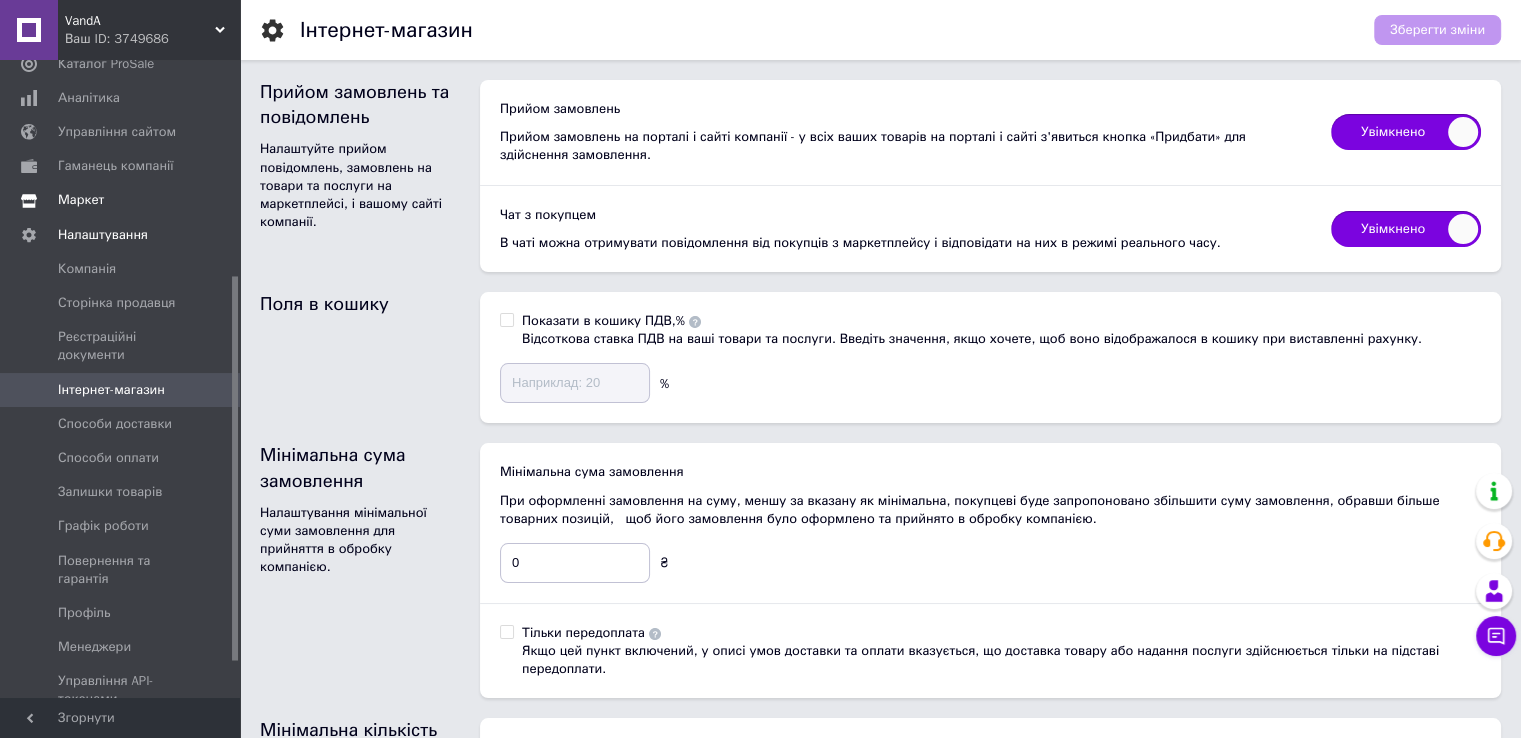 scroll, scrollTop: 416, scrollLeft: 0, axis: vertical 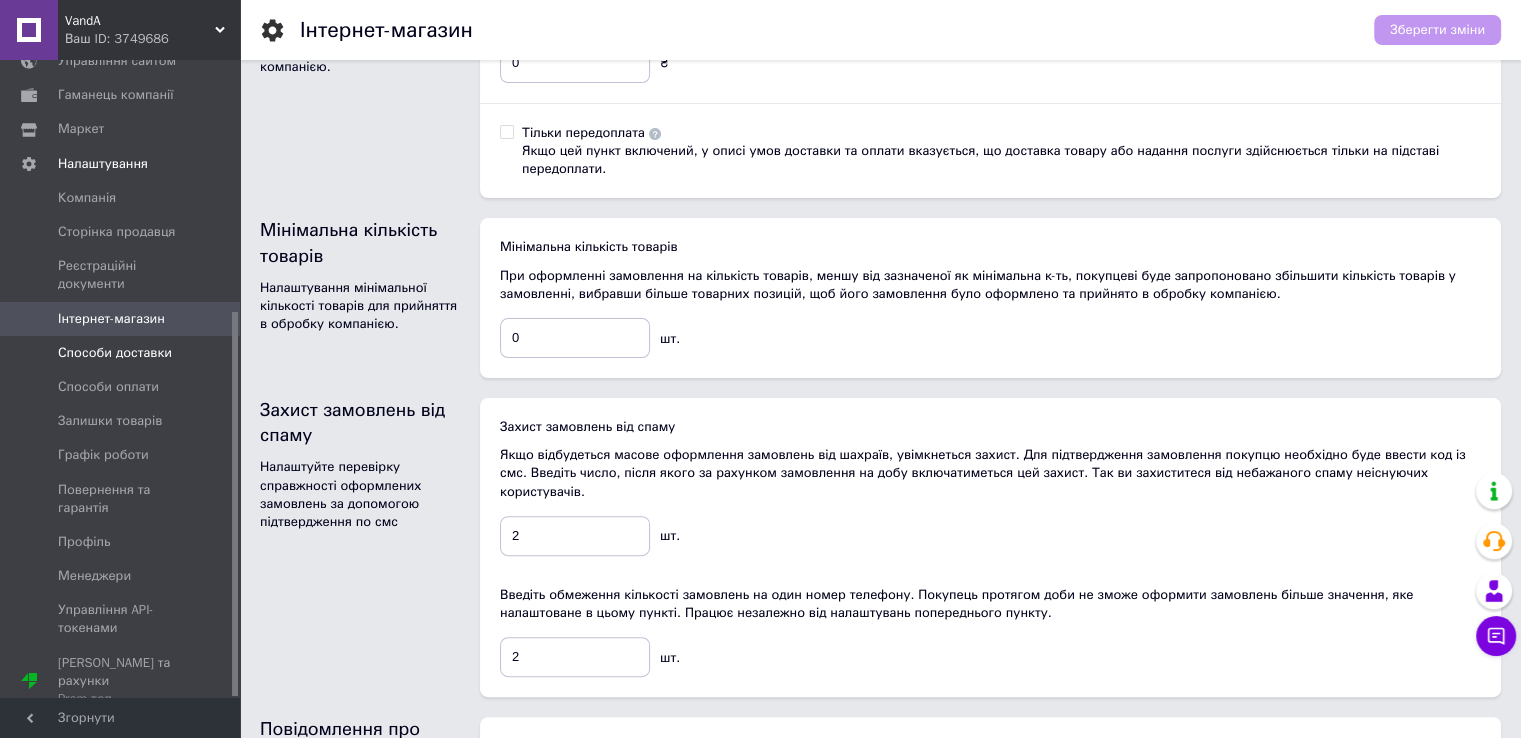 click on "Способи доставки" at bounding box center [115, 353] 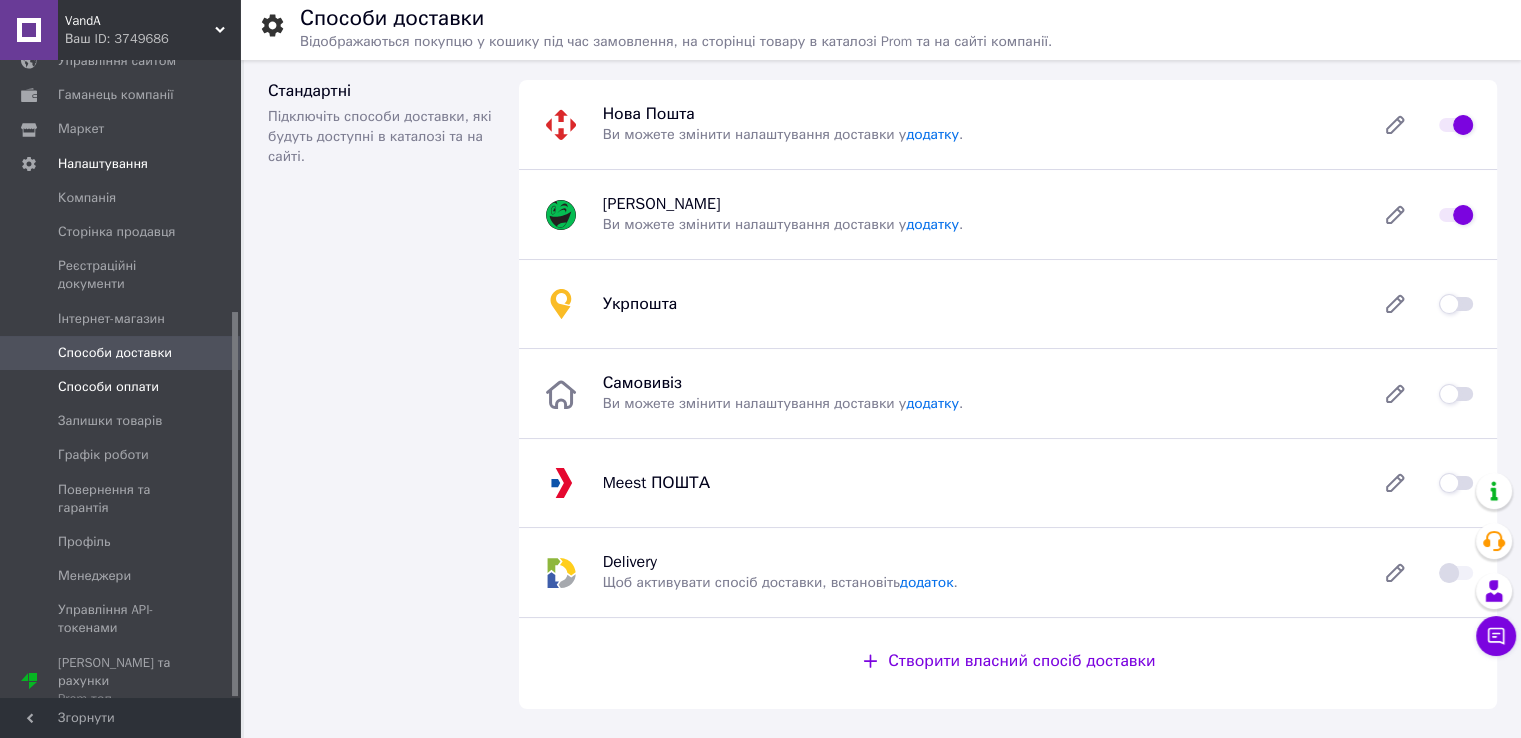 click on "Способи оплати" at bounding box center [123, 387] 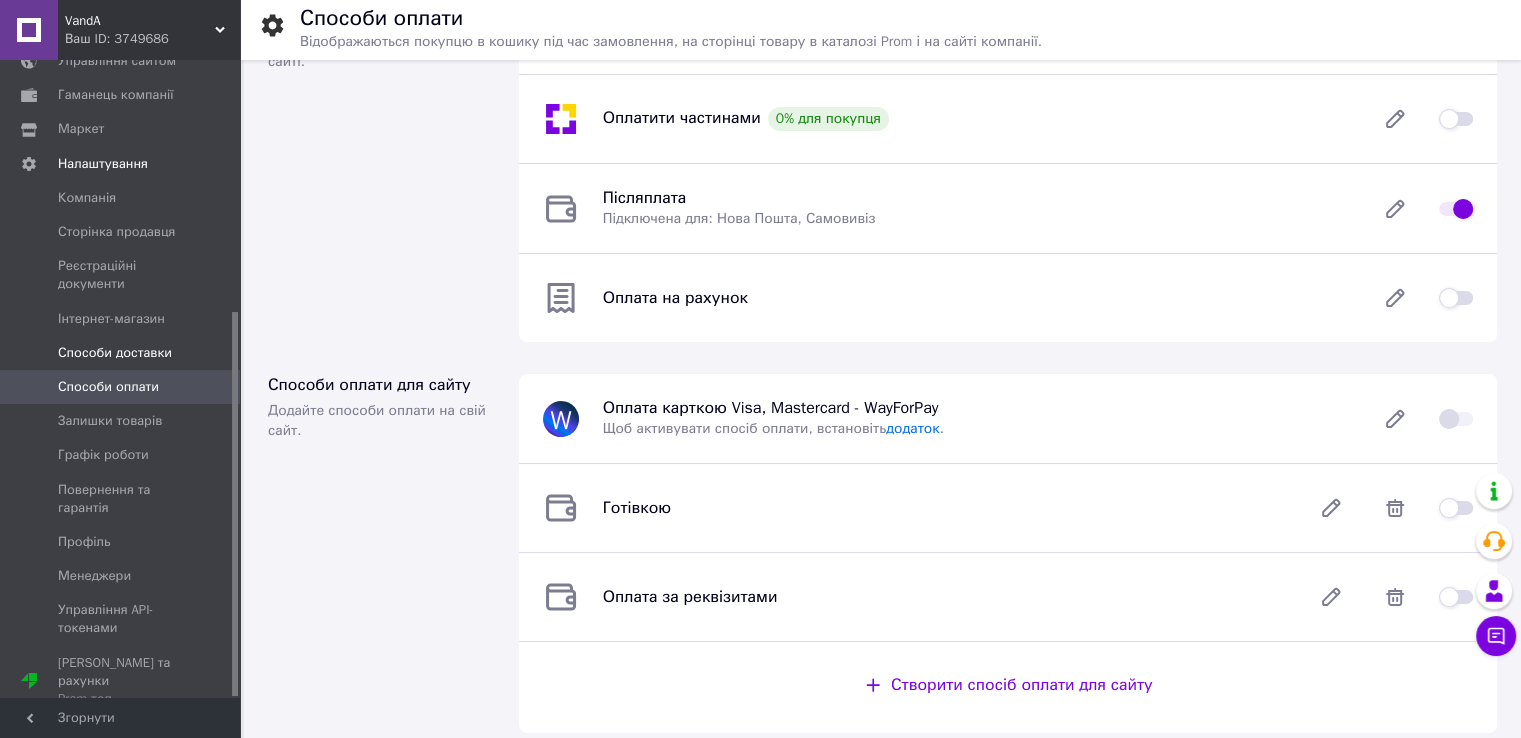 scroll, scrollTop: 100, scrollLeft: 0, axis: vertical 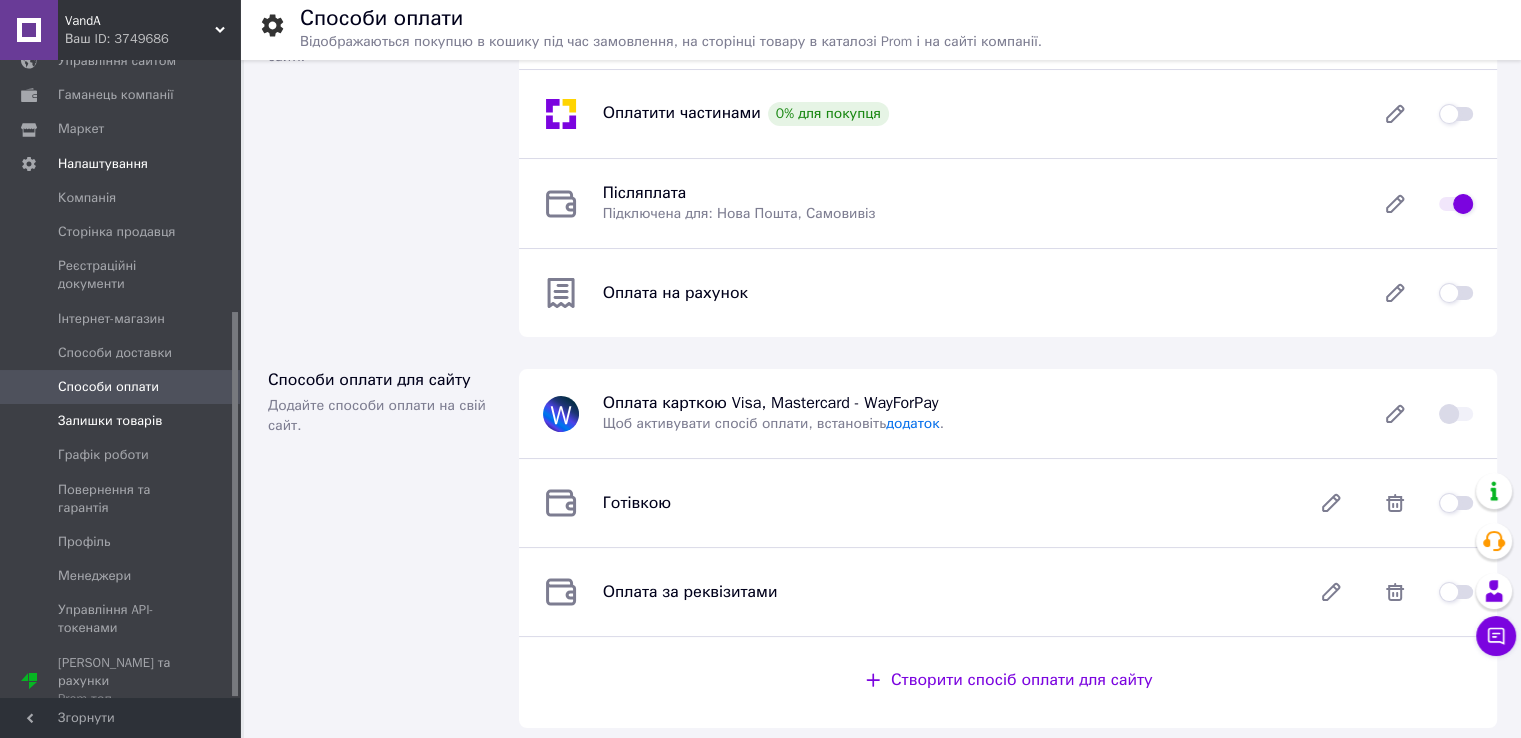 click on "Залишки товарів" at bounding box center (123, 421) 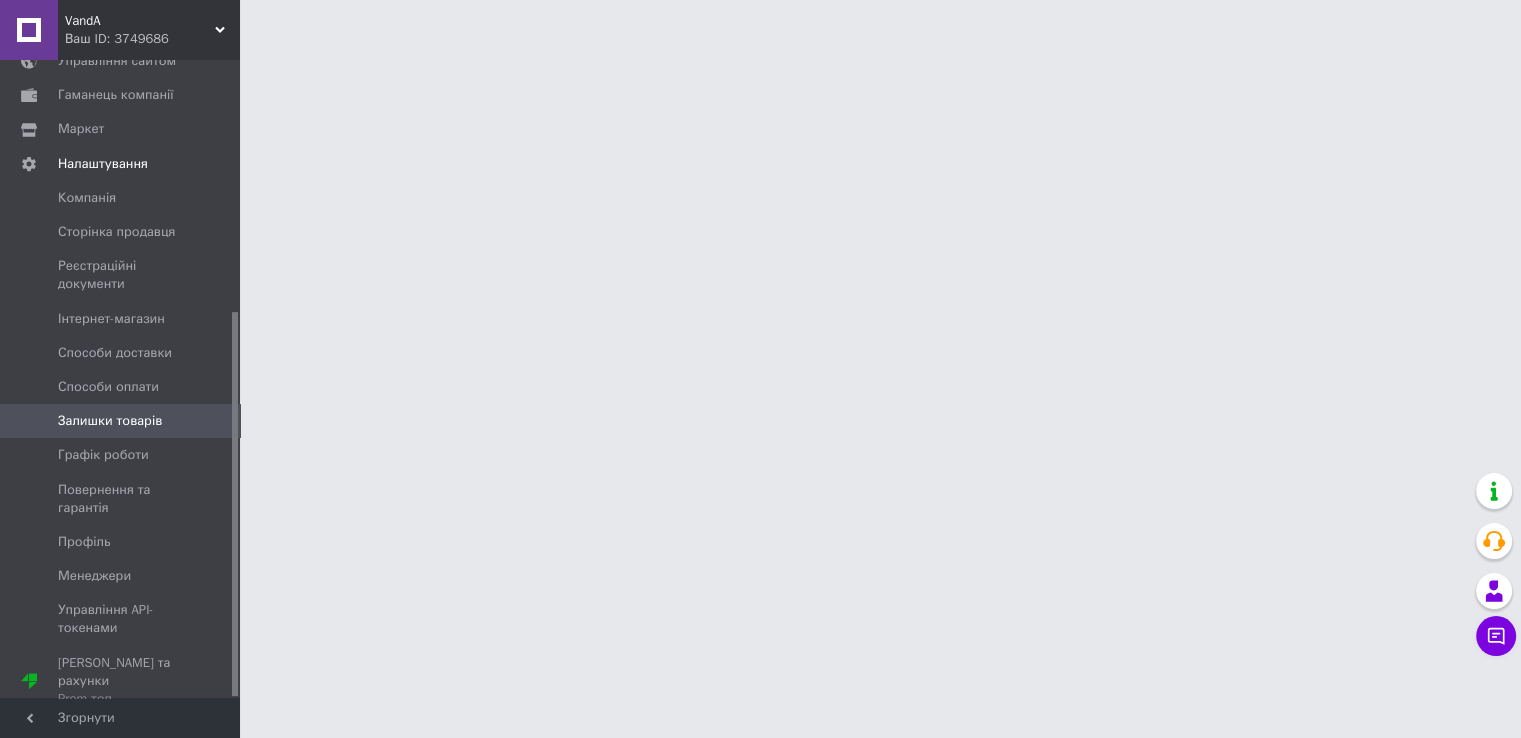 scroll, scrollTop: 0, scrollLeft: 0, axis: both 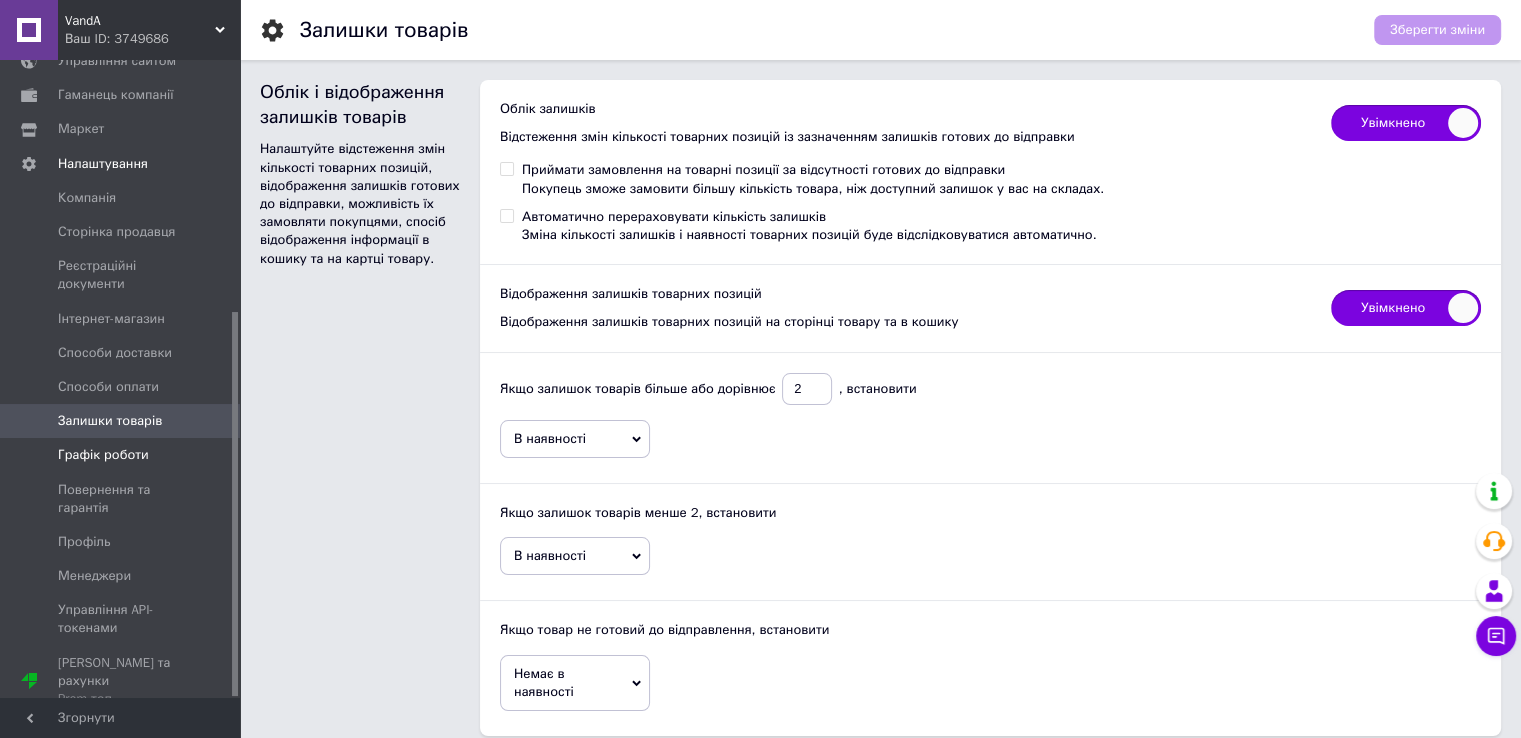 click on "Графік роботи" at bounding box center (103, 455) 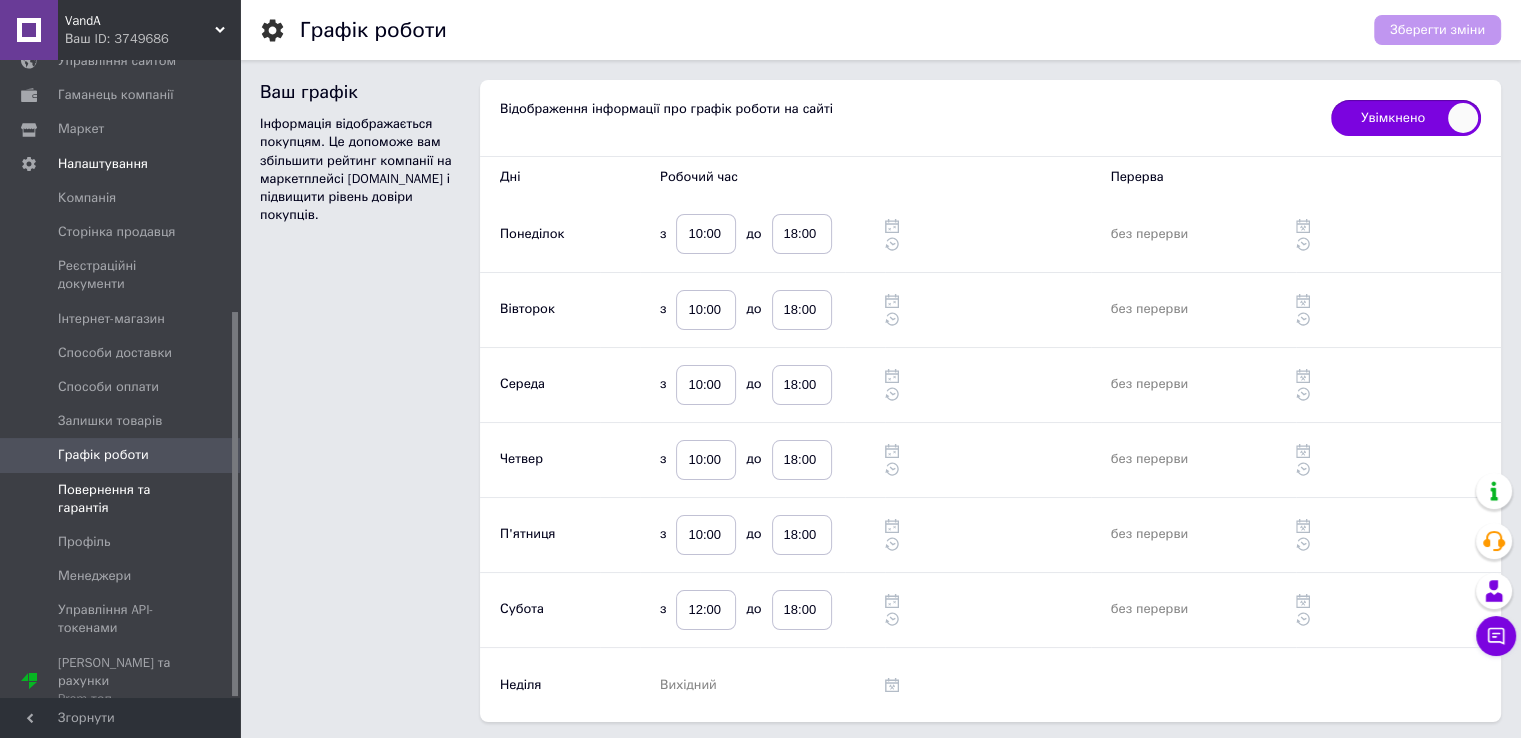 click on "Повернення та гарантія" at bounding box center [121, 499] 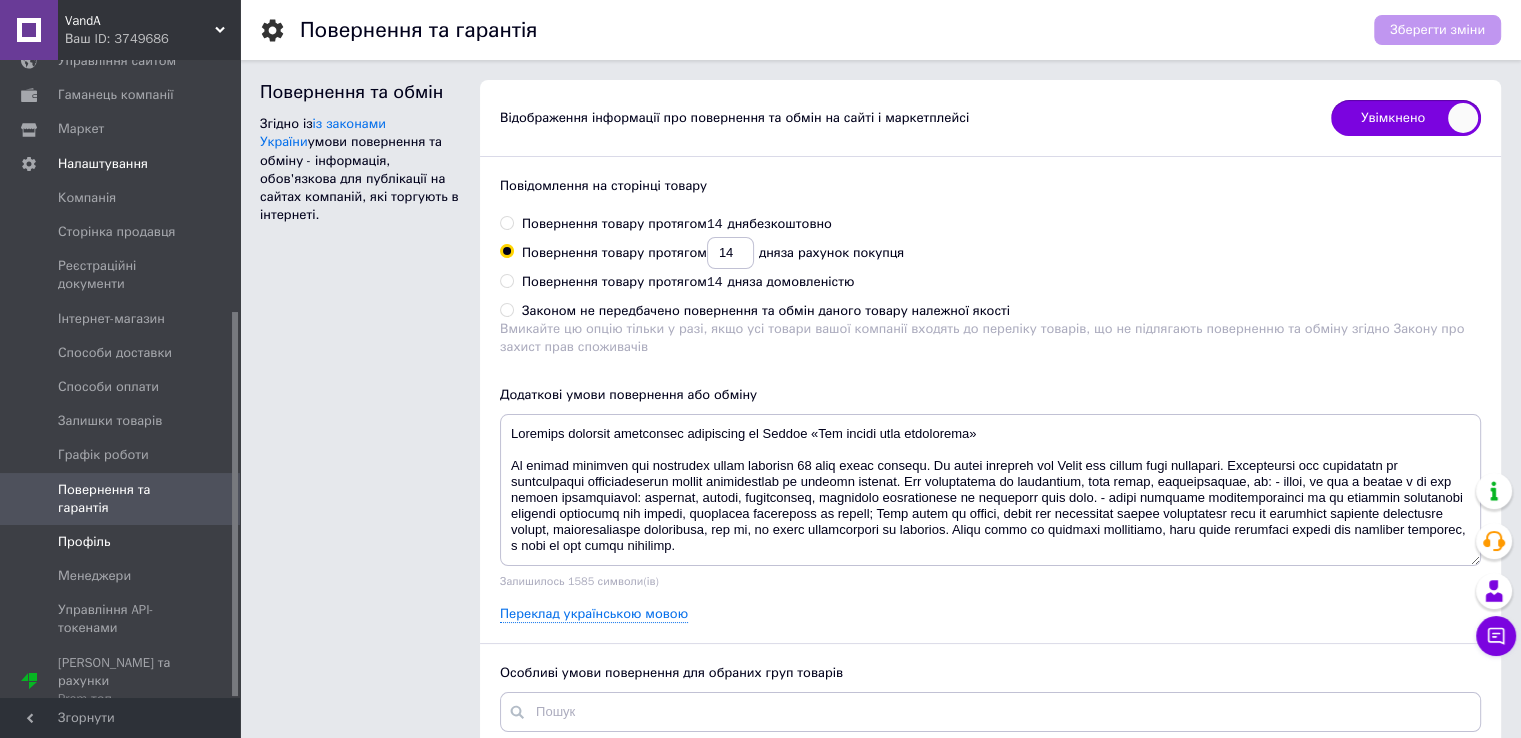 click on "Профіль" at bounding box center (84, 542) 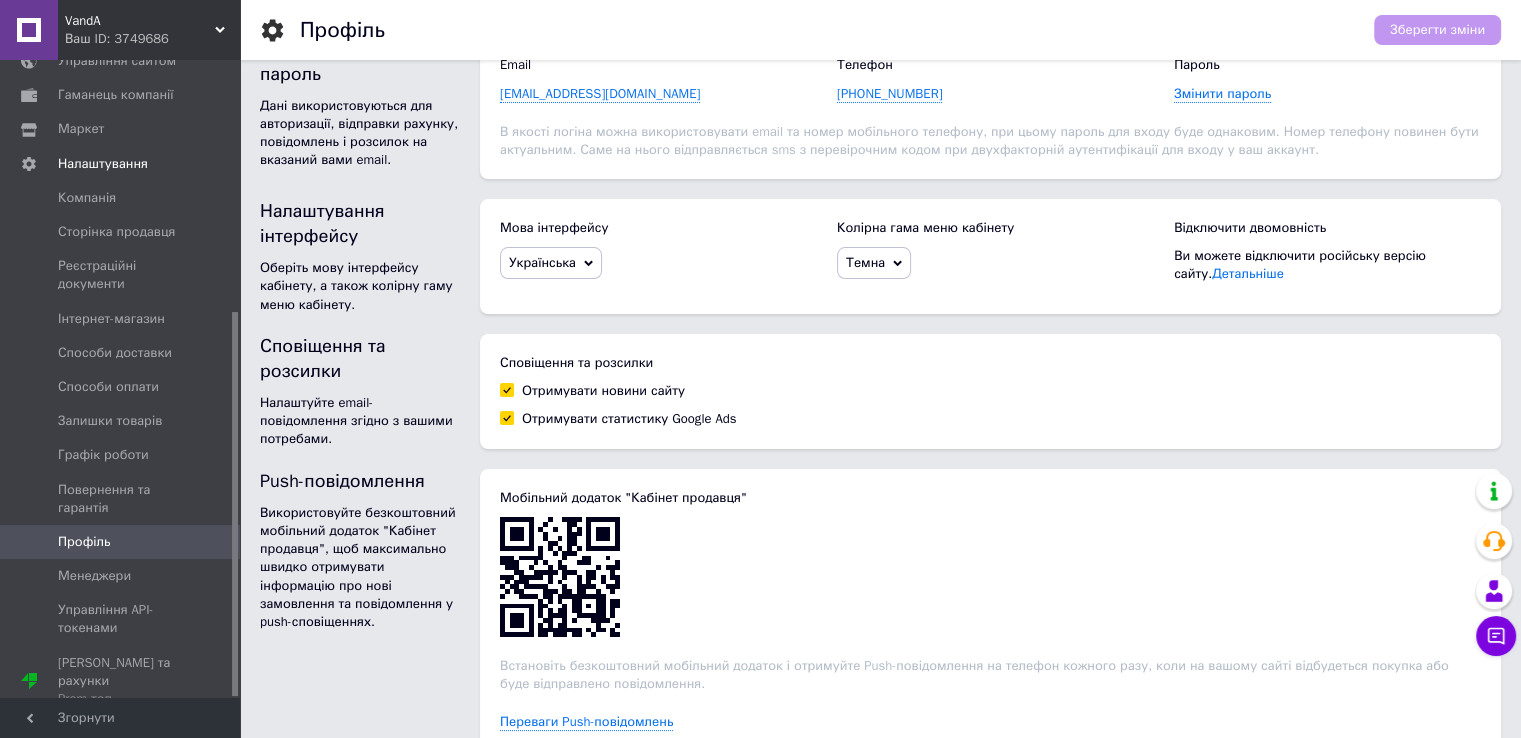 scroll, scrollTop: 351, scrollLeft: 0, axis: vertical 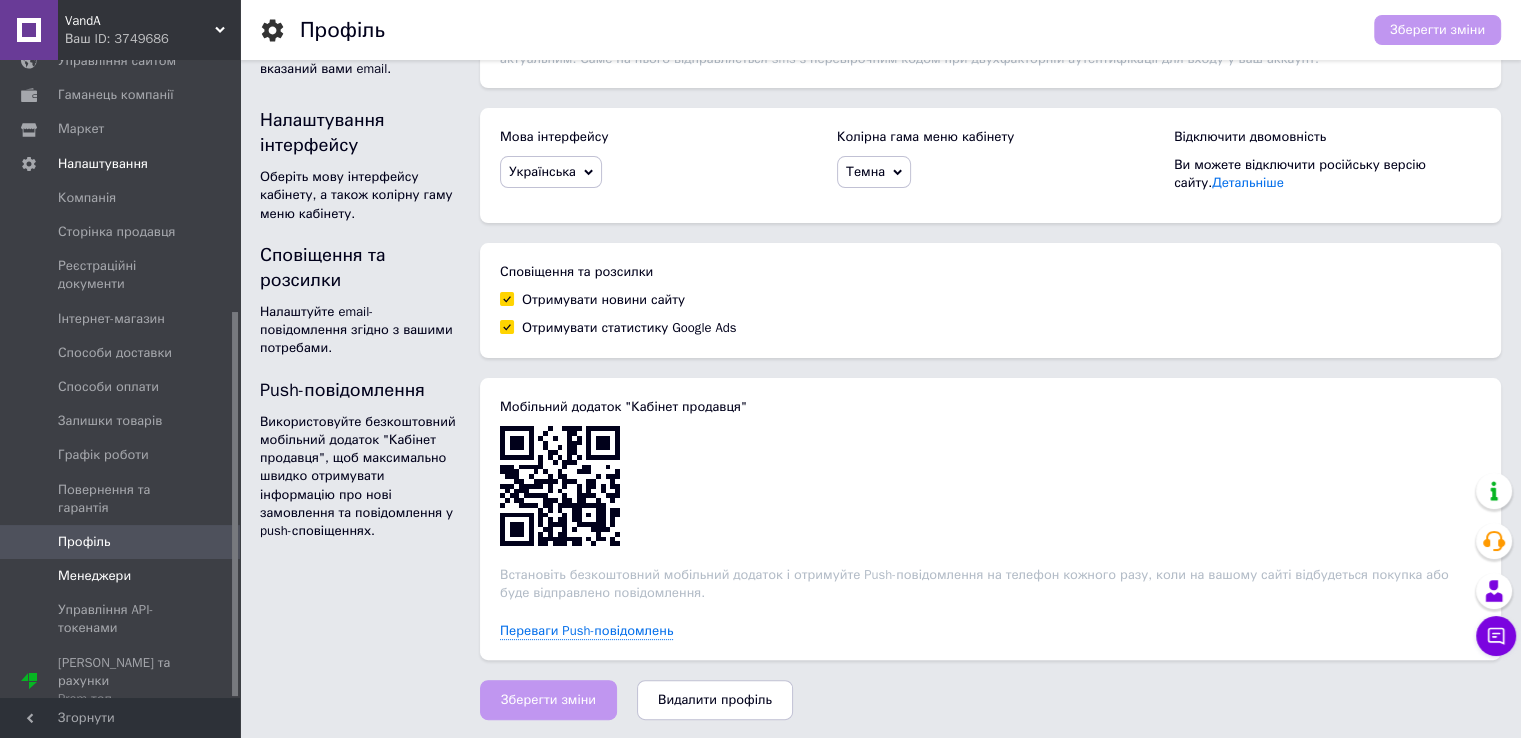click on "Менеджери" at bounding box center [94, 576] 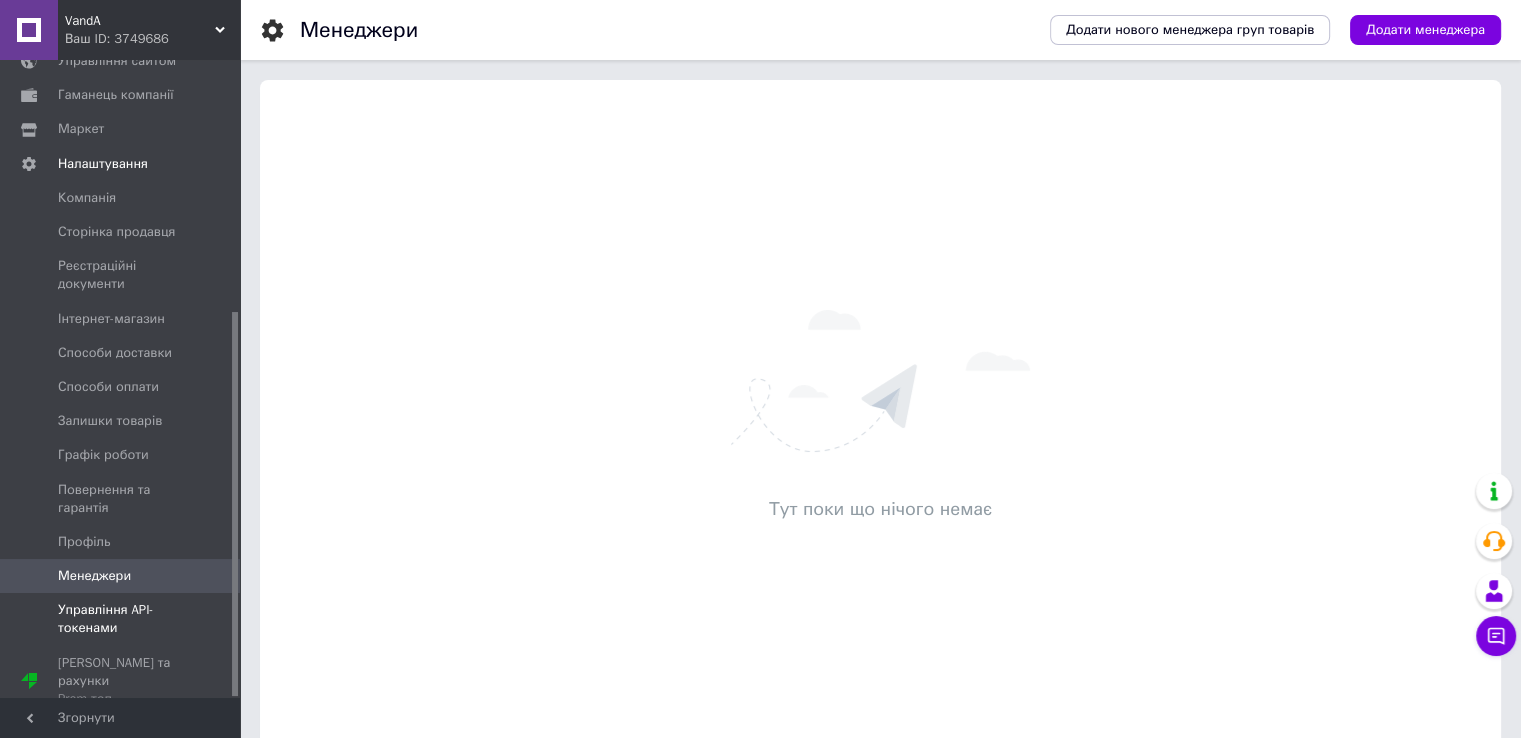 click on "Управління API-токенами" at bounding box center (121, 619) 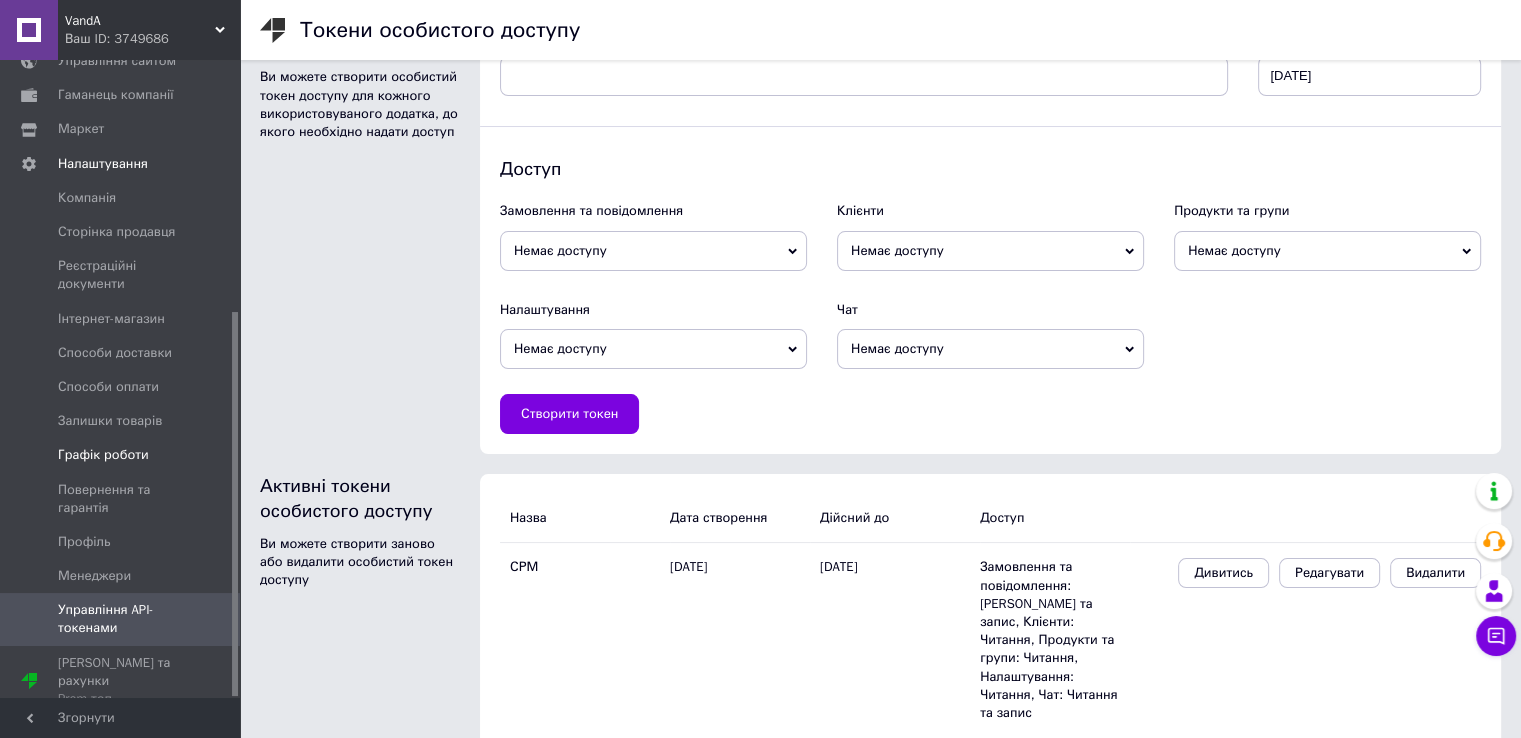 scroll, scrollTop: 73, scrollLeft: 0, axis: vertical 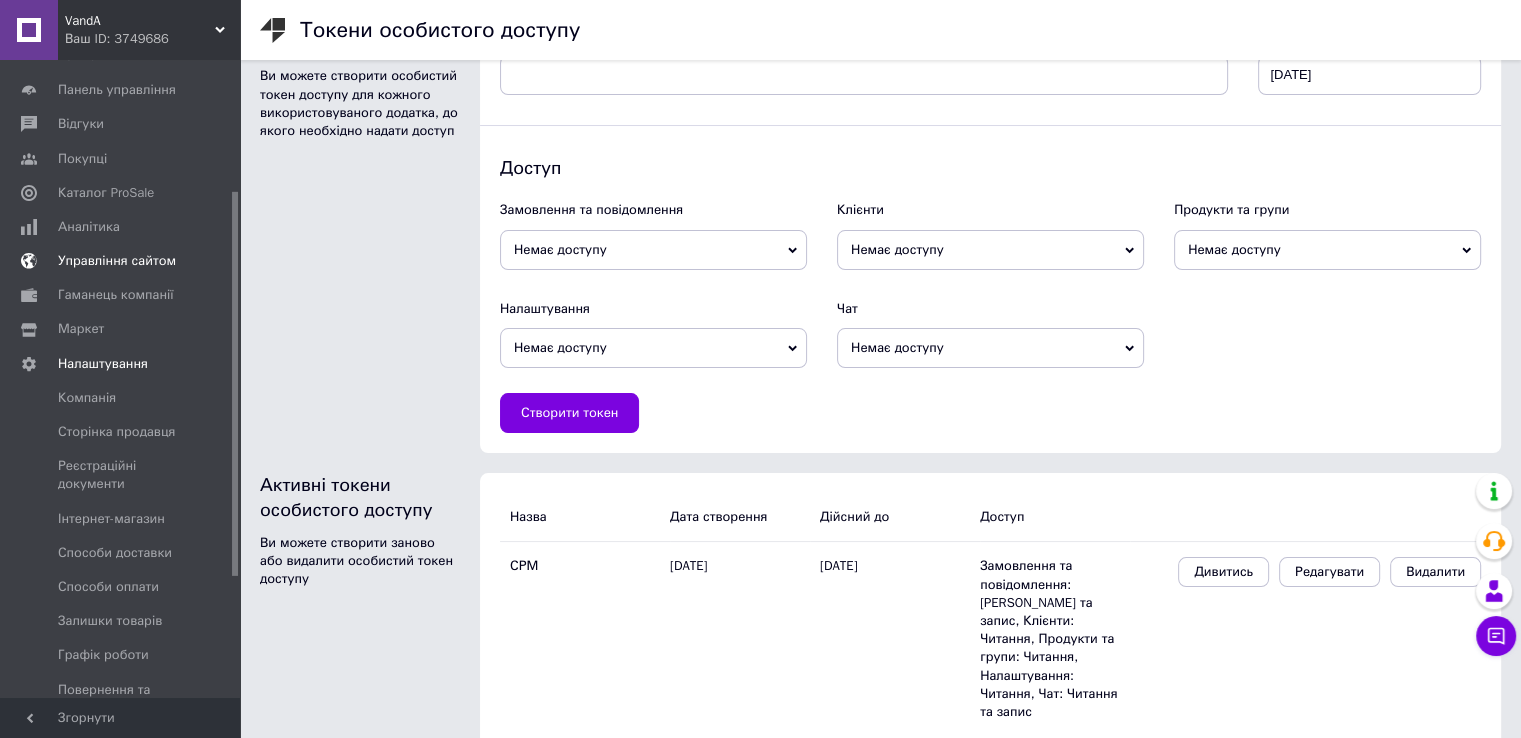 click on "Управління сайтом" at bounding box center [117, 261] 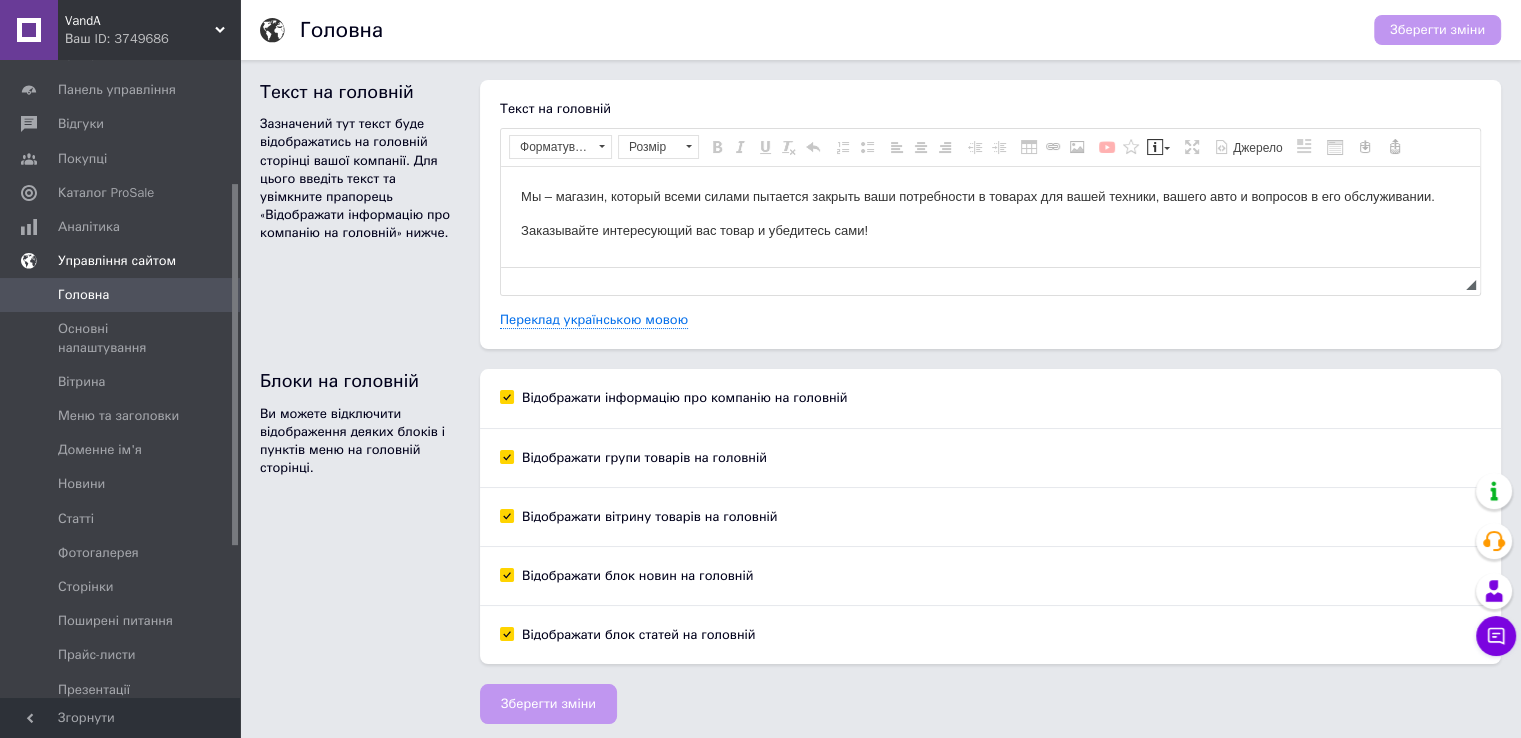 scroll, scrollTop: 0, scrollLeft: 0, axis: both 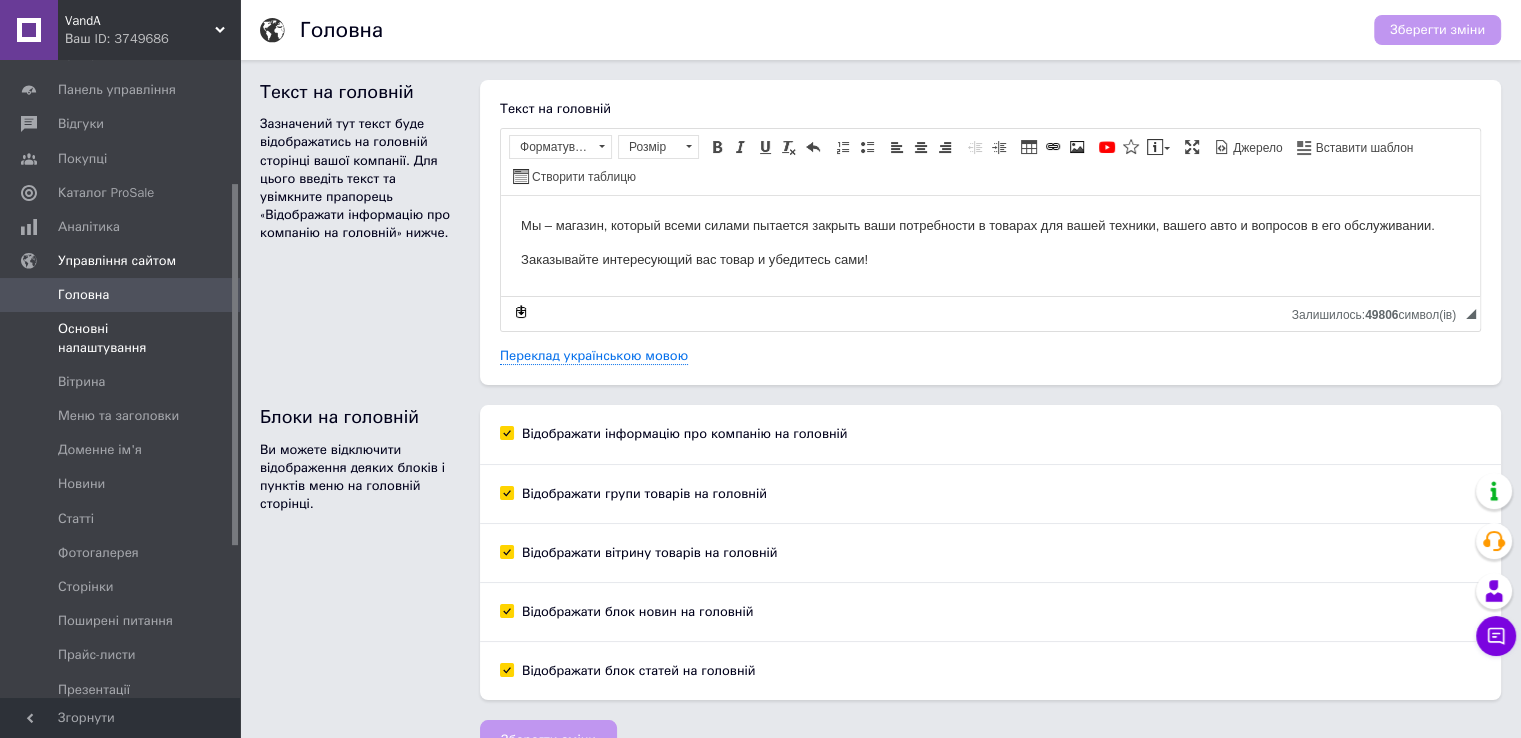 click on "Основні налаштування" at bounding box center [121, 338] 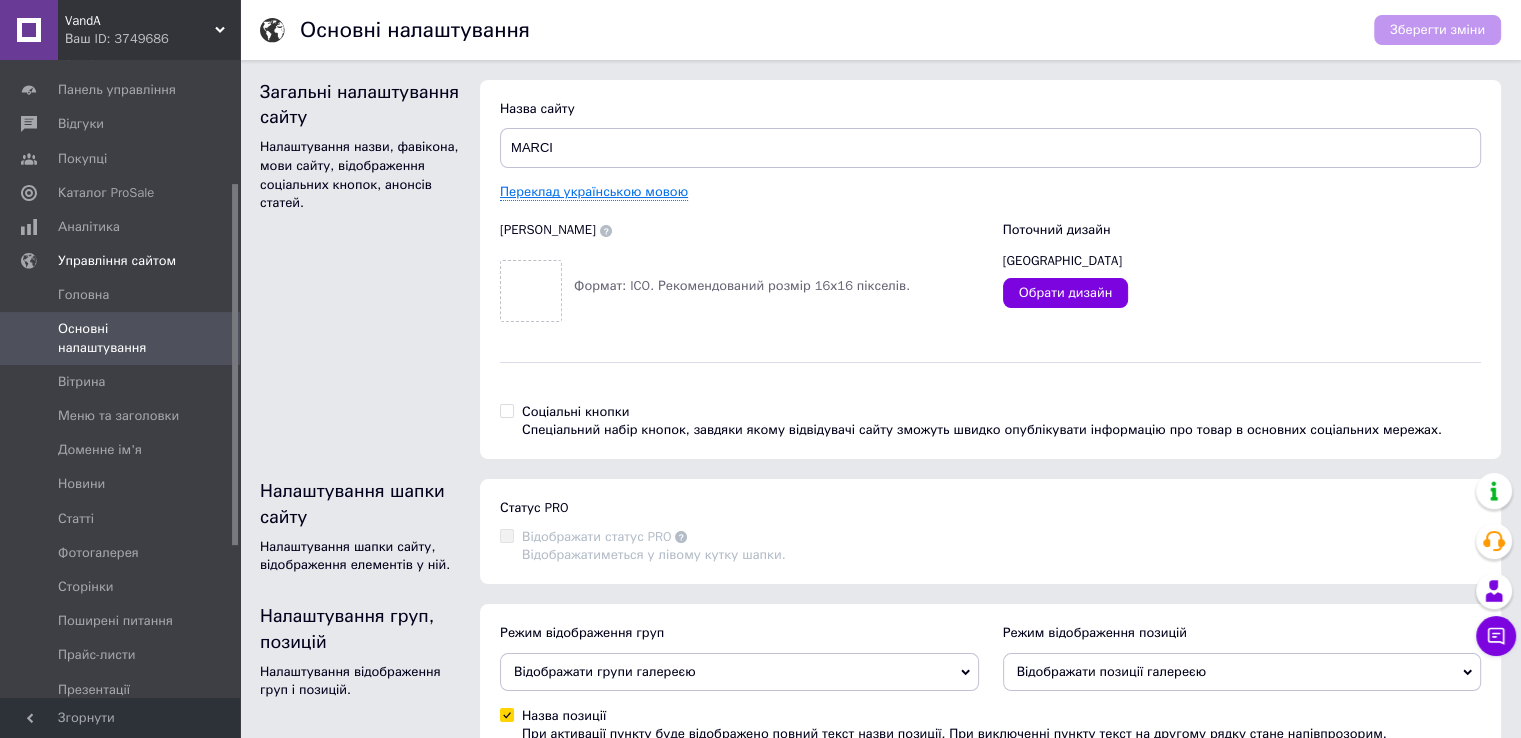 click on "Переклад українською мовою" at bounding box center [594, 192] 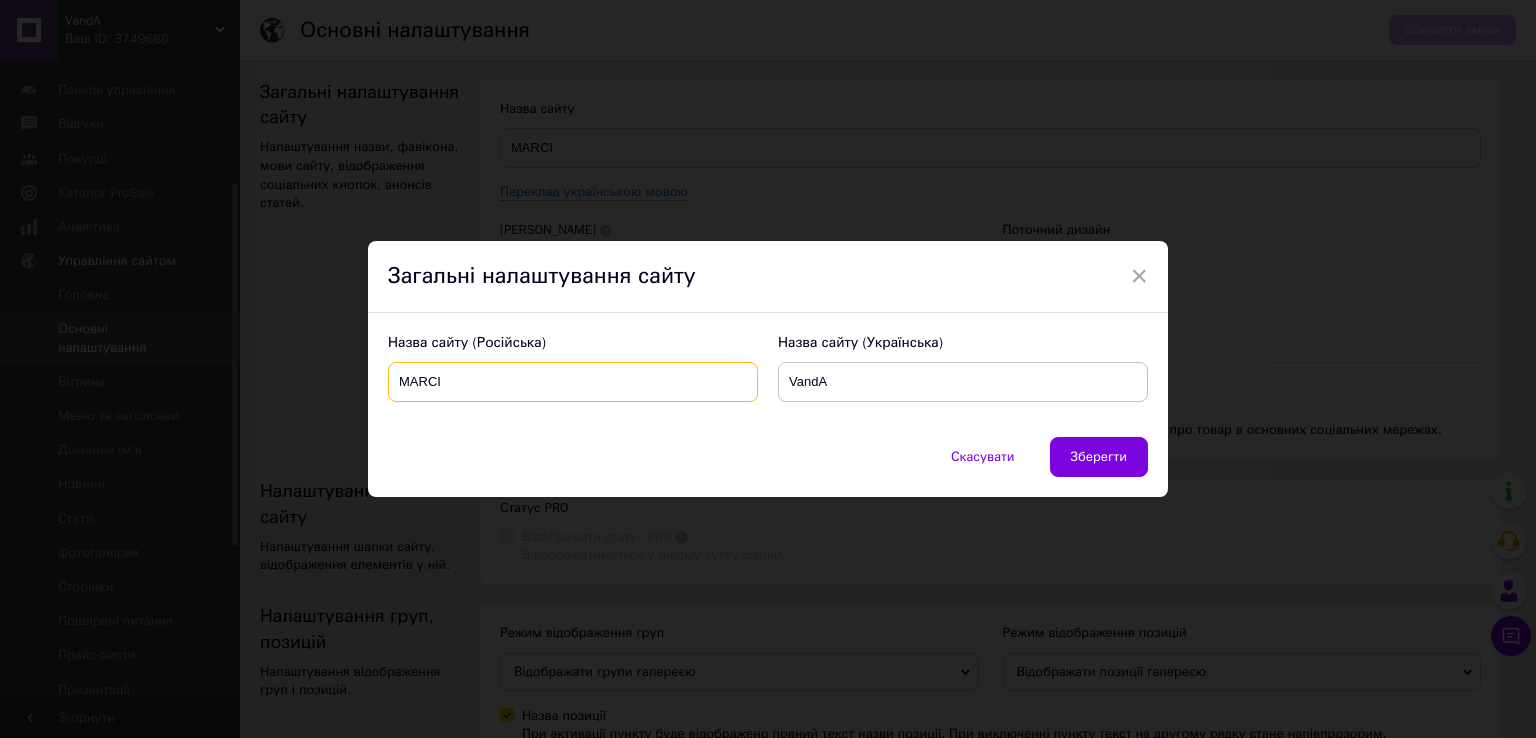 drag, startPoint x: 460, startPoint y: 380, endPoint x: 368, endPoint y: 379, distance: 92.00543 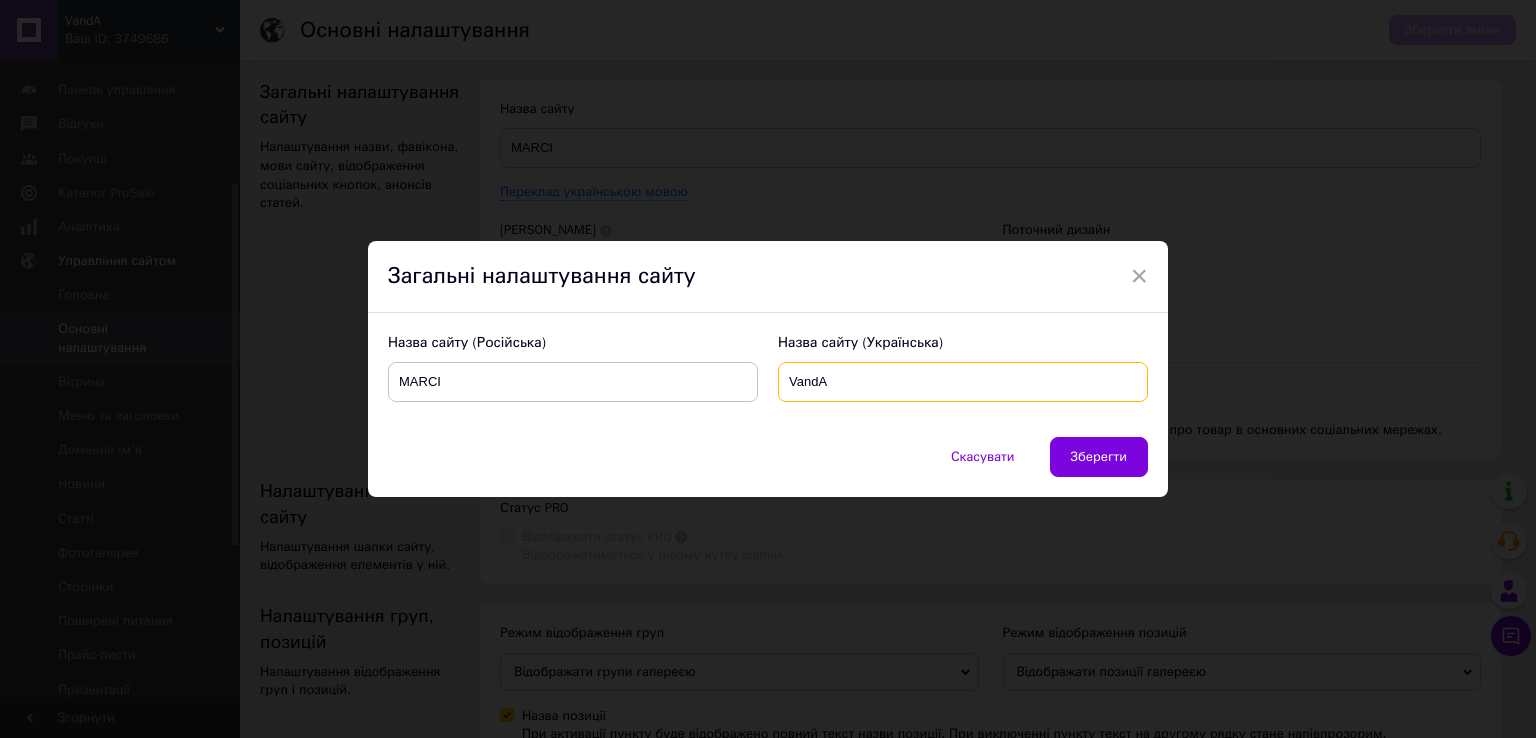 drag, startPoint x: 827, startPoint y: 377, endPoint x: 743, endPoint y: 377, distance: 84 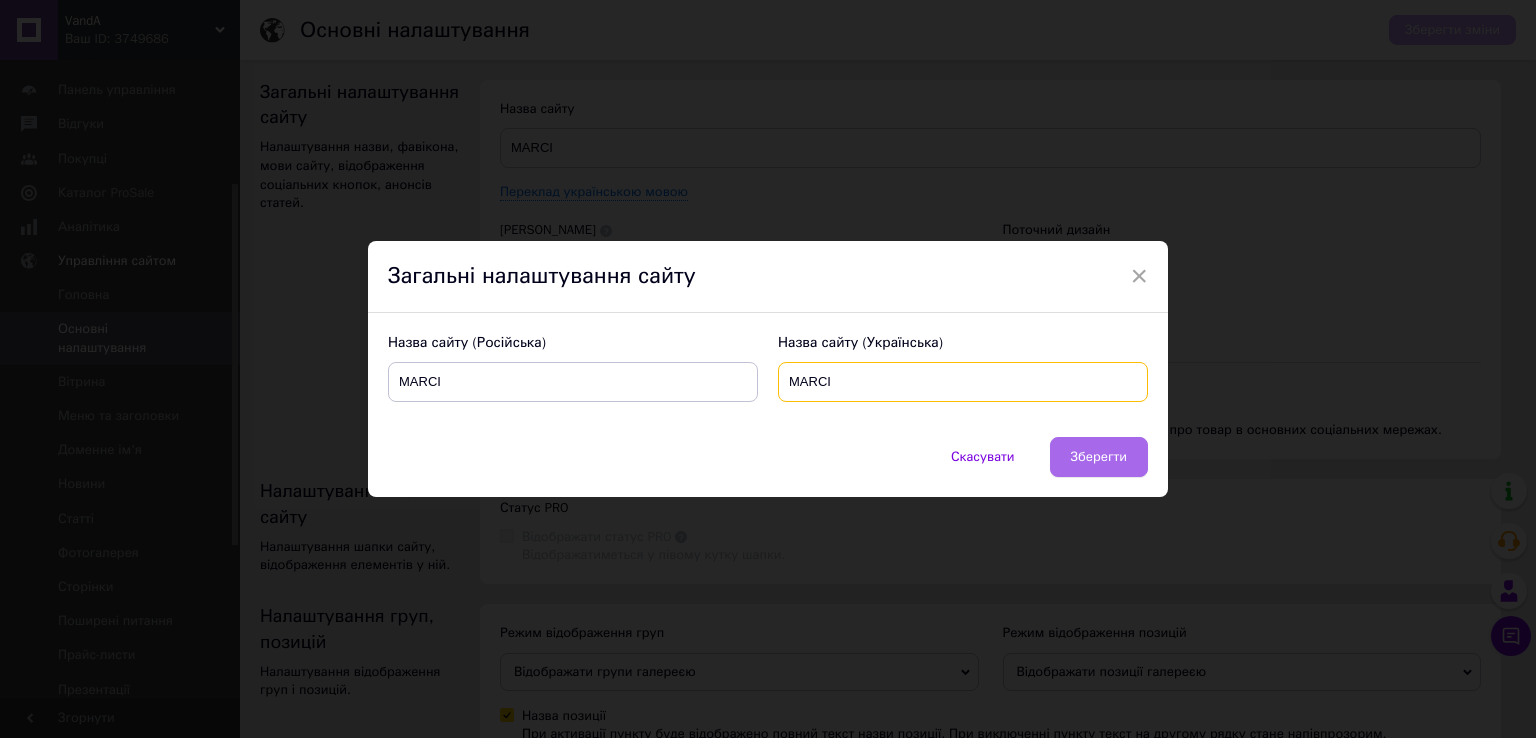 type on "MARCI" 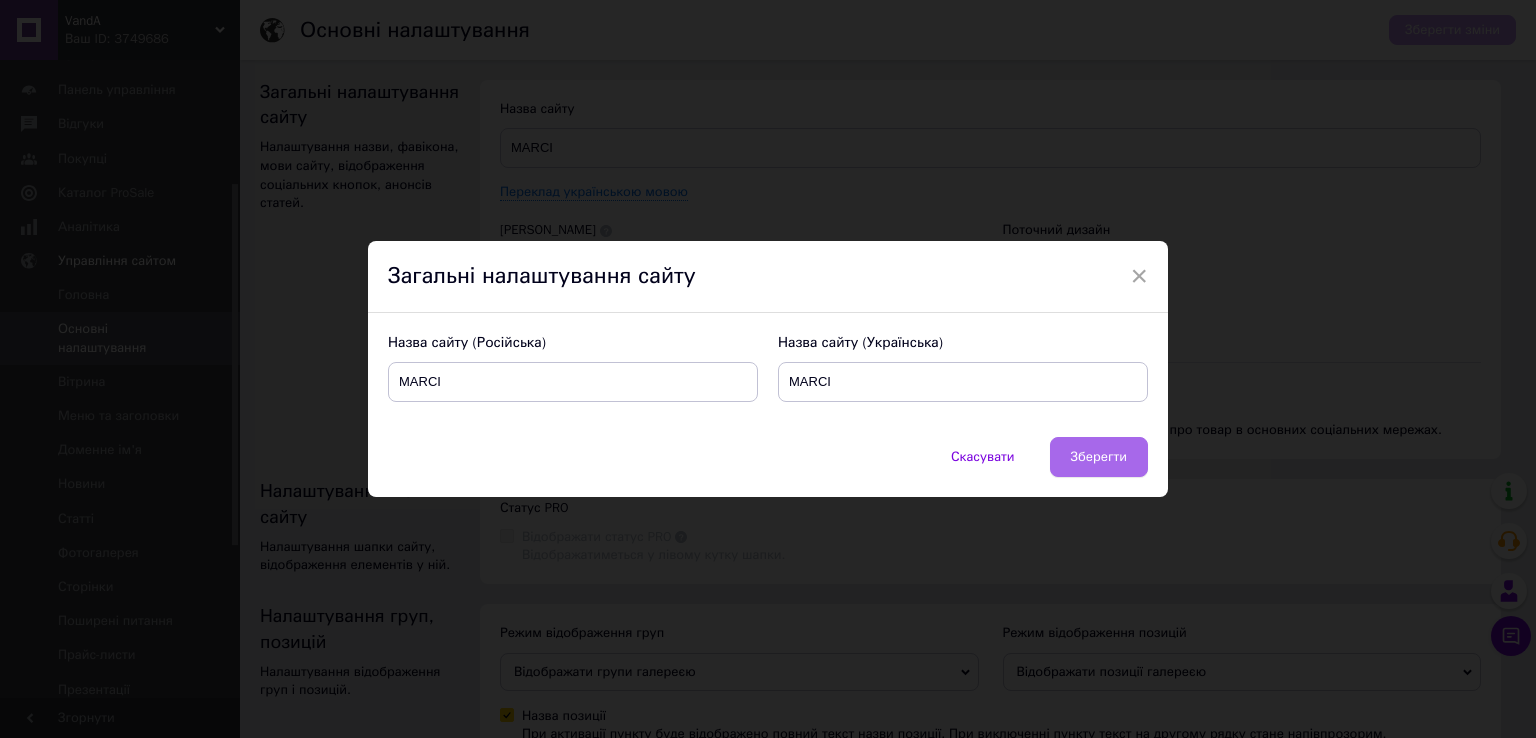 click on "Зберегти" at bounding box center [1099, 457] 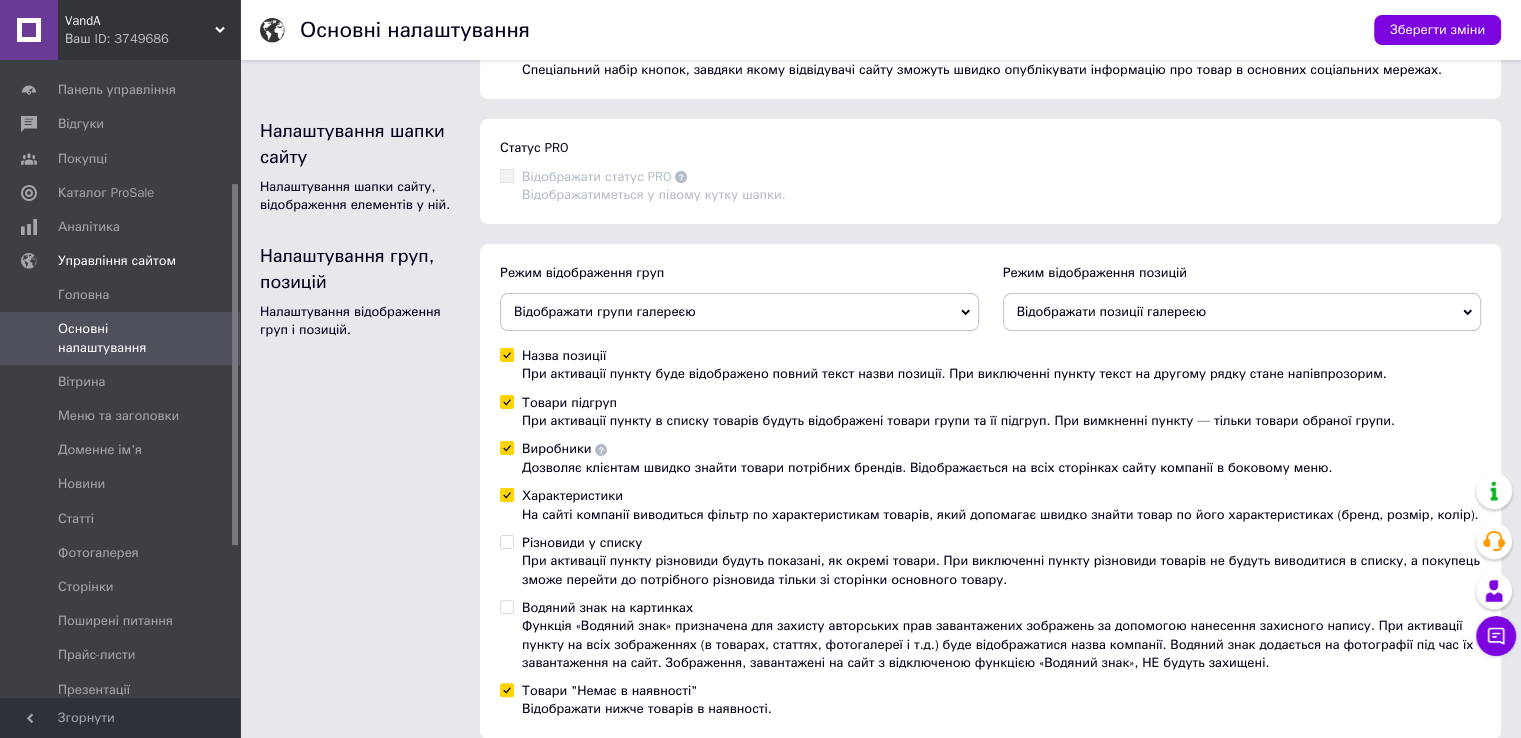 scroll, scrollTop: 440, scrollLeft: 0, axis: vertical 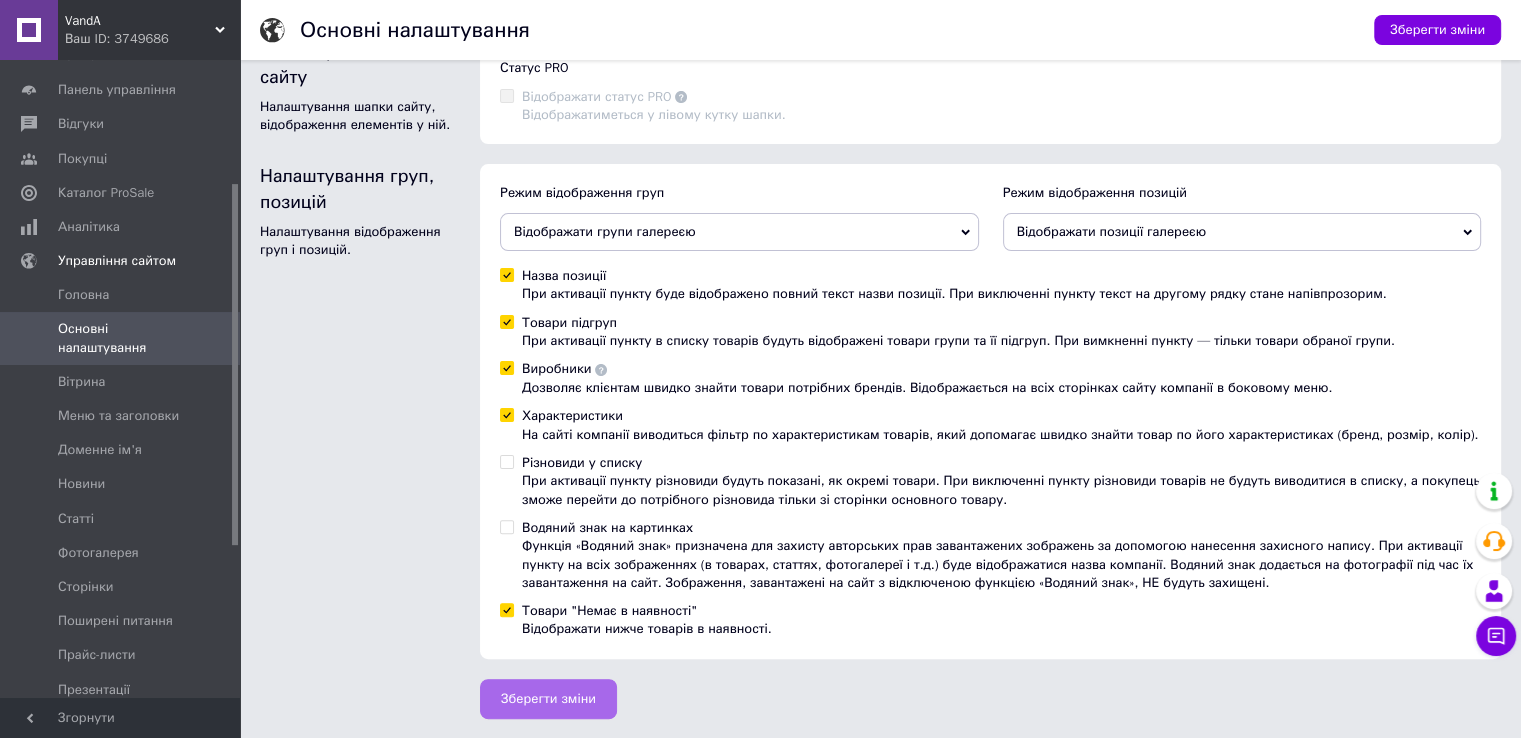 click on "Зберегти зміни" at bounding box center (548, 699) 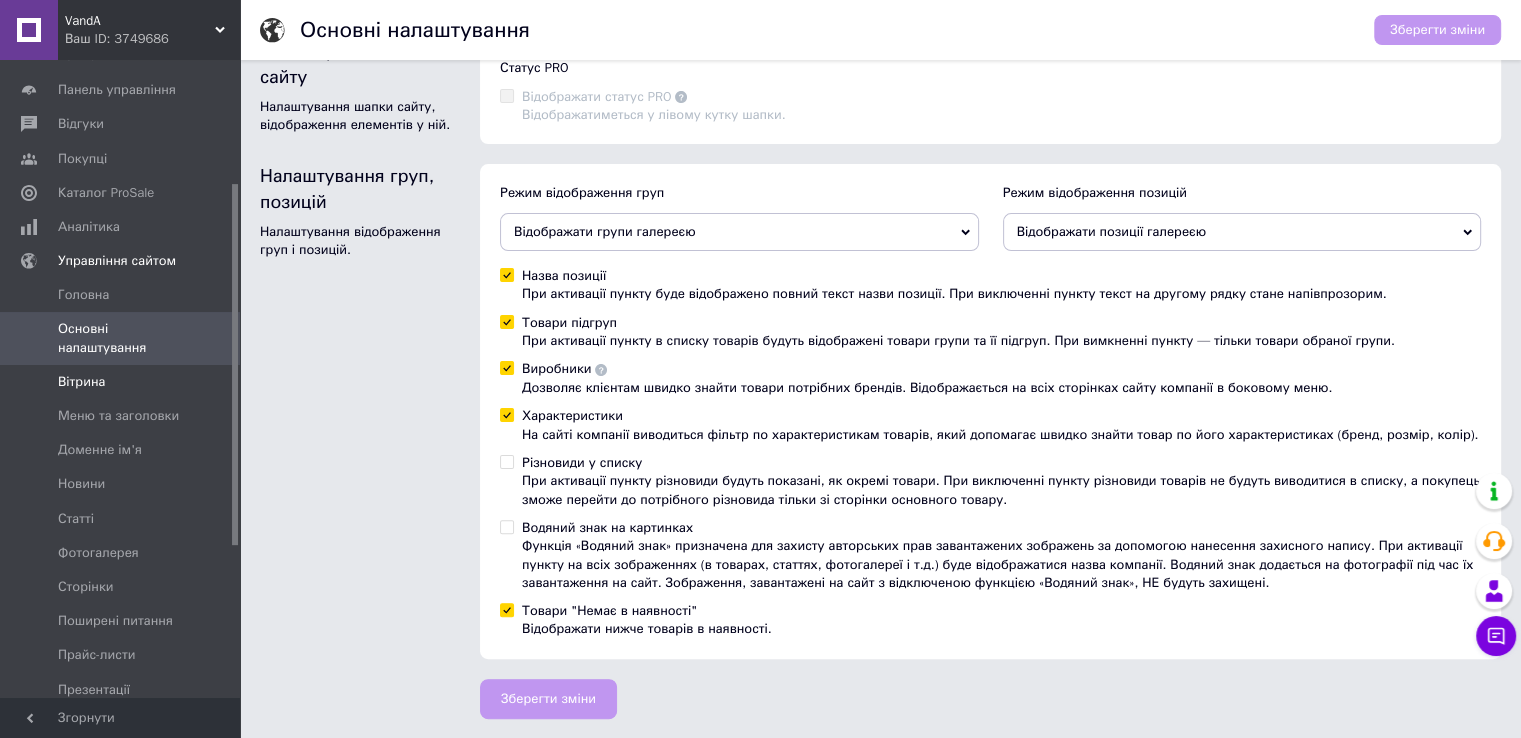 click on "Вітрина" at bounding box center (81, 382) 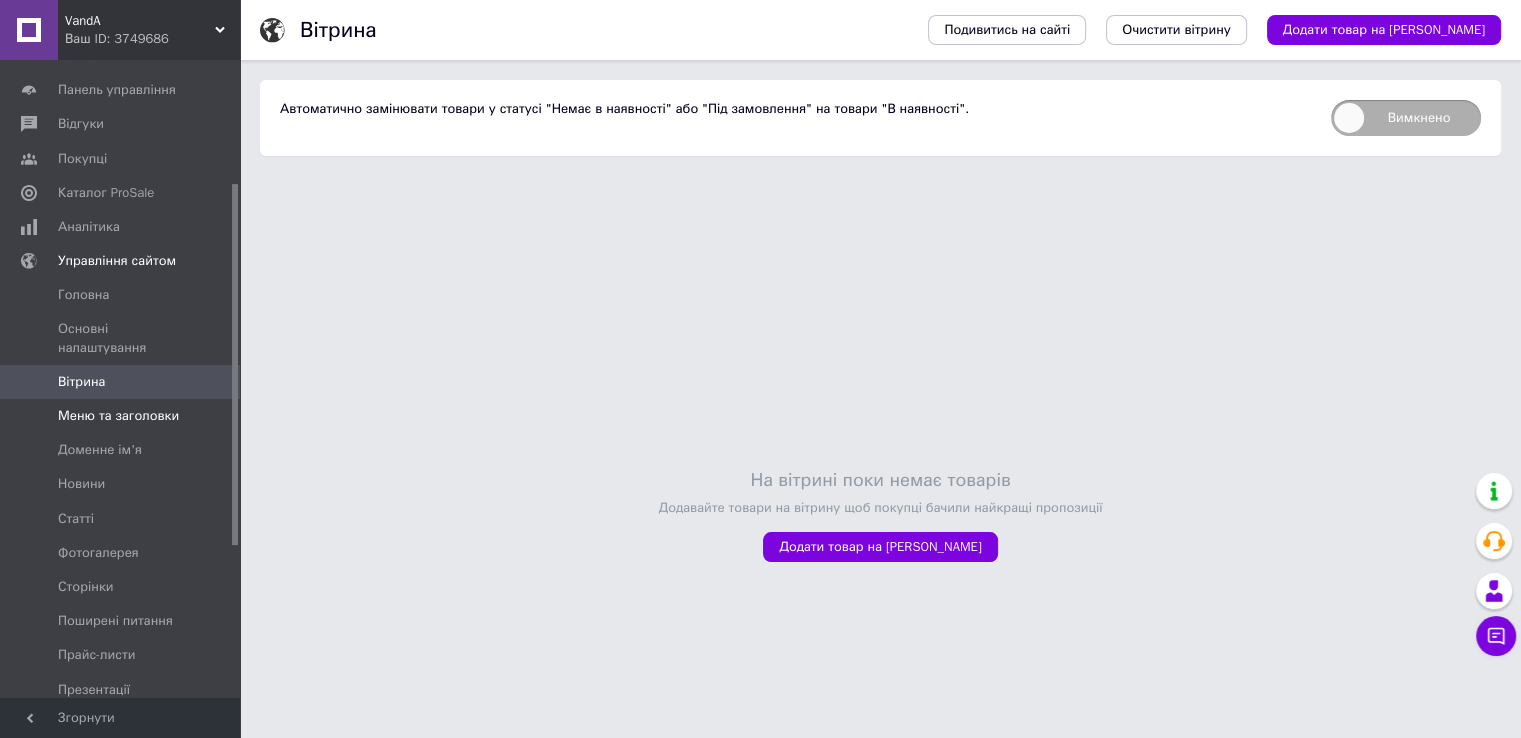 click on "Меню та заголовки" at bounding box center [118, 416] 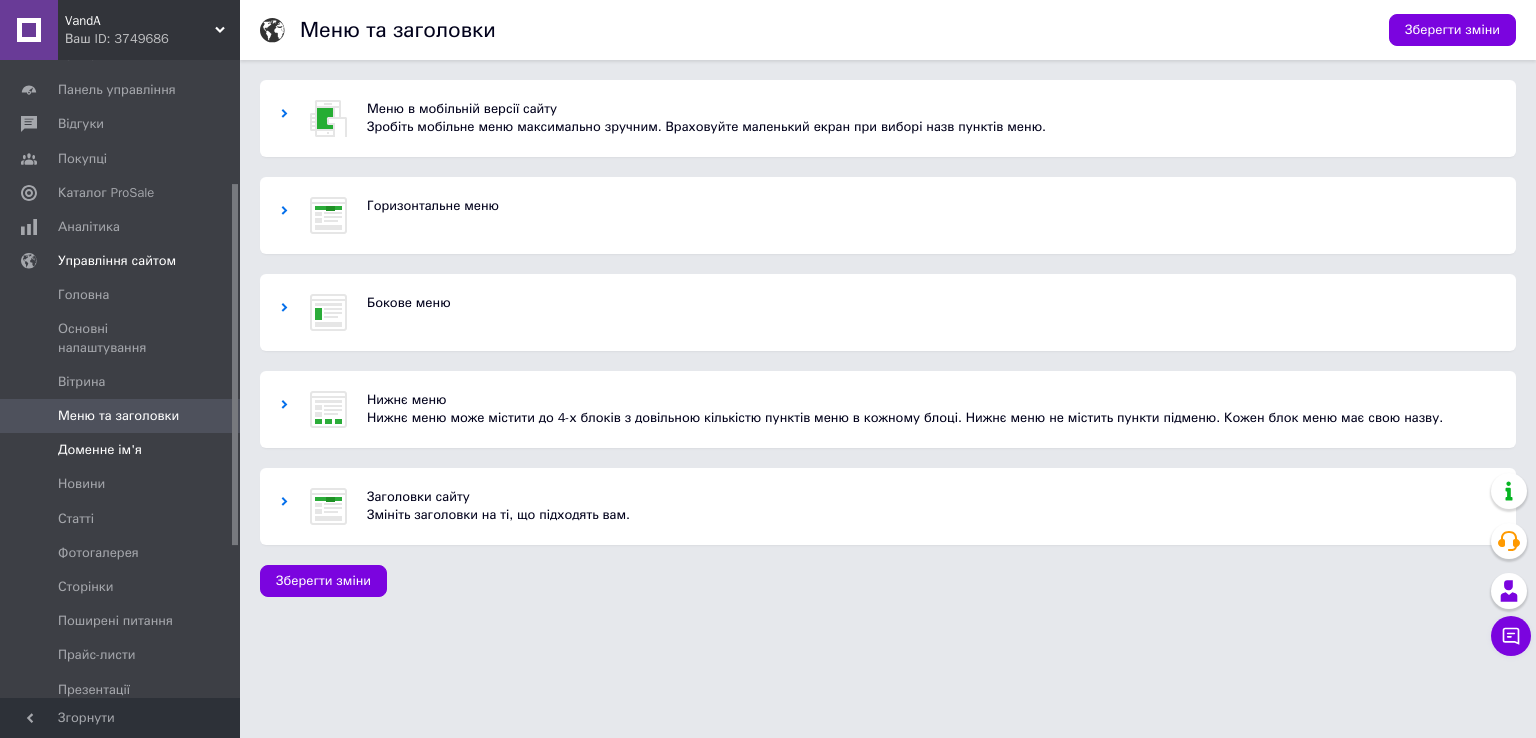 click on "Доменне ім'я" at bounding box center [100, 450] 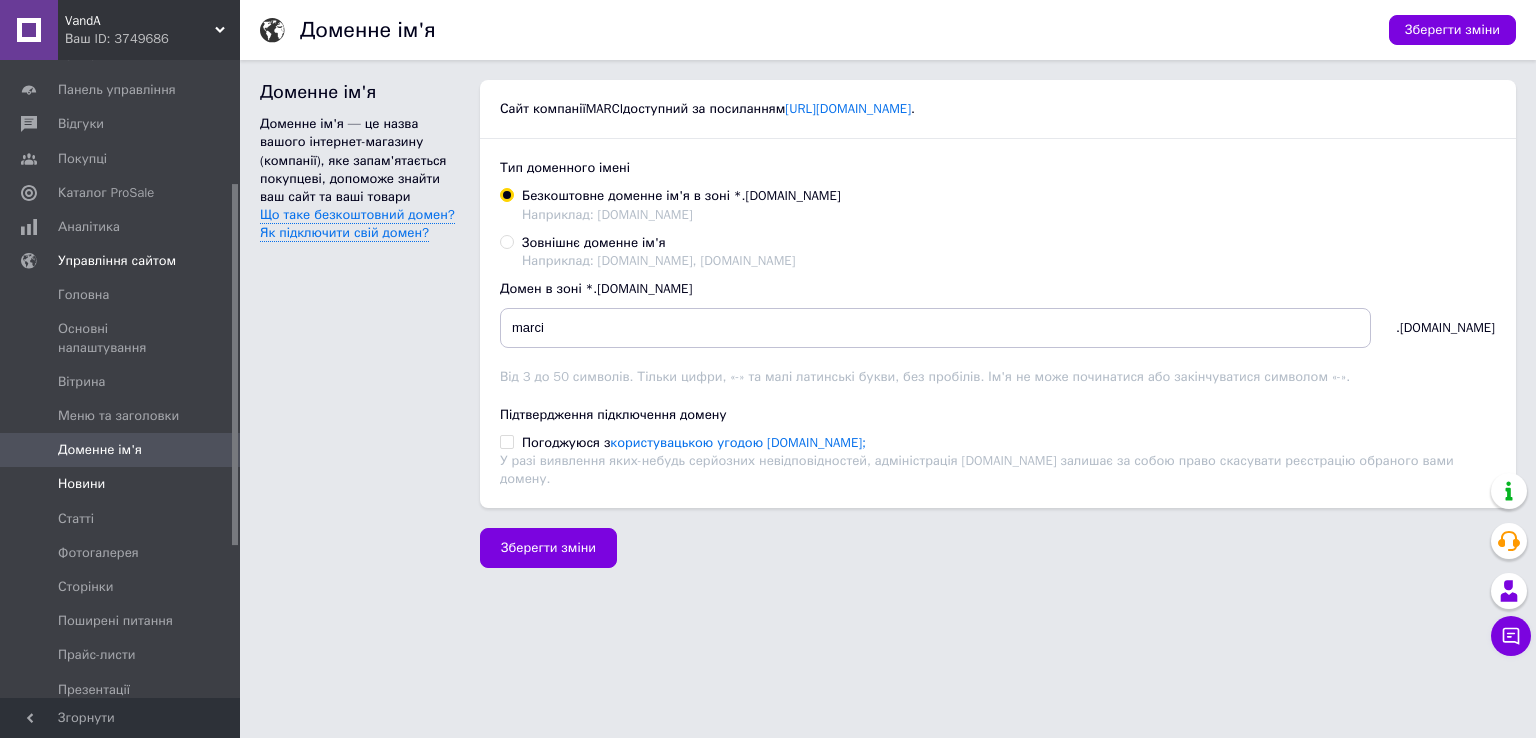 click on "Новини" at bounding box center (81, 484) 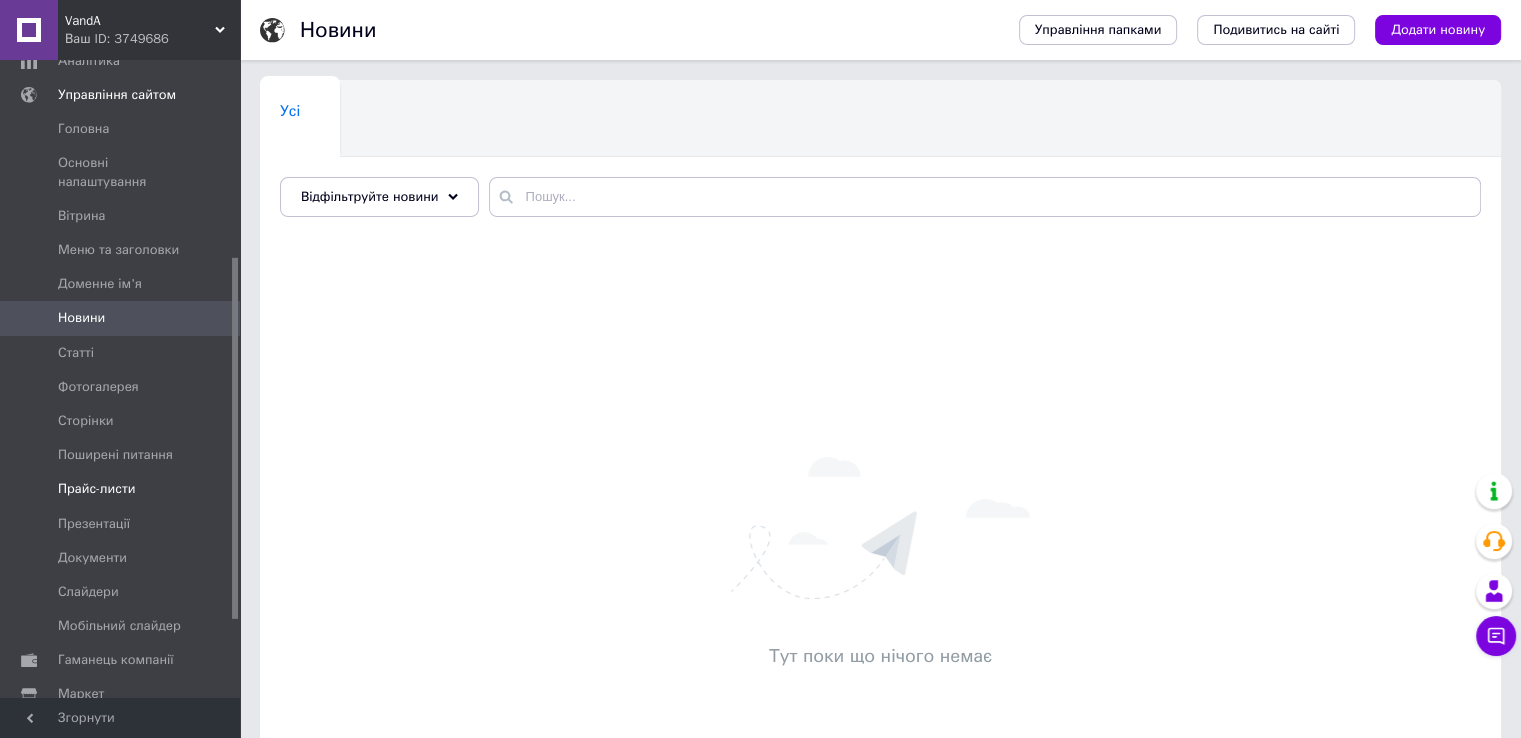 scroll, scrollTop: 416, scrollLeft: 0, axis: vertical 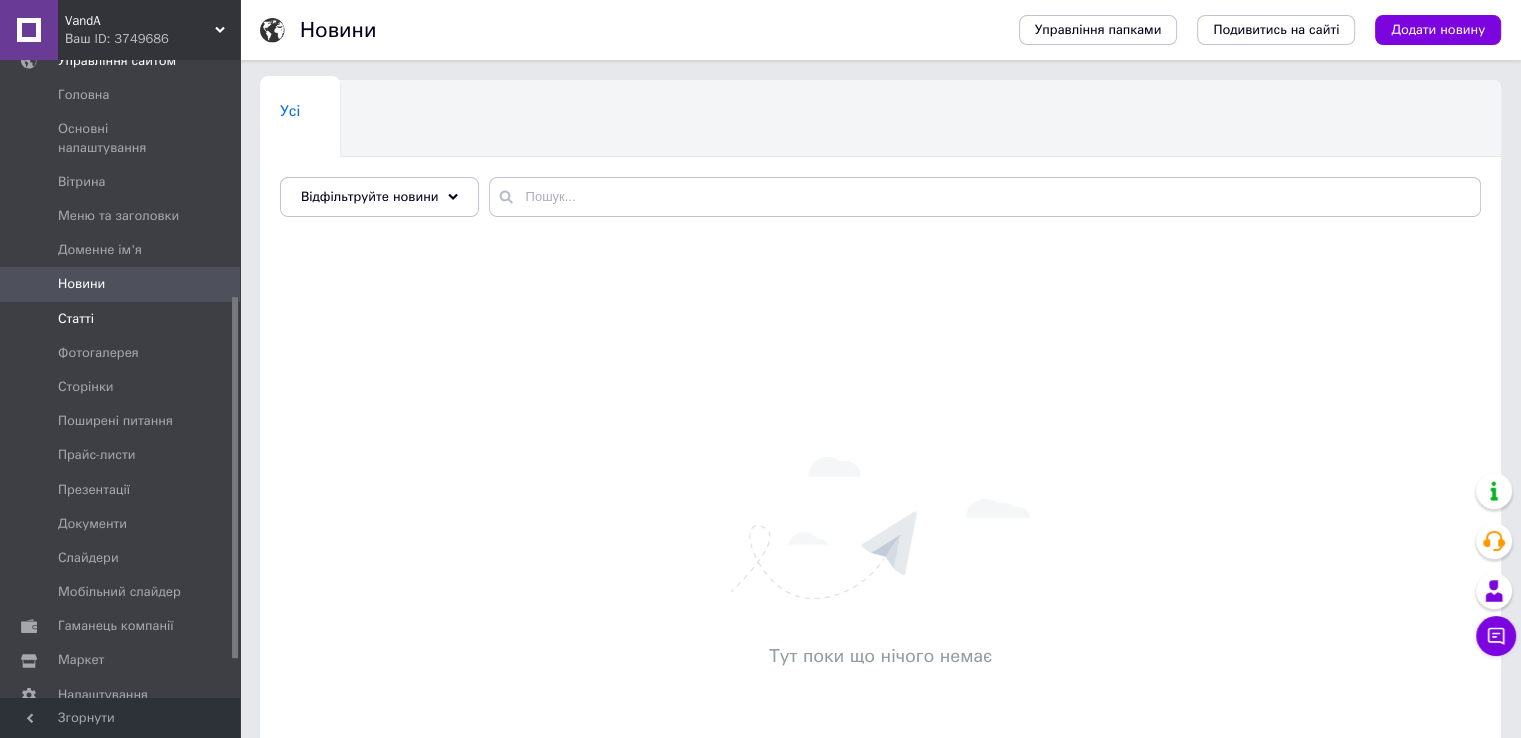 click on "Статті" at bounding box center [76, 319] 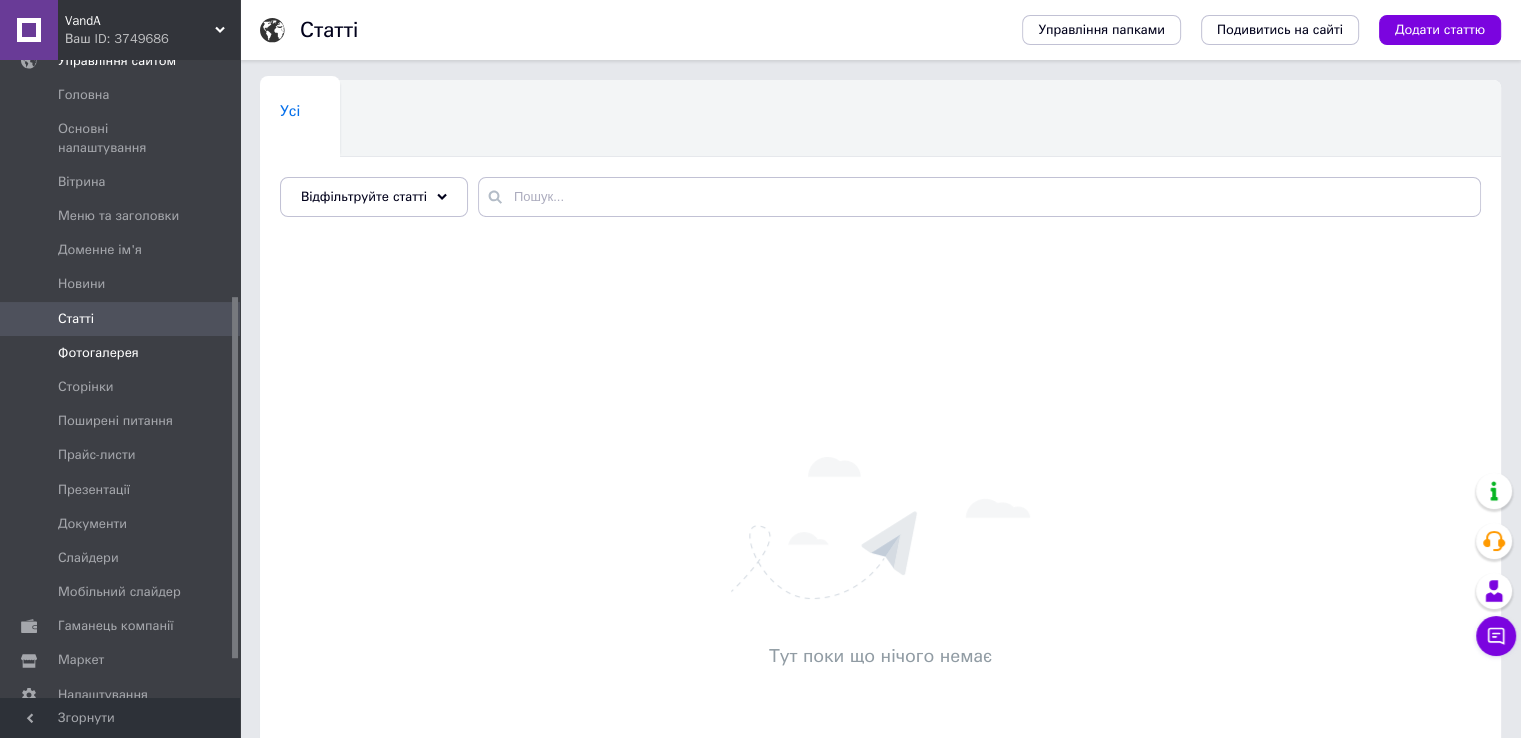 click on "Фотогалерея" at bounding box center [98, 353] 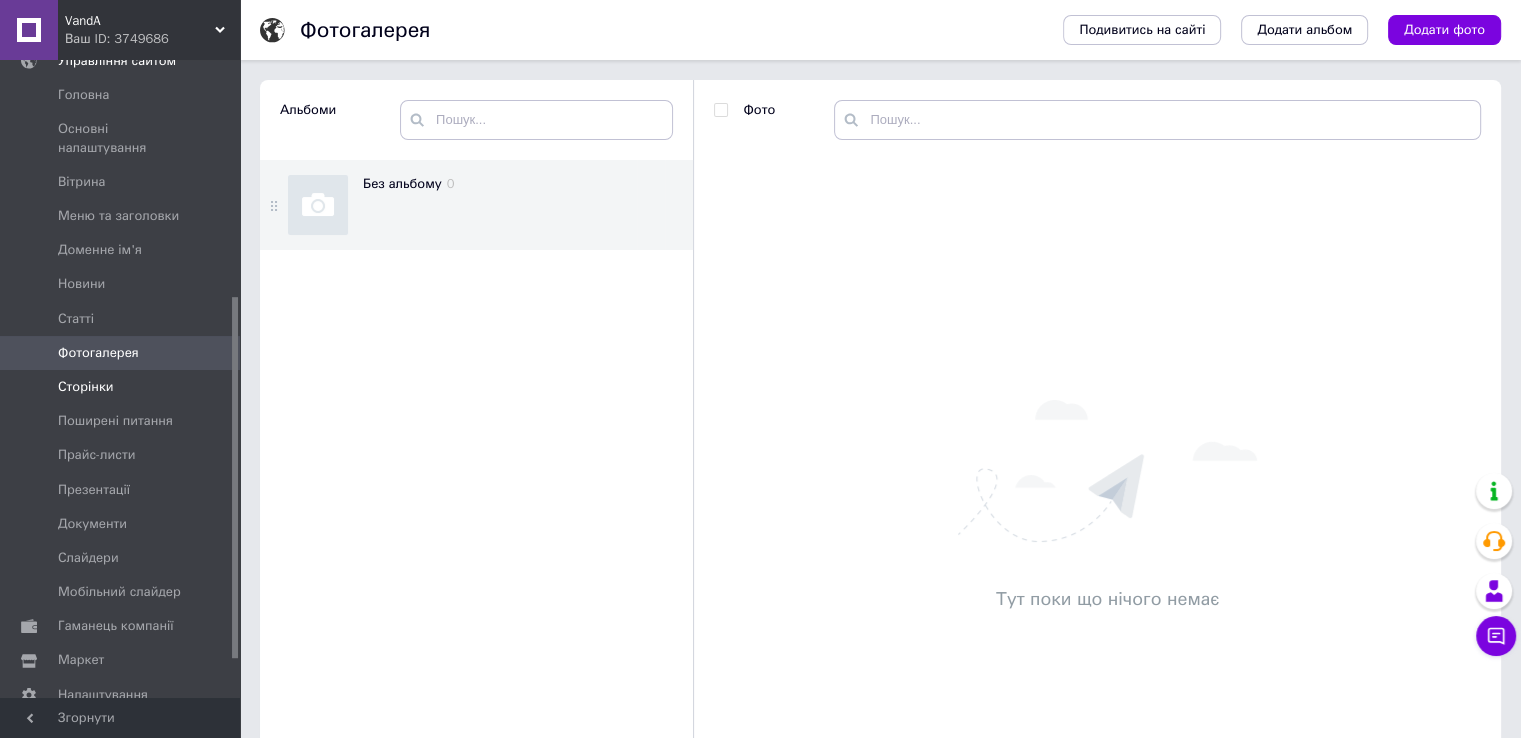 click on "Сторінки" at bounding box center (85, 387) 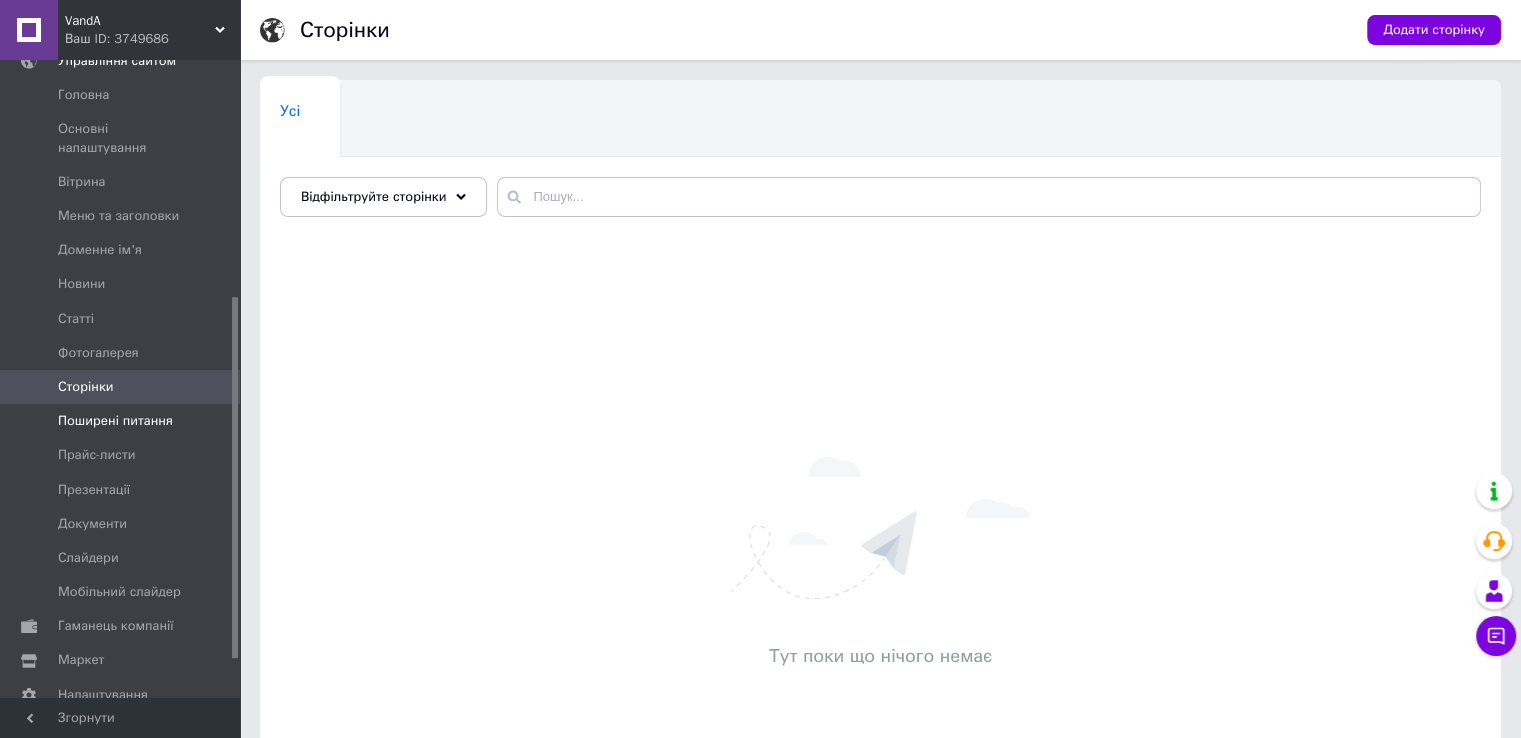 click on "Поширені питання" at bounding box center [115, 421] 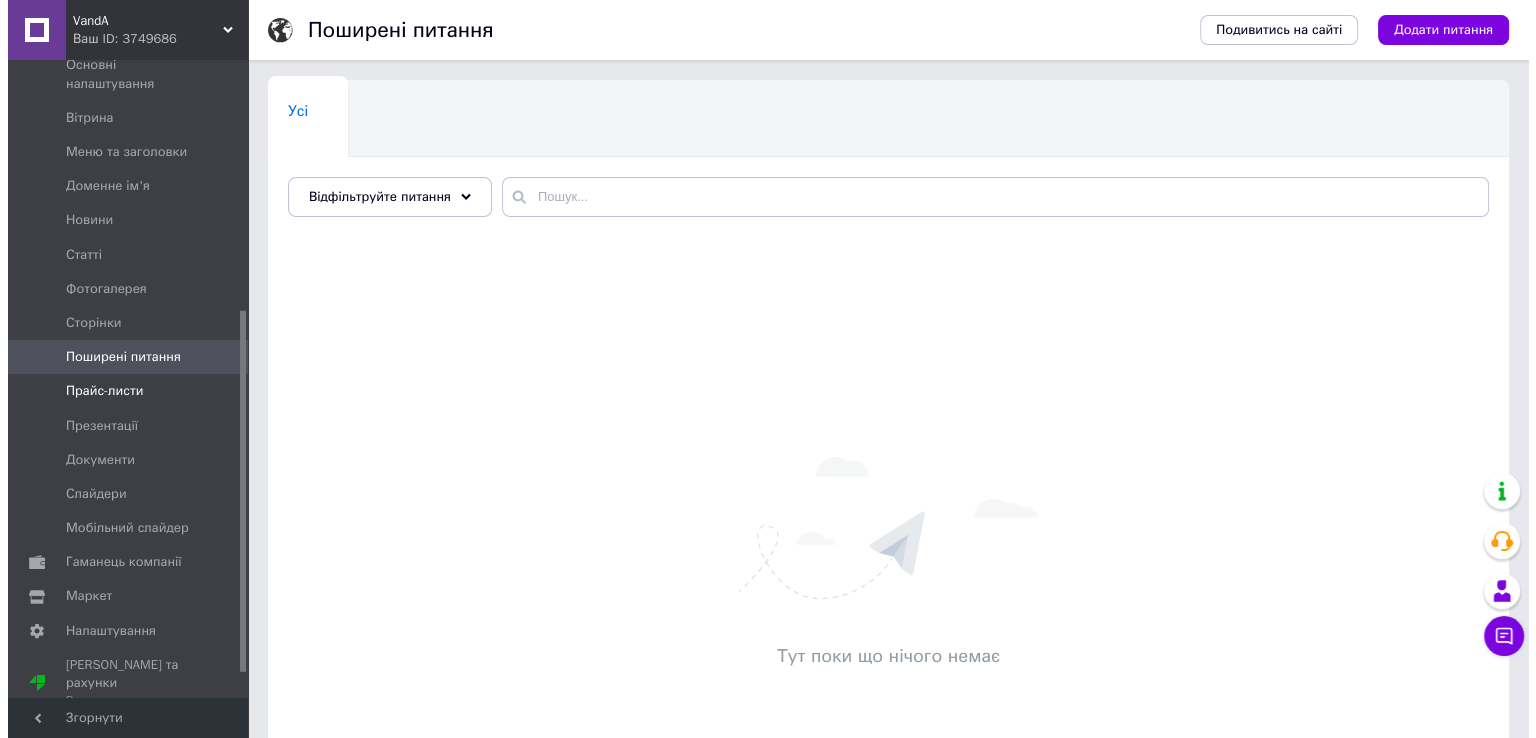 scroll, scrollTop: 482, scrollLeft: 0, axis: vertical 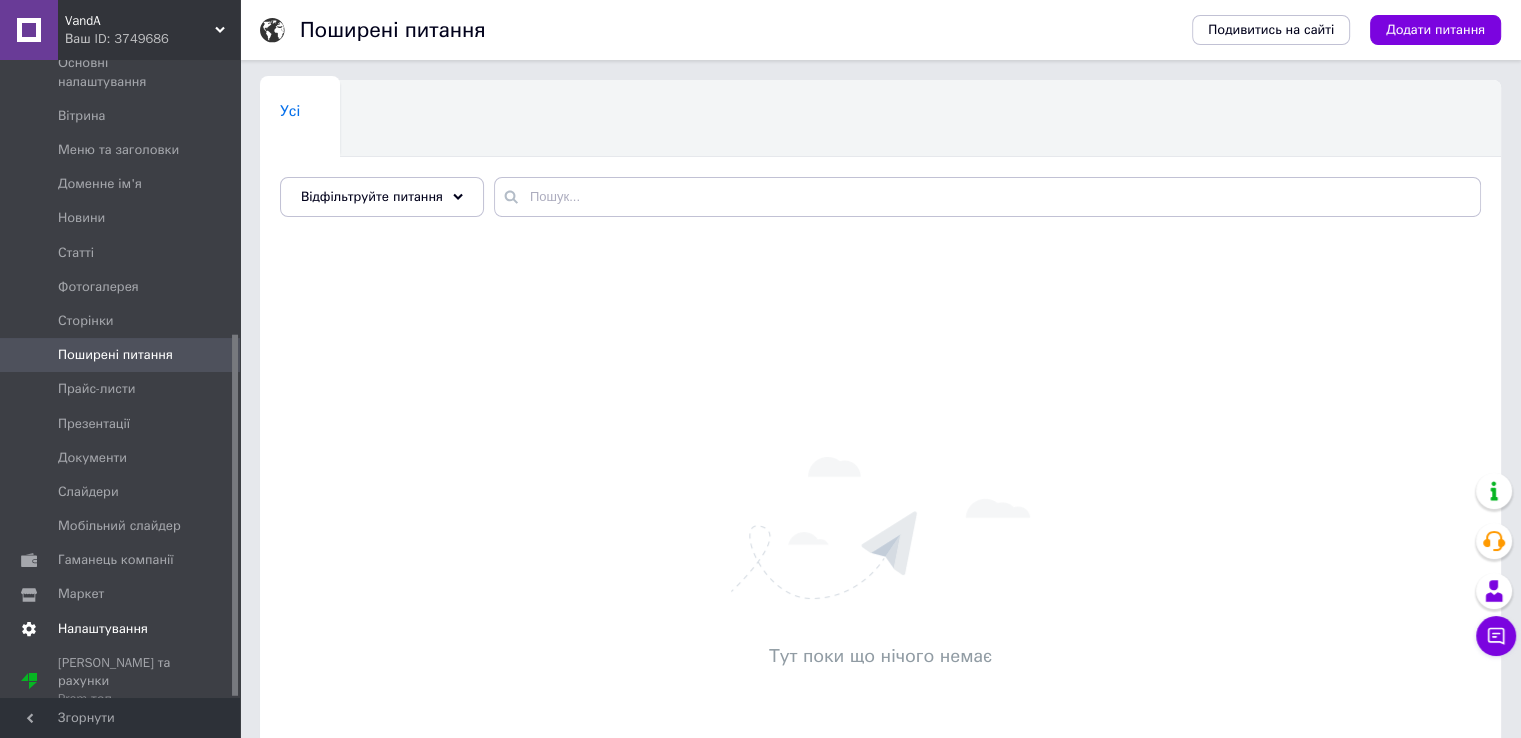 click on "Налаштування" at bounding box center (103, 629) 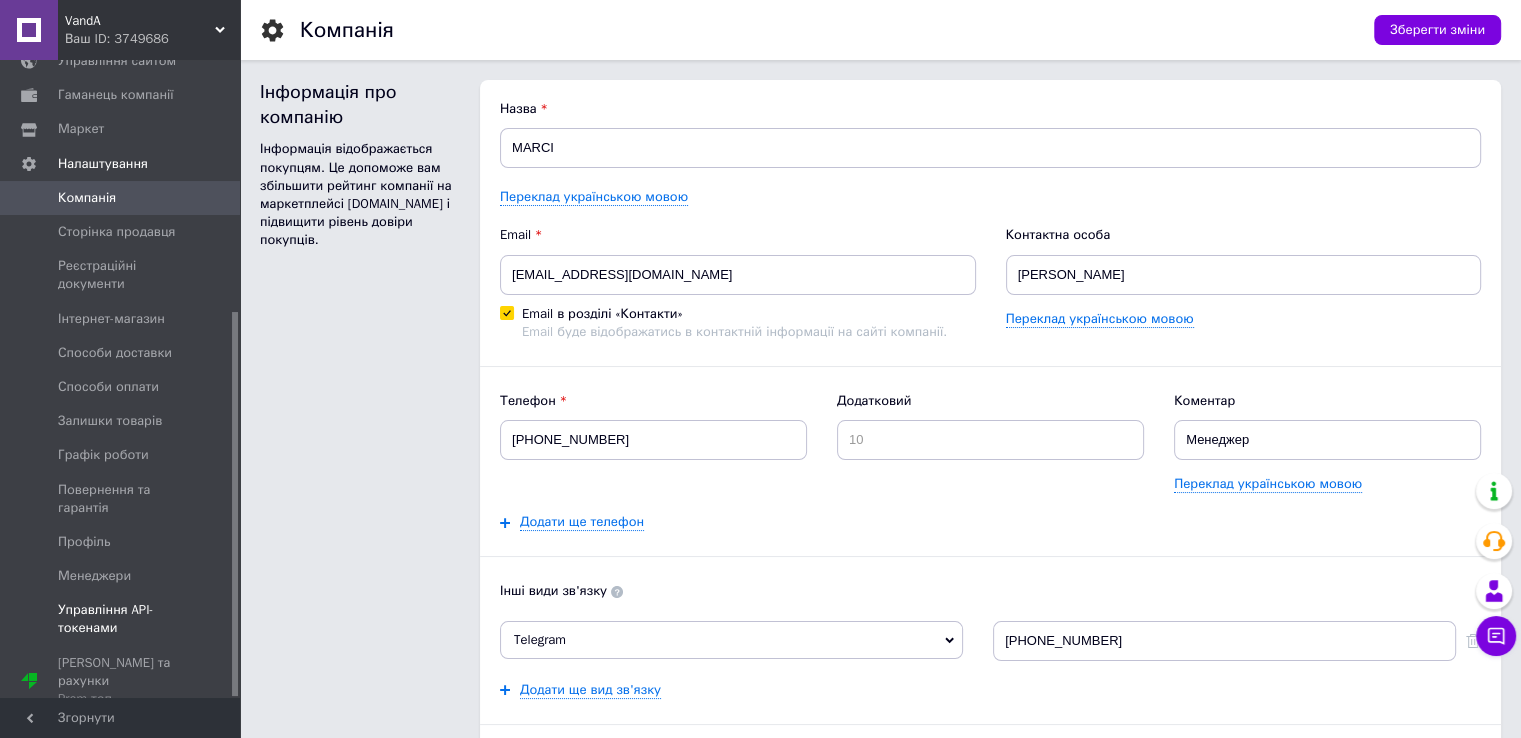 scroll, scrollTop: 0, scrollLeft: 0, axis: both 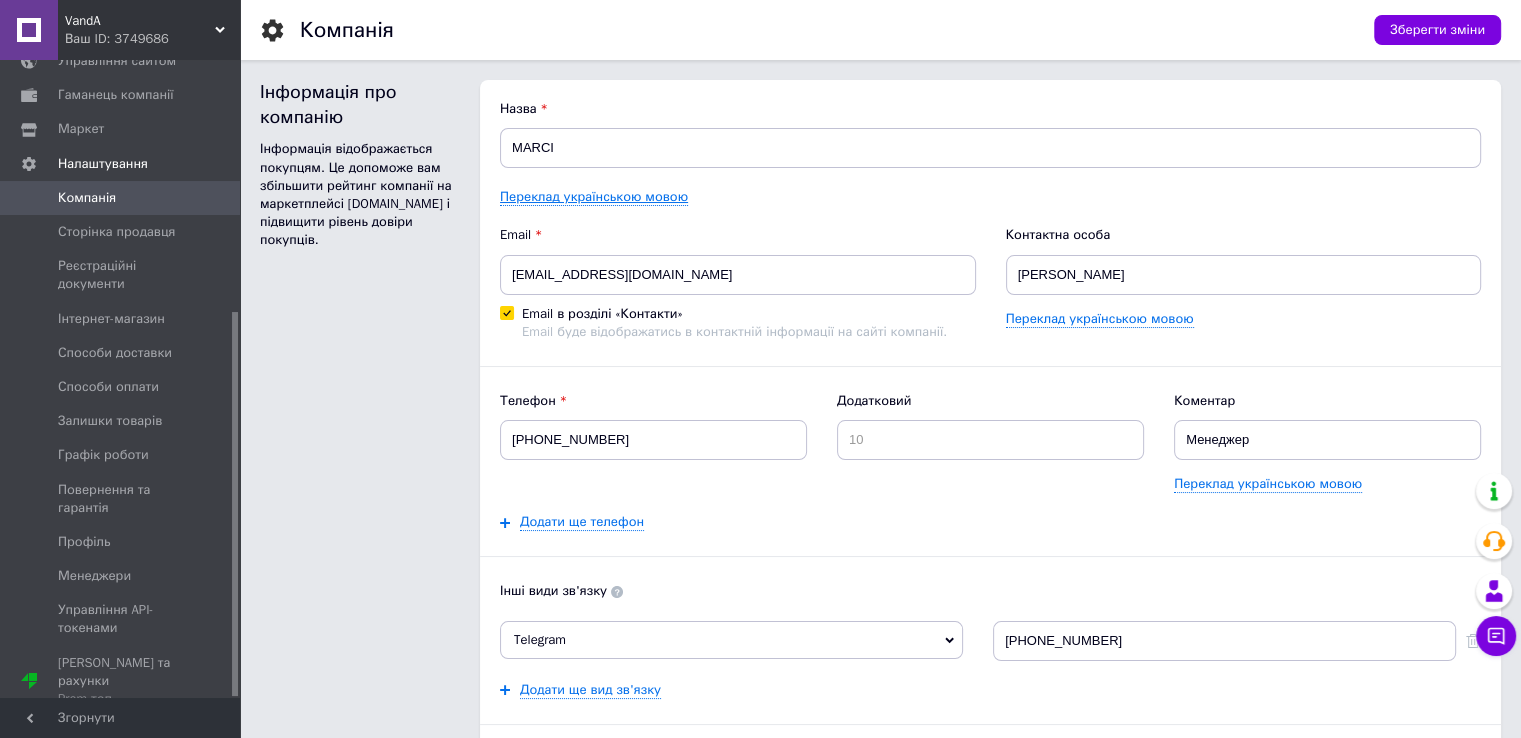 click on "Переклад українською мовою" at bounding box center (594, 197) 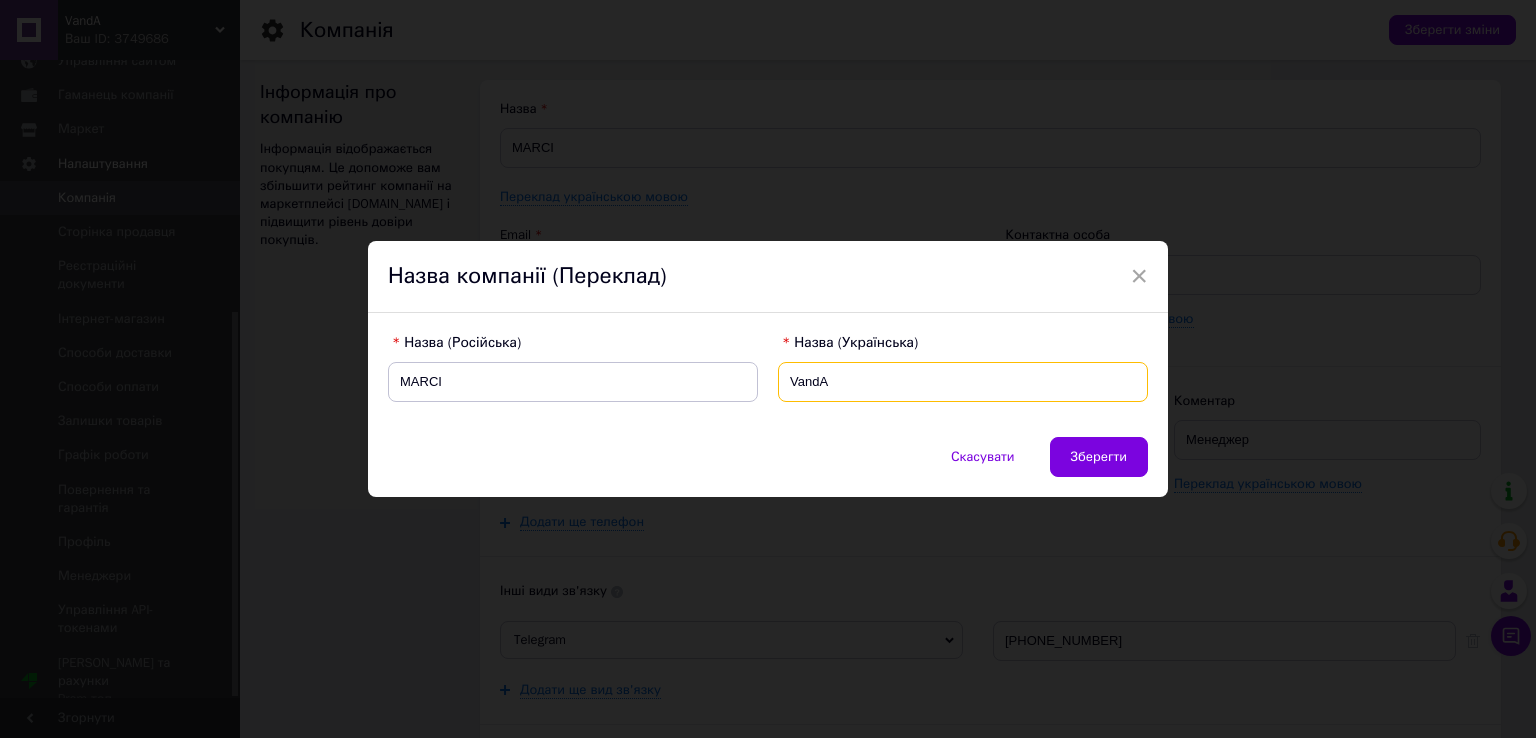 drag, startPoint x: 853, startPoint y: 384, endPoint x: 766, endPoint y: 370, distance: 88.11924 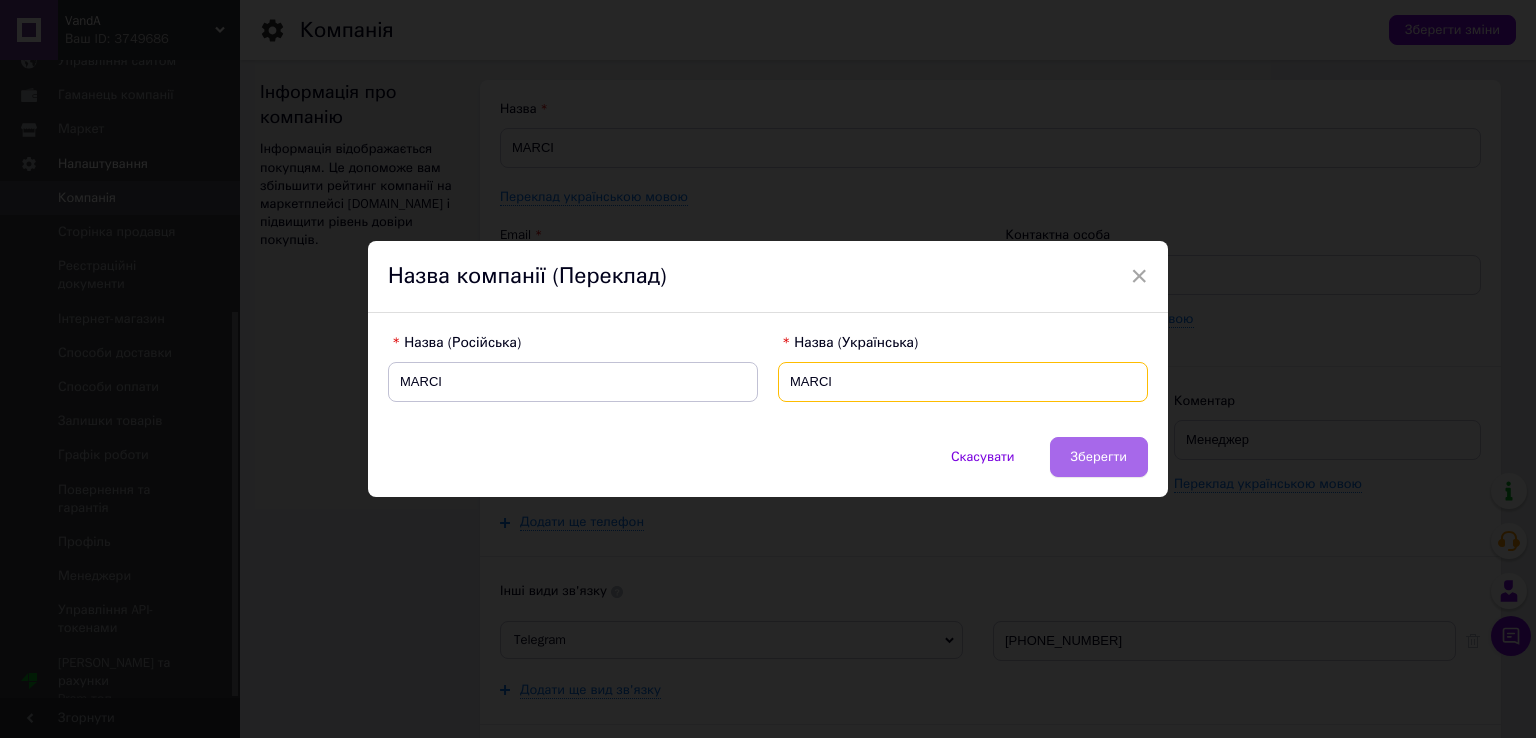 type on "MARCI" 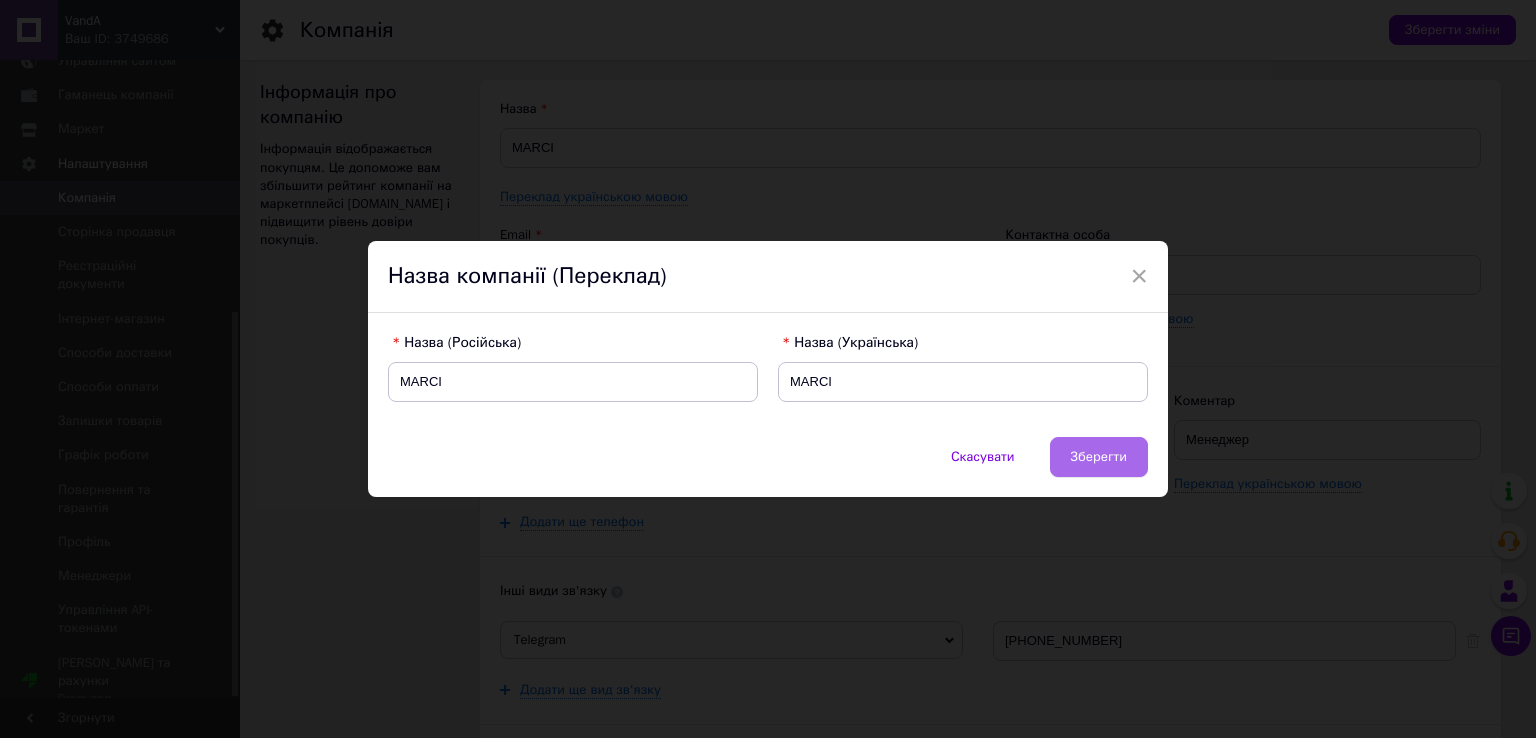 click on "Зберегти" at bounding box center [1099, 457] 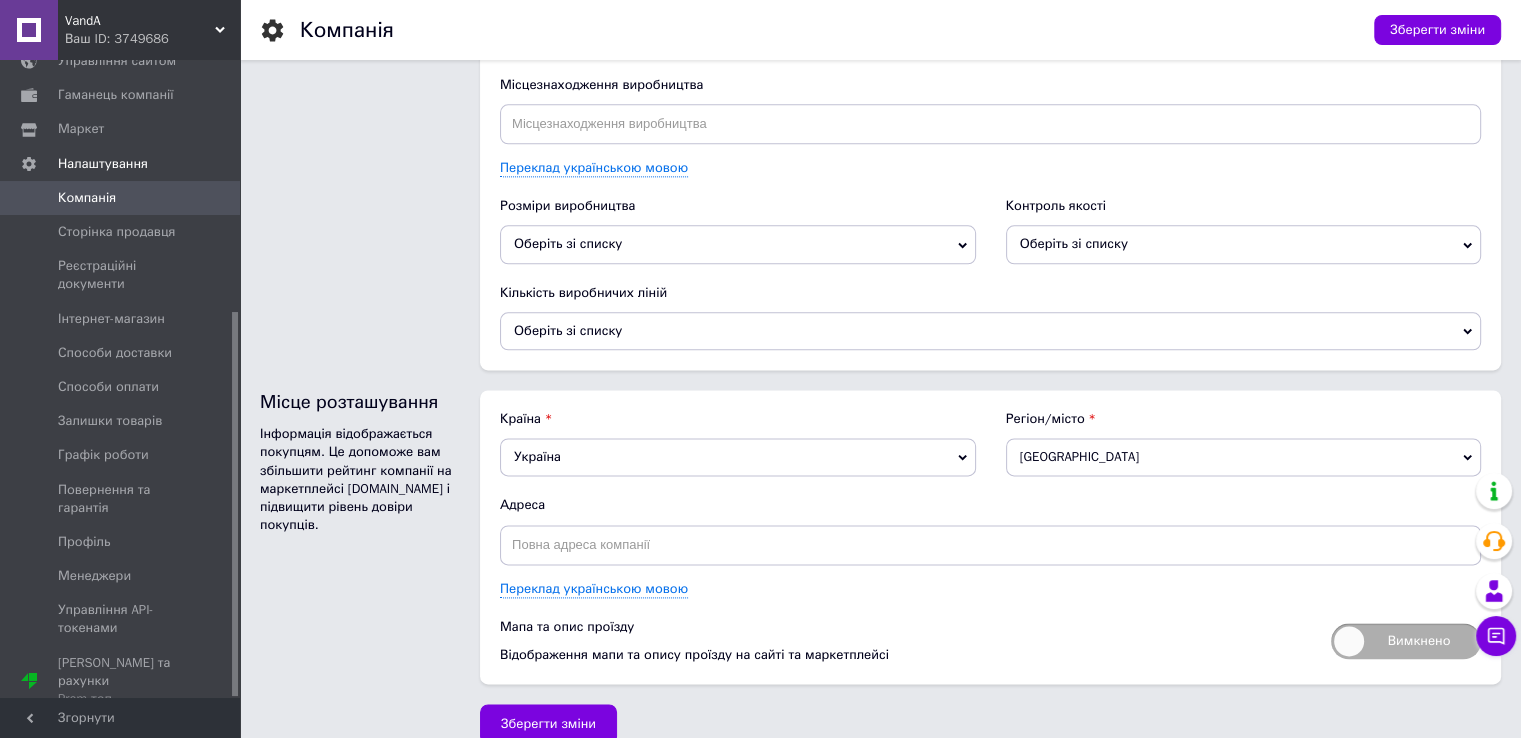 scroll, scrollTop: 2499, scrollLeft: 0, axis: vertical 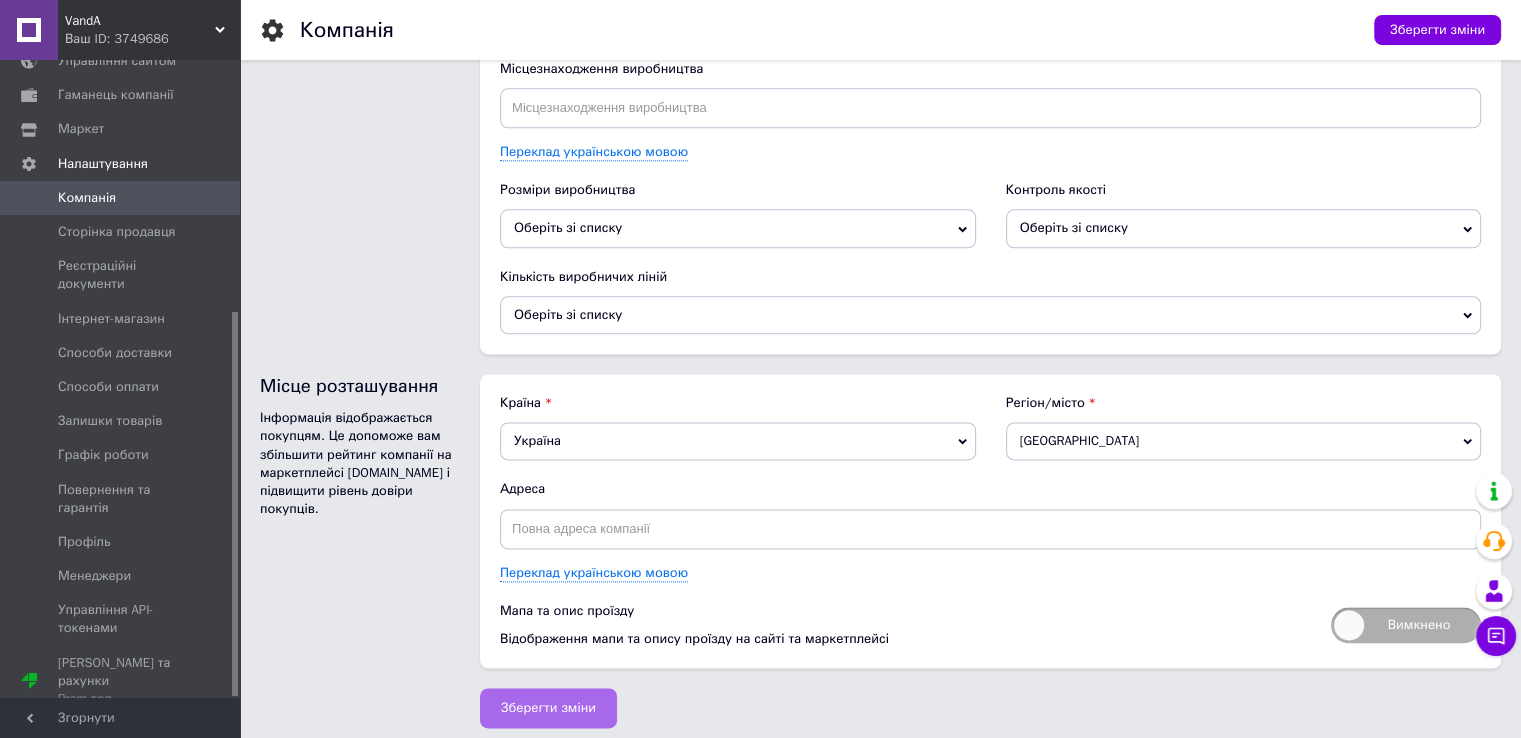 click on "Зберегти зміни" at bounding box center (548, 708) 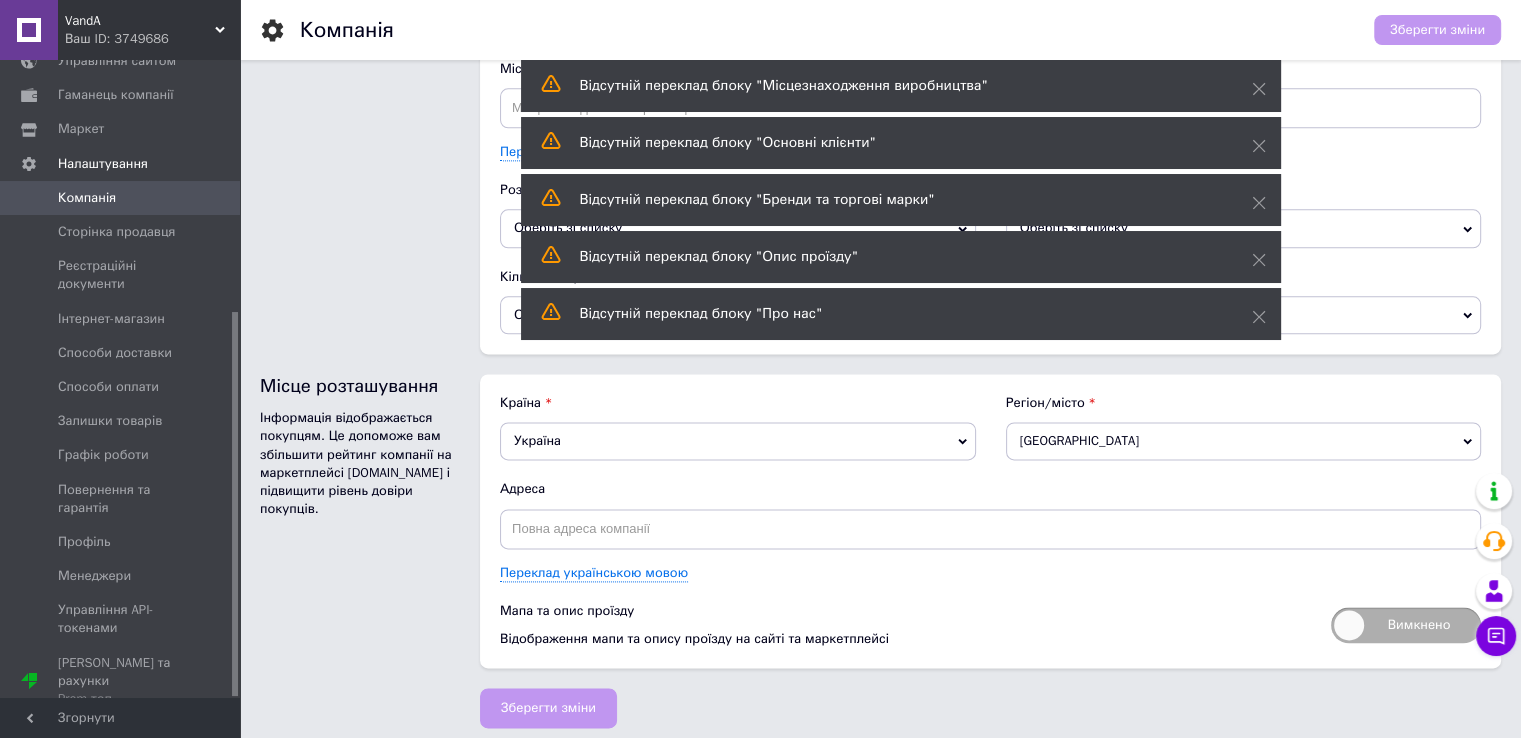 click 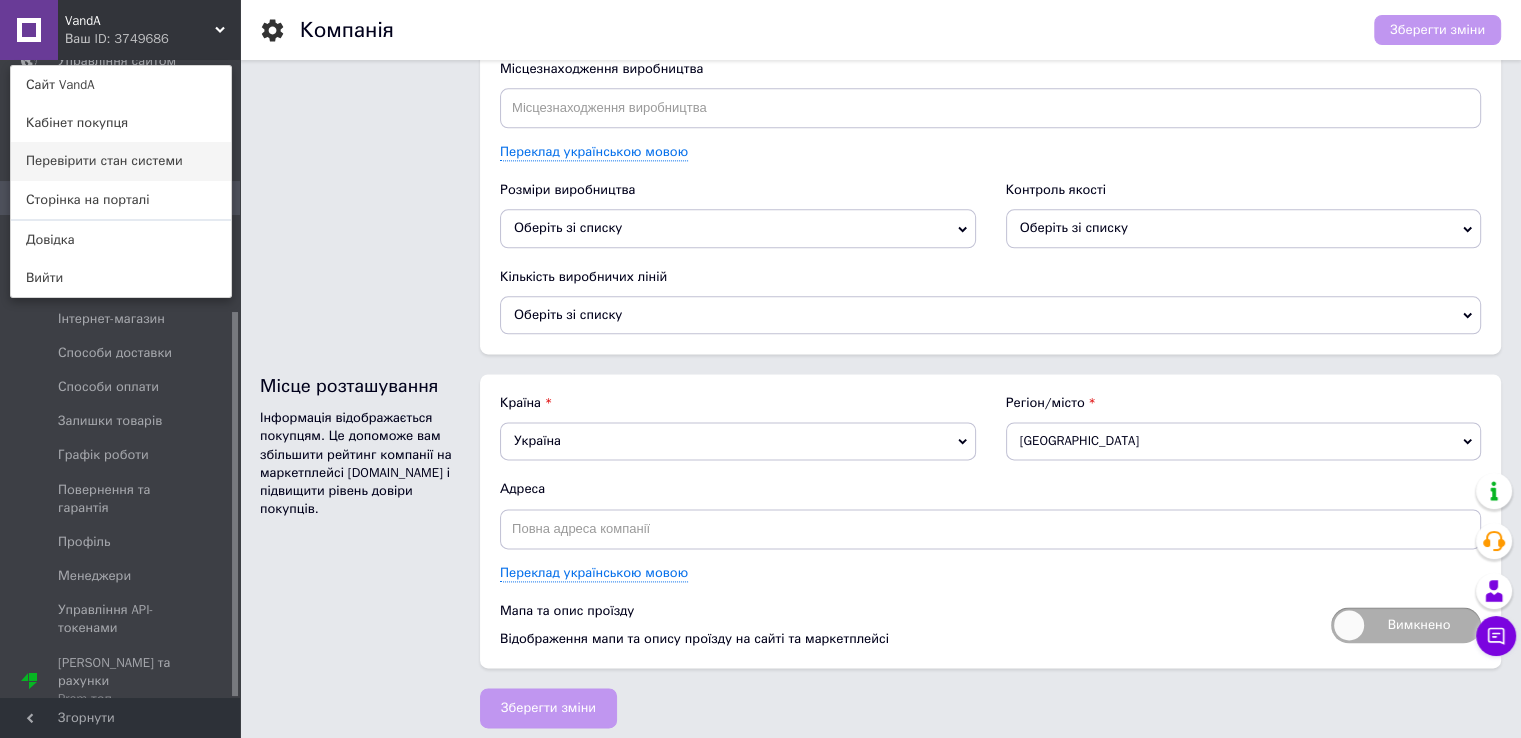 click on "Перевірити стан системи" at bounding box center (121, 161) 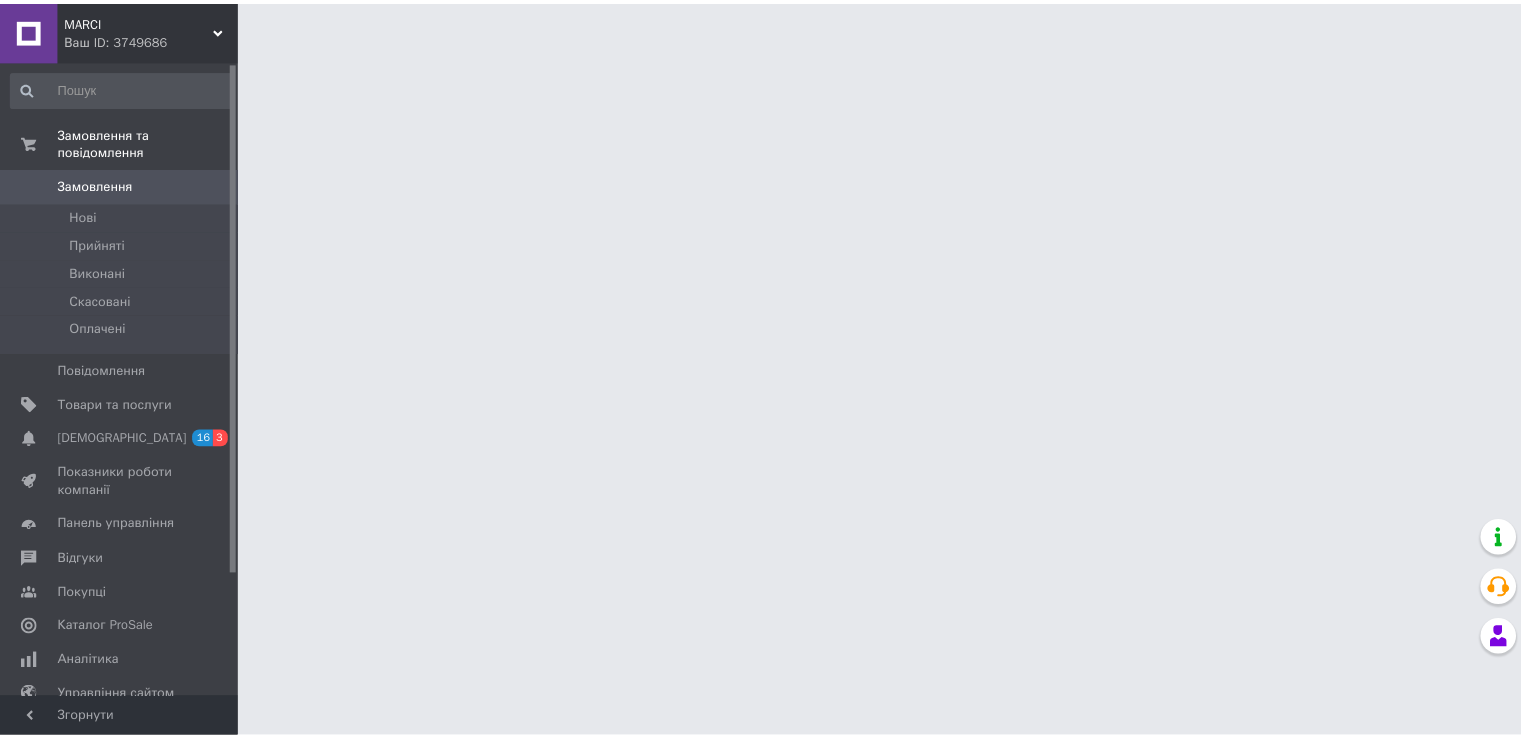 scroll, scrollTop: 0, scrollLeft: 0, axis: both 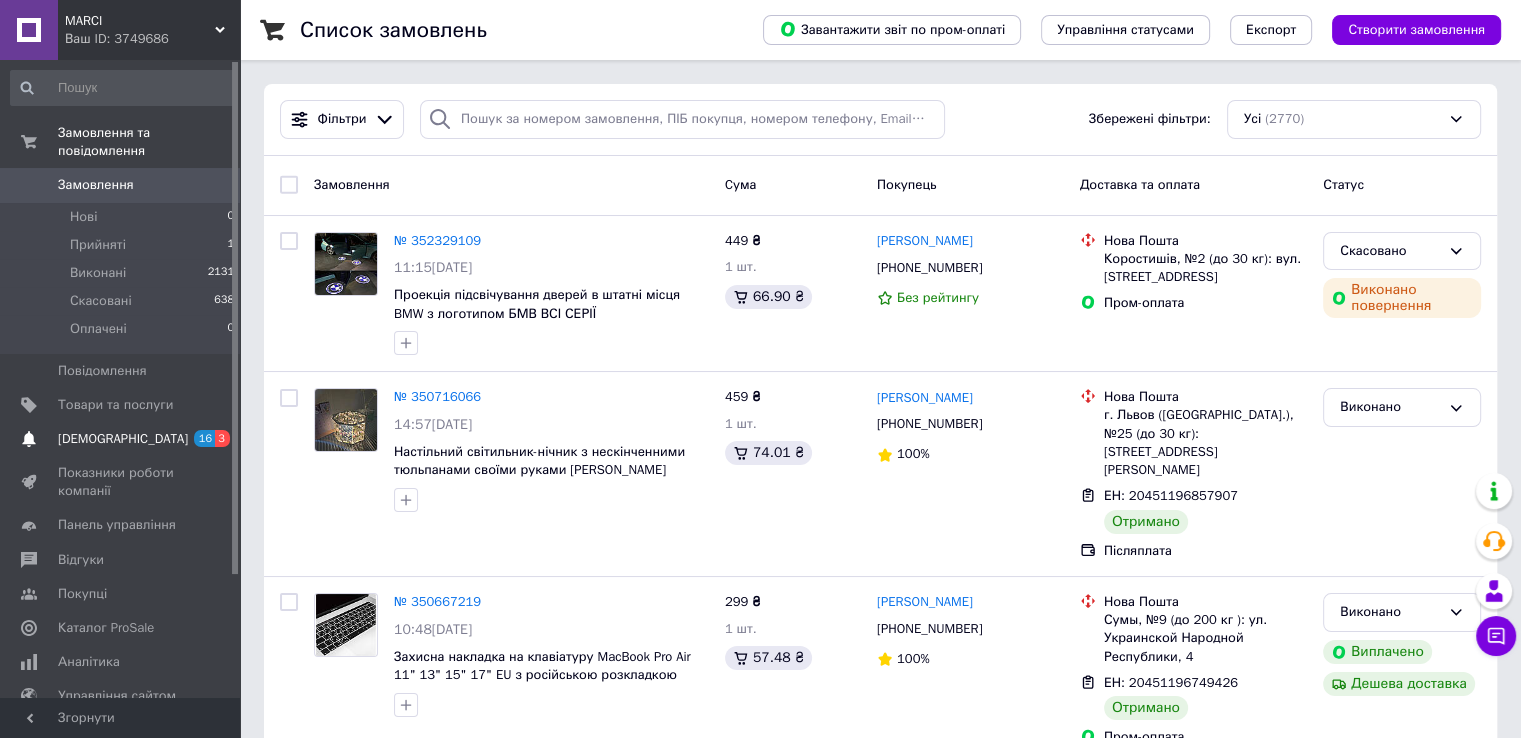 click on "Сповіщення 16 3" at bounding box center (123, 439) 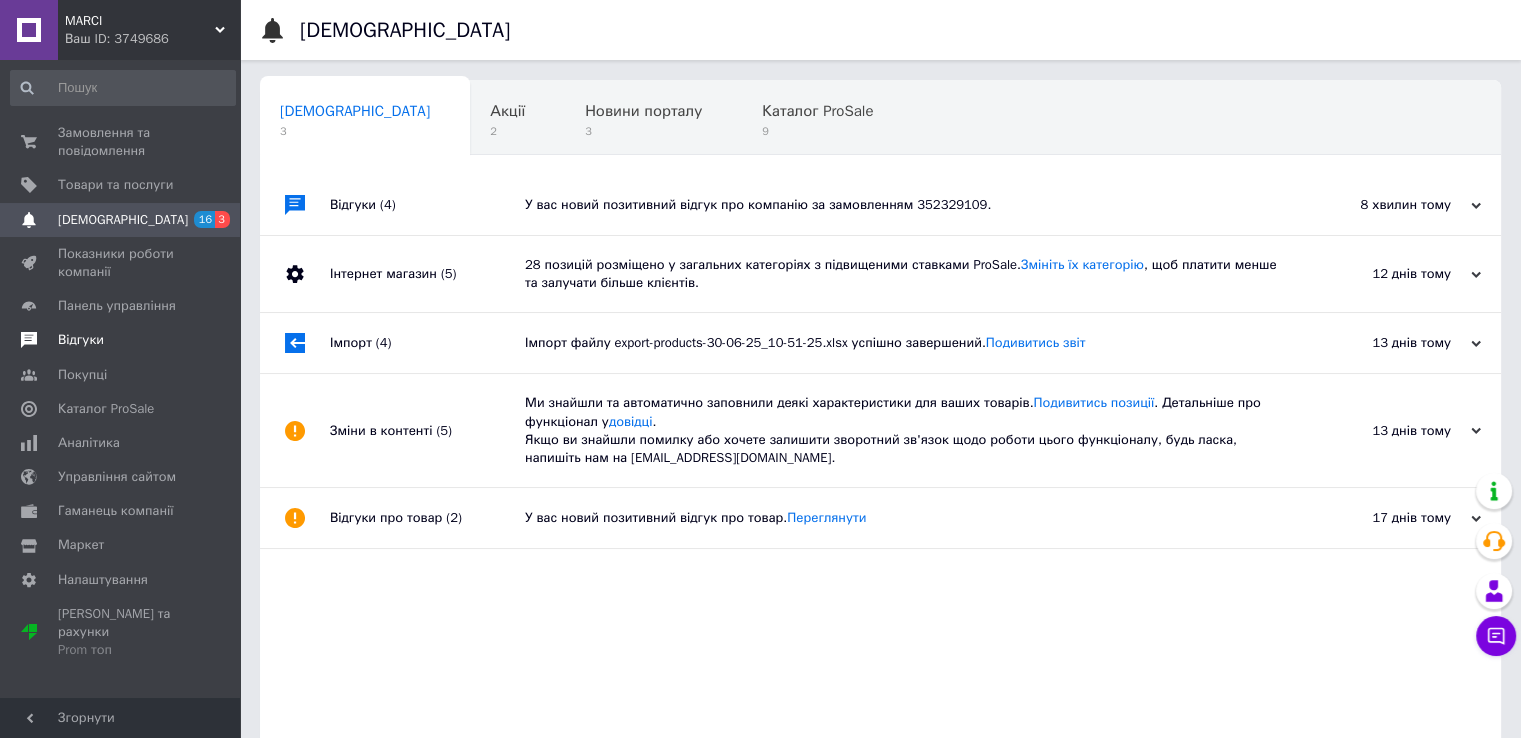 click on "Відгуки" at bounding box center [81, 340] 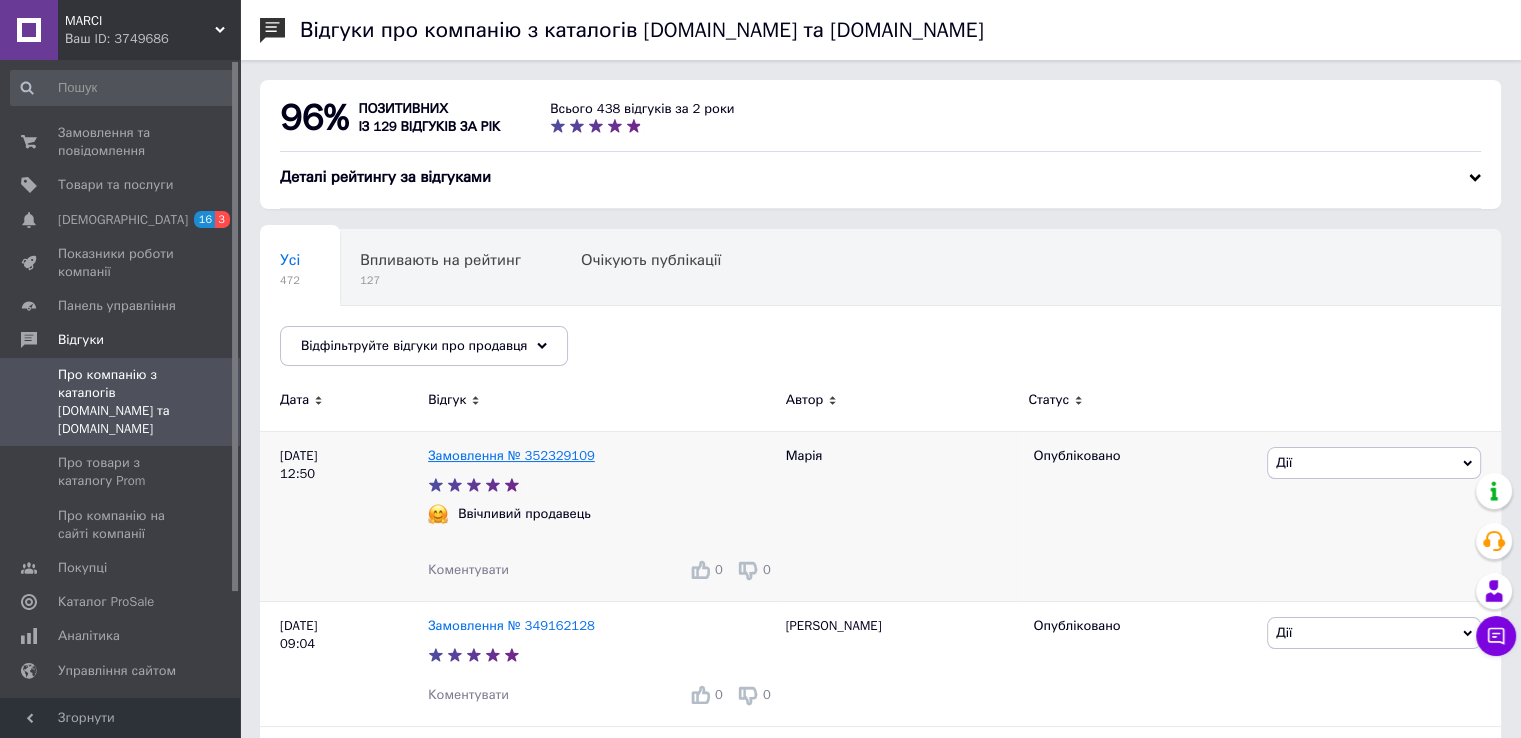 click on "Замовлення № 352329109" at bounding box center [511, 455] 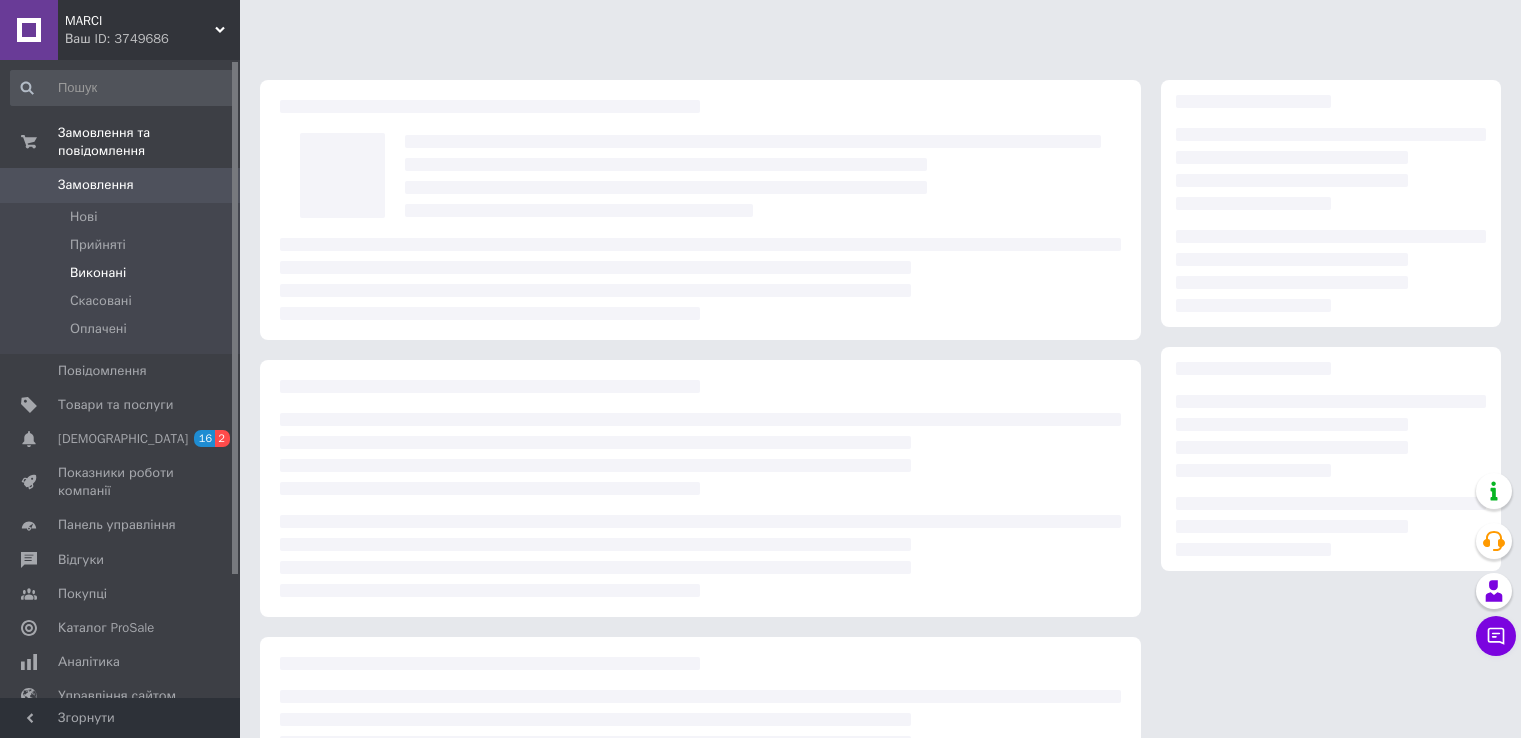 scroll, scrollTop: 0, scrollLeft: 0, axis: both 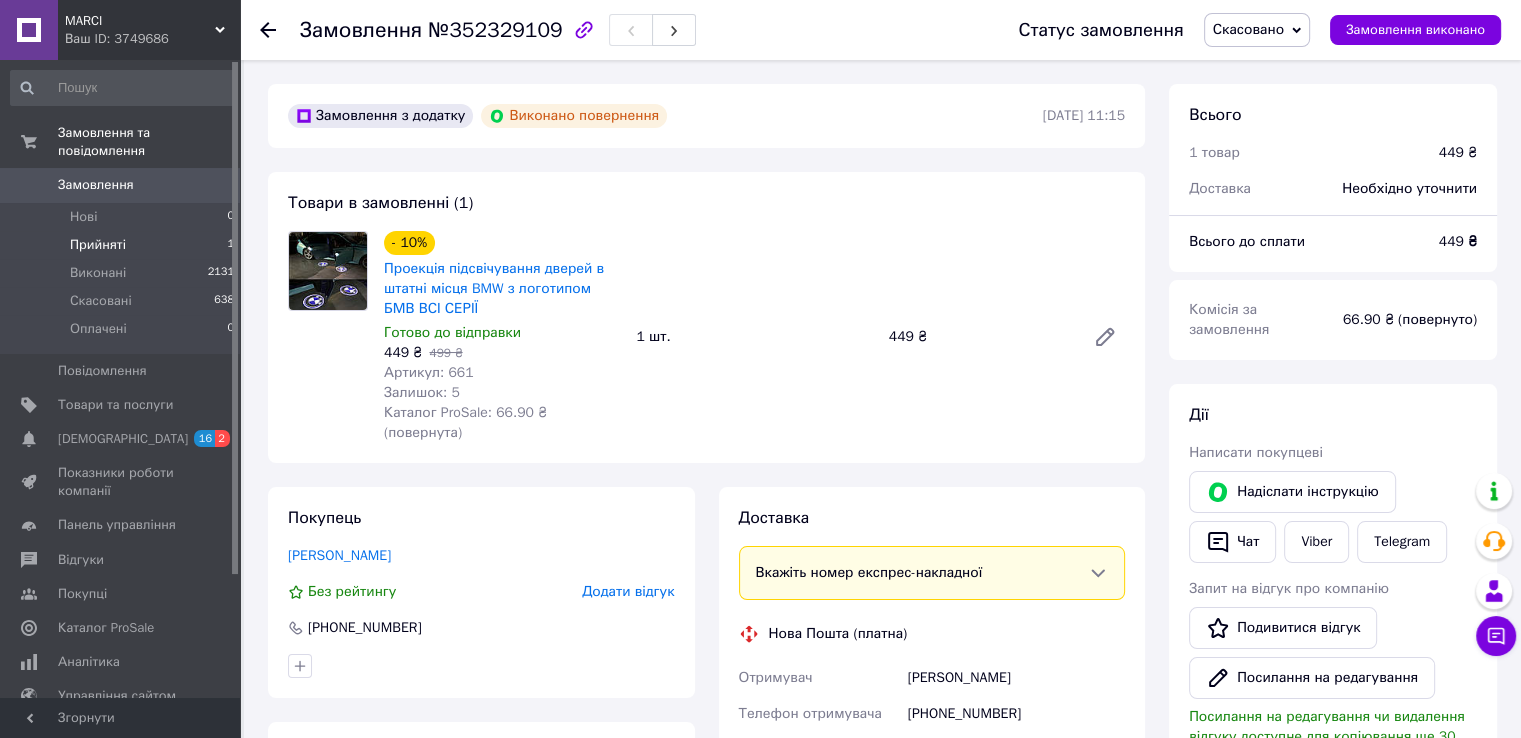 click on "Прийняті" at bounding box center [98, 245] 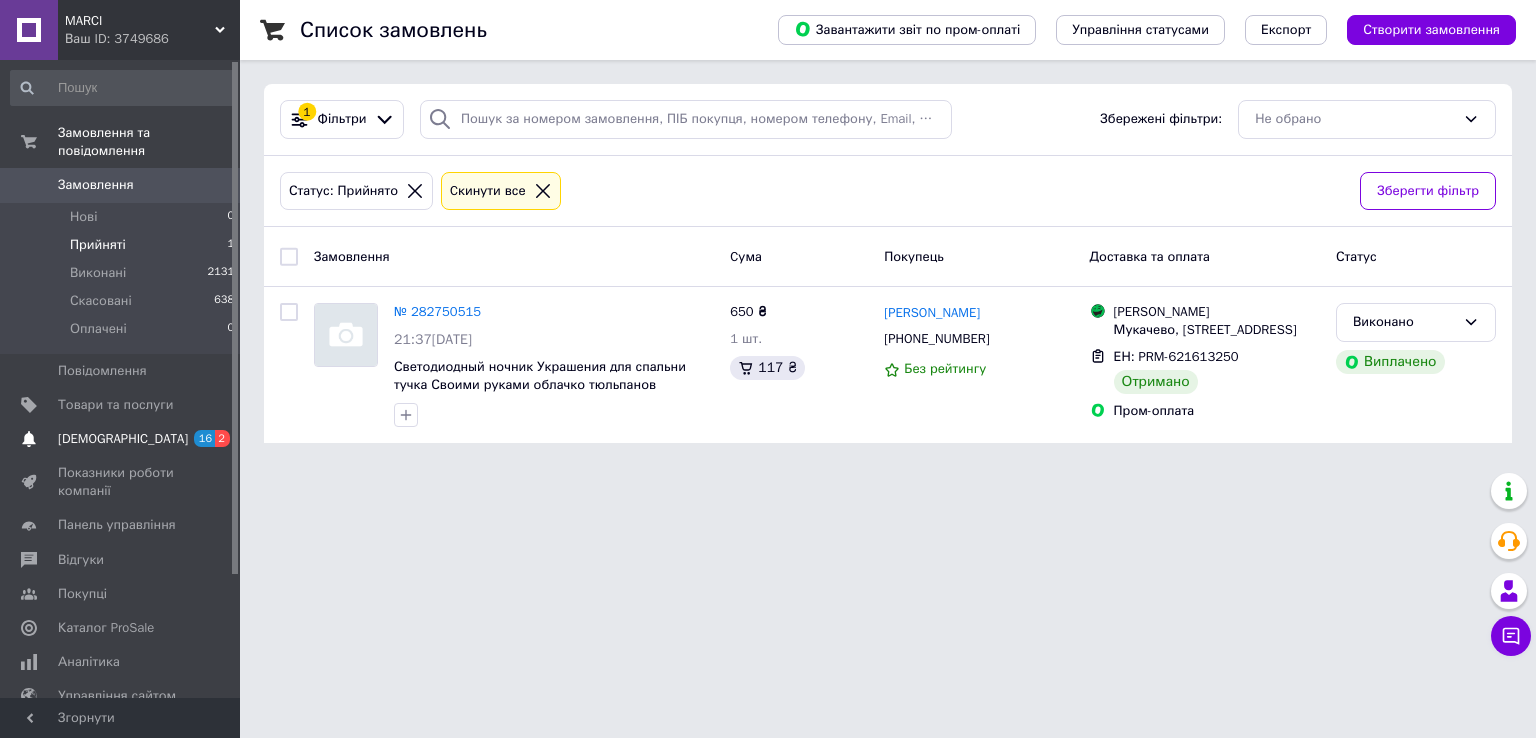click on "[DEMOGRAPHIC_DATA] 16 2" at bounding box center [123, 439] 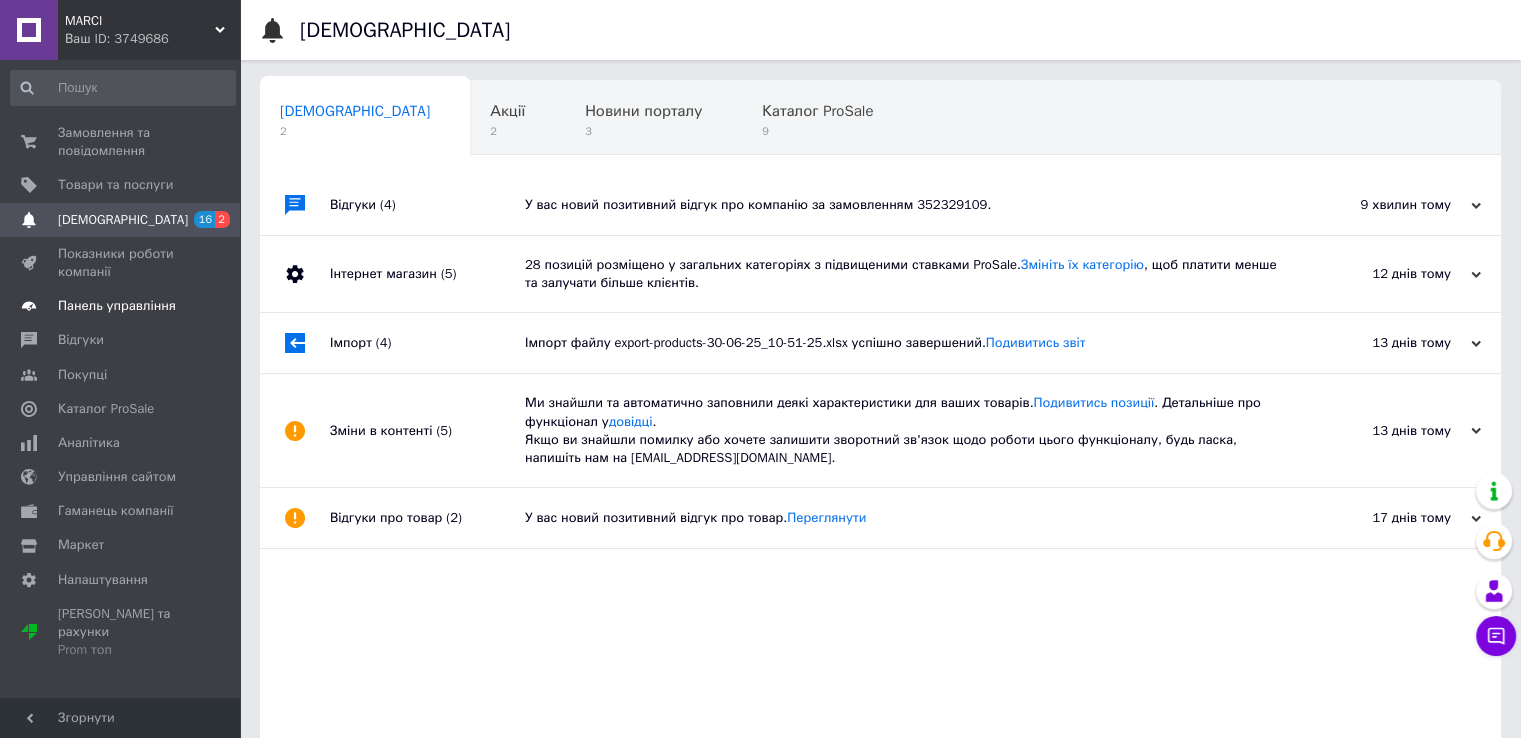 click on "Панель управління" at bounding box center (117, 306) 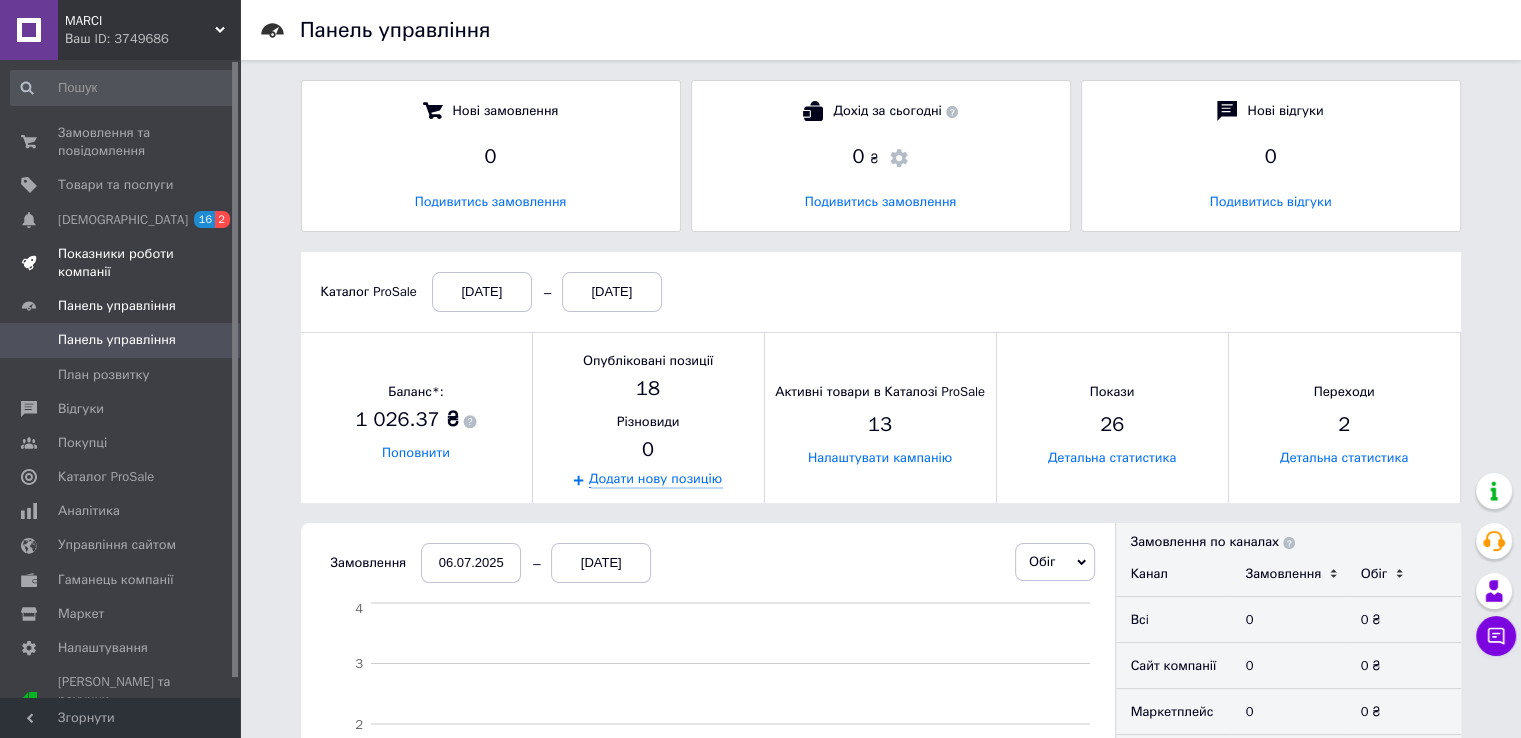 scroll, scrollTop: 10, scrollLeft: 9, axis: both 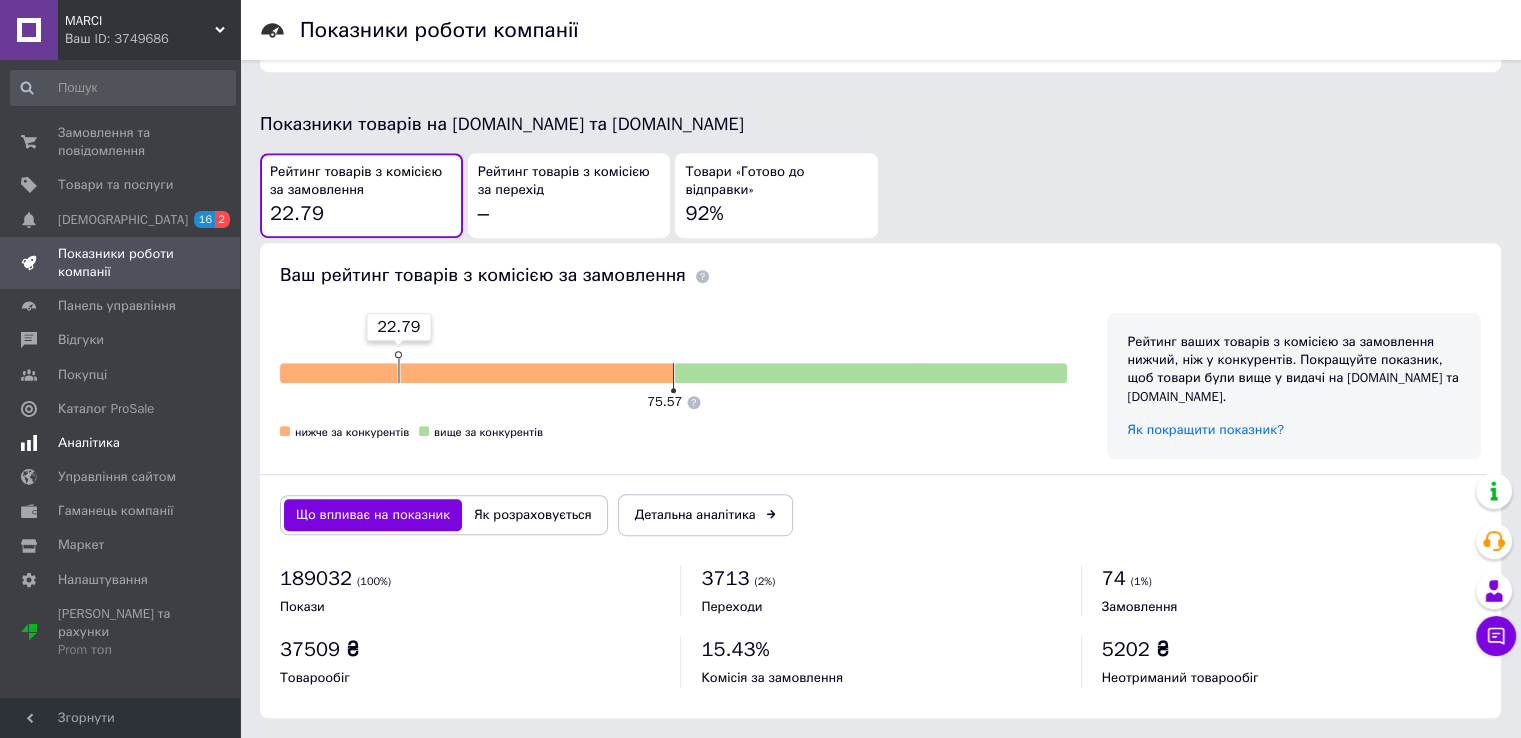 click on "Аналітика" at bounding box center [89, 443] 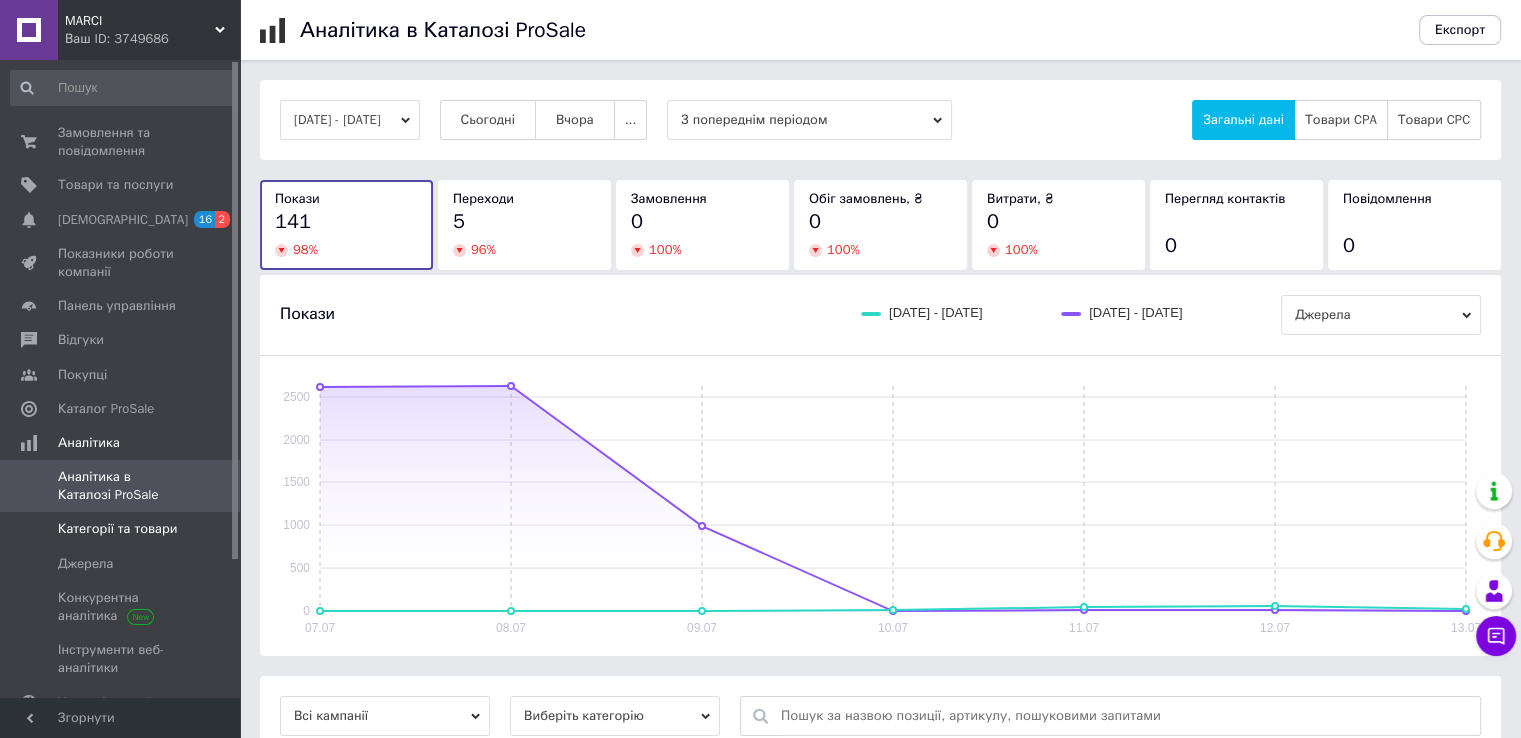 click on "Категорії та товари" at bounding box center (117, 529) 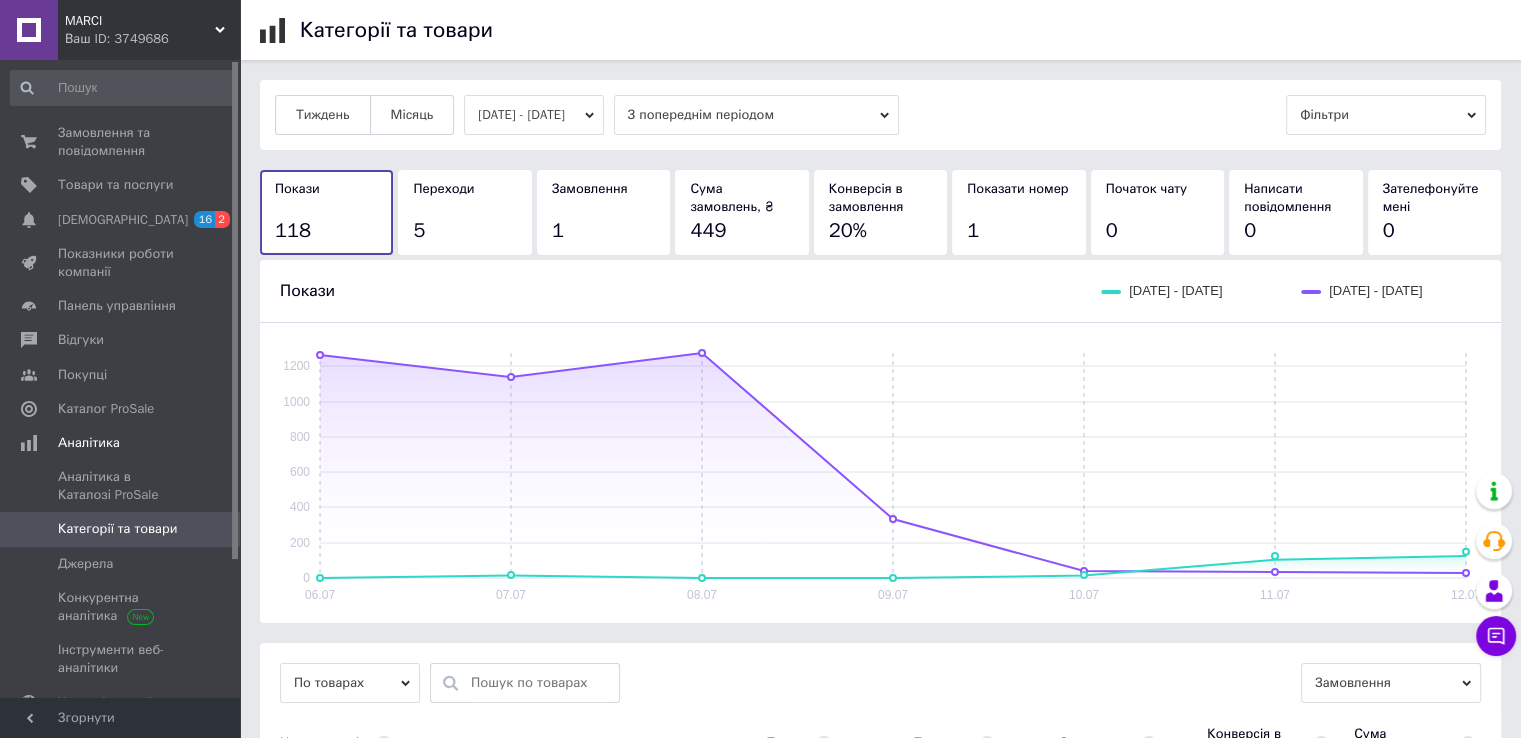 click on "[DATE] - [DATE]" at bounding box center (534, 115) 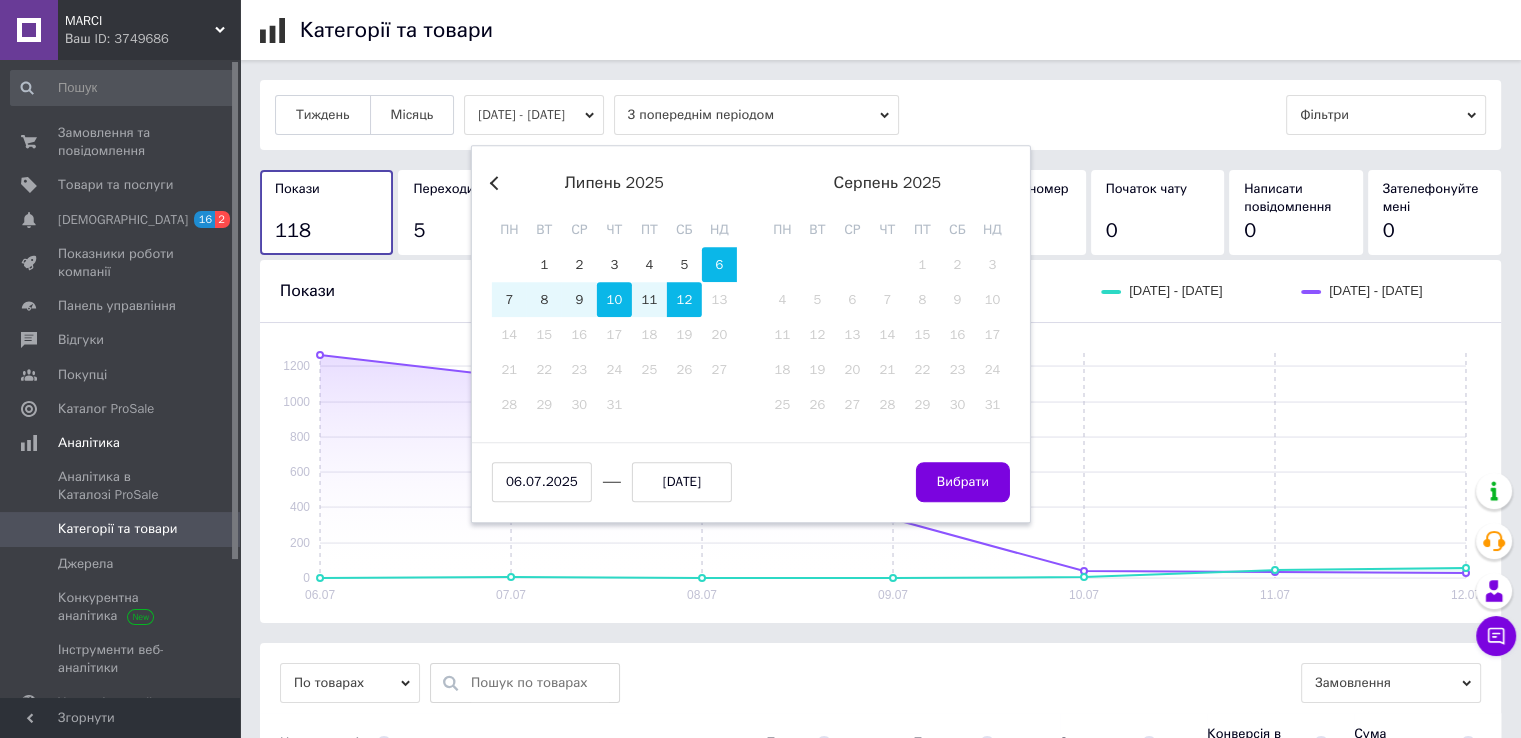 click on "10" at bounding box center [614, 299] 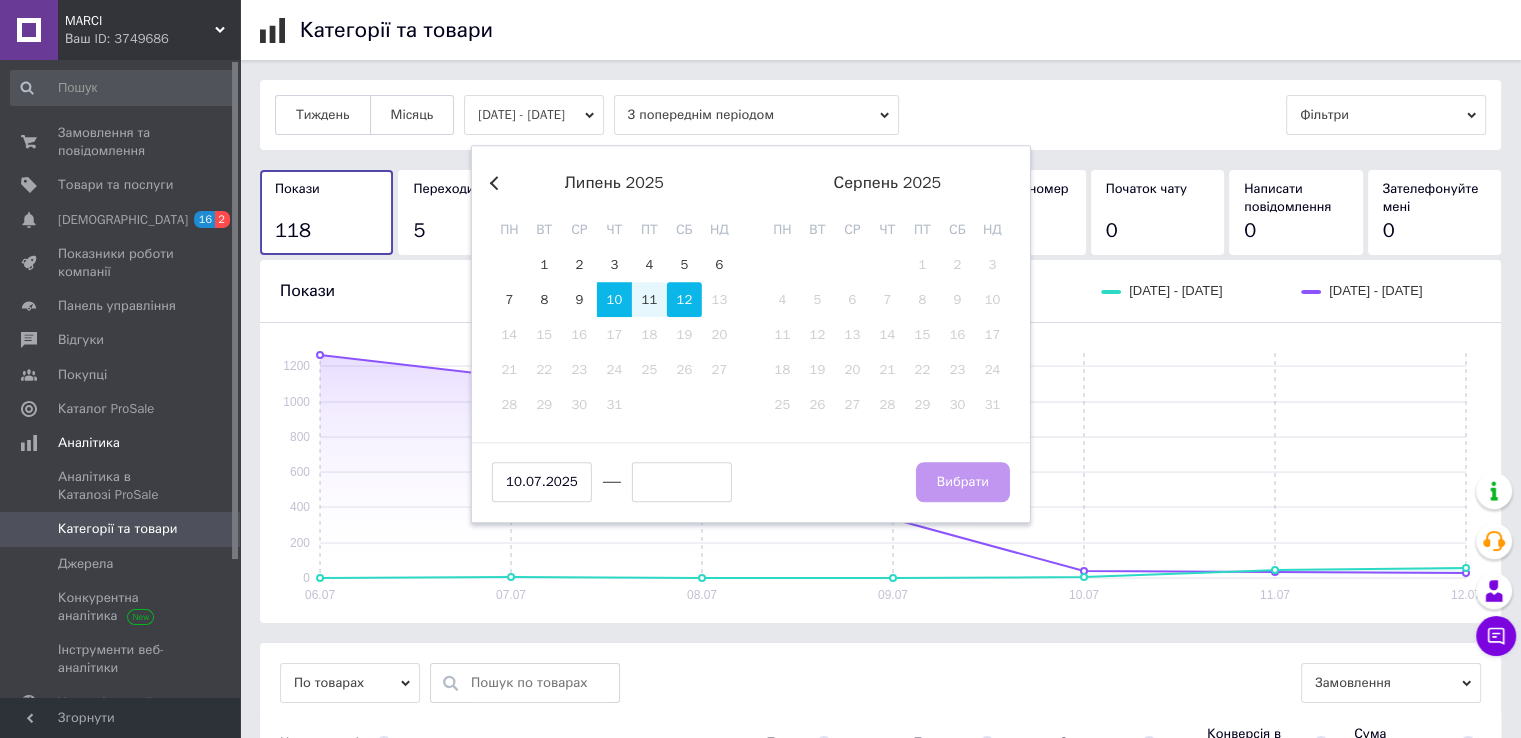 click on "12" at bounding box center [684, 299] 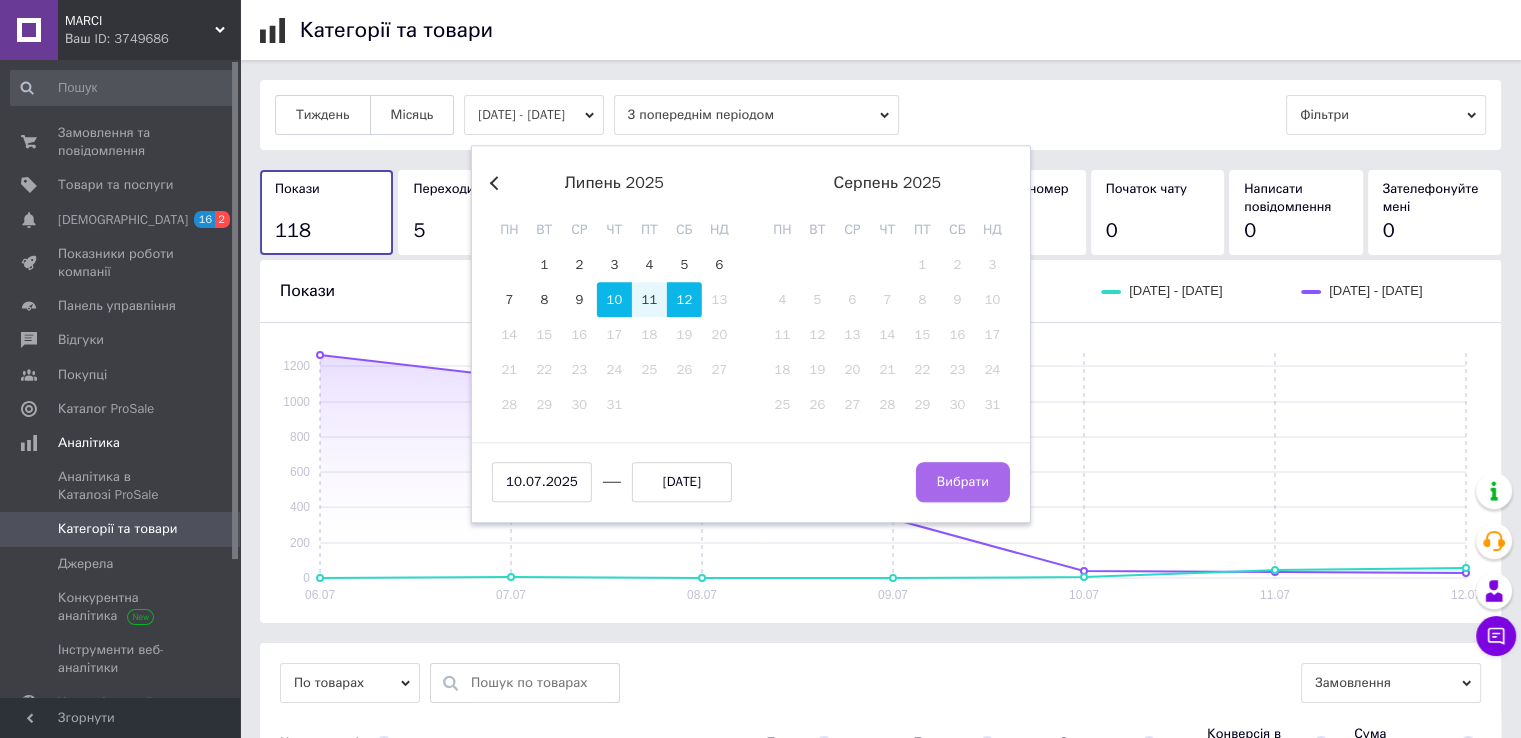 drag, startPoint x: 932, startPoint y: 446, endPoint x: 936, endPoint y: 466, distance: 20.396078 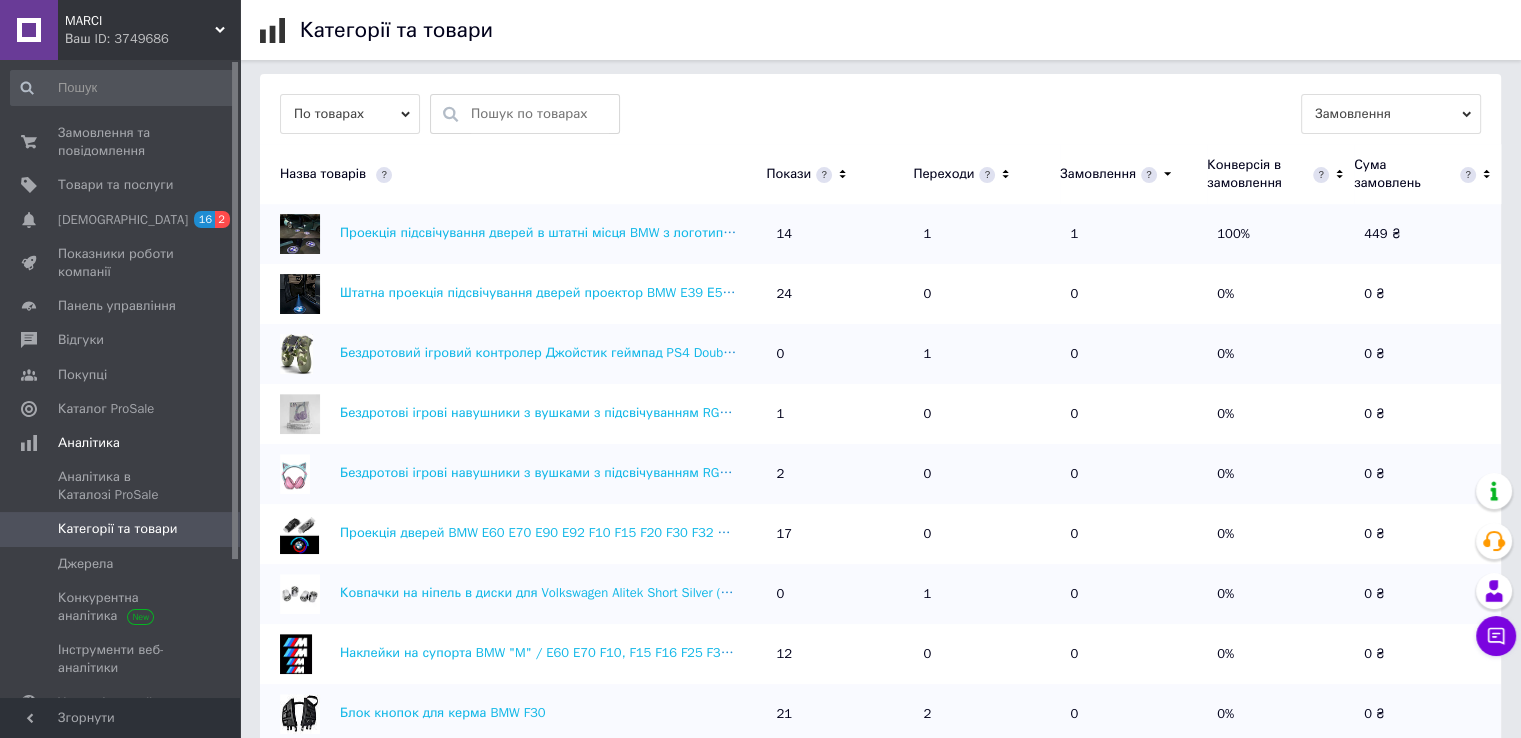 scroll, scrollTop: 600, scrollLeft: 0, axis: vertical 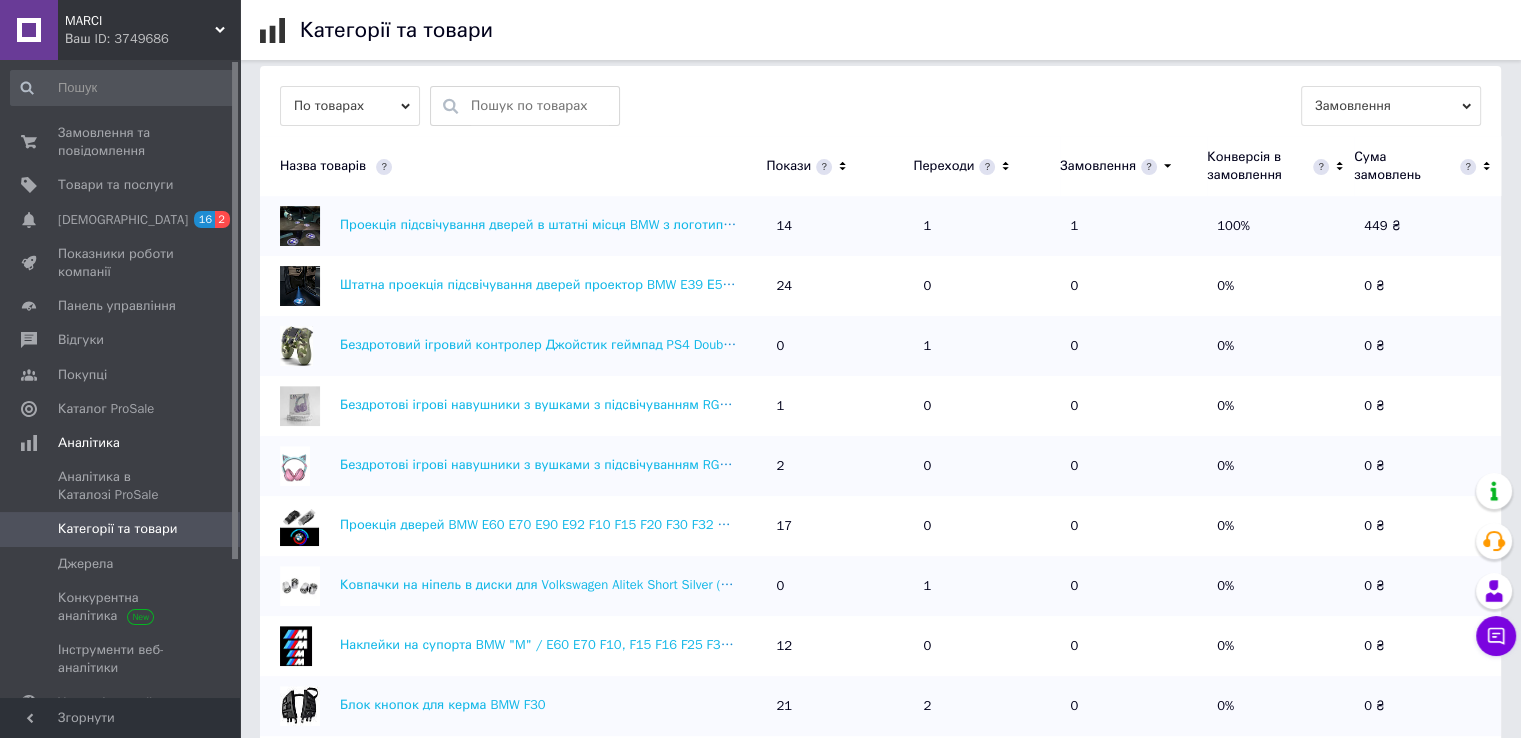 click 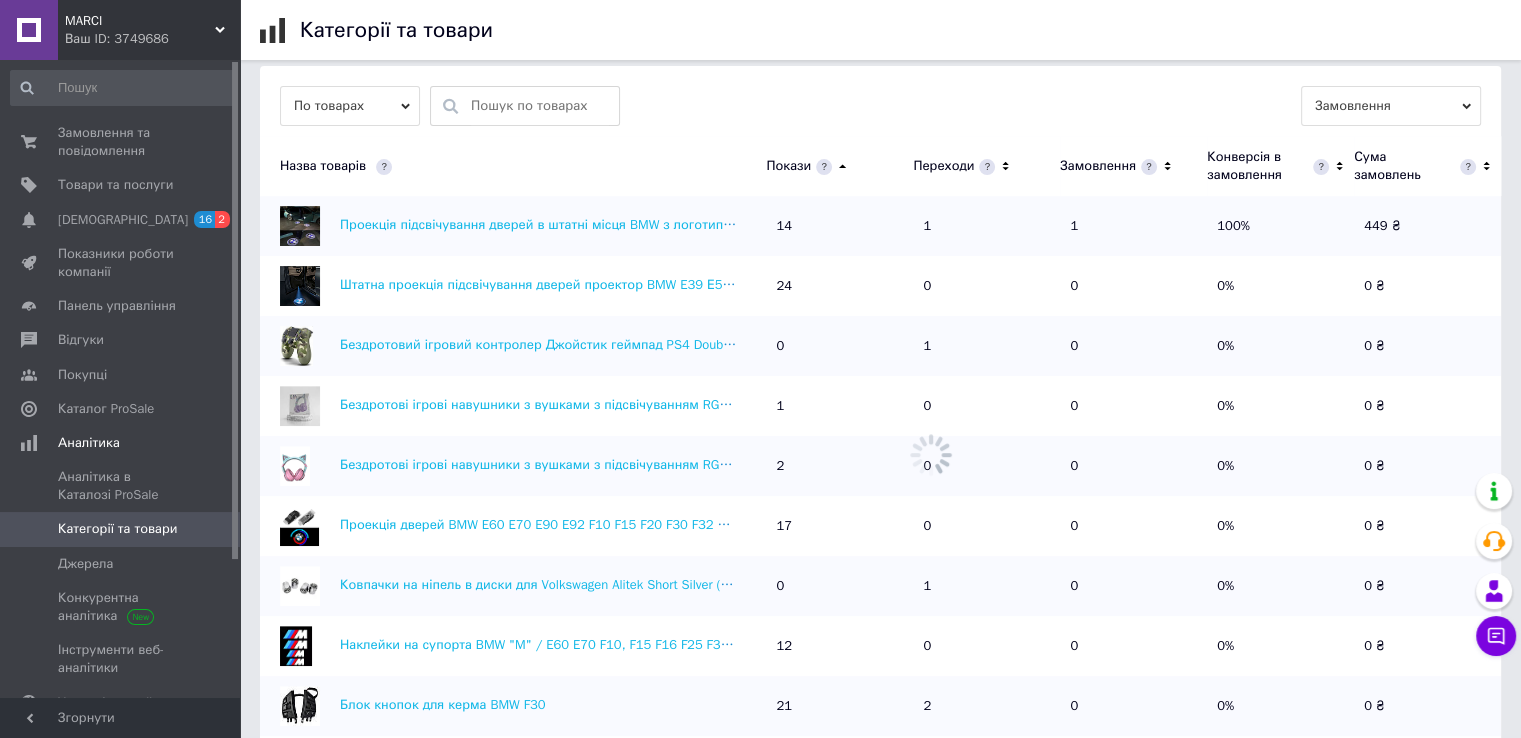 click 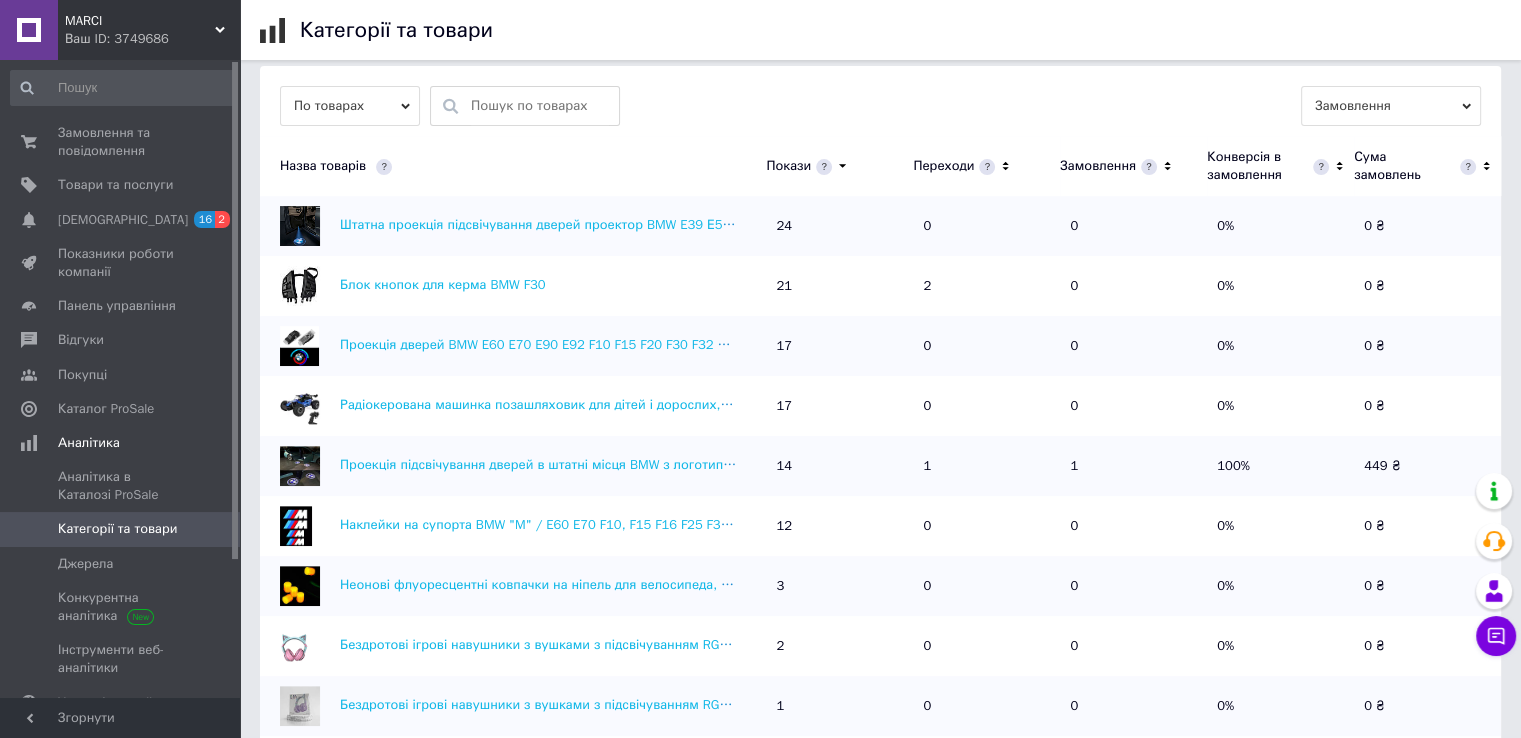 scroll, scrollTop: 676, scrollLeft: 0, axis: vertical 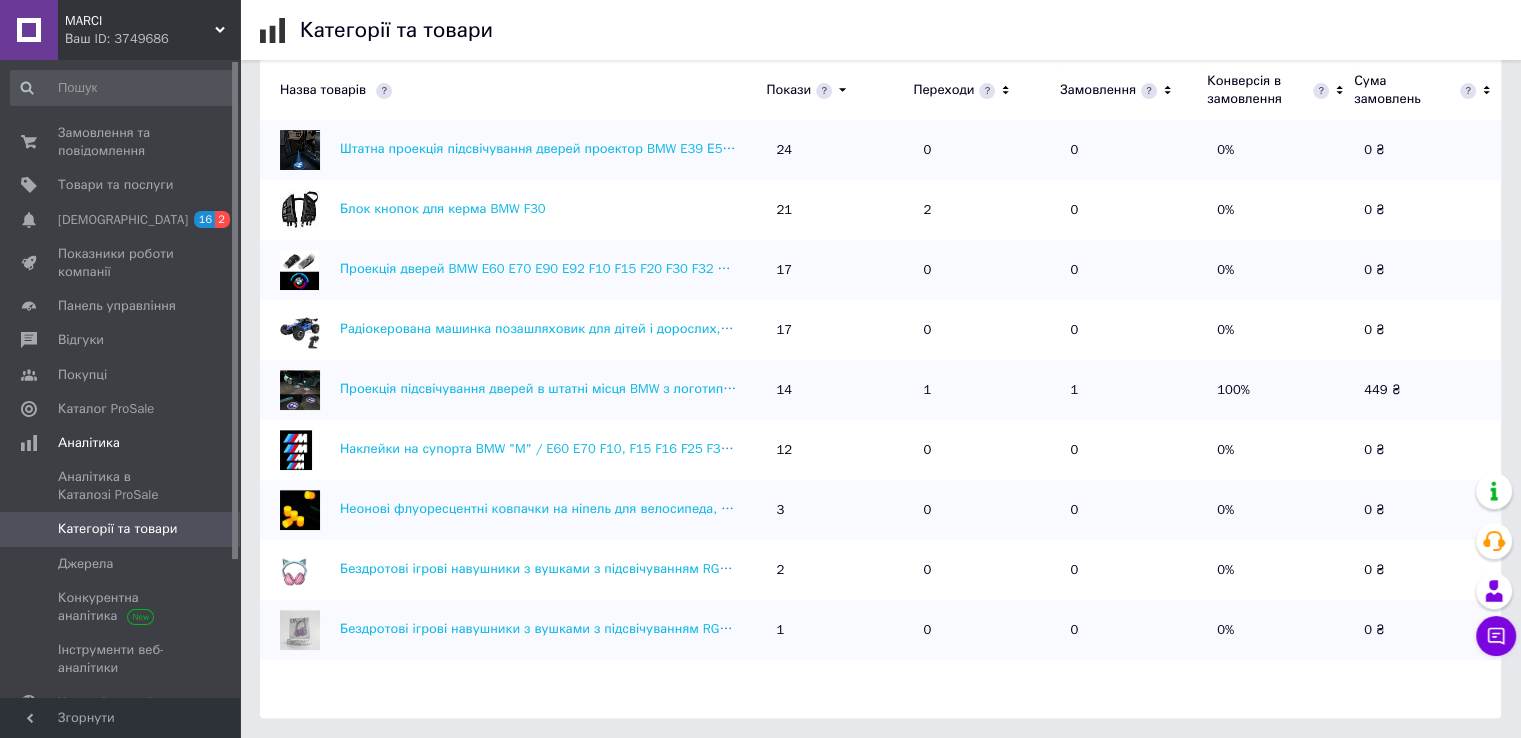 drag, startPoint x: 888, startPoint y: 129, endPoint x: 735, endPoint y: 39, distance: 177.50775 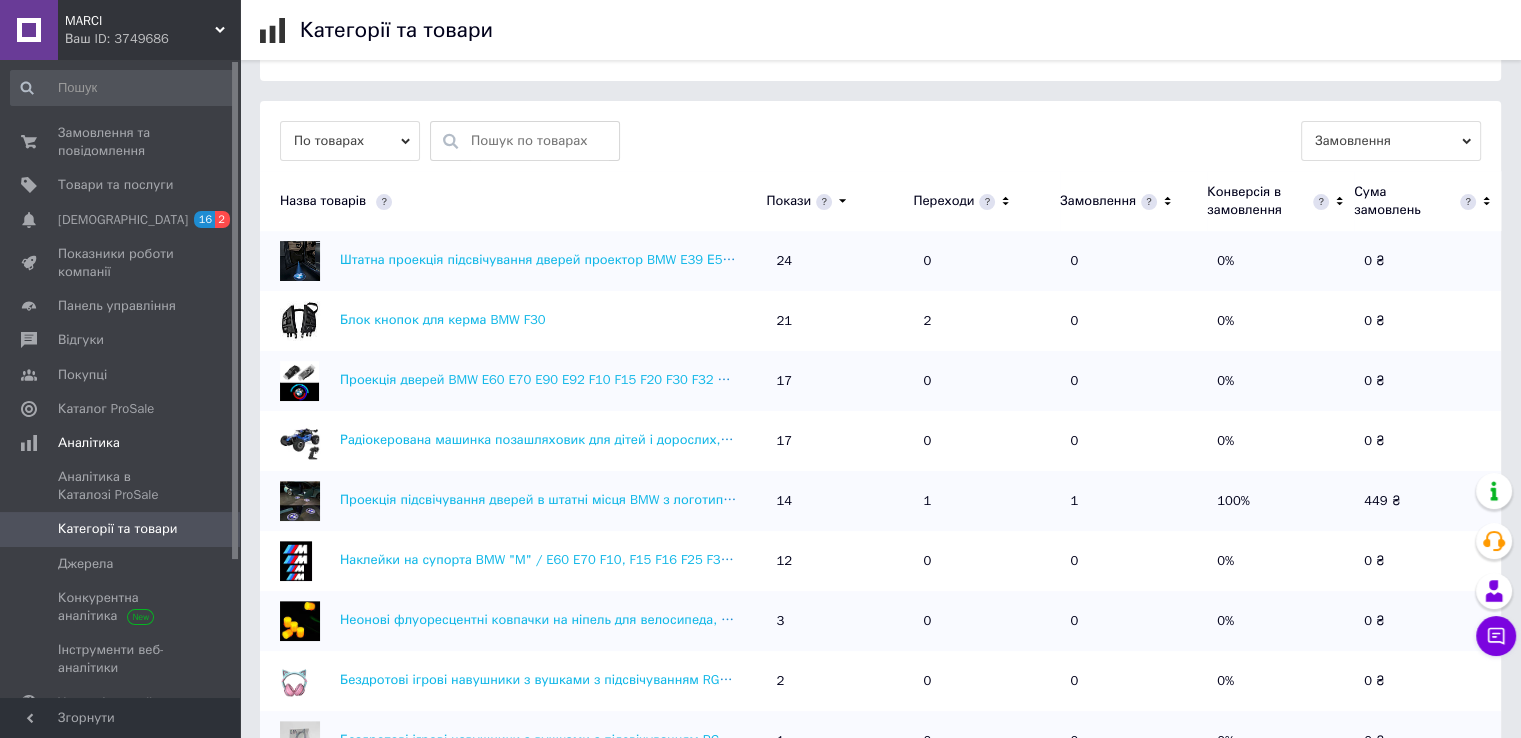scroll, scrollTop: 576, scrollLeft: 0, axis: vertical 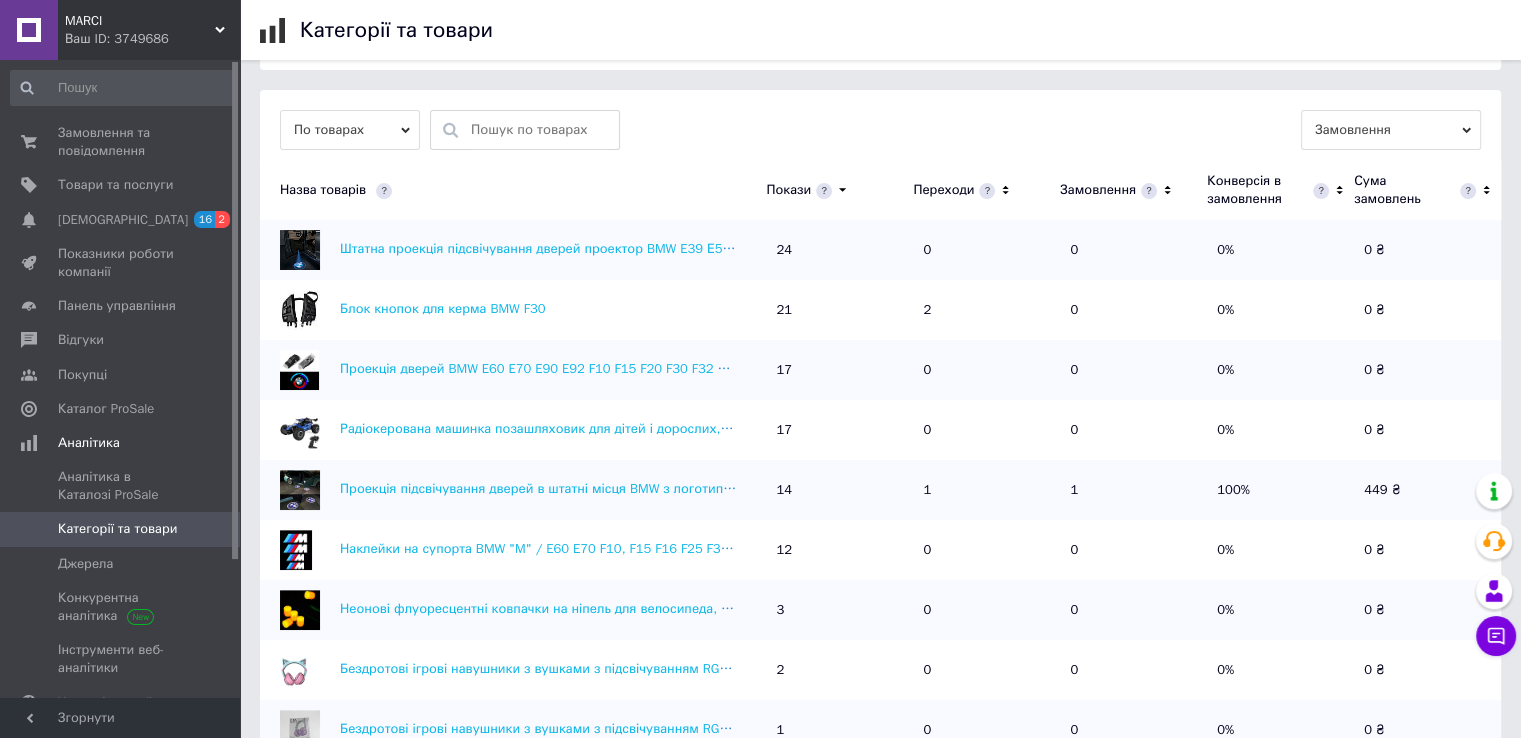 click 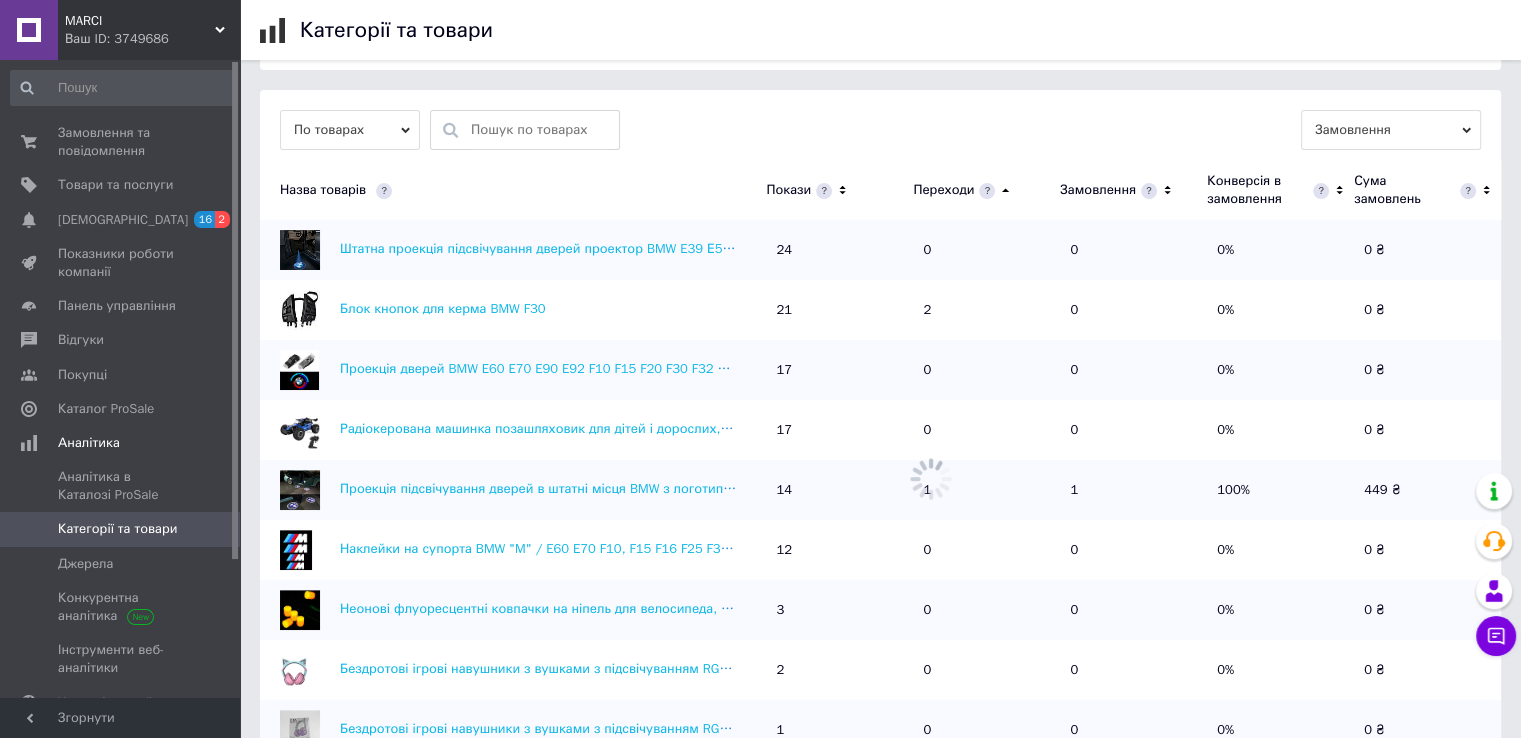 click 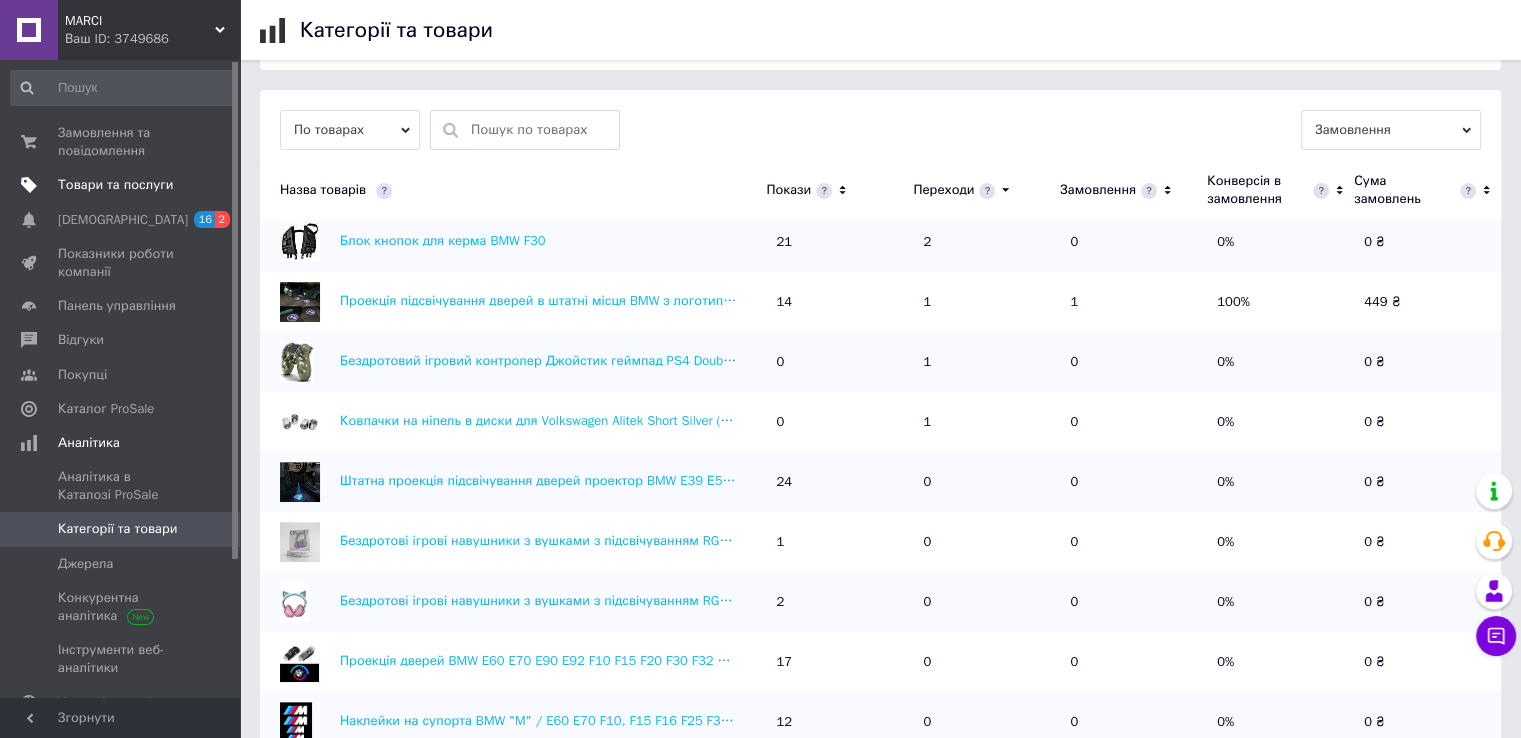 scroll, scrollTop: 0, scrollLeft: 0, axis: both 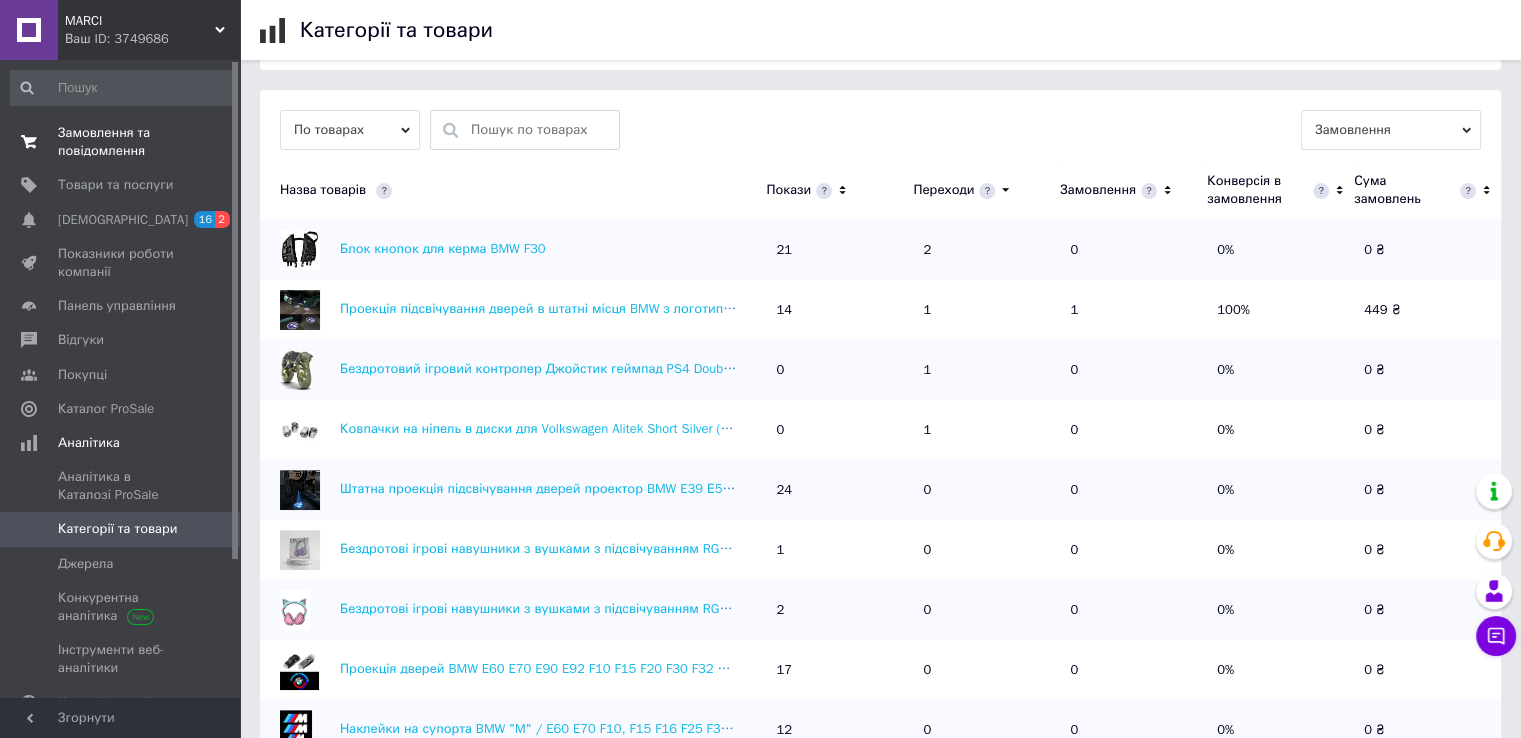 click on "Замовлення та повідомлення" at bounding box center [121, 142] 